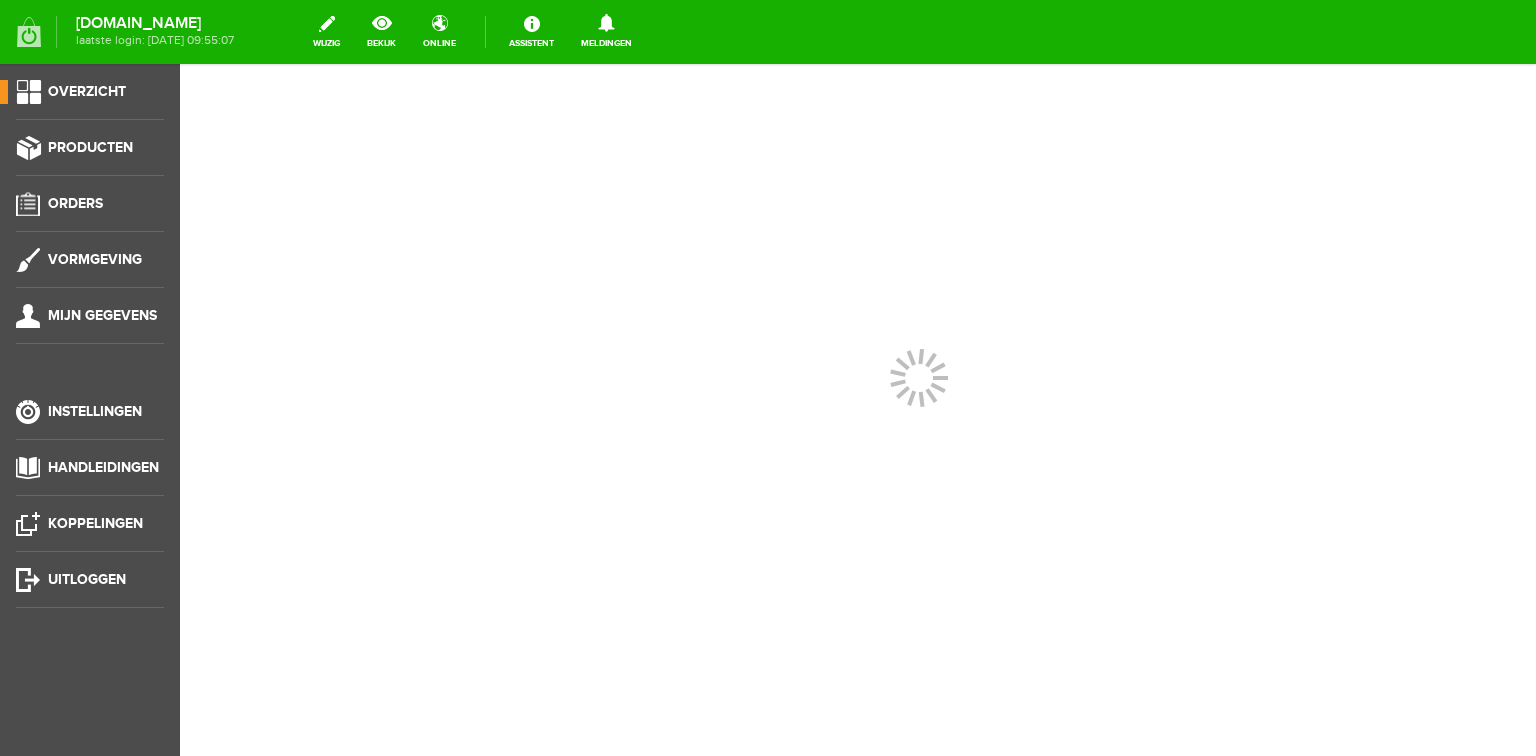 scroll, scrollTop: 0, scrollLeft: 0, axis: both 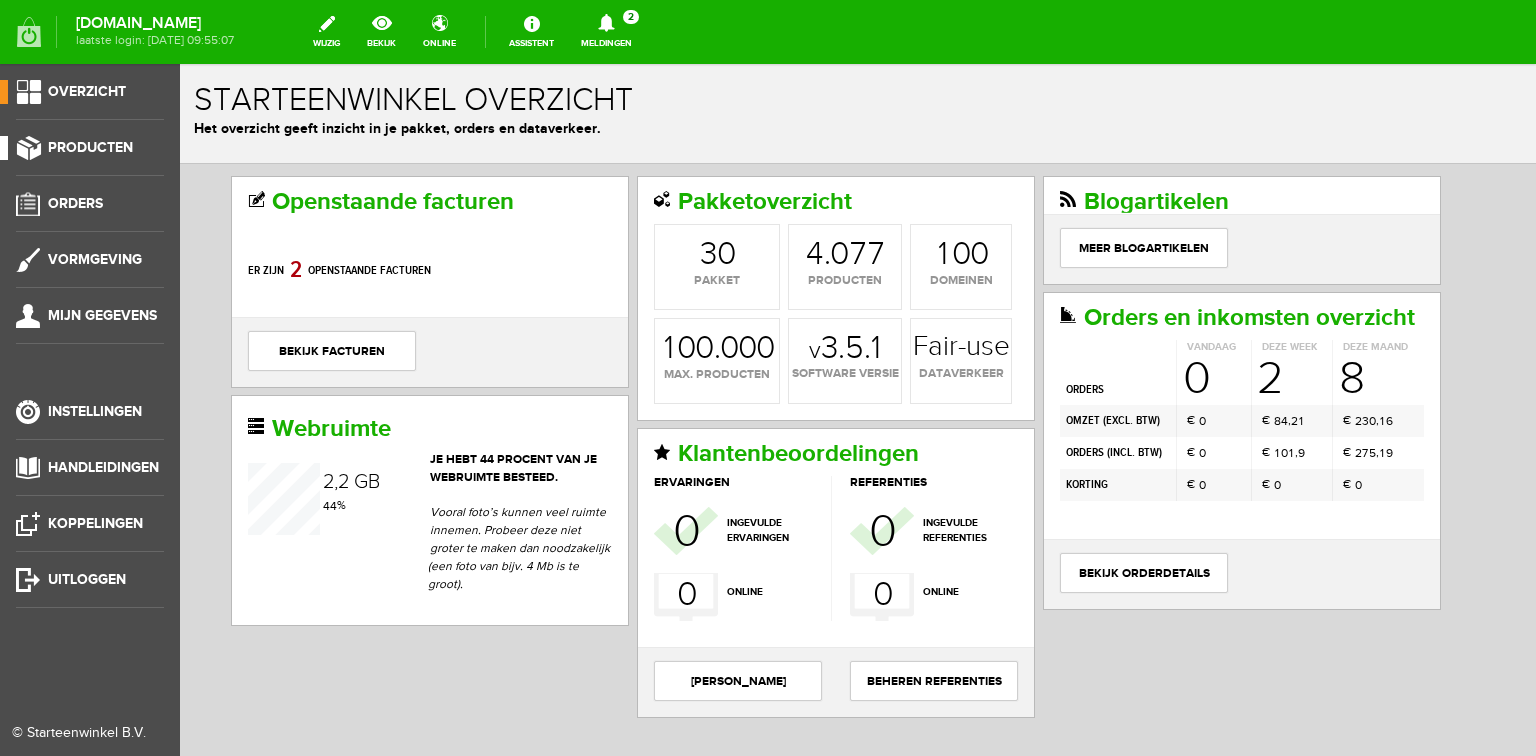 click on "Producten" at bounding box center [90, 147] 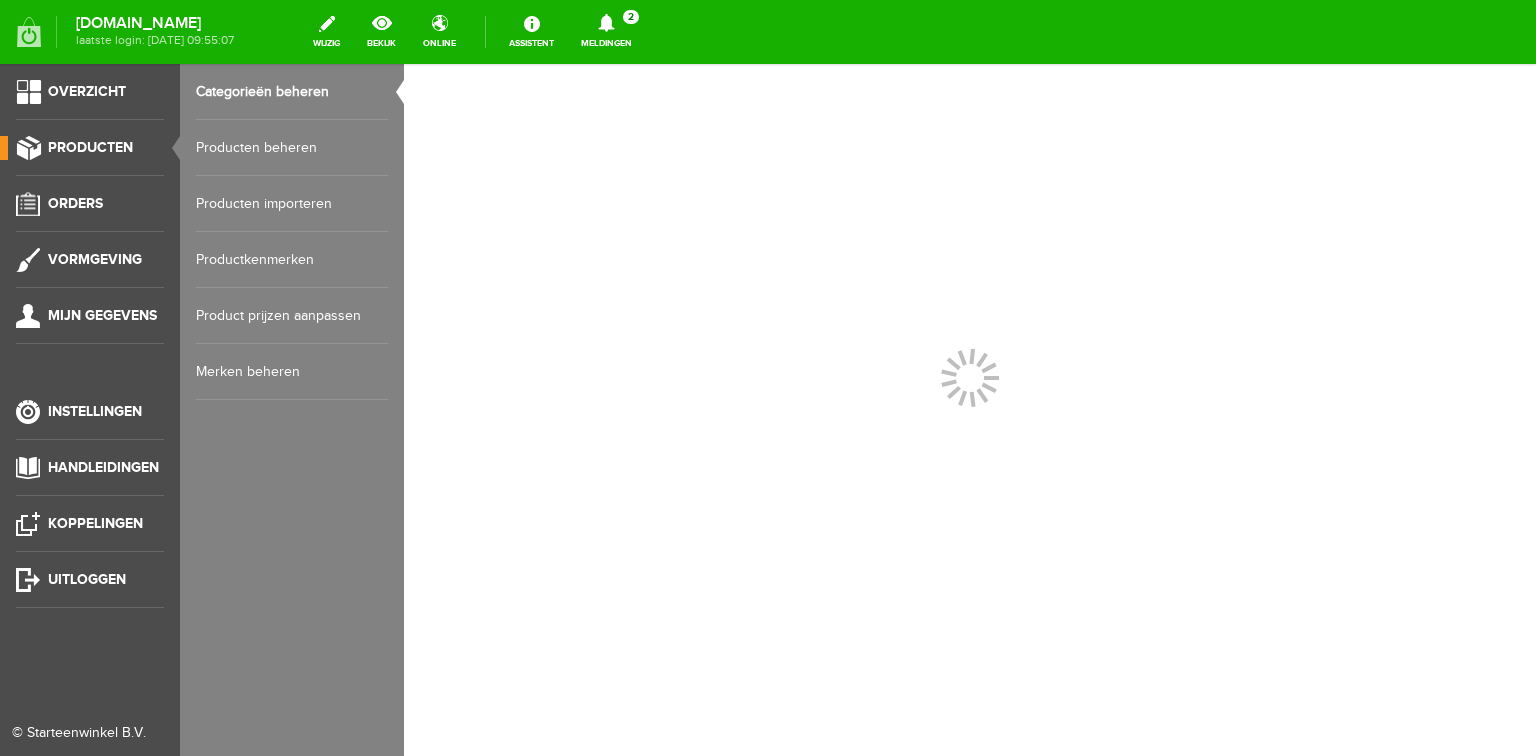 scroll, scrollTop: 0, scrollLeft: 0, axis: both 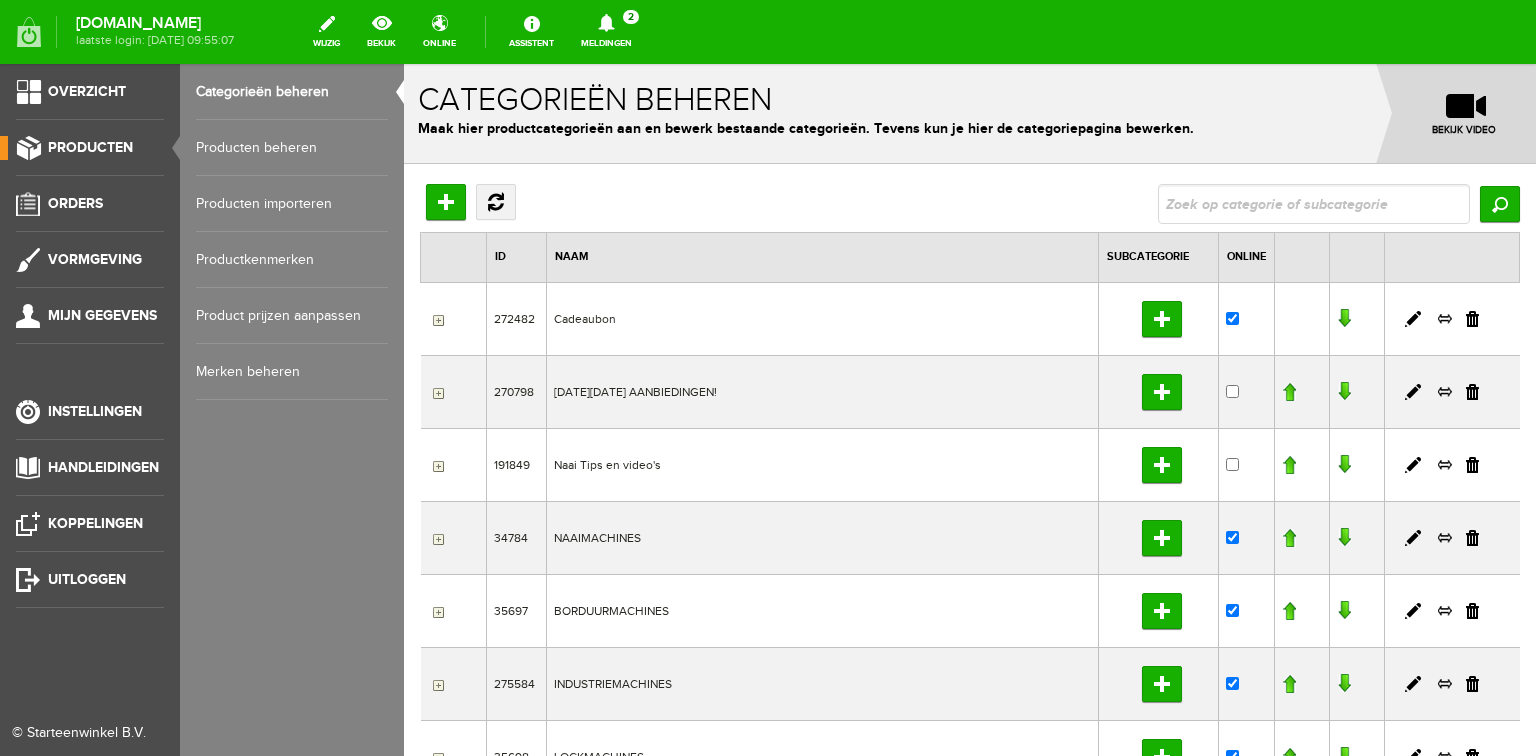 click on "Producten beheren" at bounding box center [292, 148] 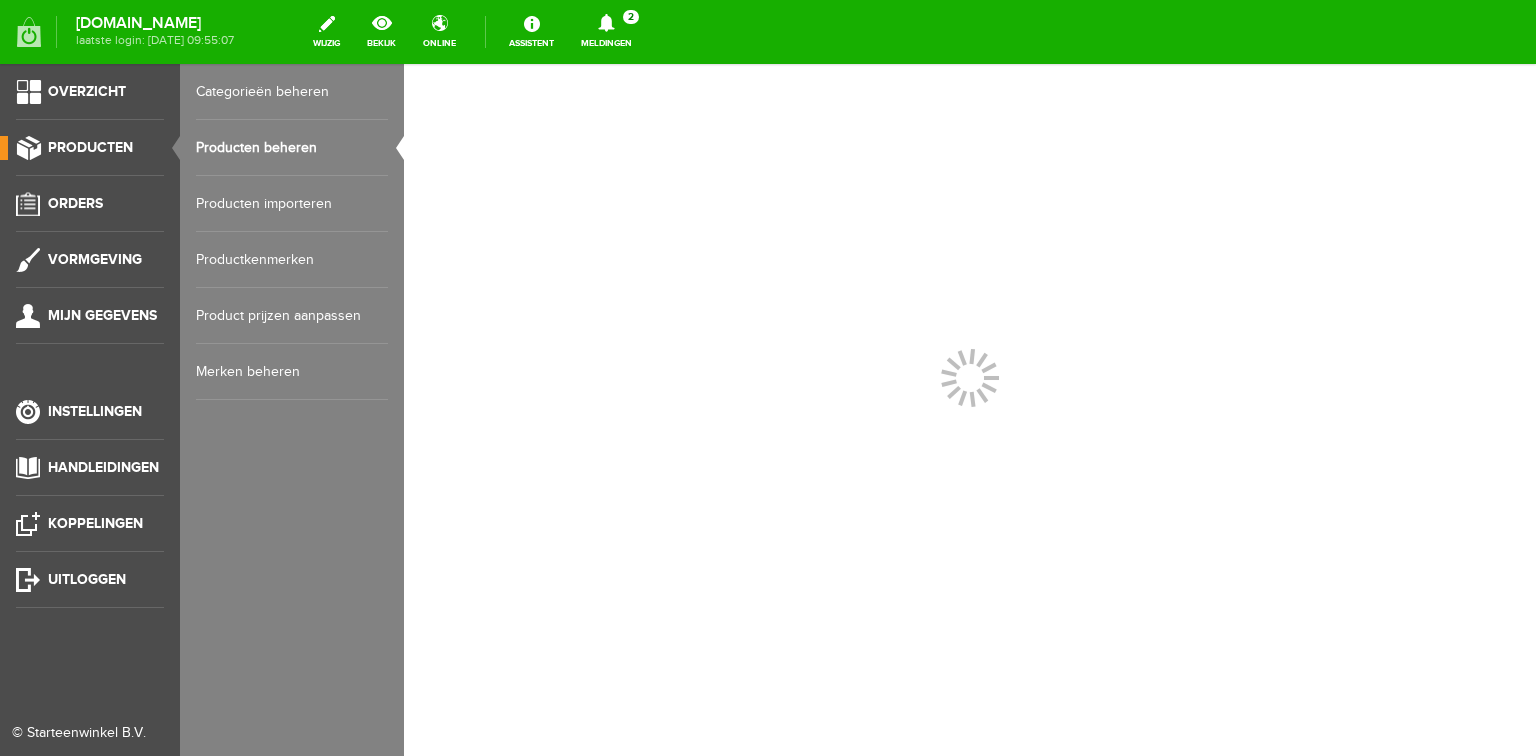 scroll, scrollTop: 0, scrollLeft: 0, axis: both 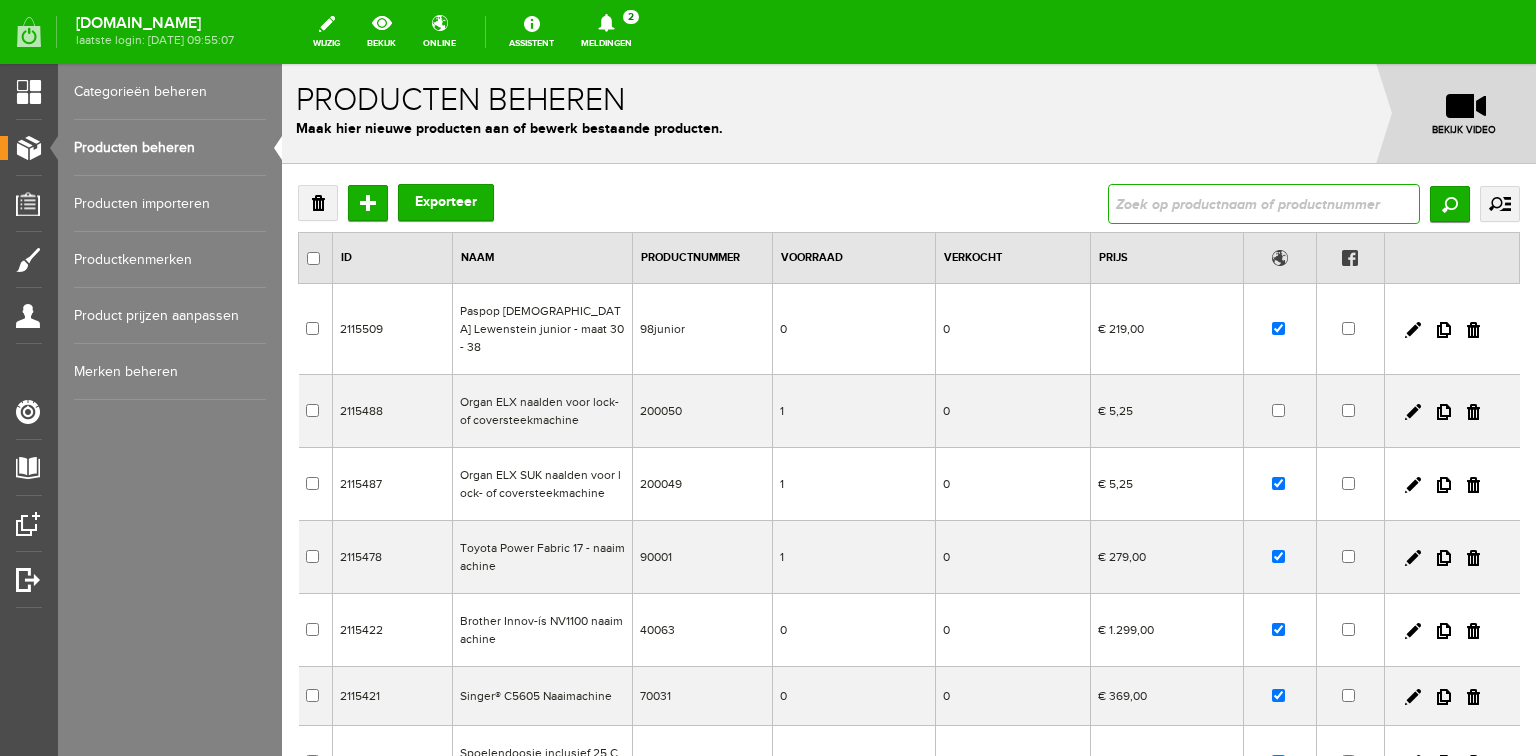 click at bounding box center [1264, 204] 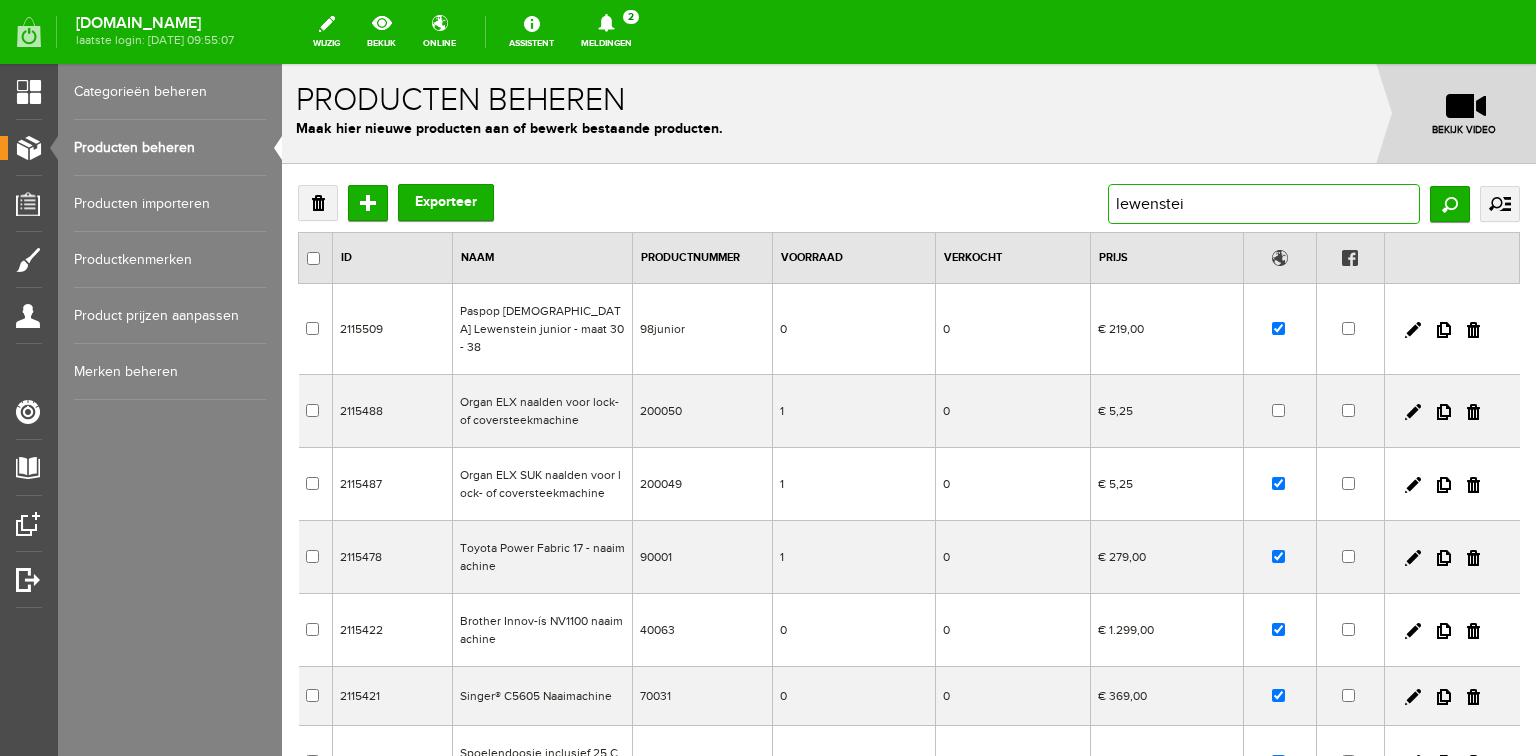 type on "lewenstein" 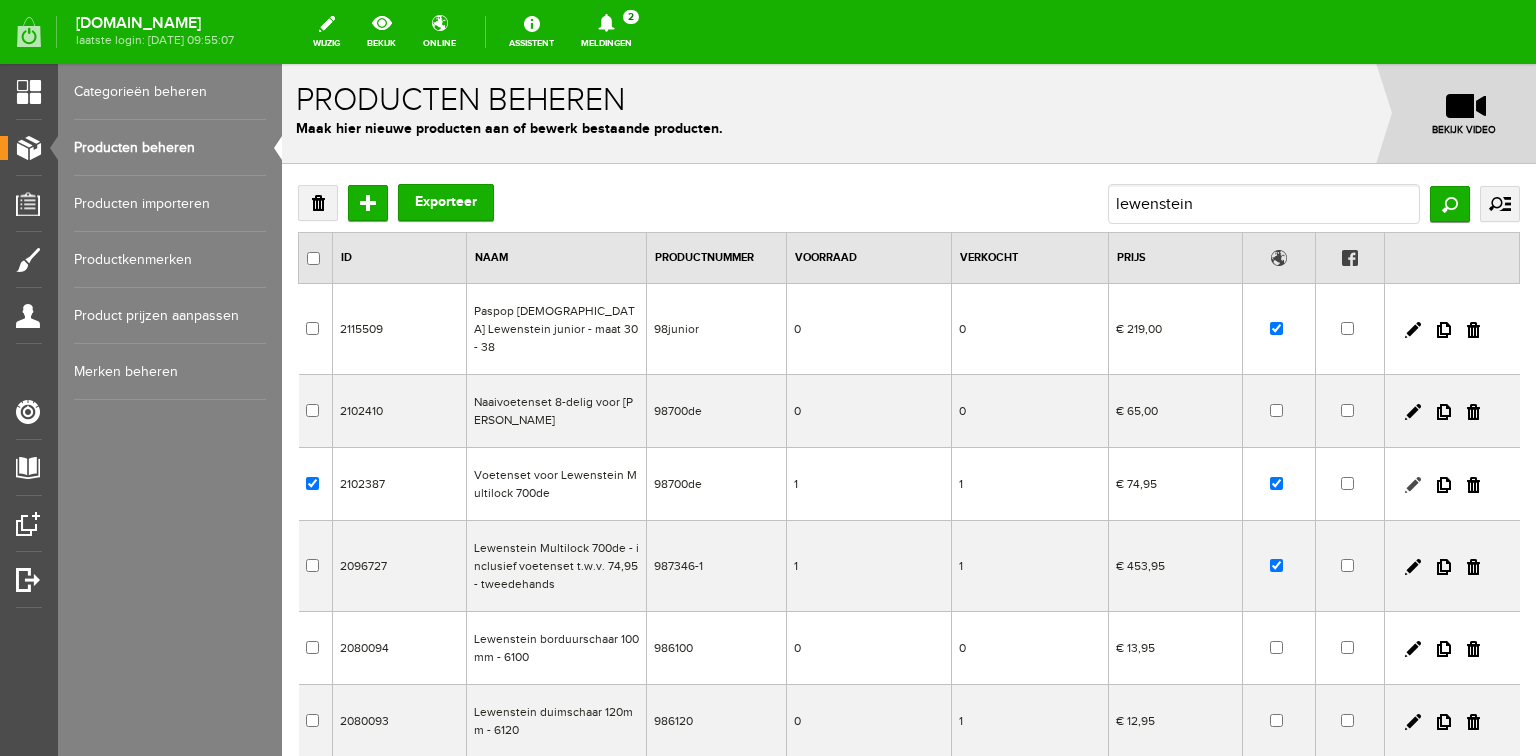 click at bounding box center (1413, 485) 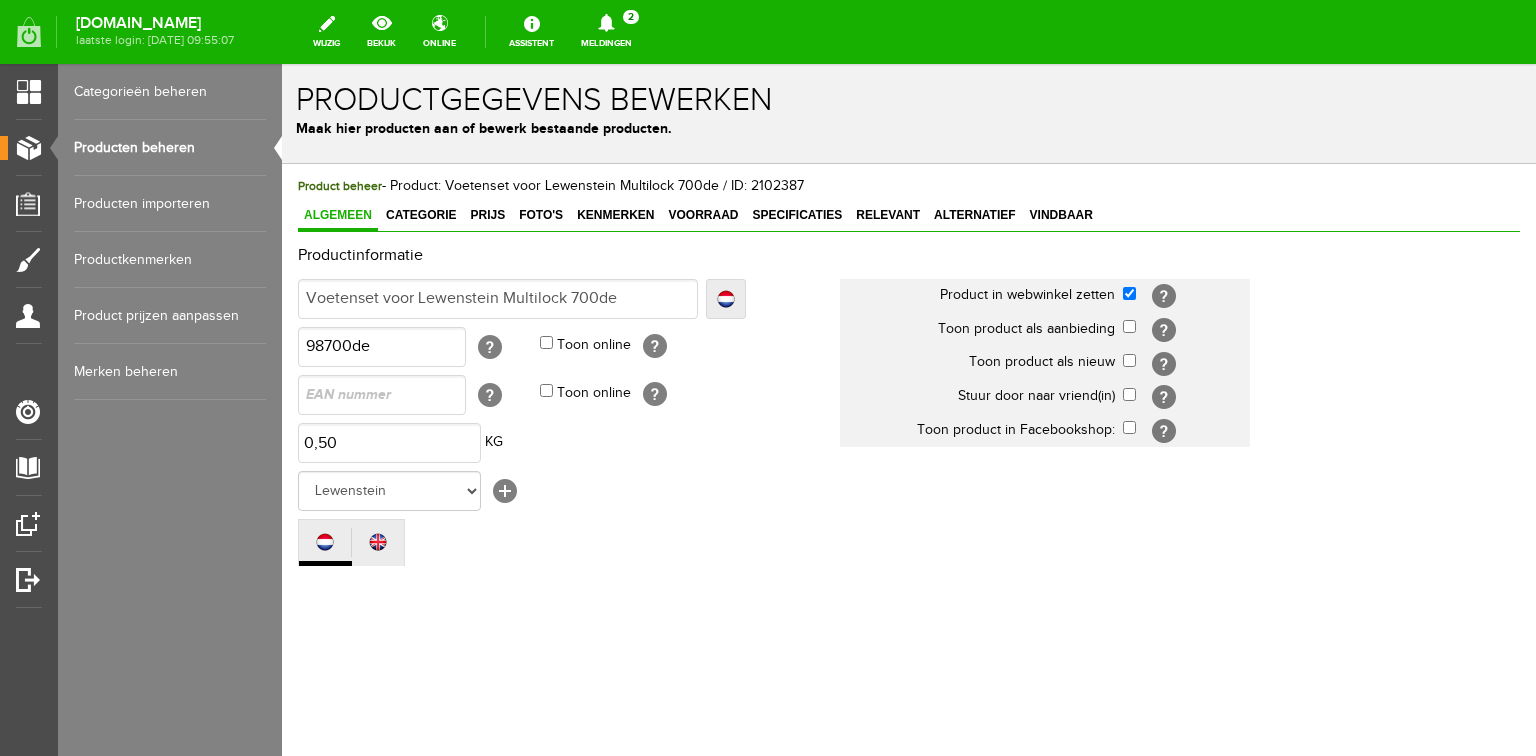 scroll, scrollTop: 0, scrollLeft: 0, axis: both 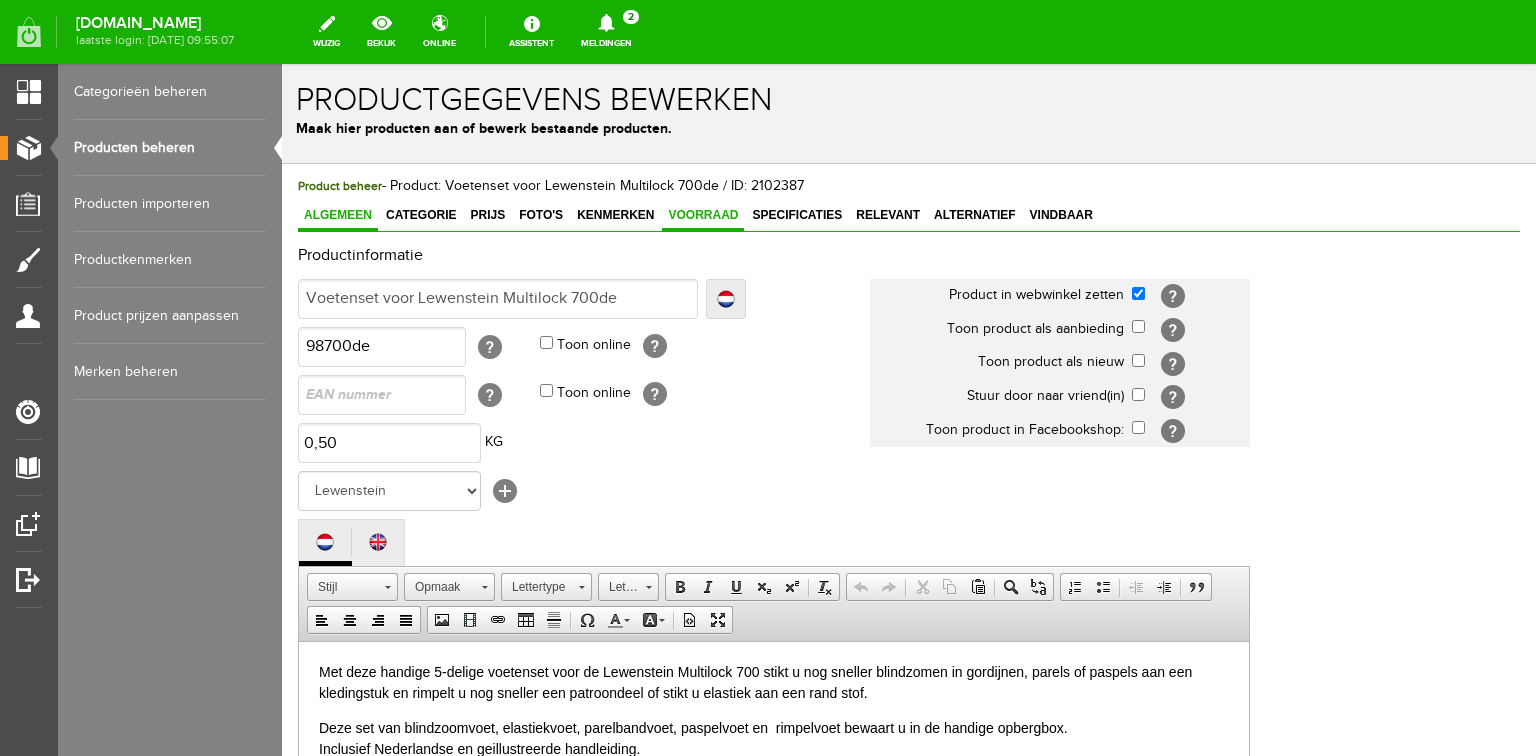 click on "Voorraad" at bounding box center [703, 215] 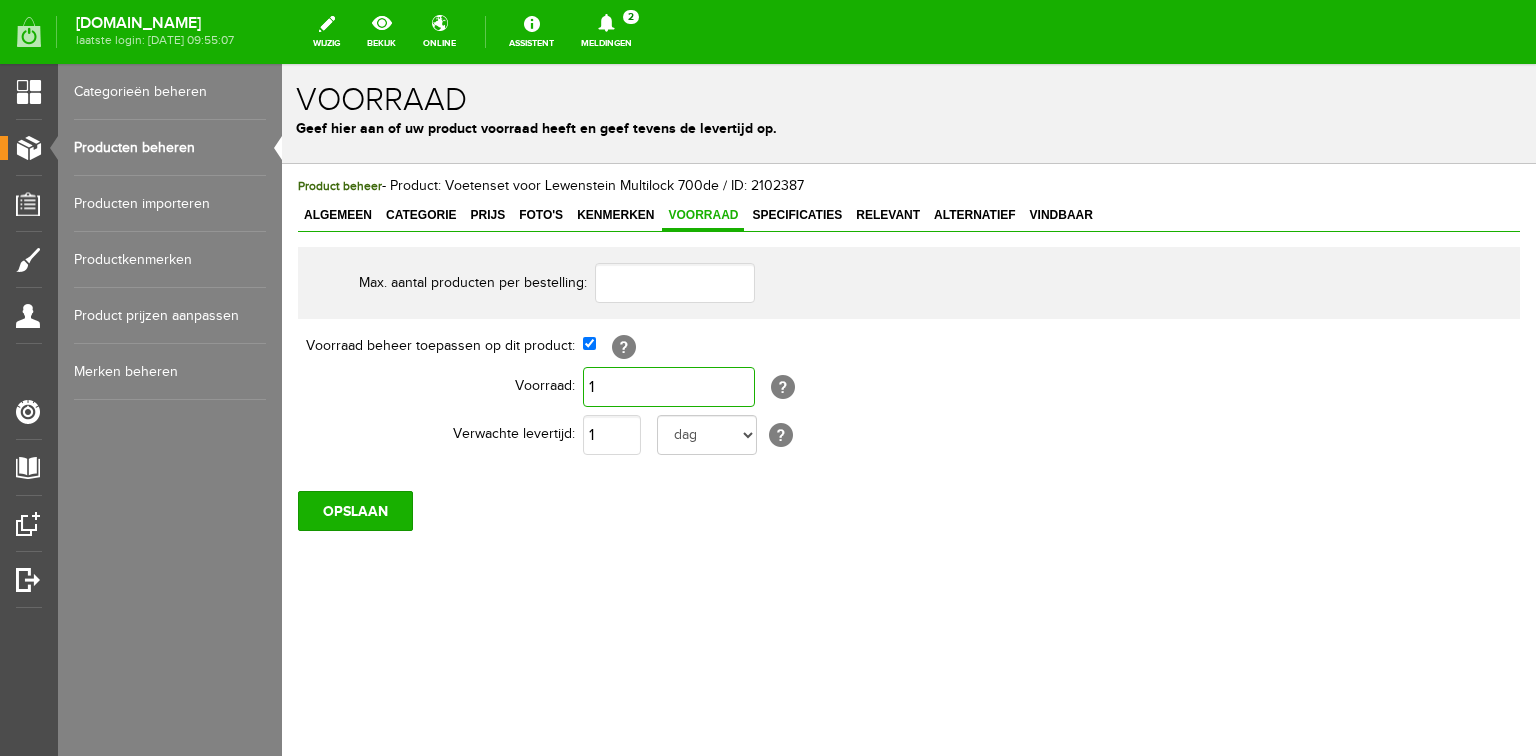 click on "1" at bounding box center [669, 387] 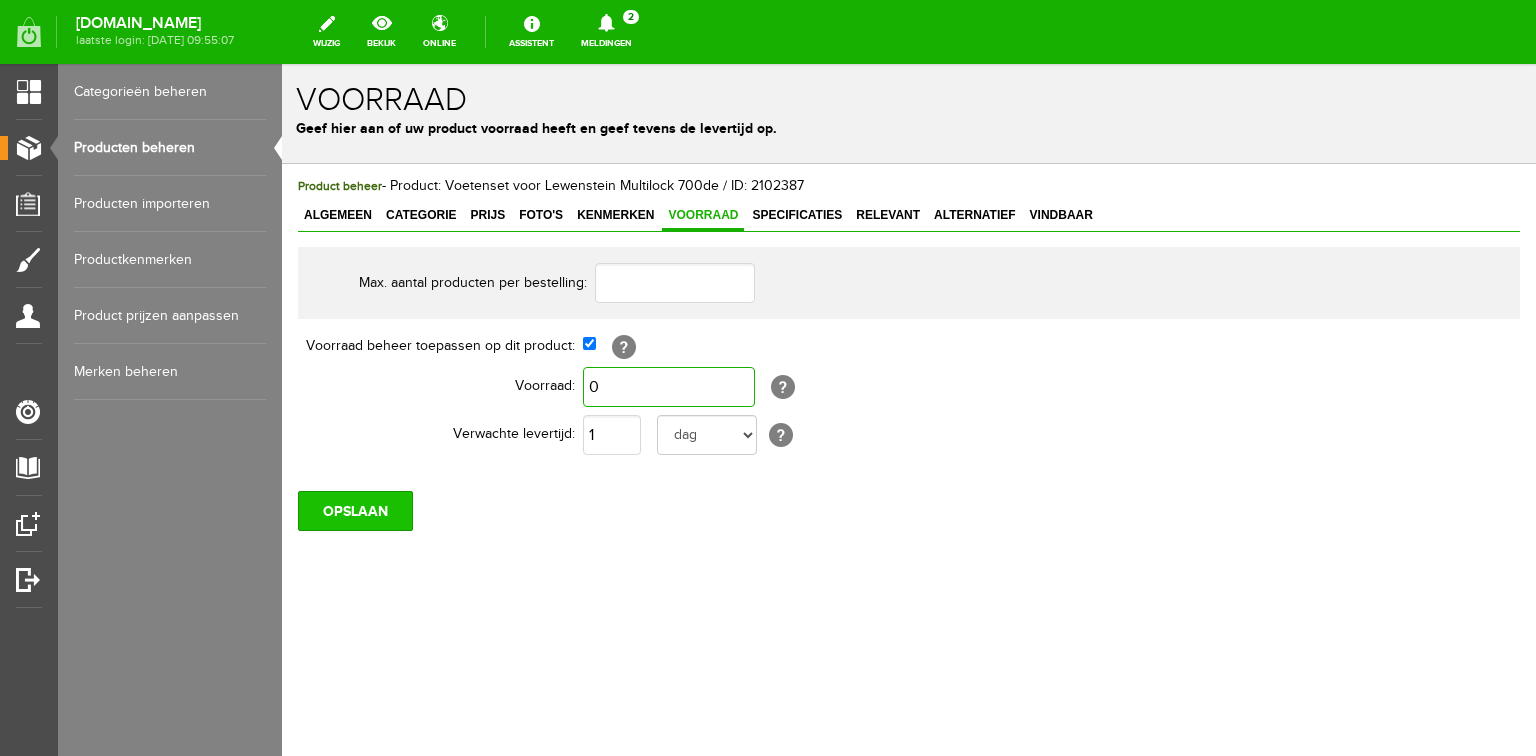 type on "0" 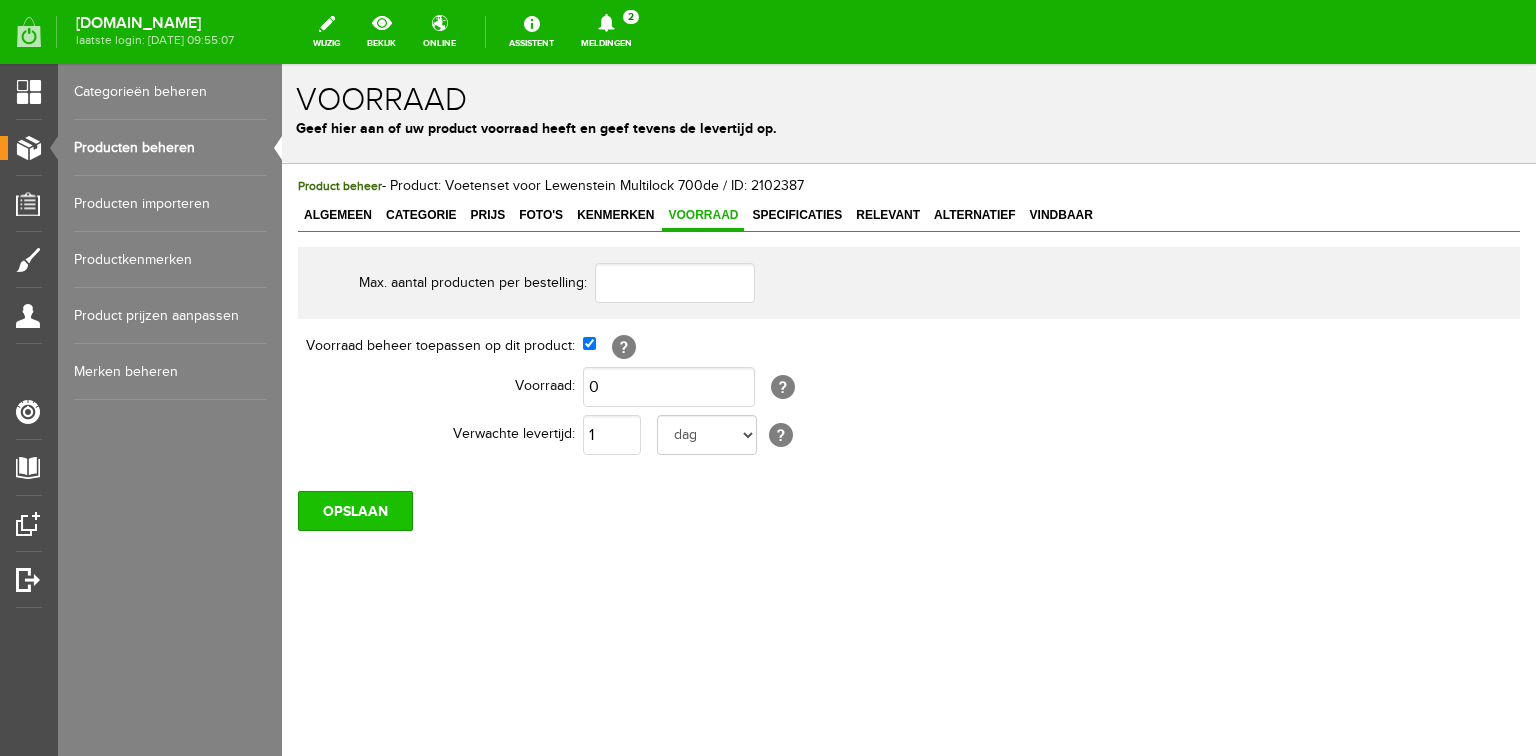 click on "OPSLAAN" at bounding box center (355, 511) 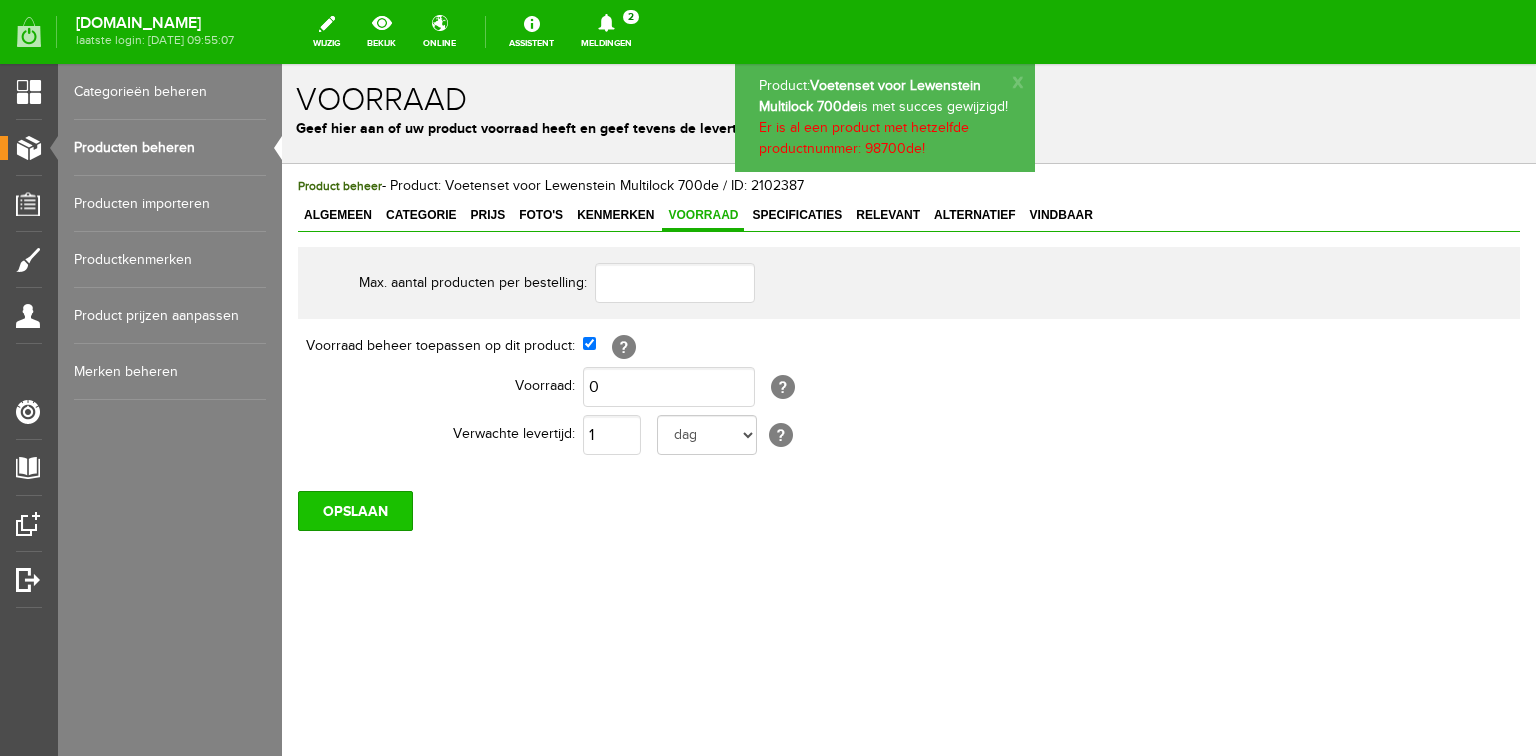 scroll, scrollTop: 0, scrollLeft: 0, axis: both 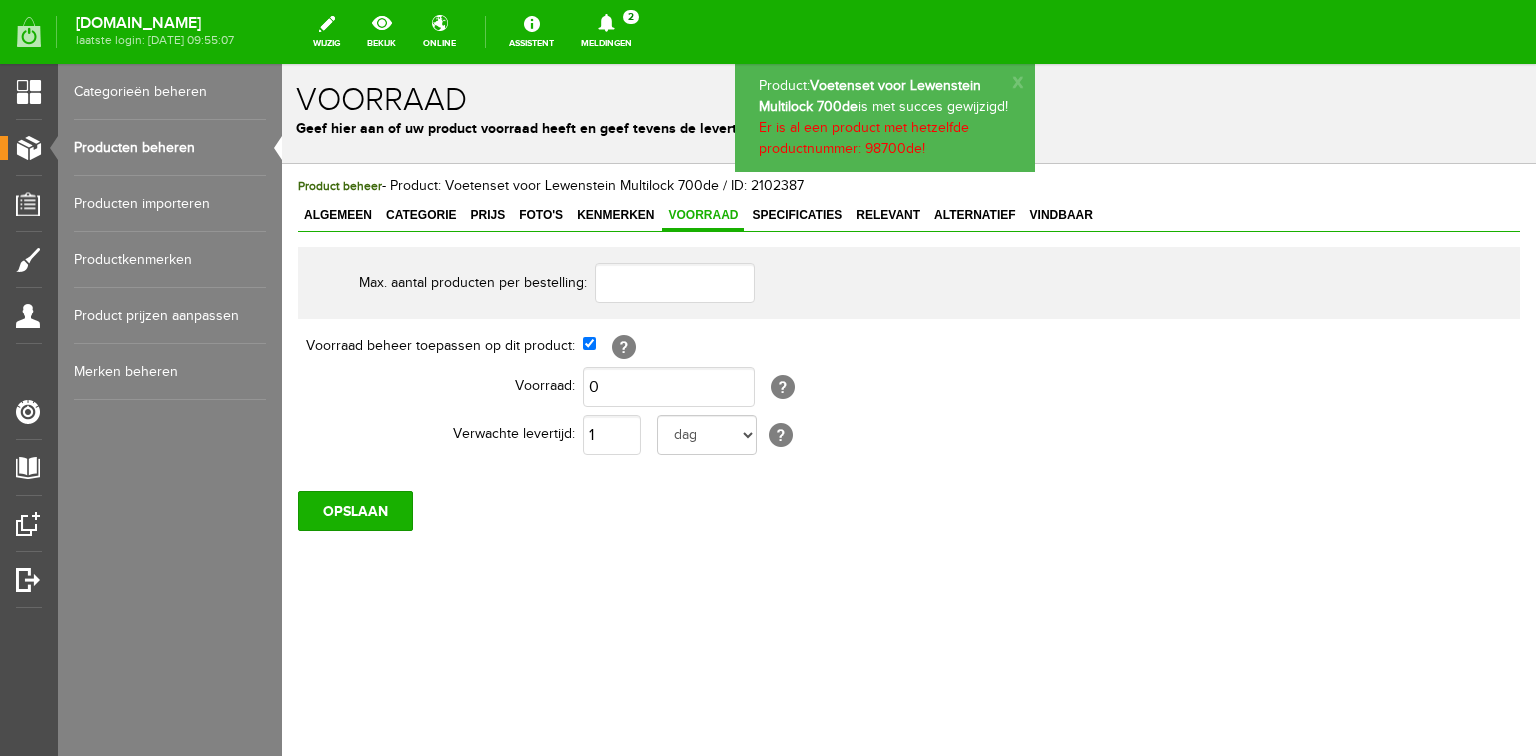 click on "Producten beheren" at bounding box center (170, 148) 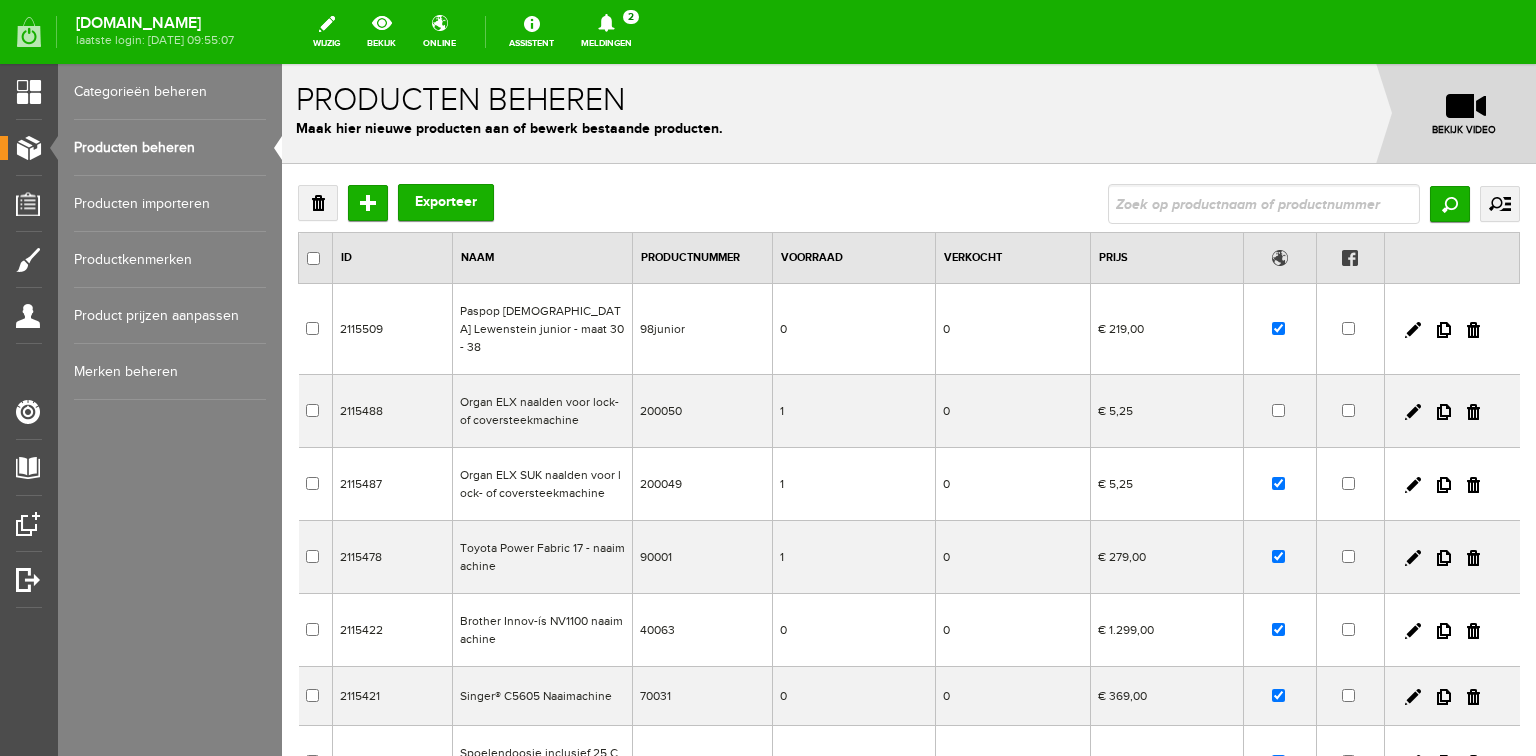 scroll, scrollTop: 0, scrollLeft: 0, axis: both 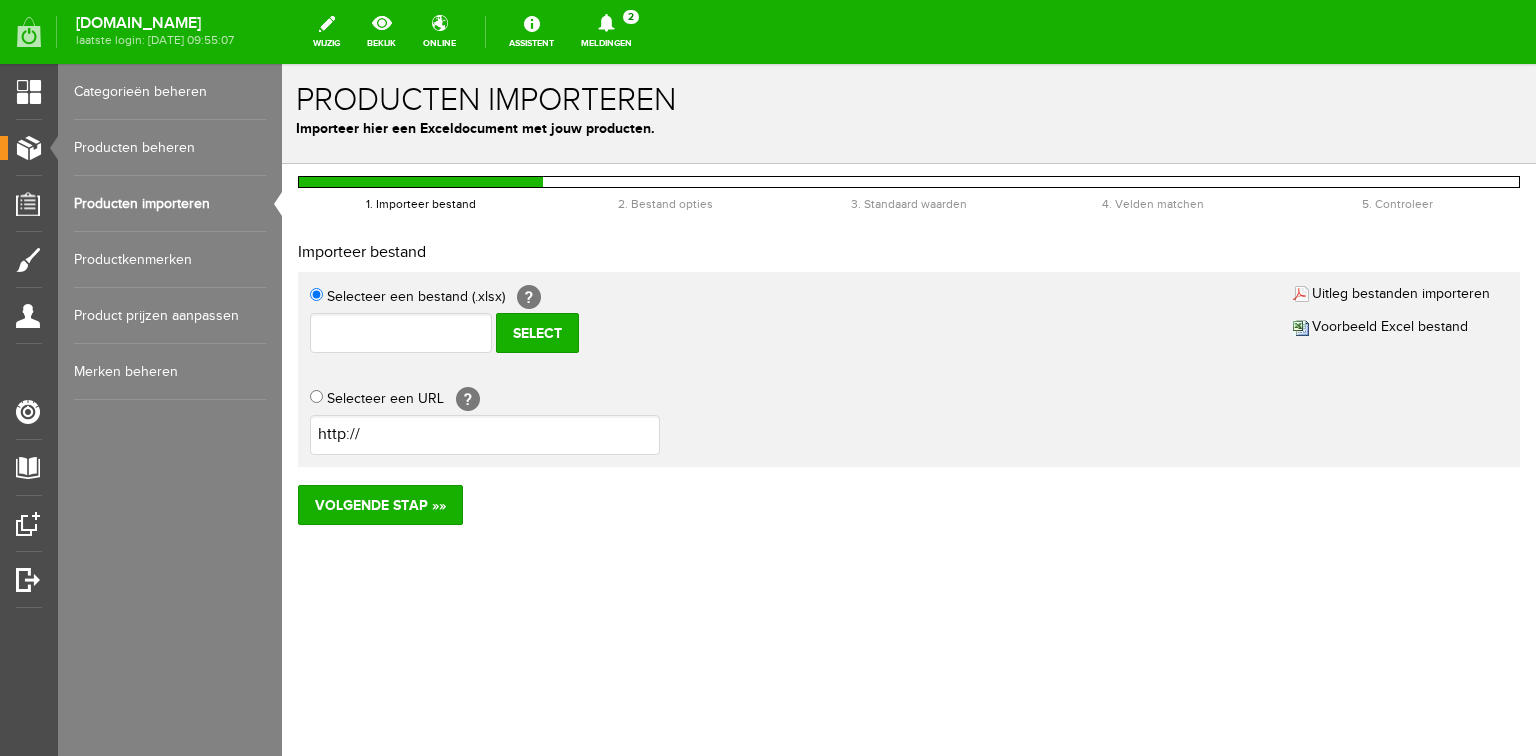 click on "Producten beheren" at bounding box center (170, 148) 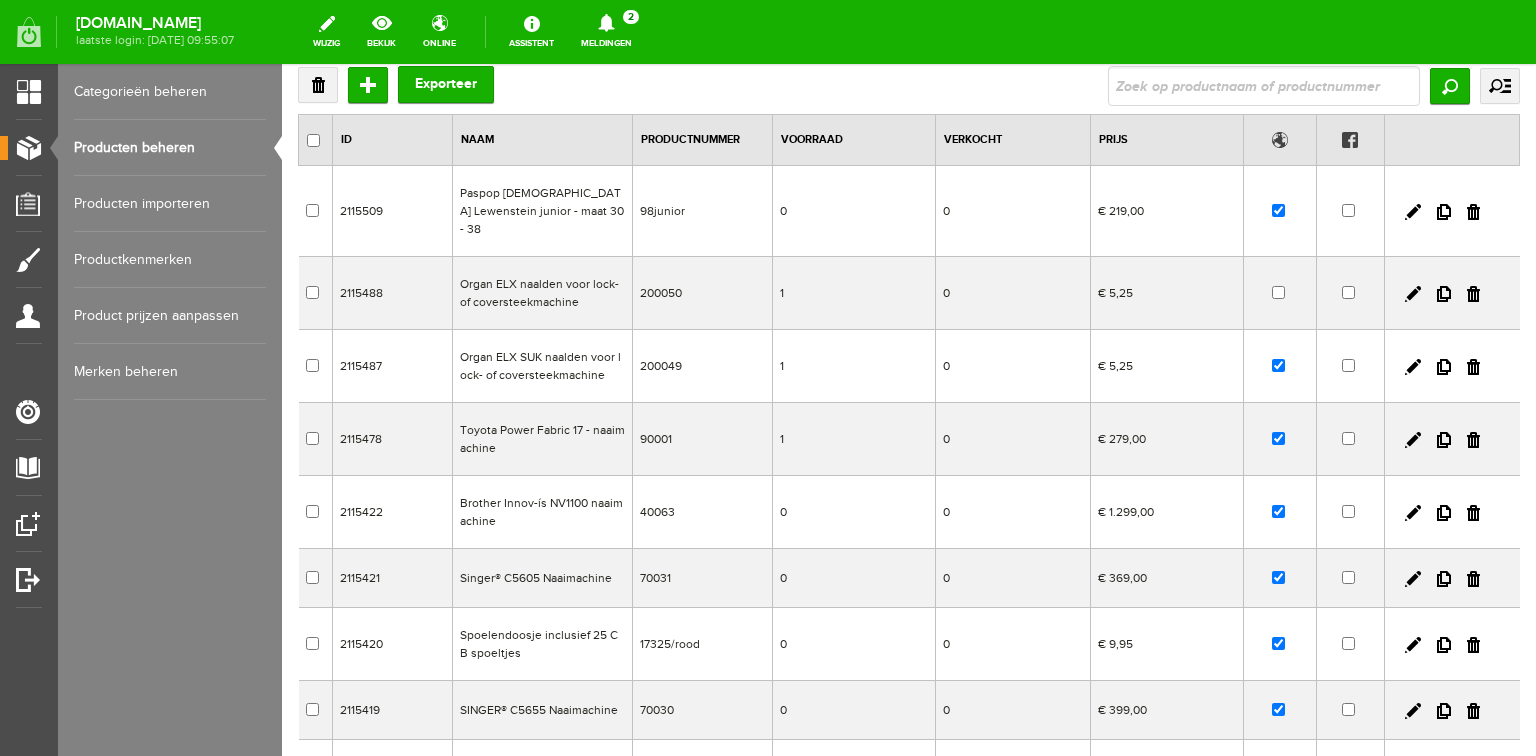 scroll, scrollTop: 0, scrollLeft: 0, axis: both 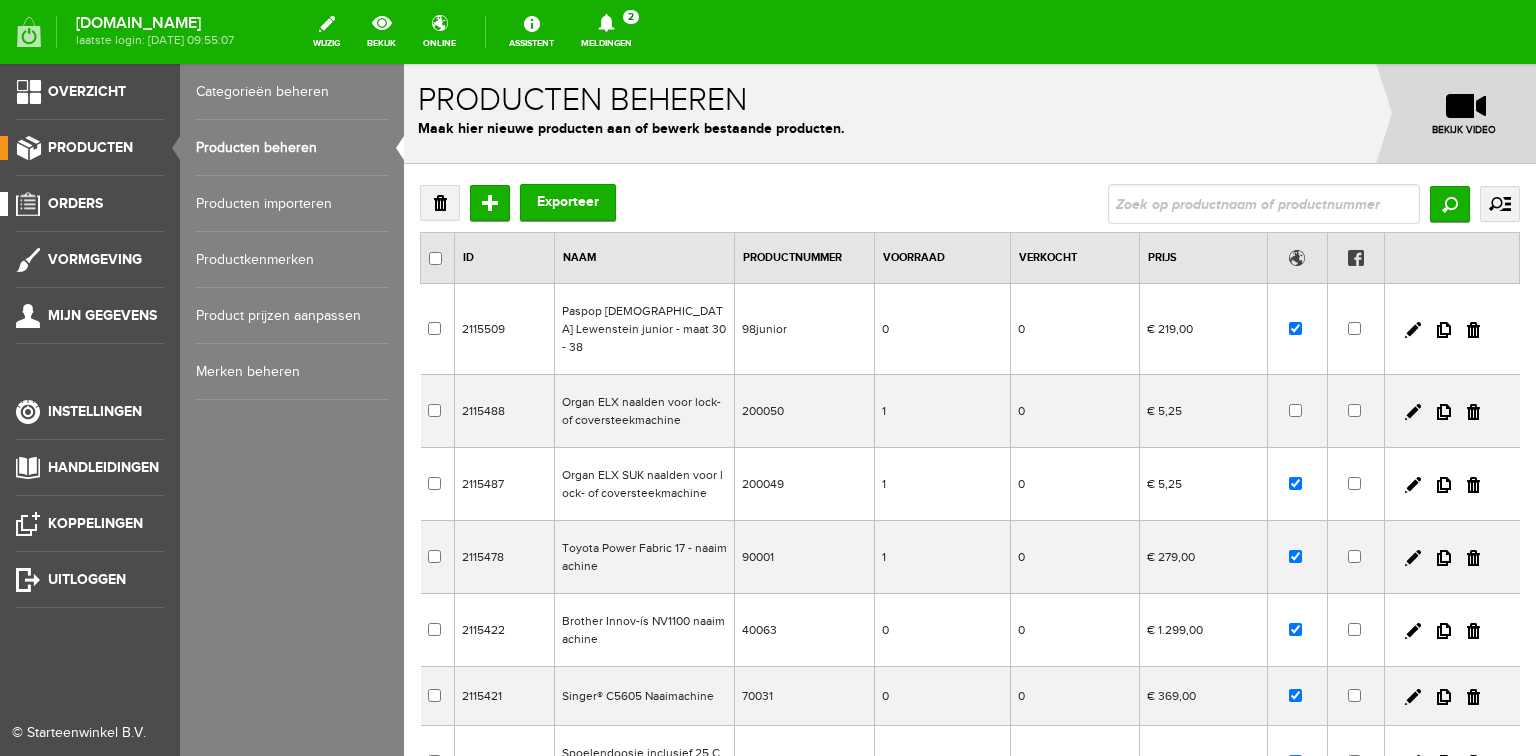 click on "Orders" at bounding box center (75, 203) 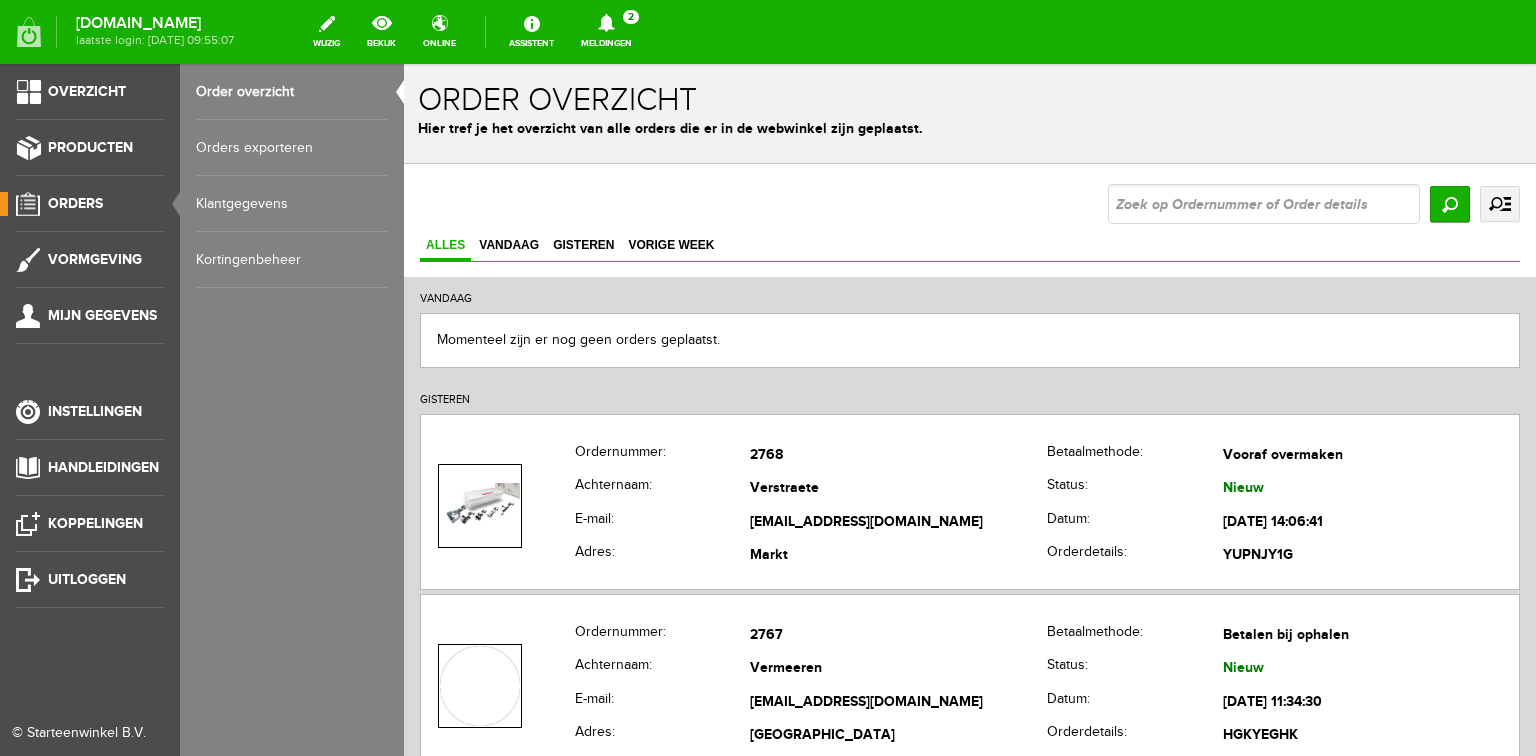scroll, scrollTop: 0, scrollLeft: 0, axis: both 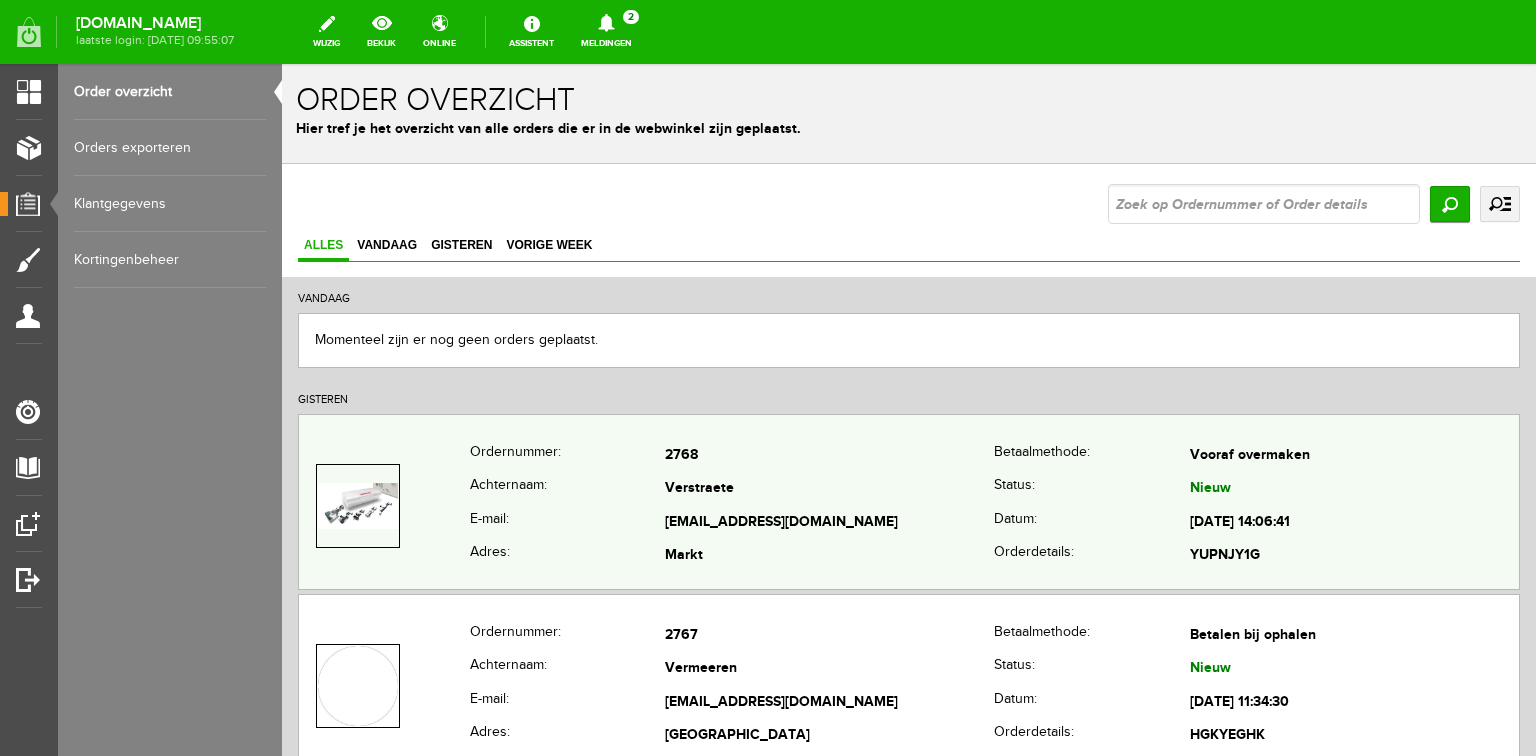 click on "Verstraete" at bounding box center (829, 490) 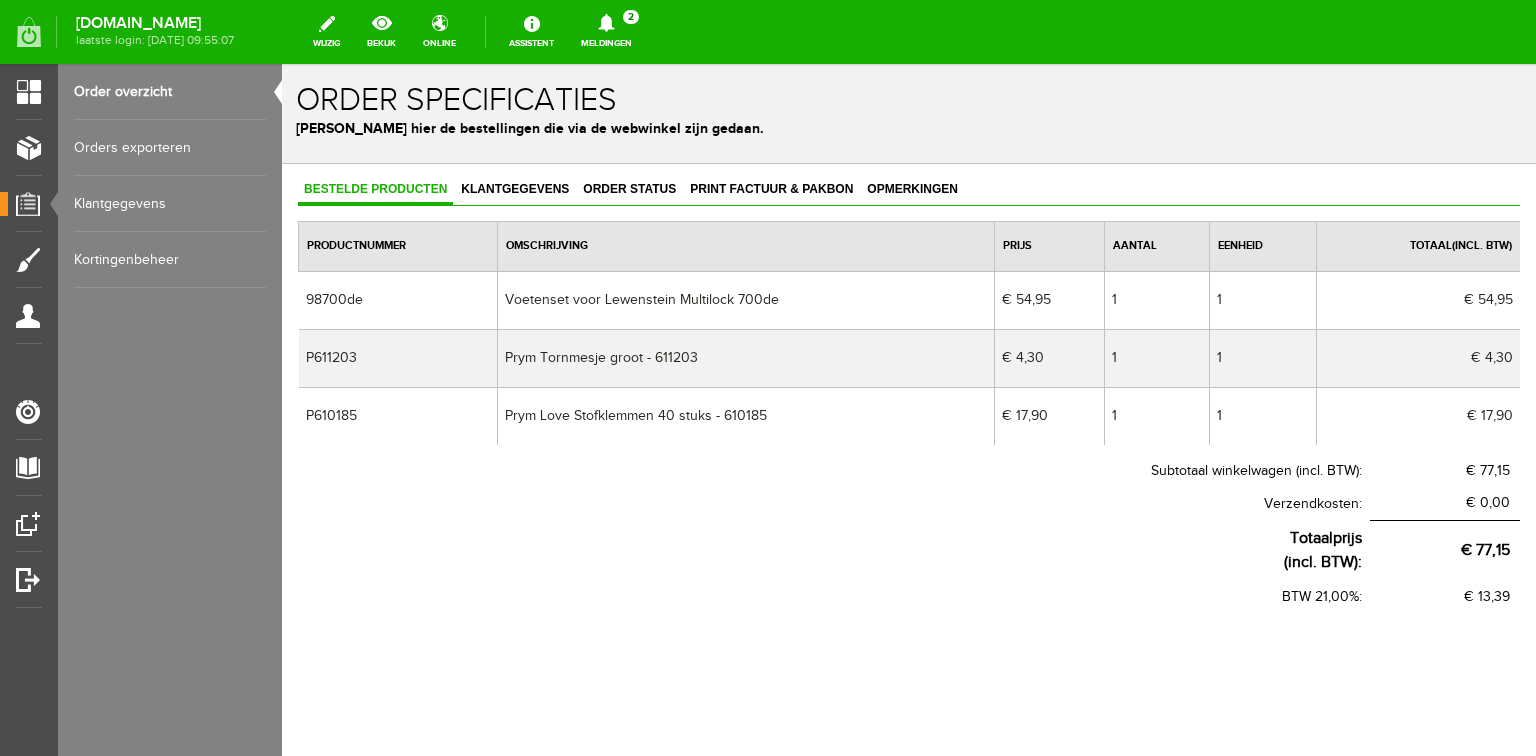 scroll, scrollTop: 0, scrollLeft: 0, axis: both 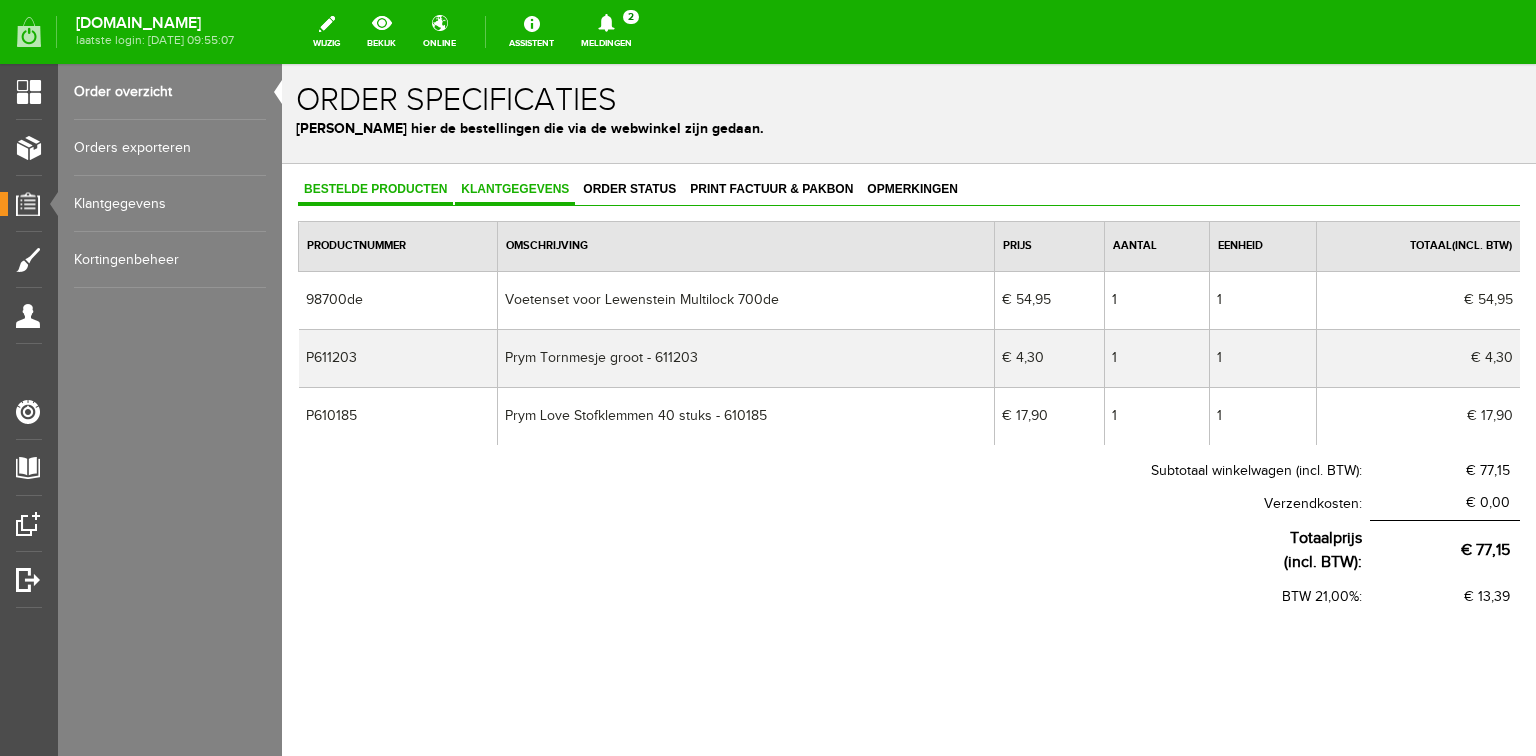 click on "Klantgegevens" at bounding box center [515, 189] 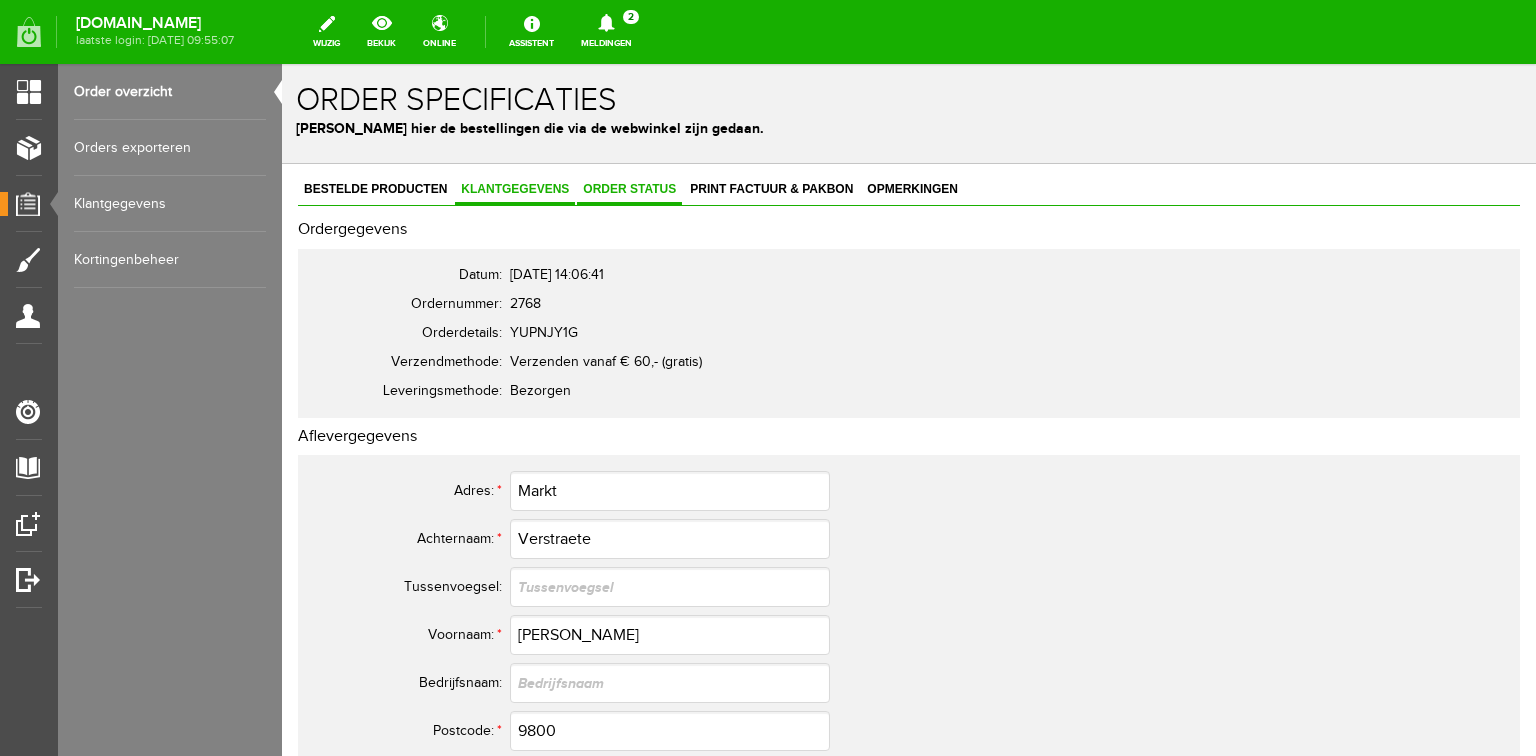 click on "Order status" at bounding box center (629, 189) 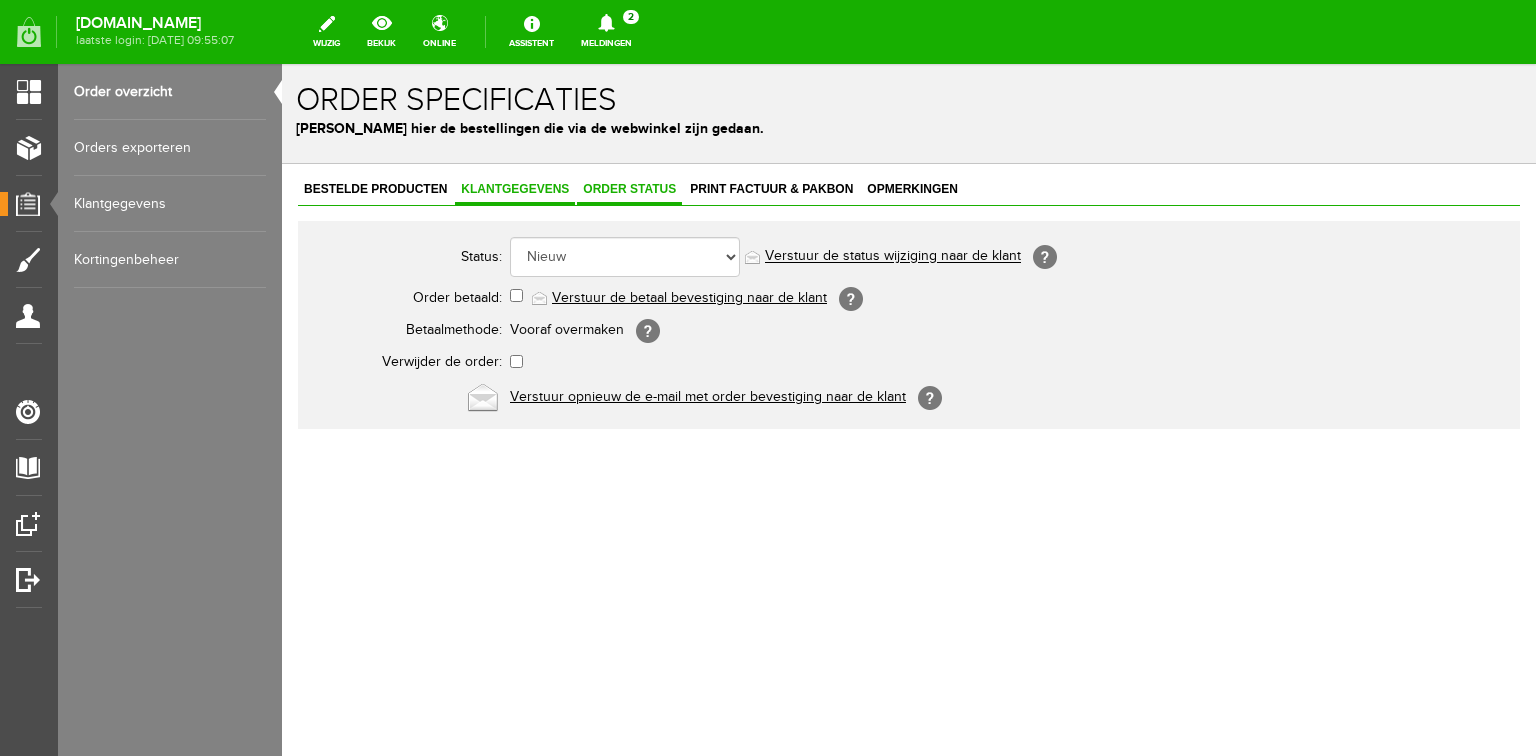 click on "Klantgegevens" at bounding box center (515, 189) 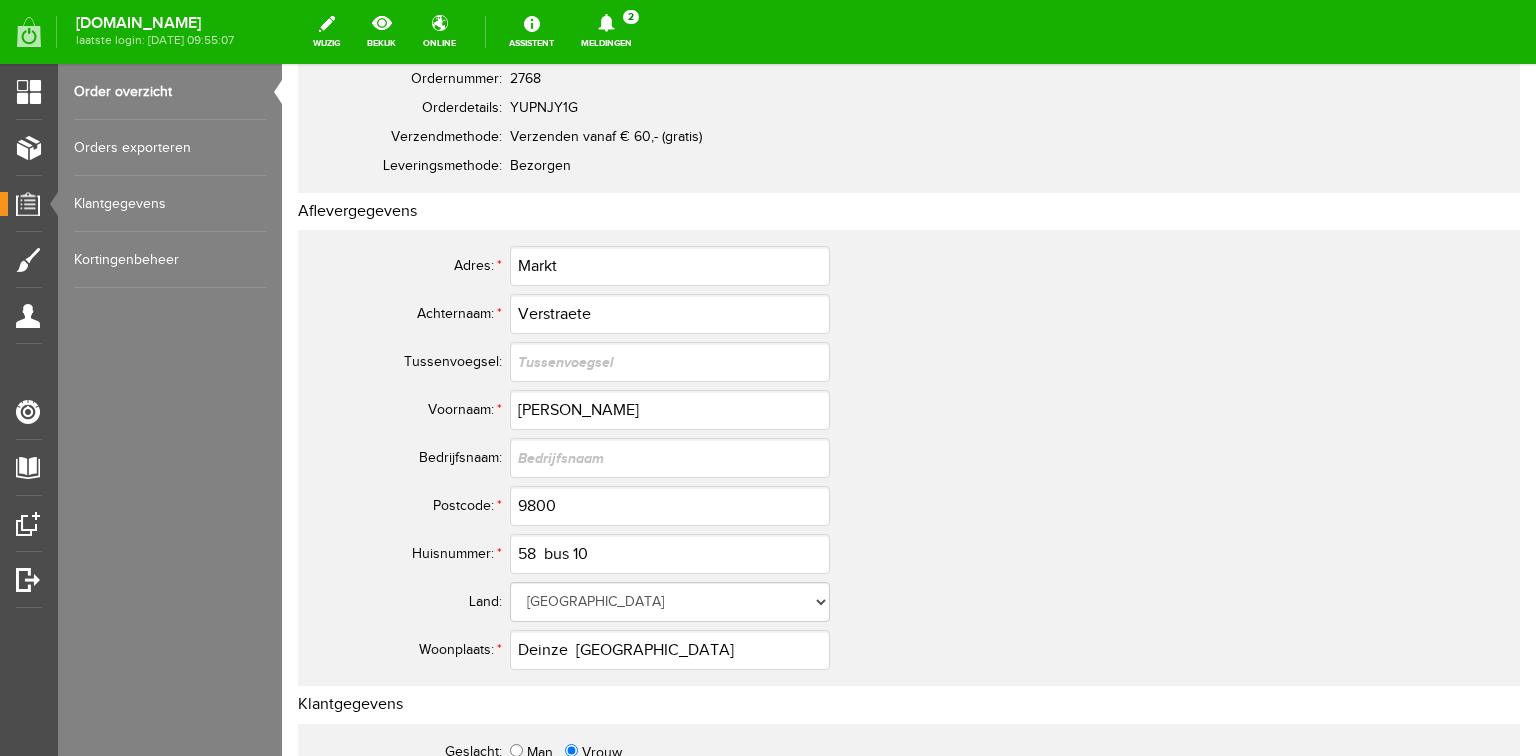 scroll, scrollTop: 80, scrollLeft: 0, axis: vertical 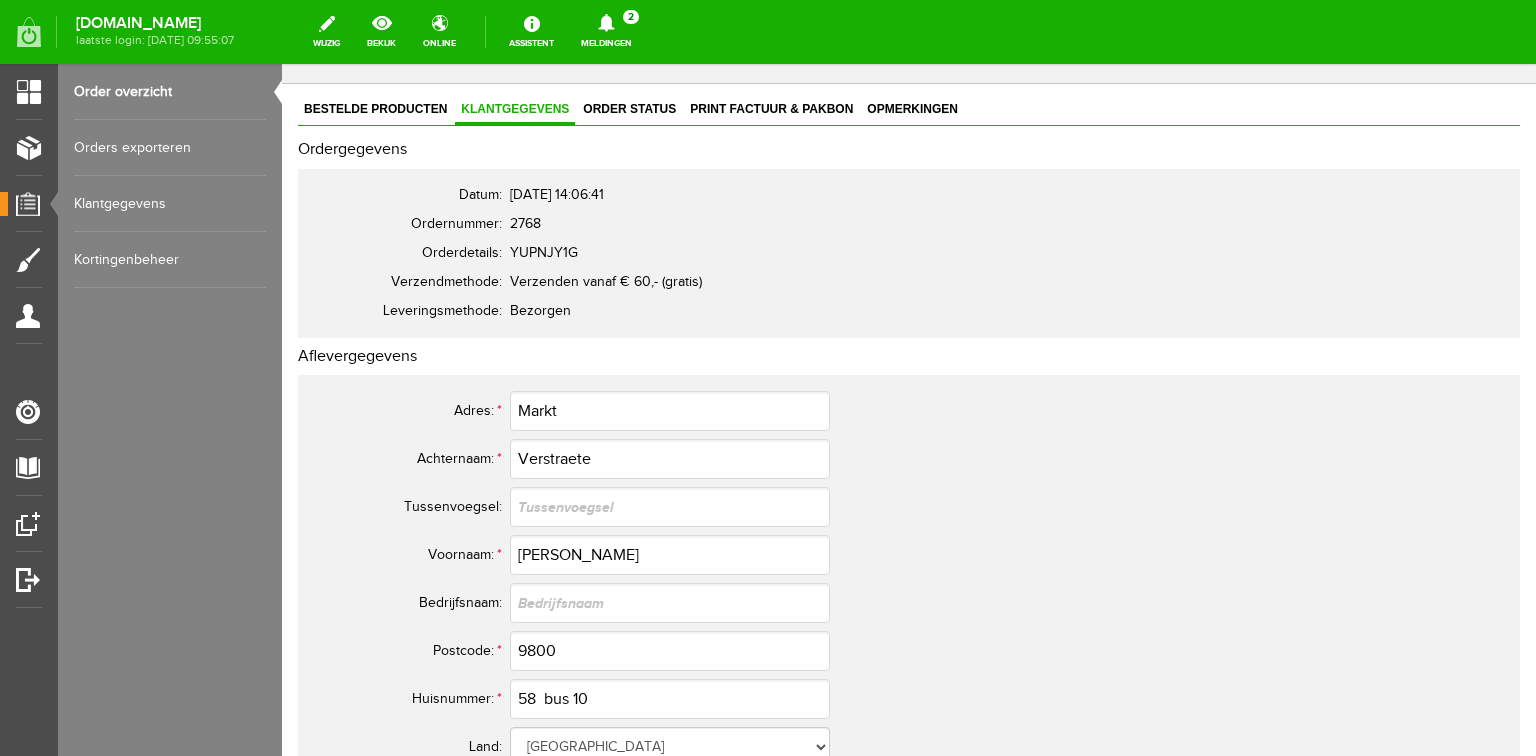 click on "Order overzicht" at bounding box center [170, 92] 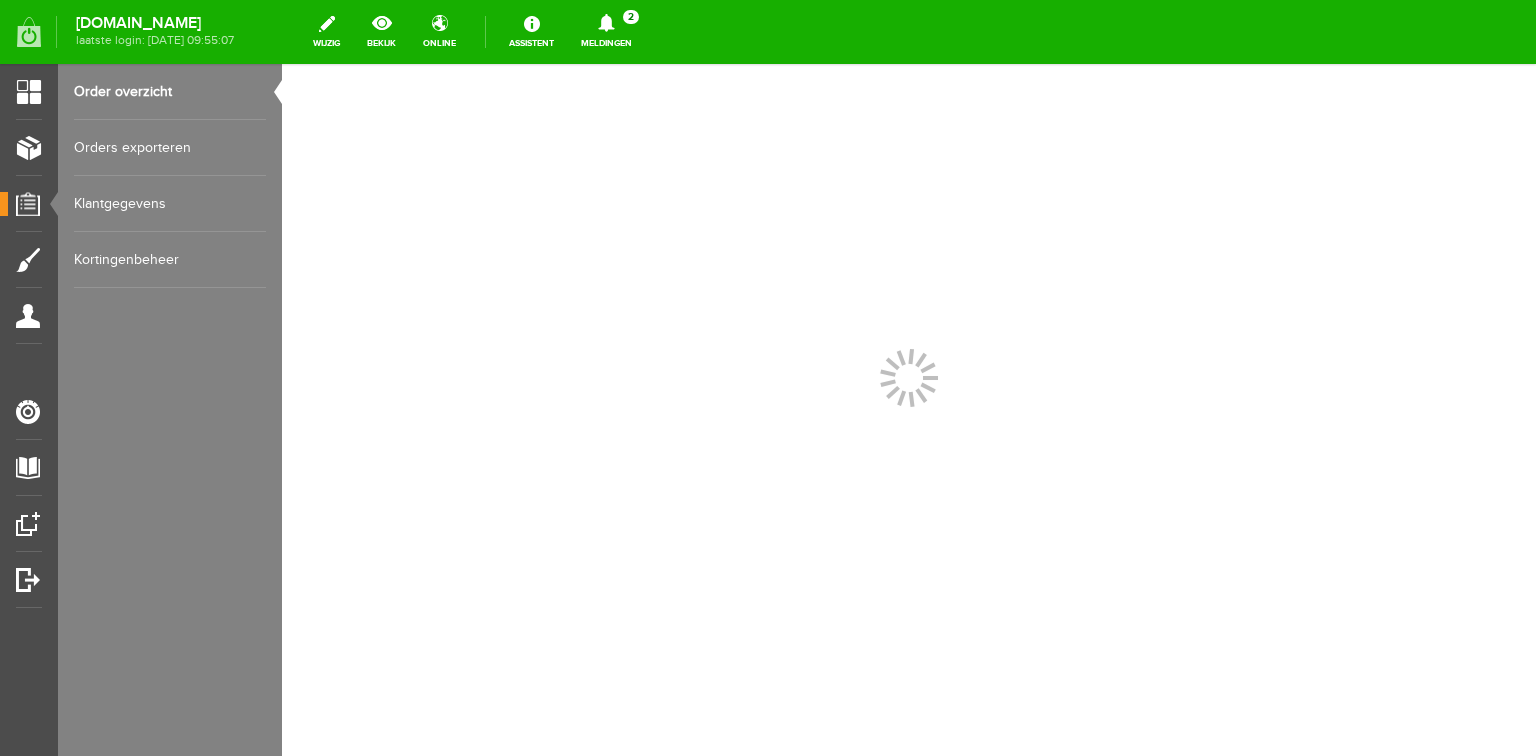 scroll, scrollTop: 0, scrollLeft: 0, axis: both 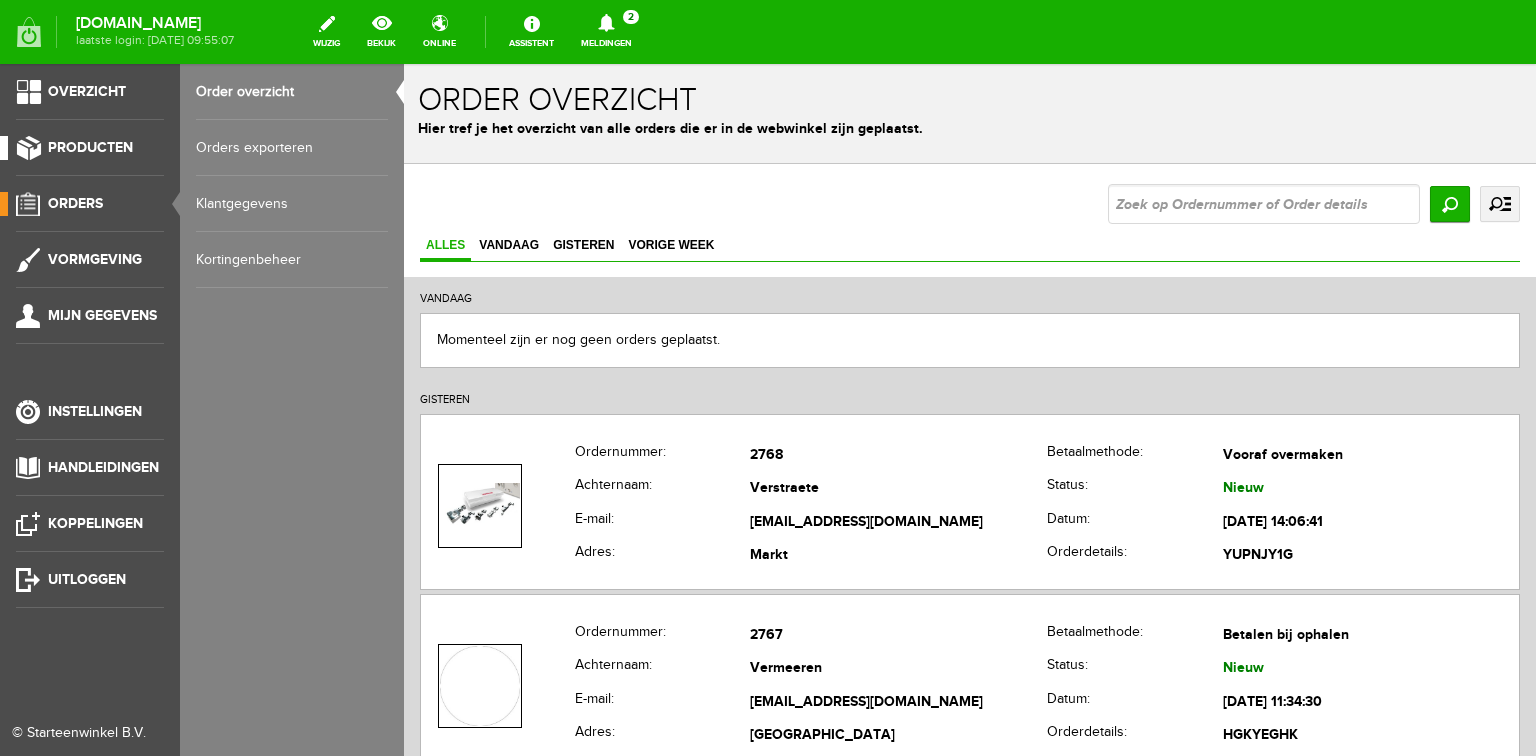 click on "Producten" at bounding box center [90, 147] 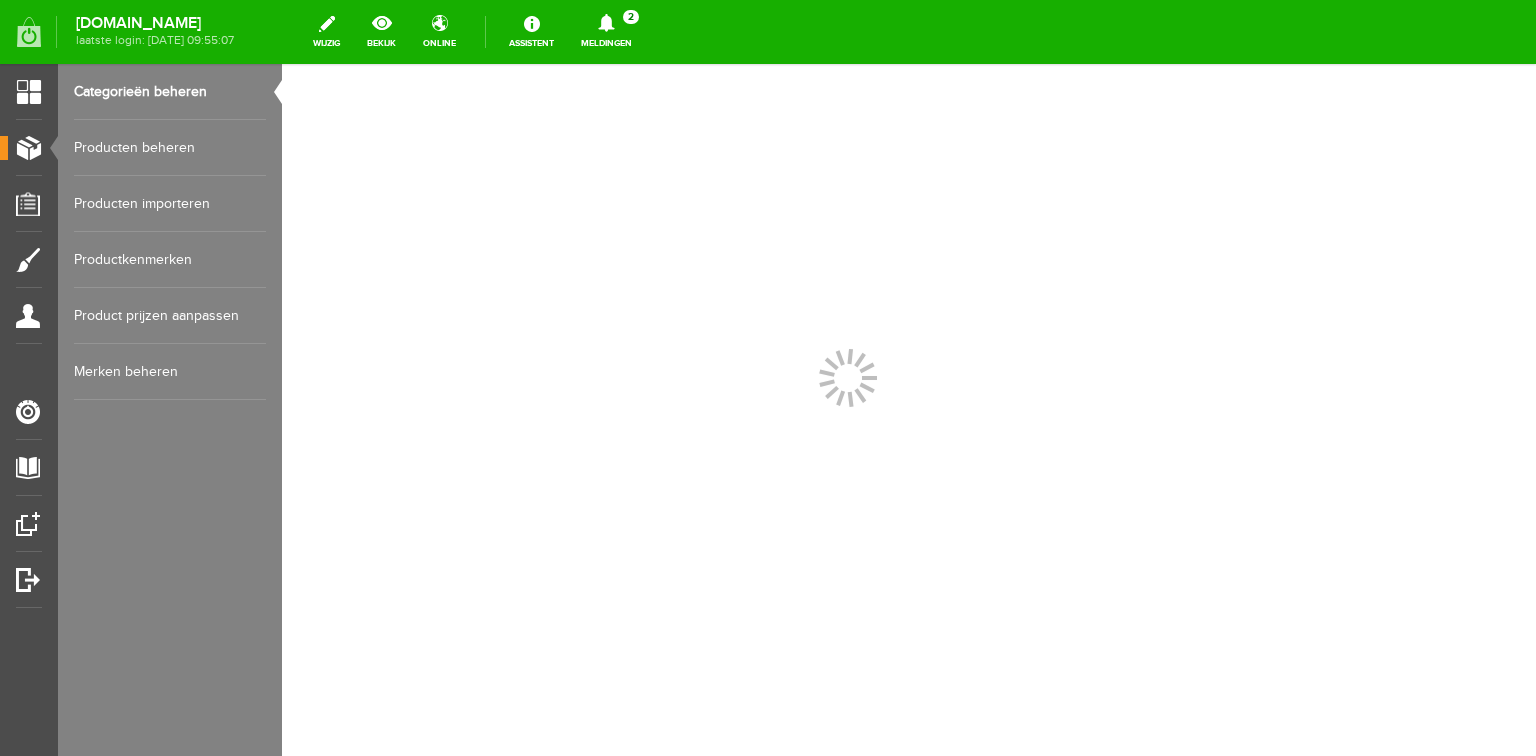 scroll, scrollTop: 0, scrollLeft: 0, axis: both 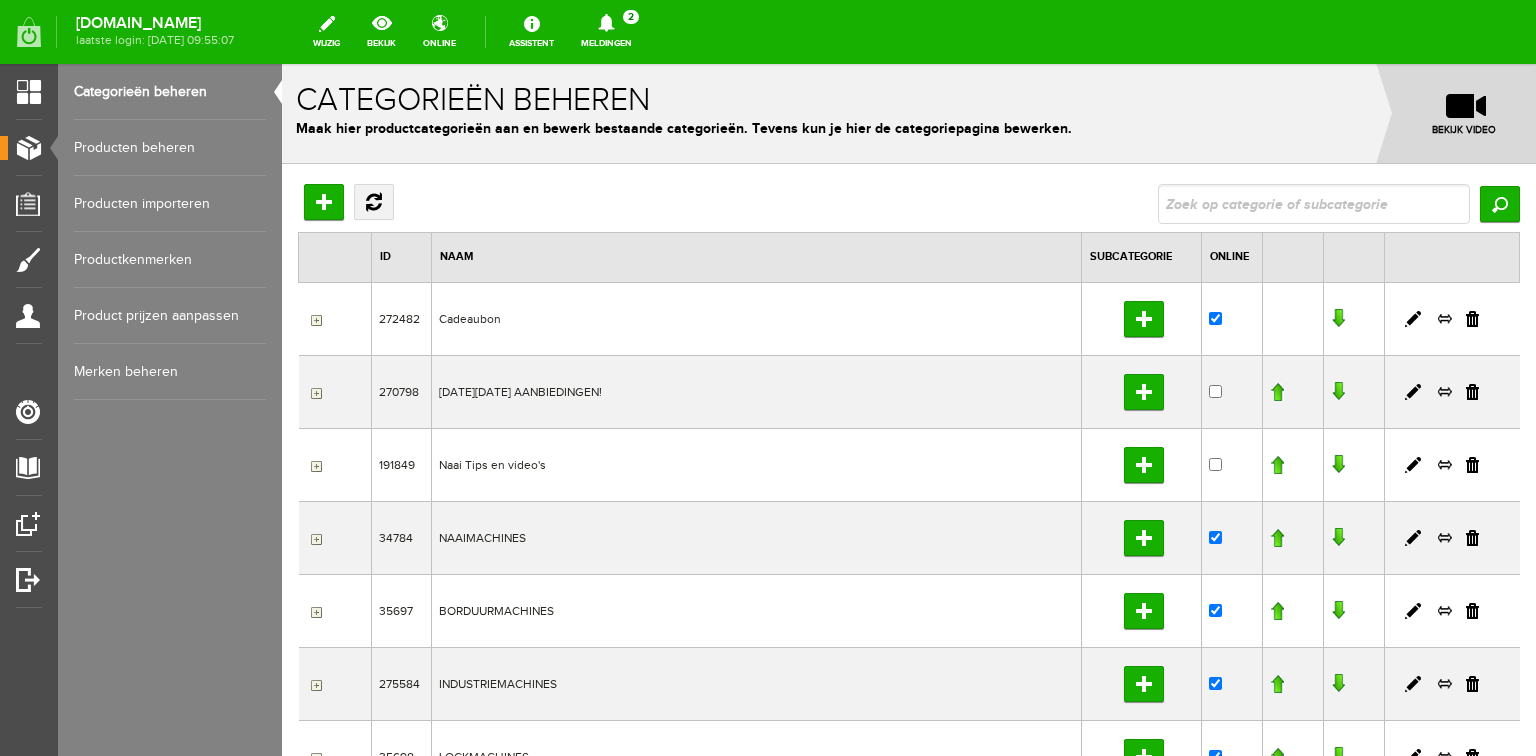 click on "Producten beheren" at bounding box center [170, 148] 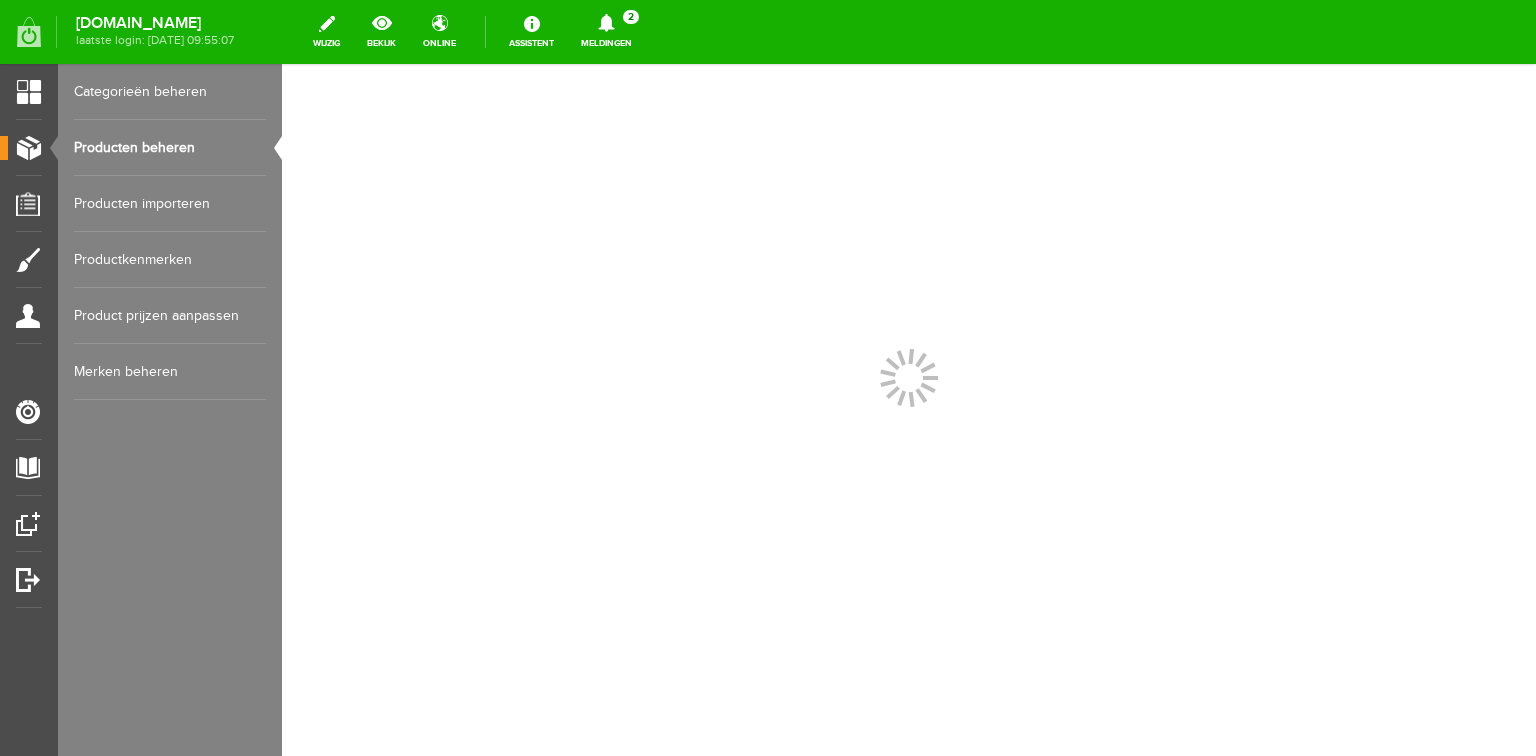 scroll, scrollTop: 0, scrollLeft: 0, axis: both 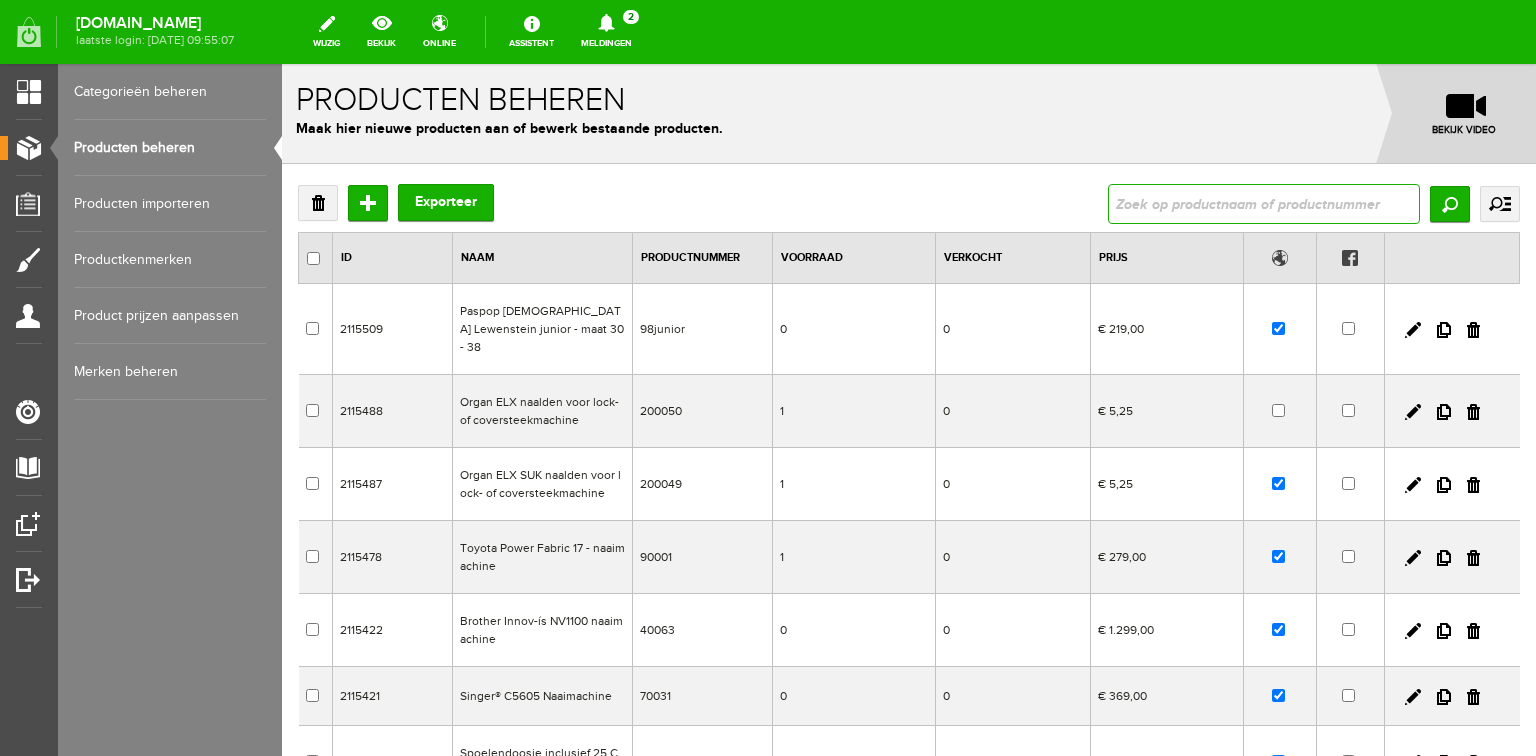 click at bounding box center [1264, 204] 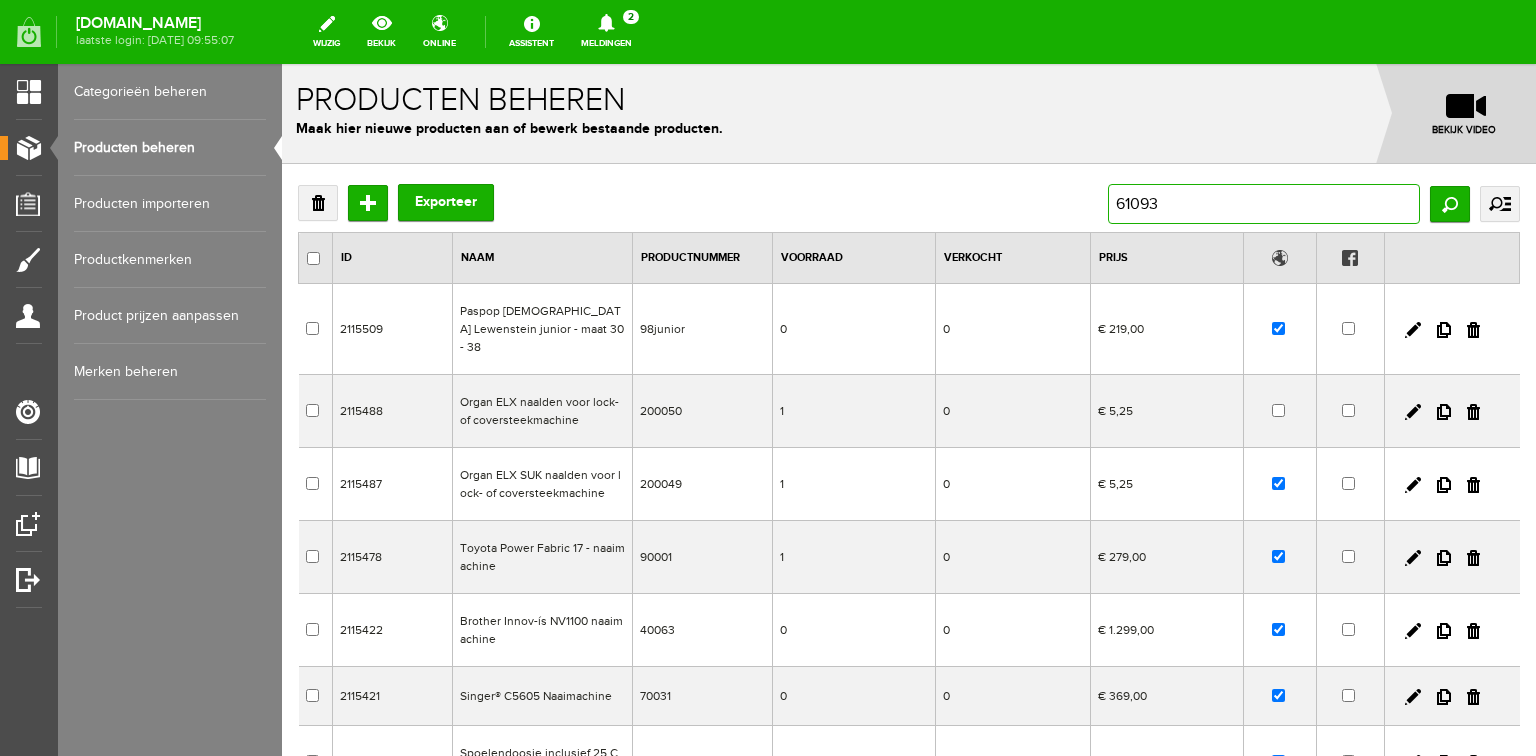 type on "610933" 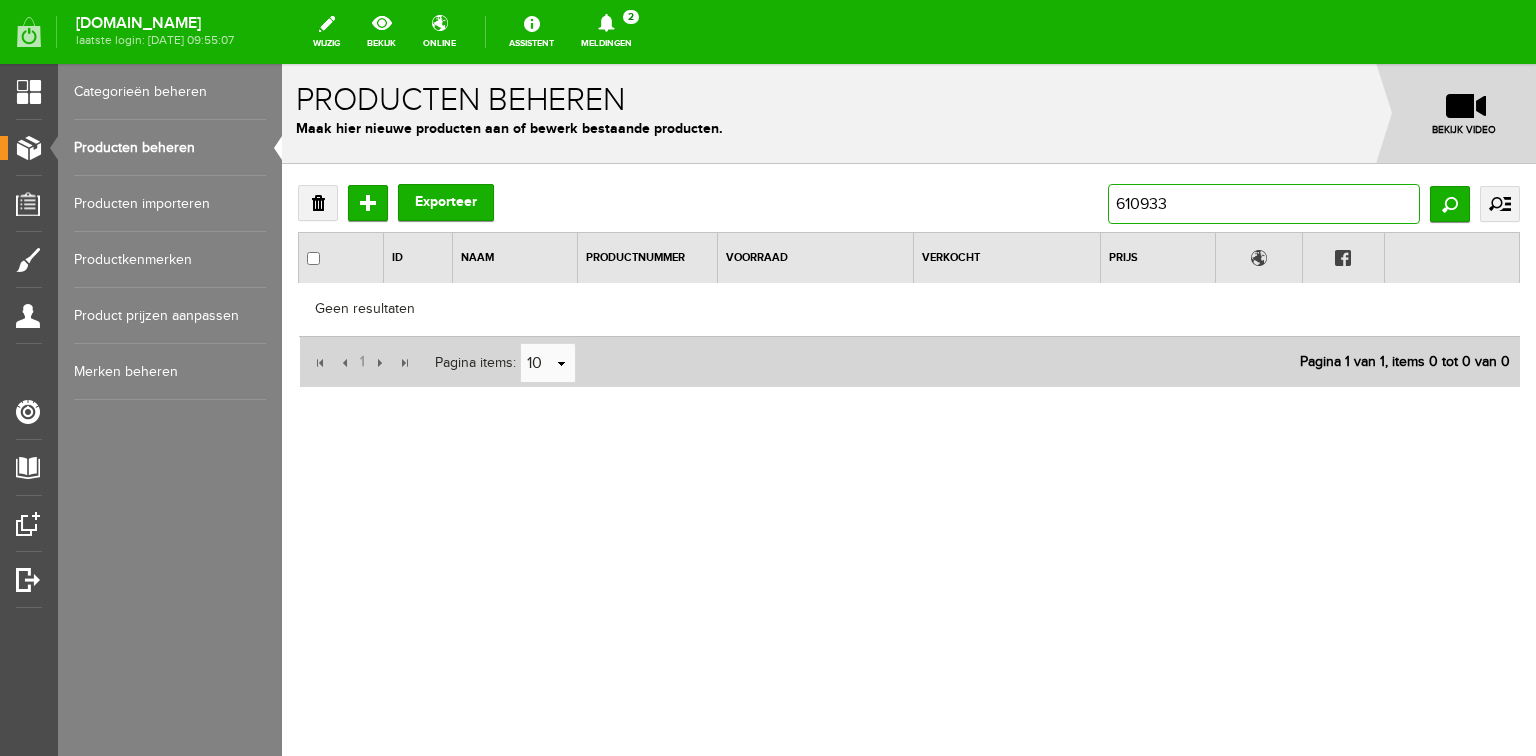 click on "610933" at bounding box center [1264, 204] 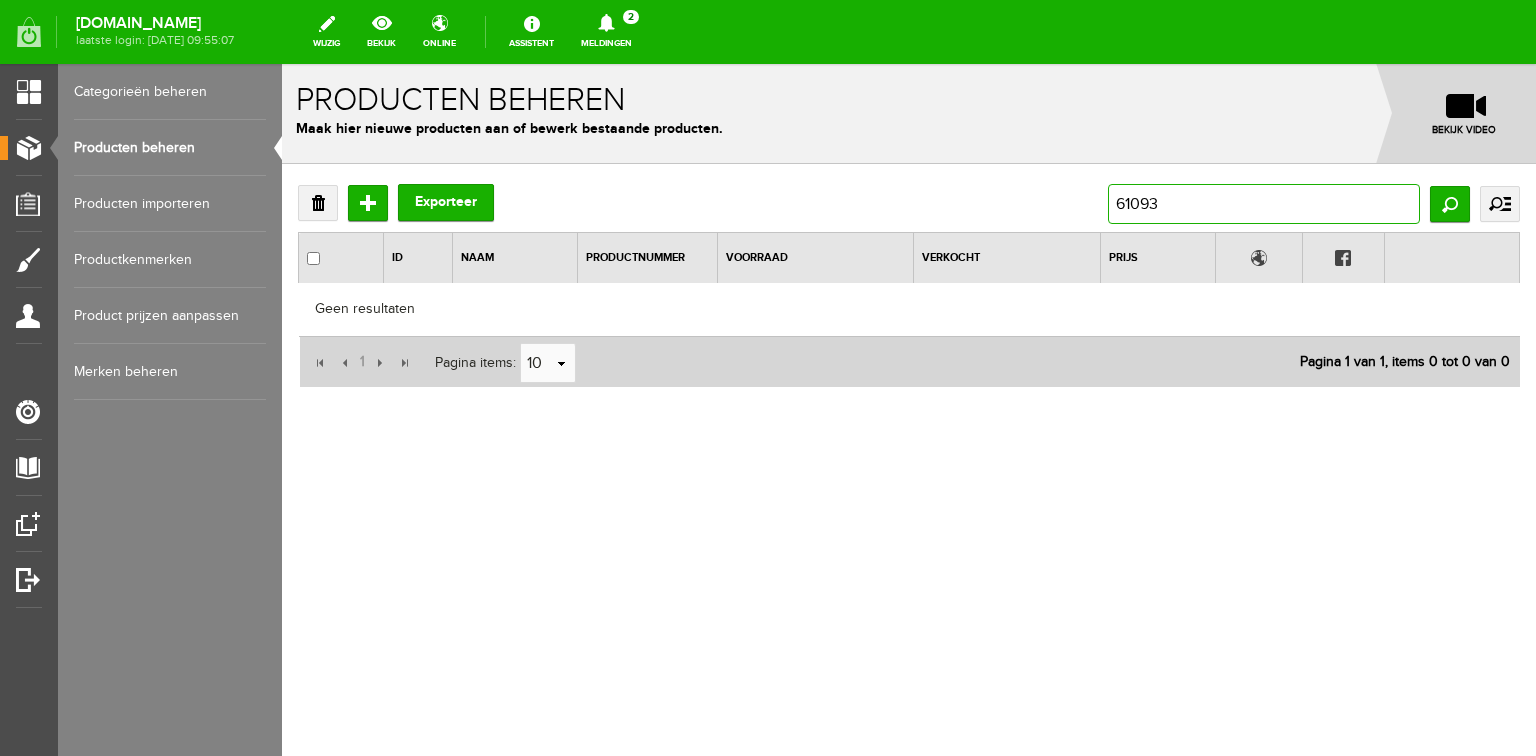type on "610930" 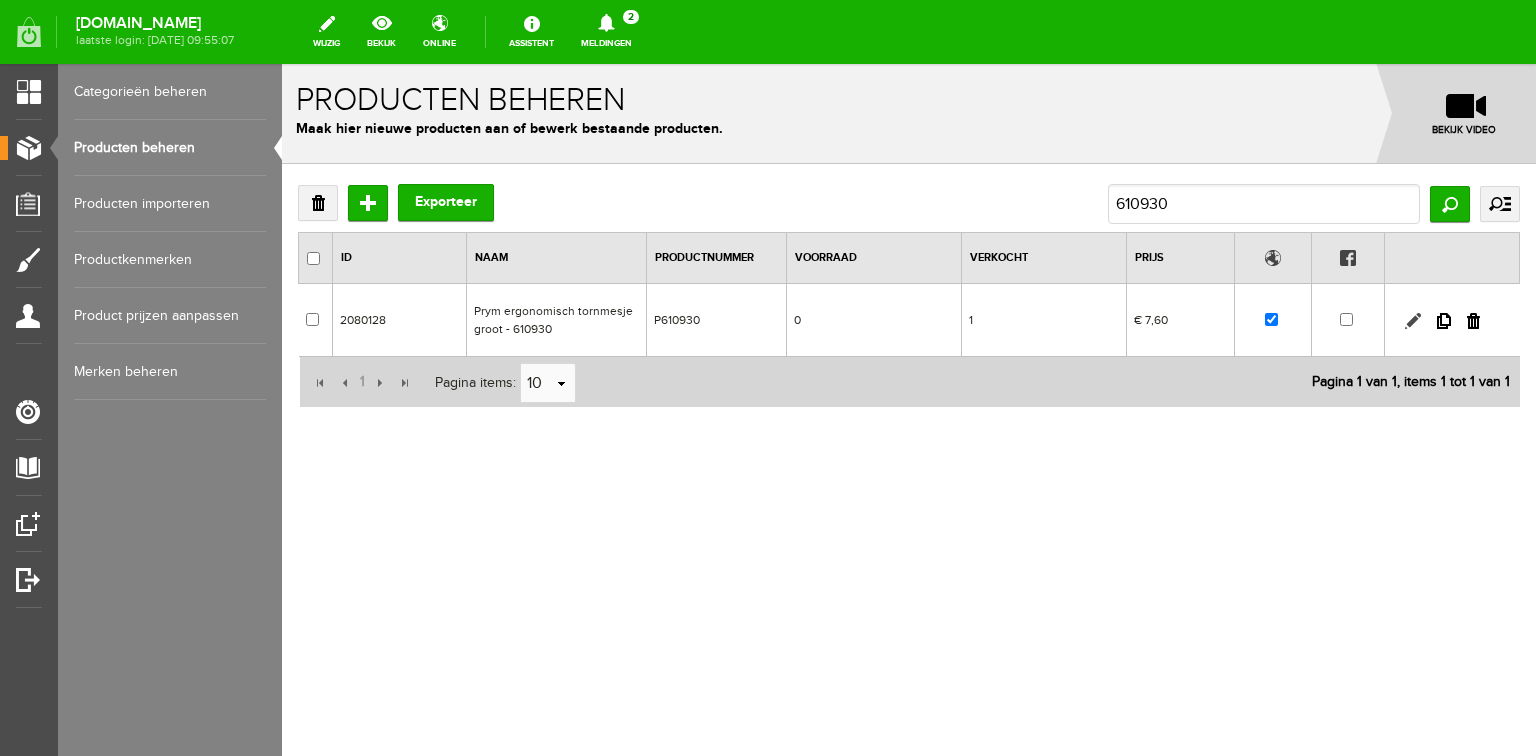 click at bounding box center [1413, 321] 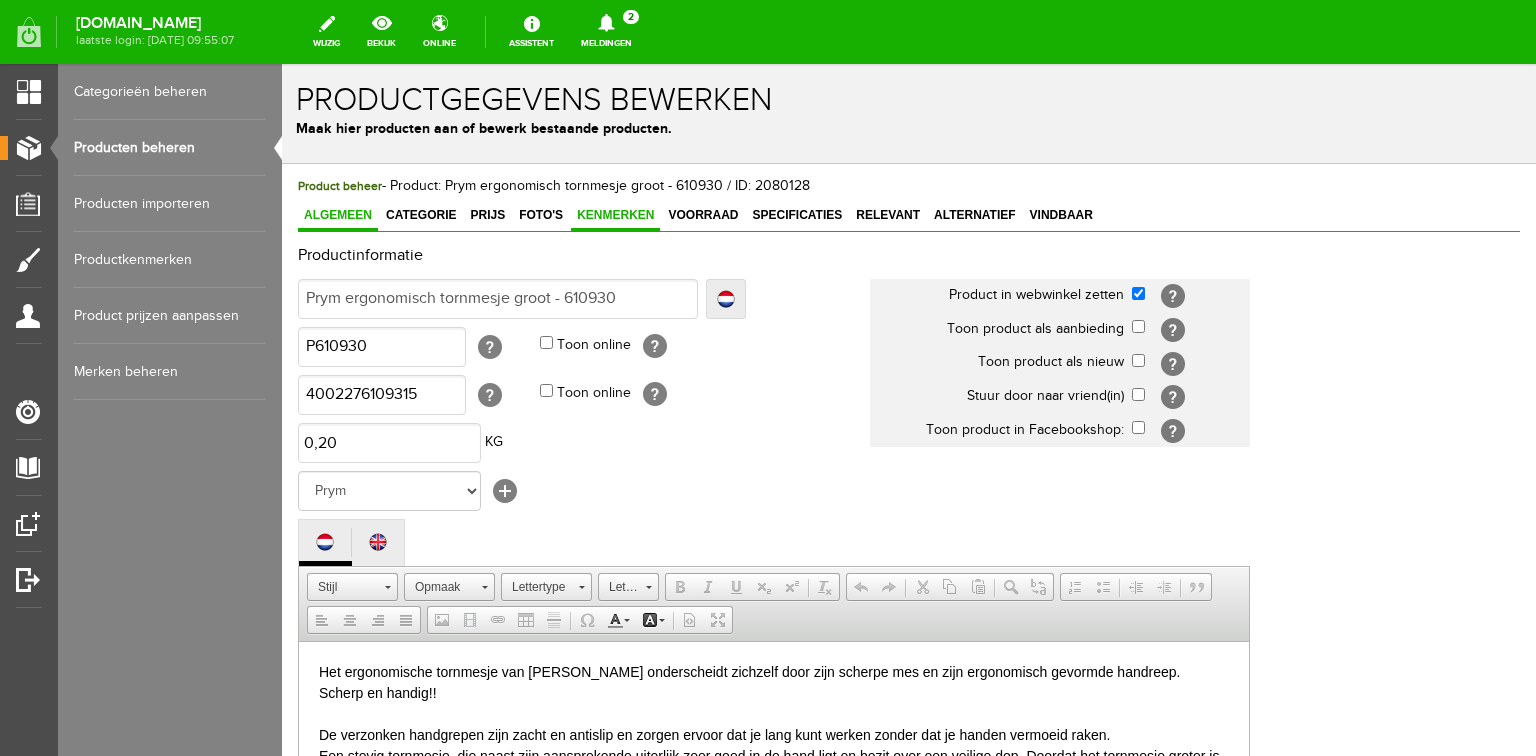 scroll, scrollTop: 0, scrollLeft: 0, axis: both 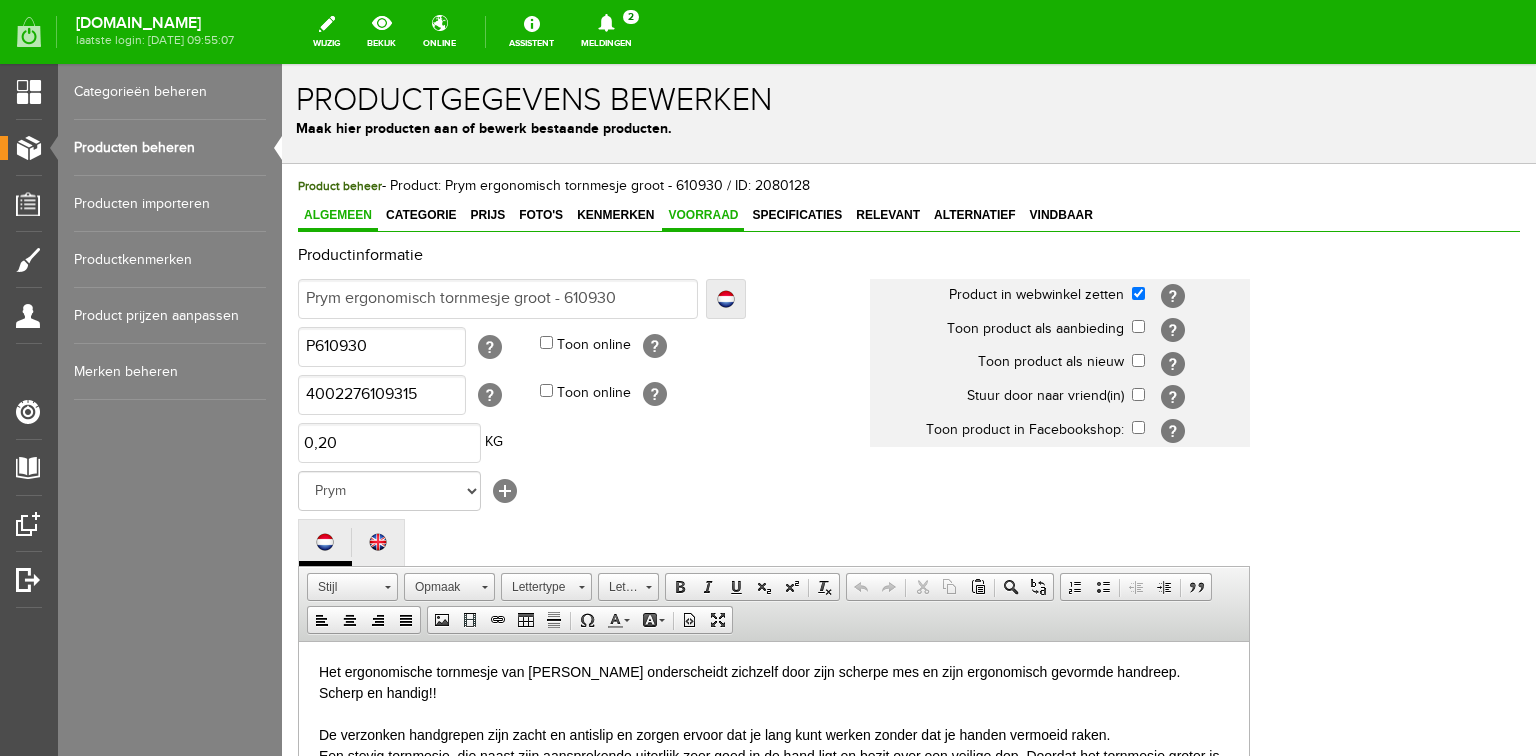 click on "Voorraad" at bounding box center [703, 215] 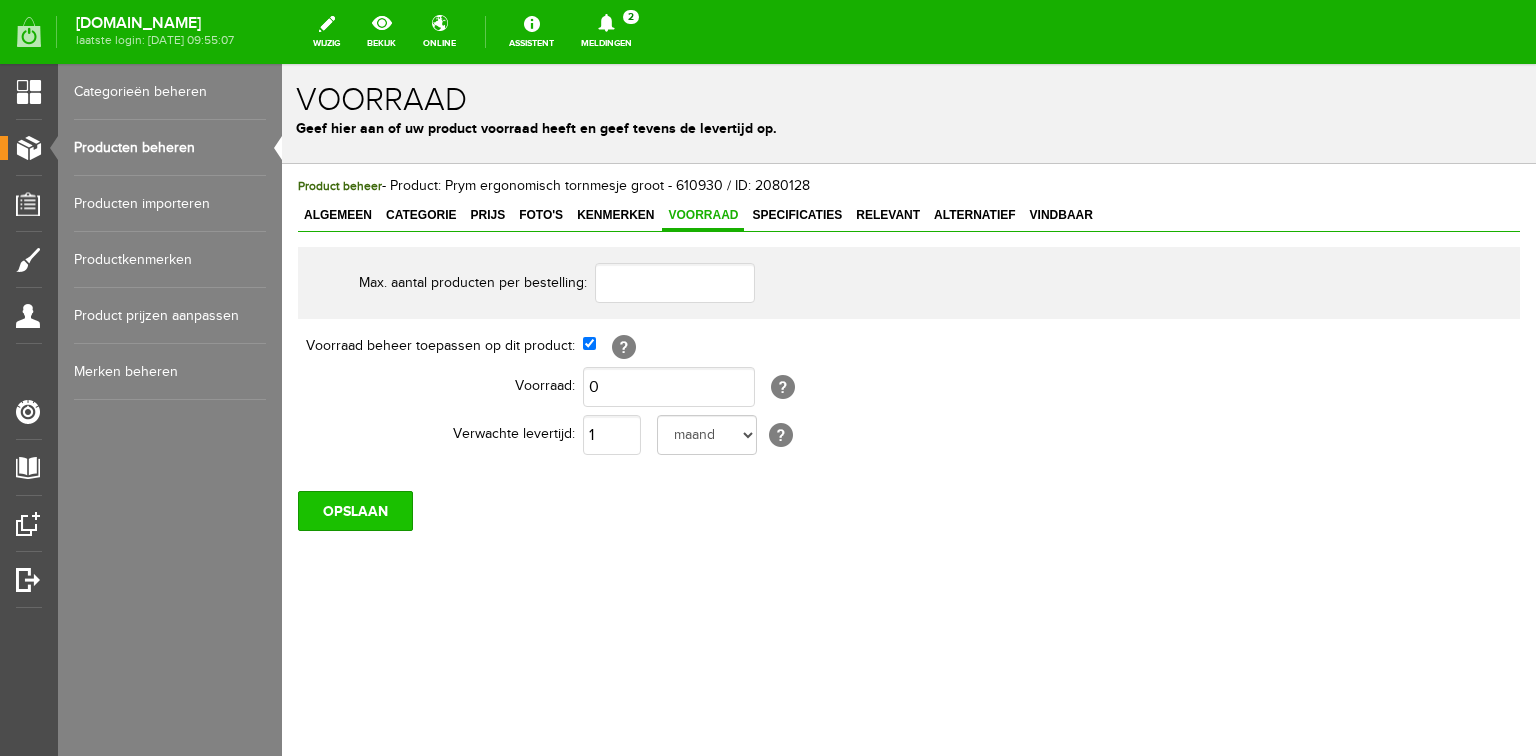 click on "OPSLAAN" at bounding box center (355, 511) 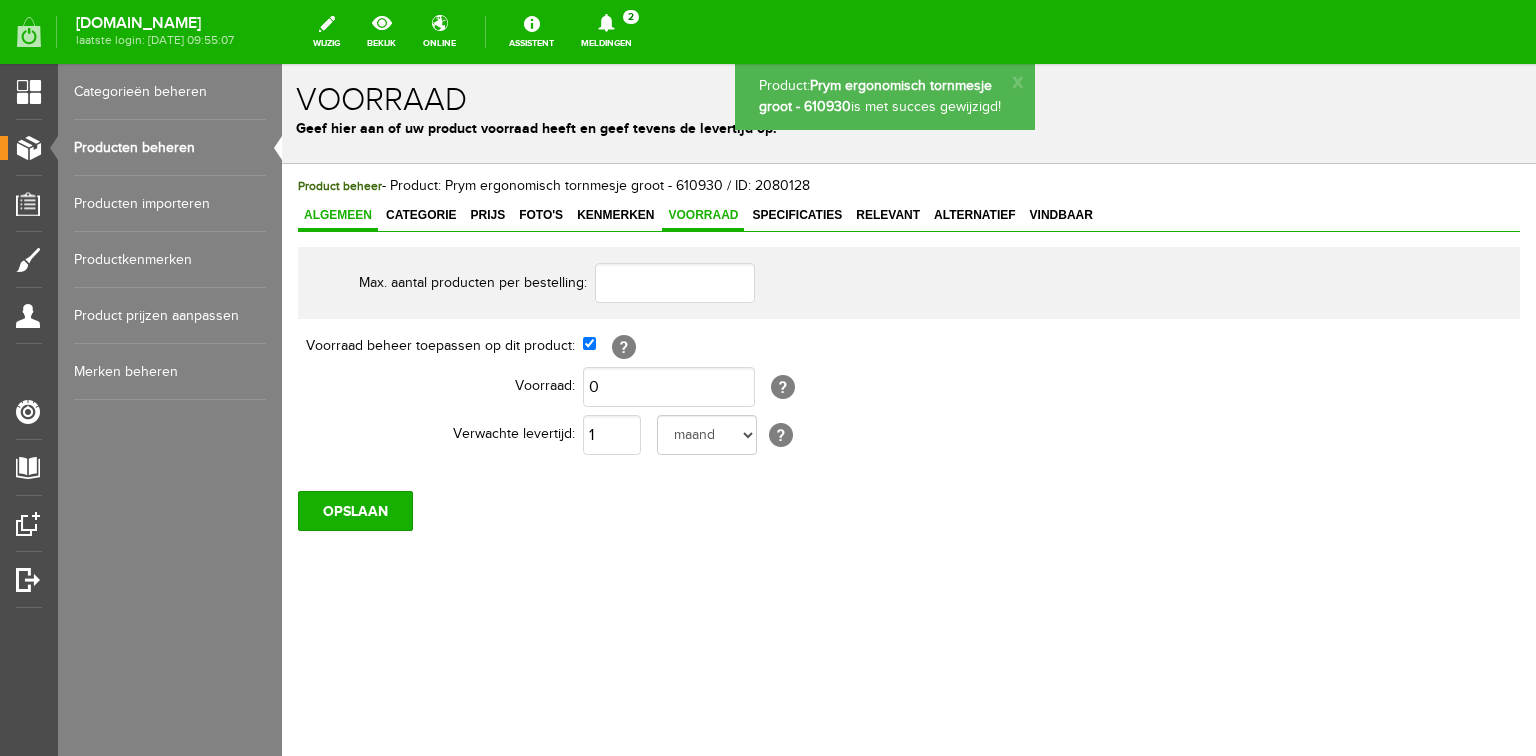 scroll, scrollTop: 0, scrollLeft: 0, axis: both 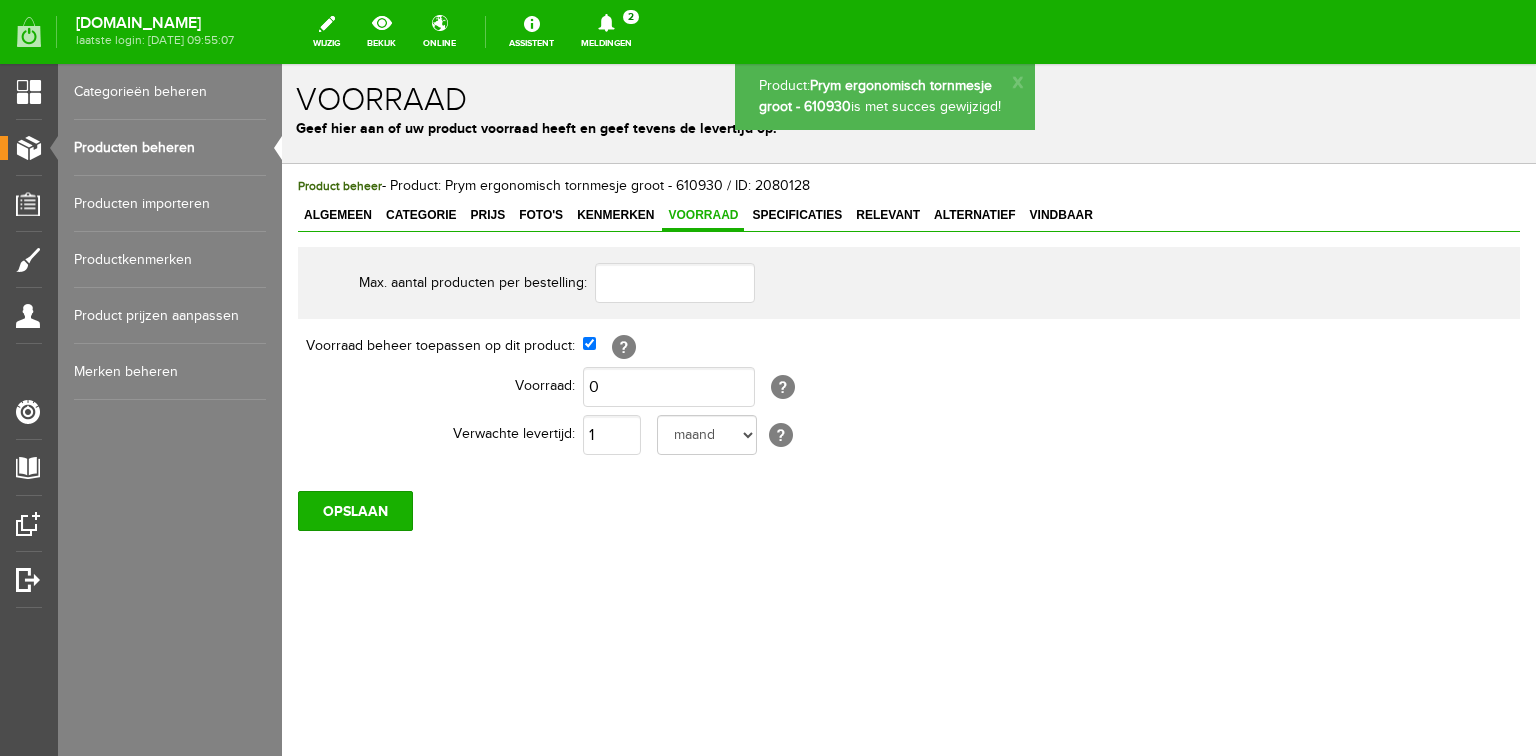click on "Producten beheren" at bounding box center [170, 148] 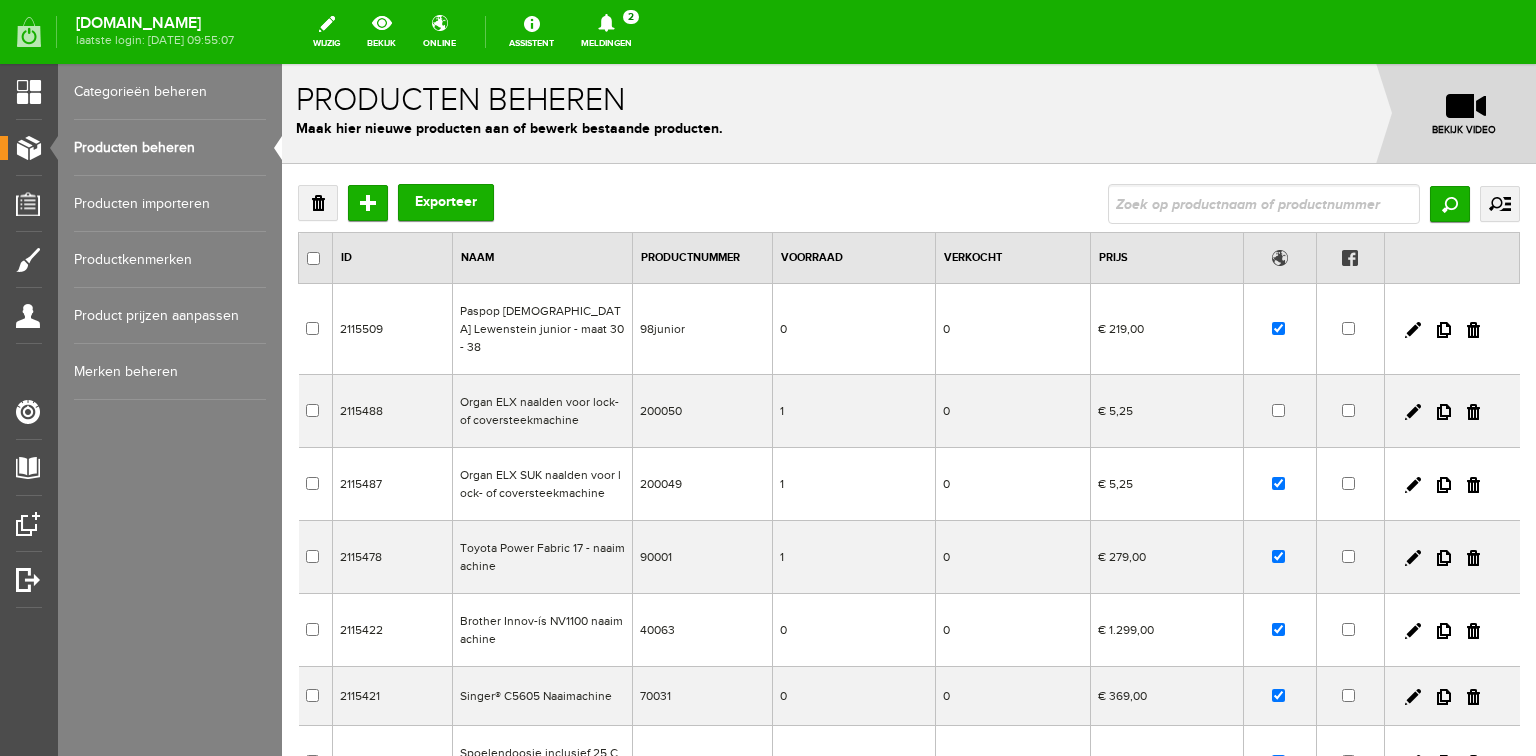 scroll, scrollTop: 0, scrollLeft: 0, axis: both 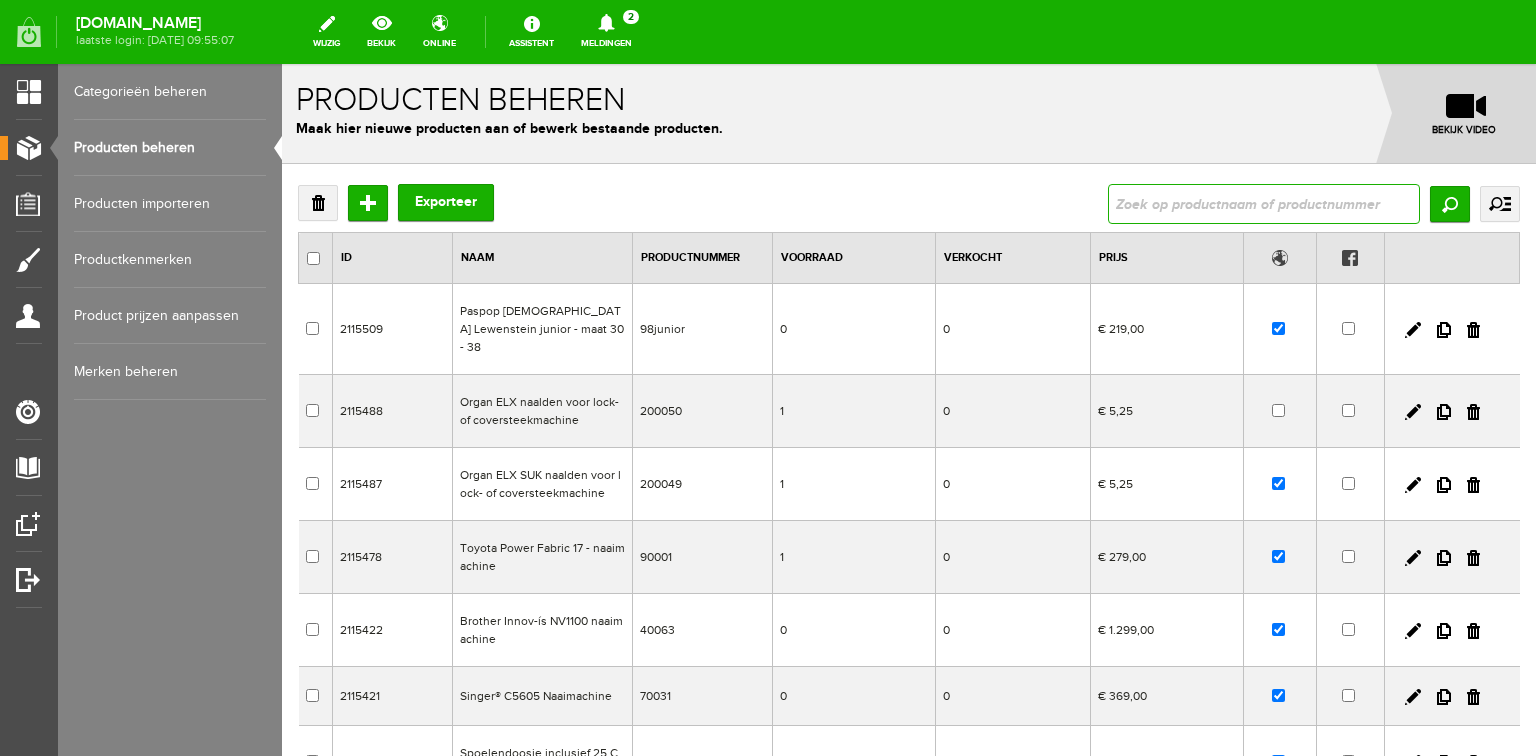 click at bounding box center [1264, 204] 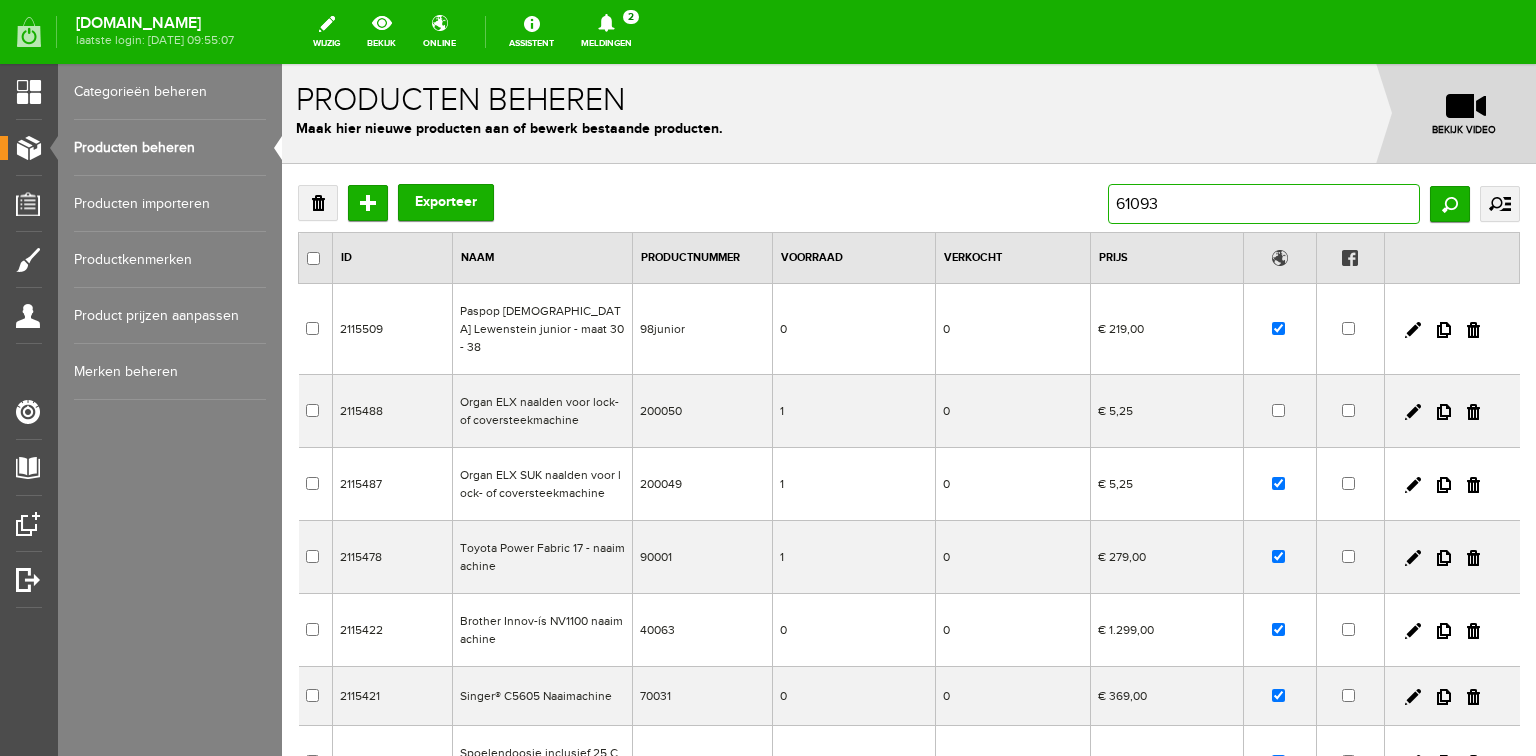 type on "610933" 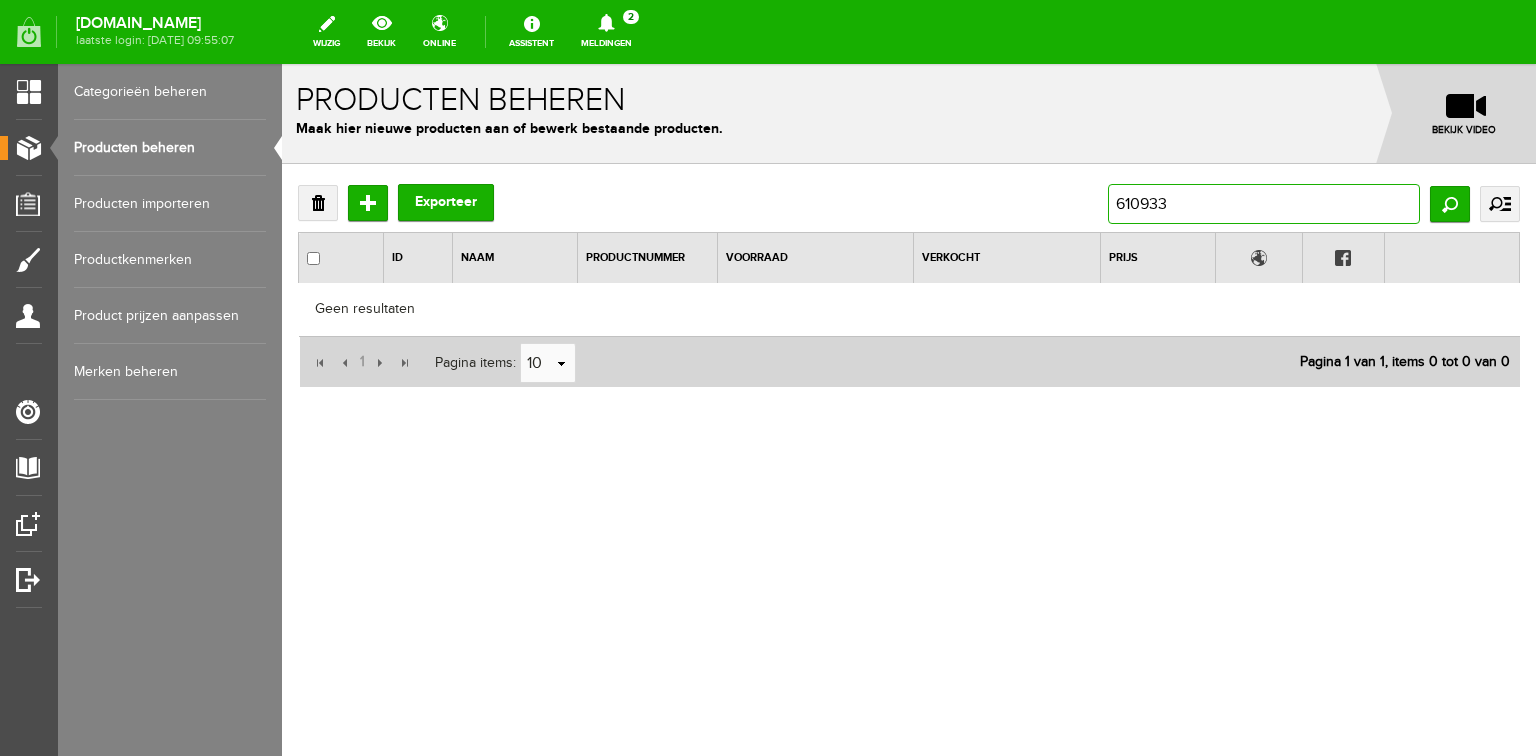 drag, startPoint x: 1180, startPoint y: 205, endPoint x: 1075, endPoint y: 204, distance: 105.00476 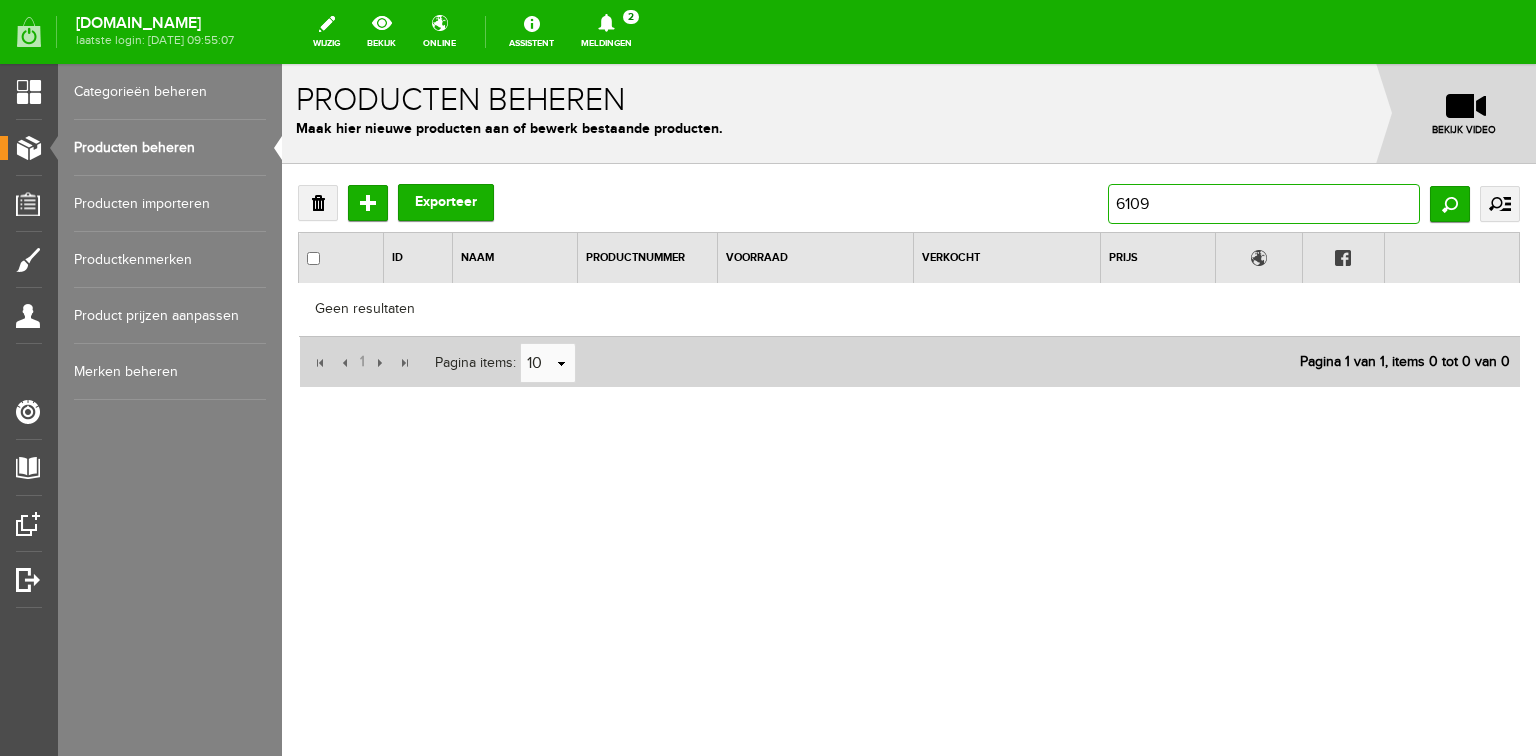 type on "61093" 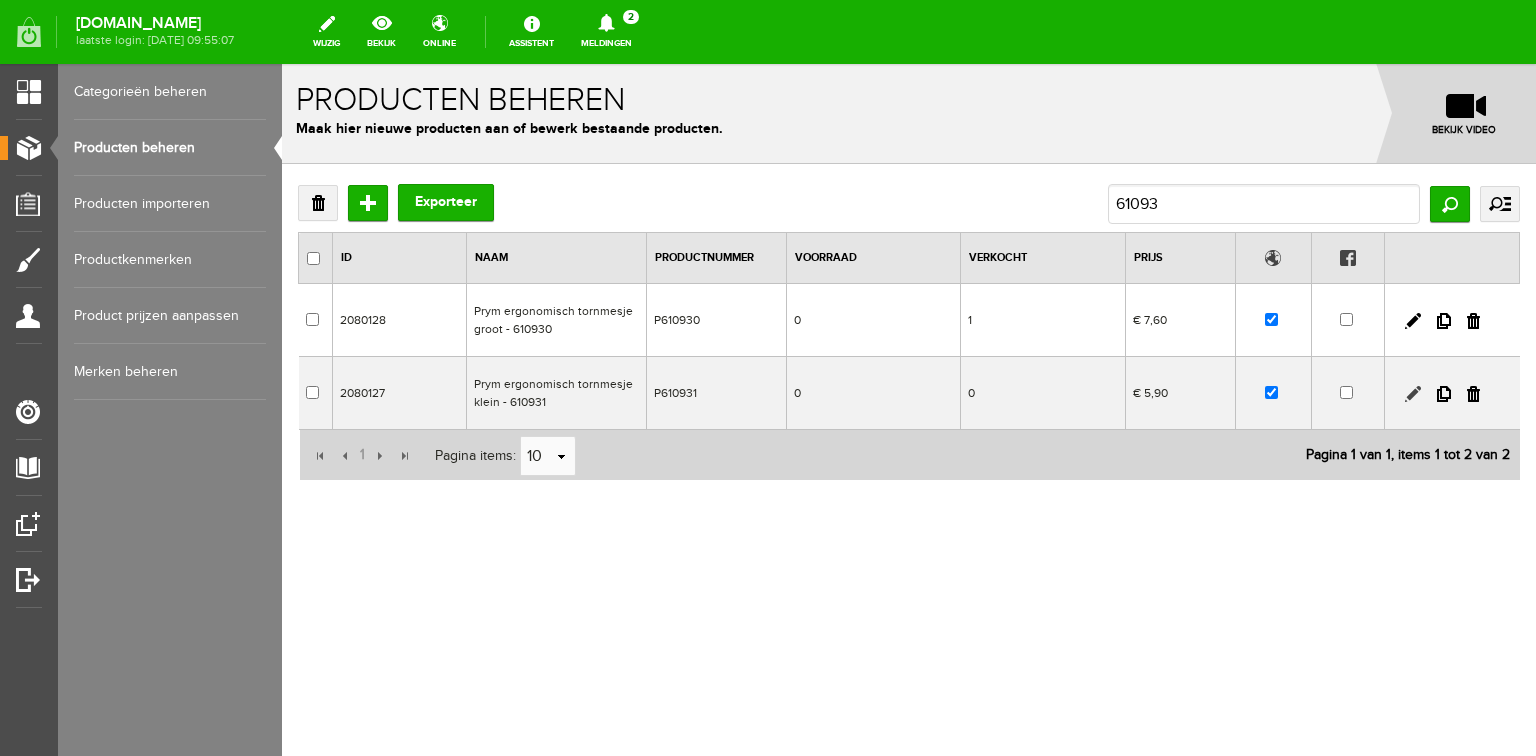 click at bounding box center [1413, 394] 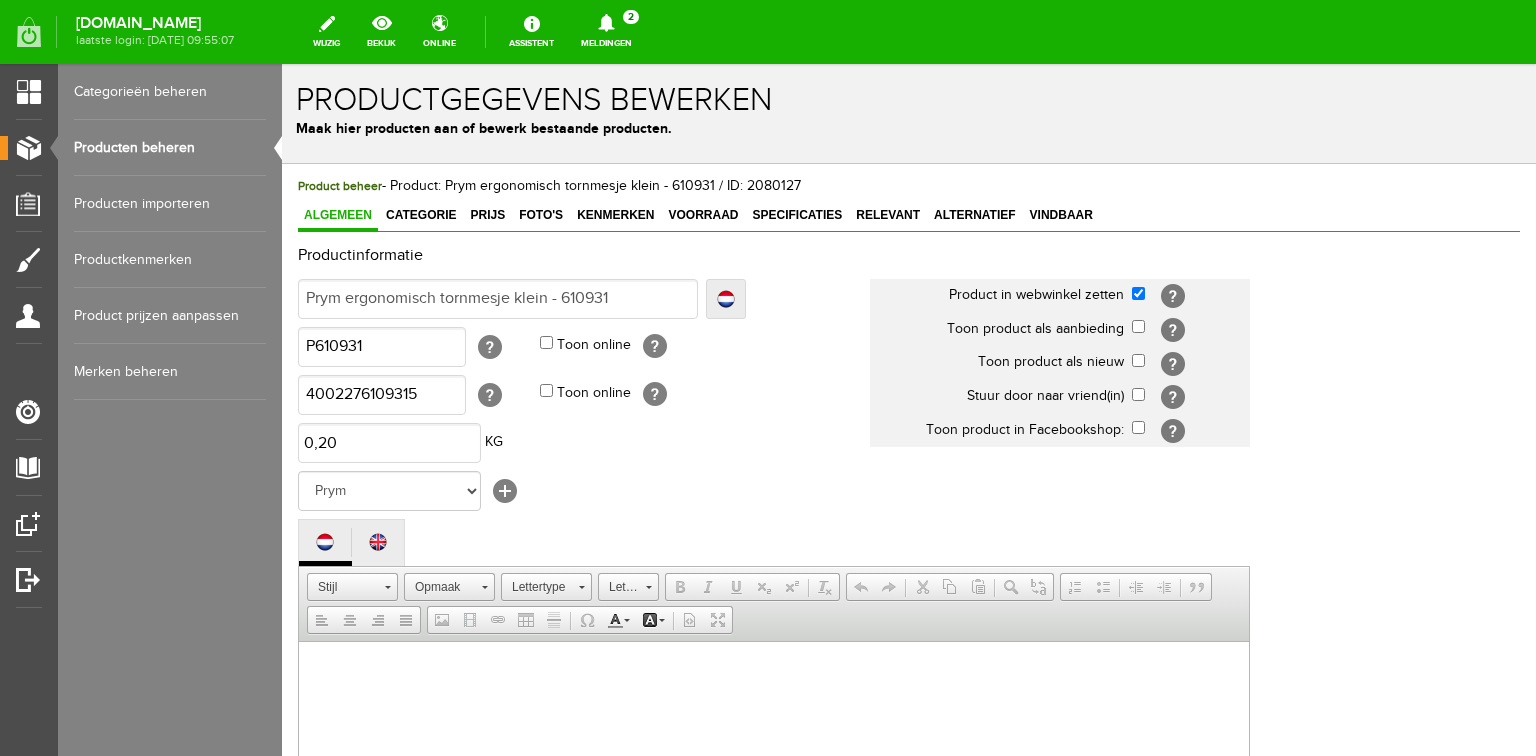 scroll, scrollTop: 0, scrollLeft: 0, axis: both 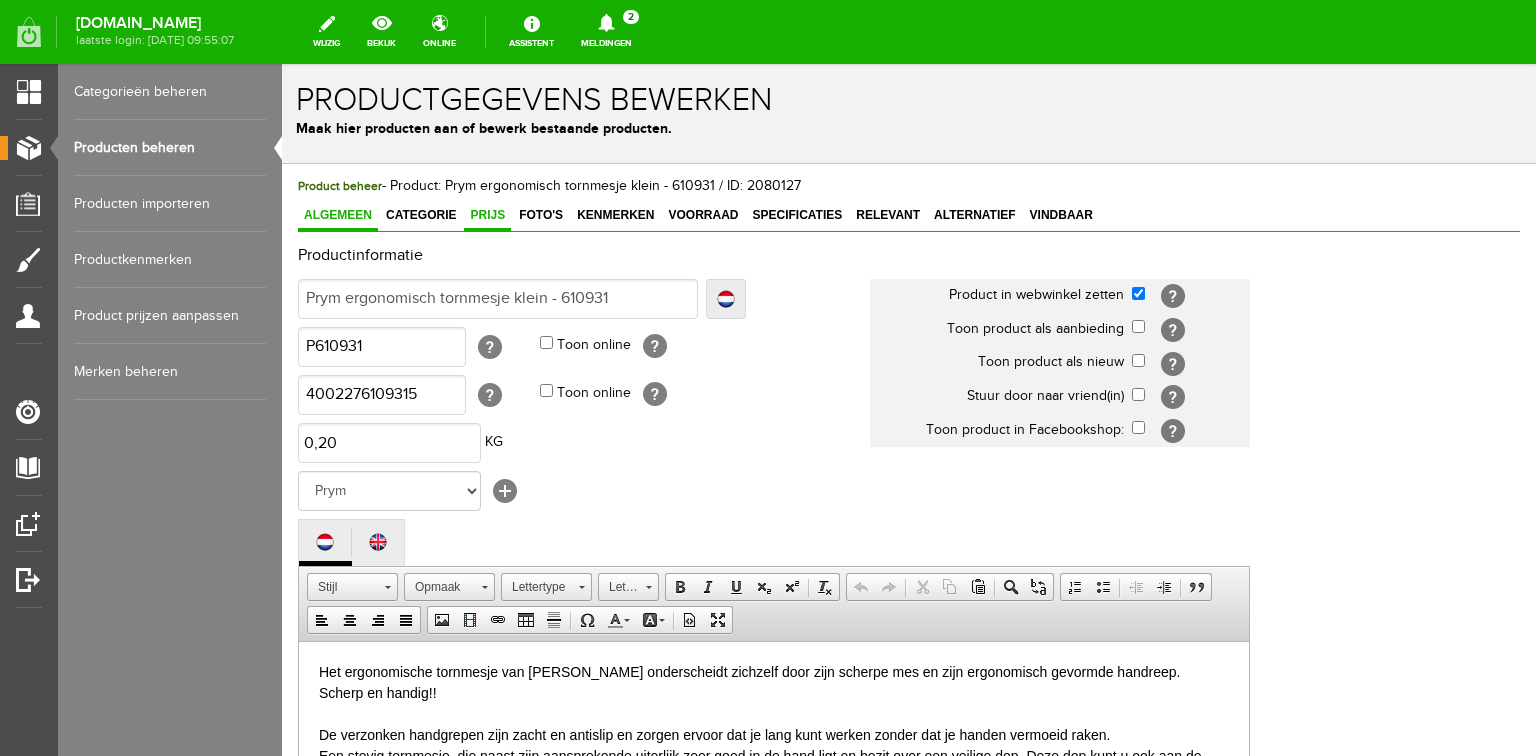 click on "Prijs" at bounding box center [487, 215] 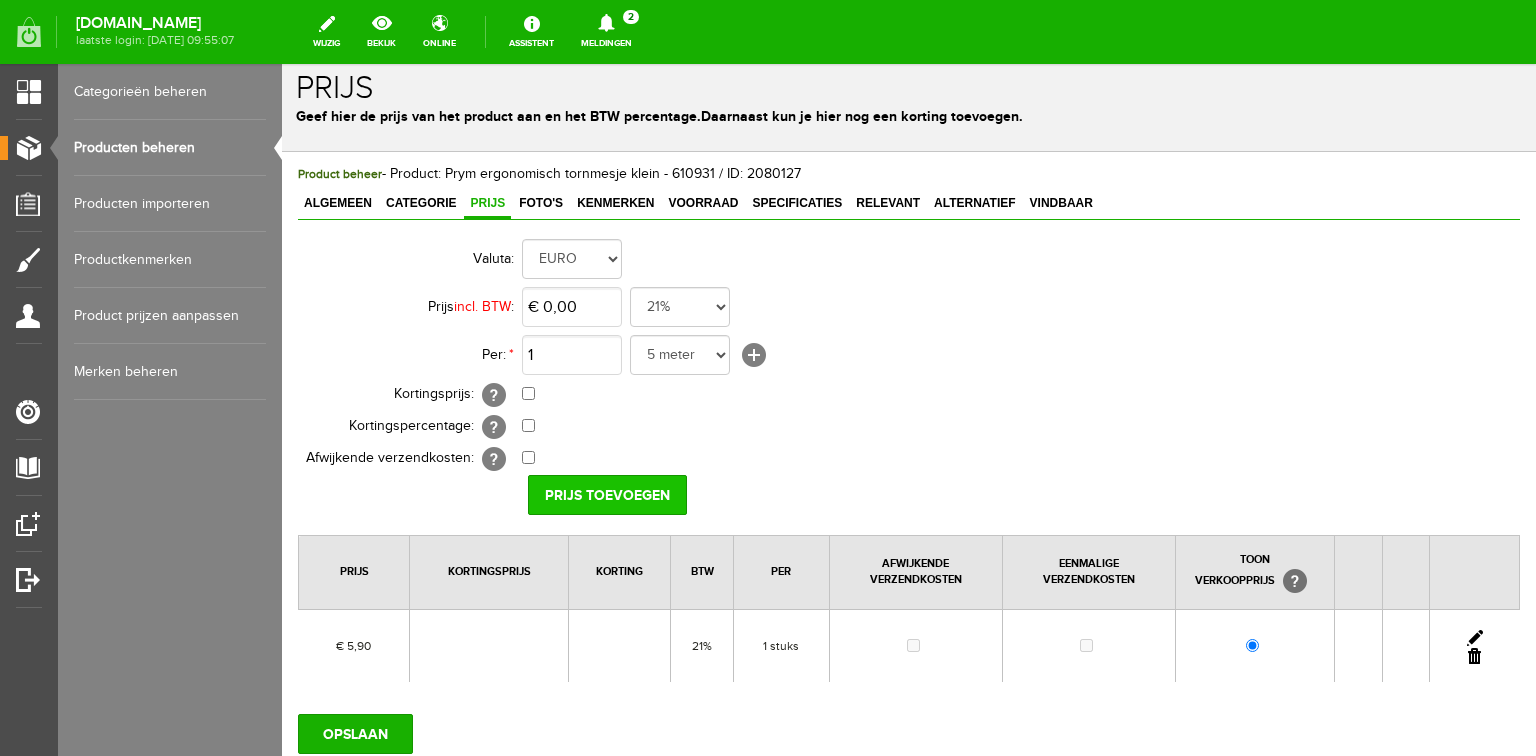 scroll, scrollTop: 0, scrollLeft: 0, axis: both 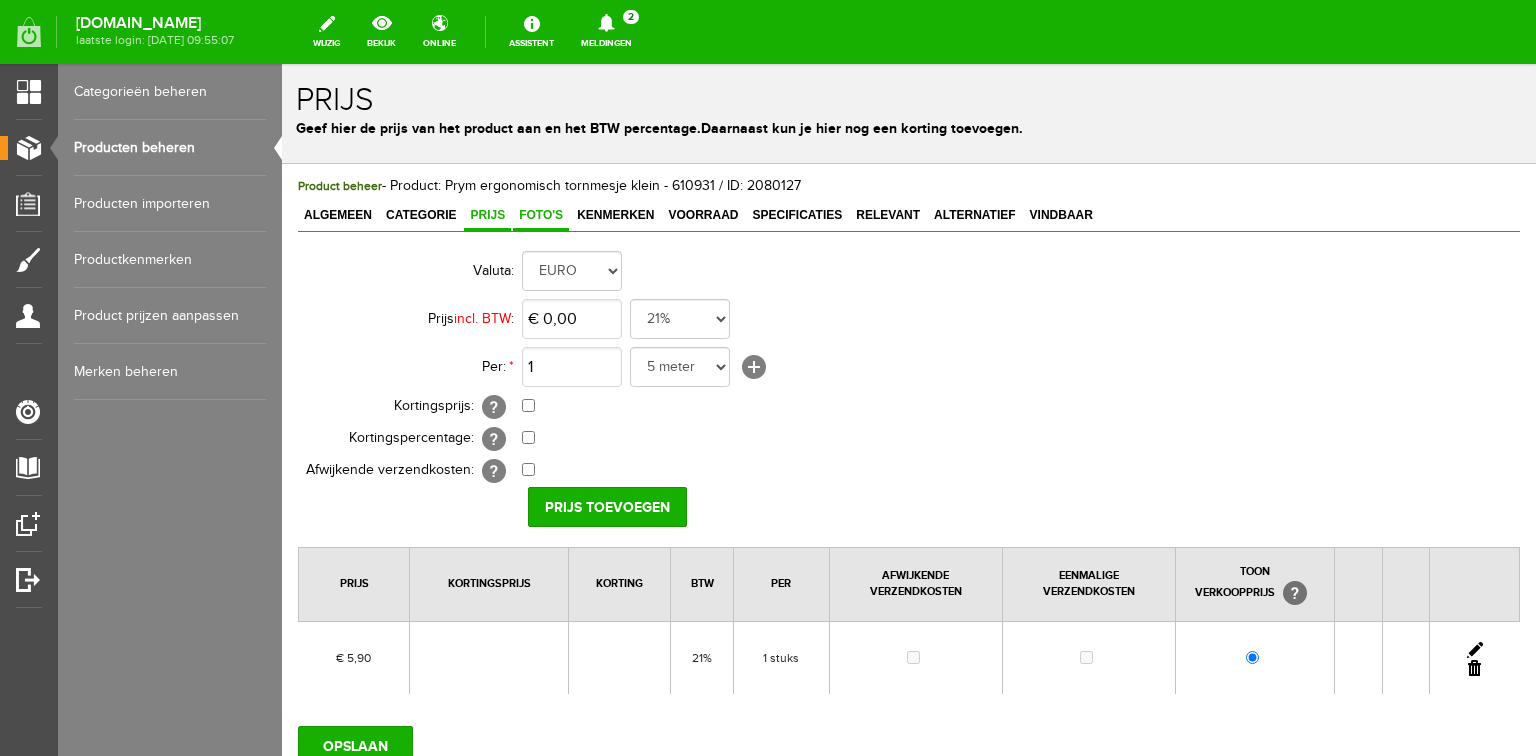 drag, startPoint x: 548, startPoint y: 216, endPoint x: 568, endPoint y: 216, distance: 20 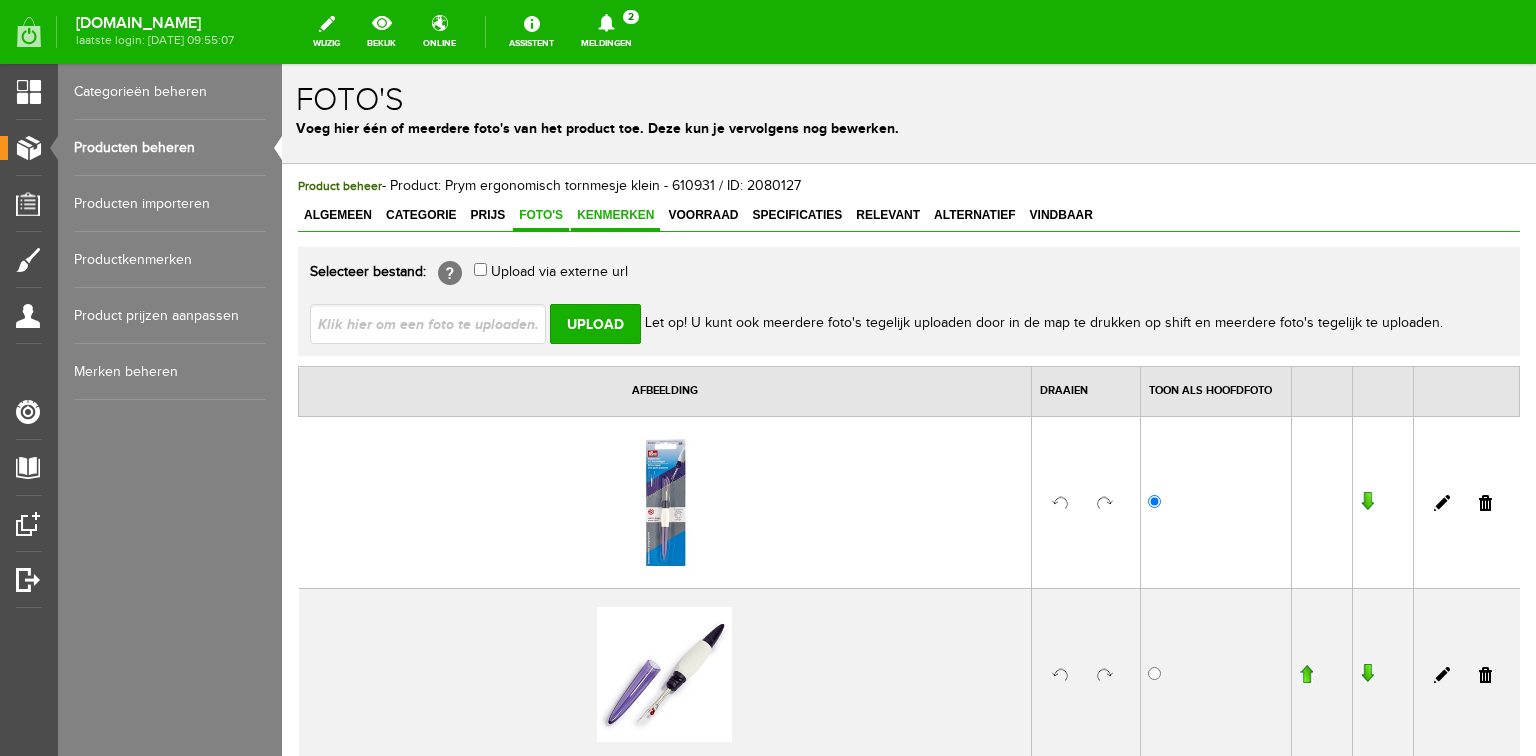 click on "Kenmerken" at bounding box center [615, 215] 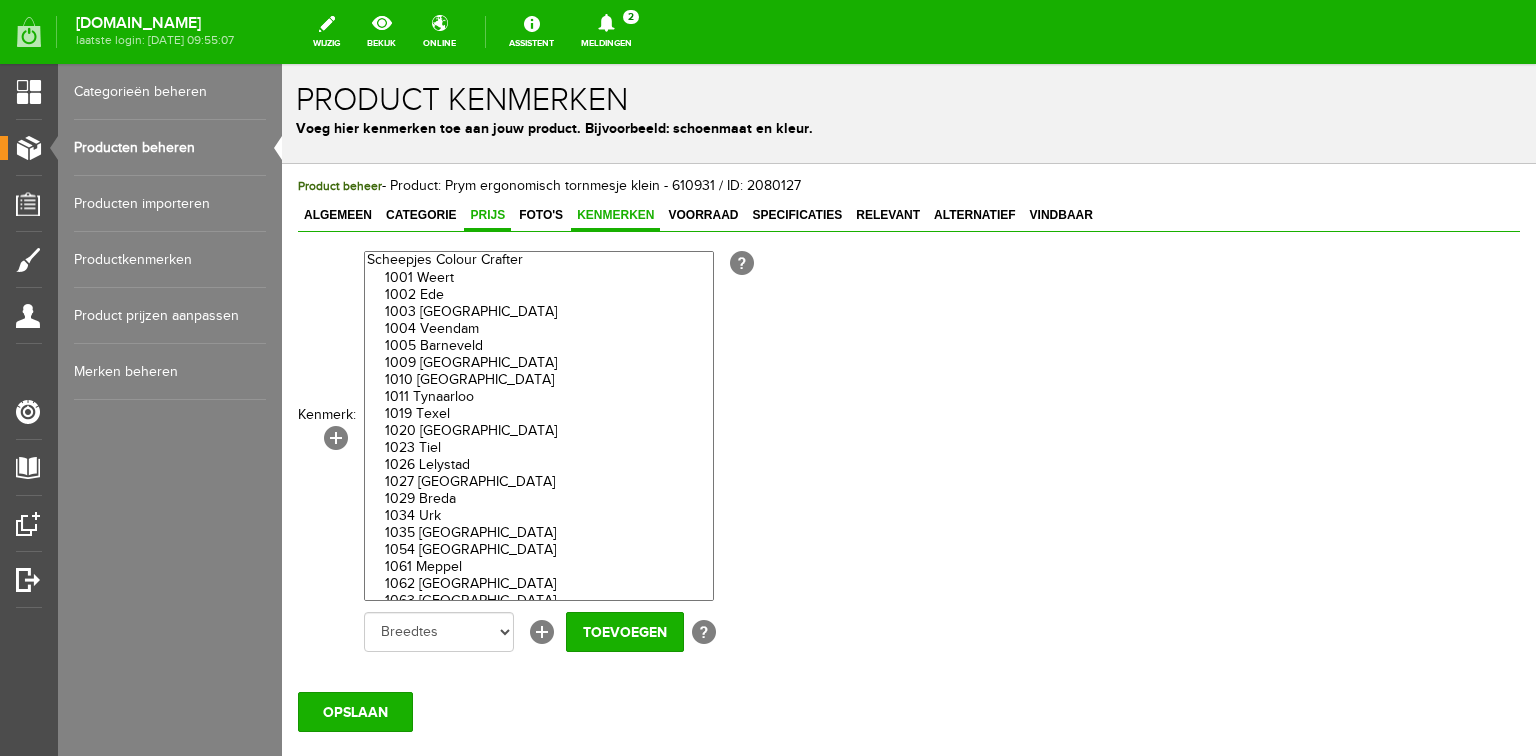click on "Prijs" at bounding box center [487, 215] 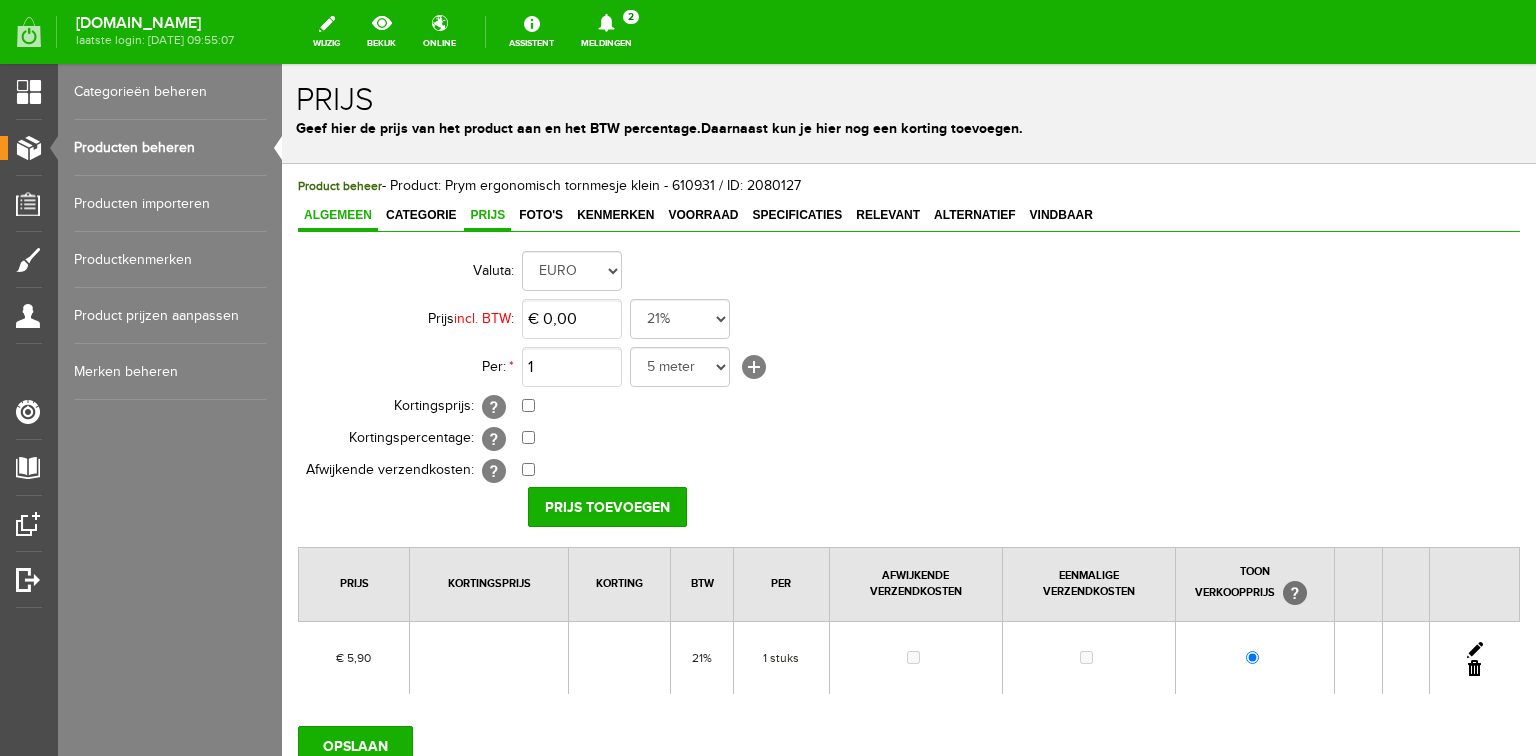 click on "Algemeen" at bounding box center (338, 215) 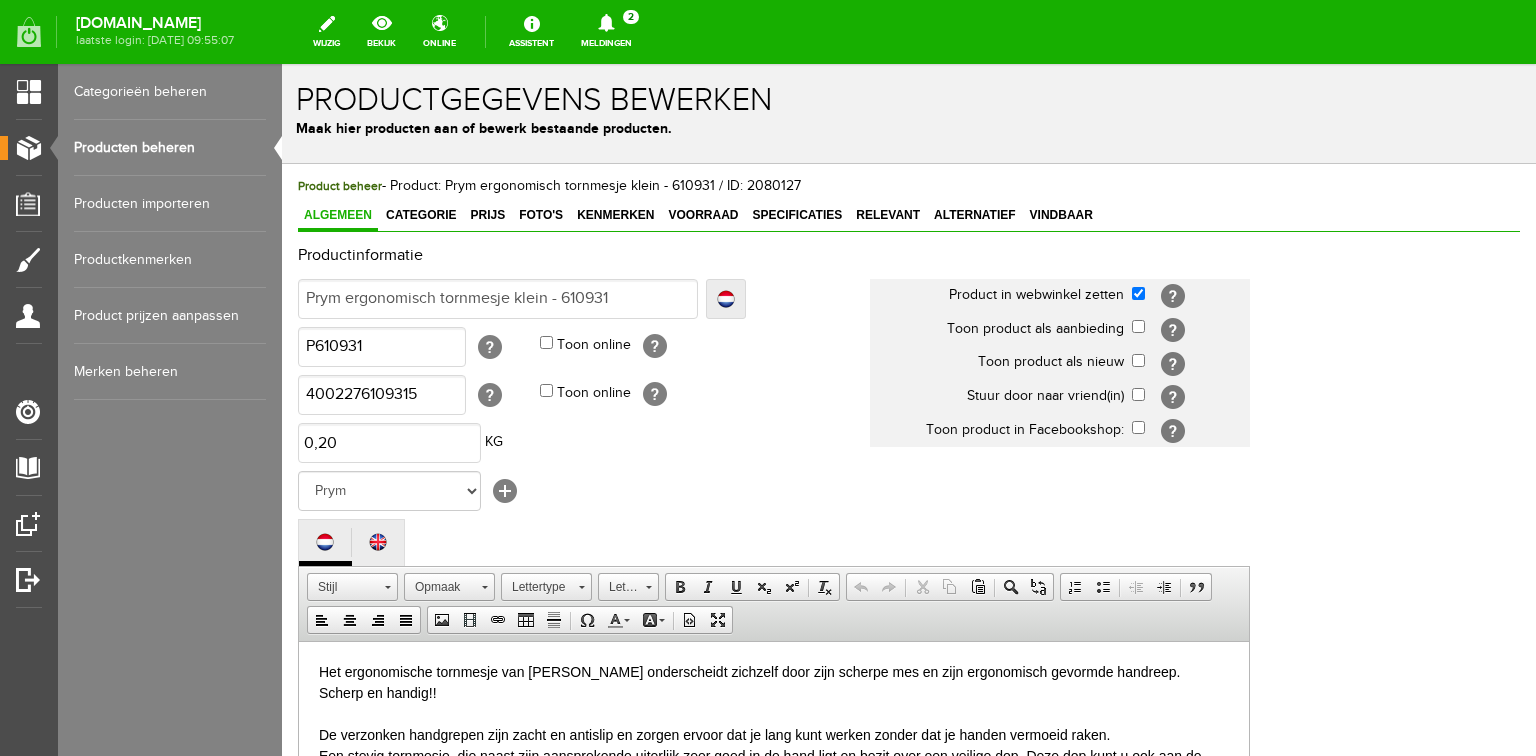 click on "Producten beheren" at bounding box center (170, 148) 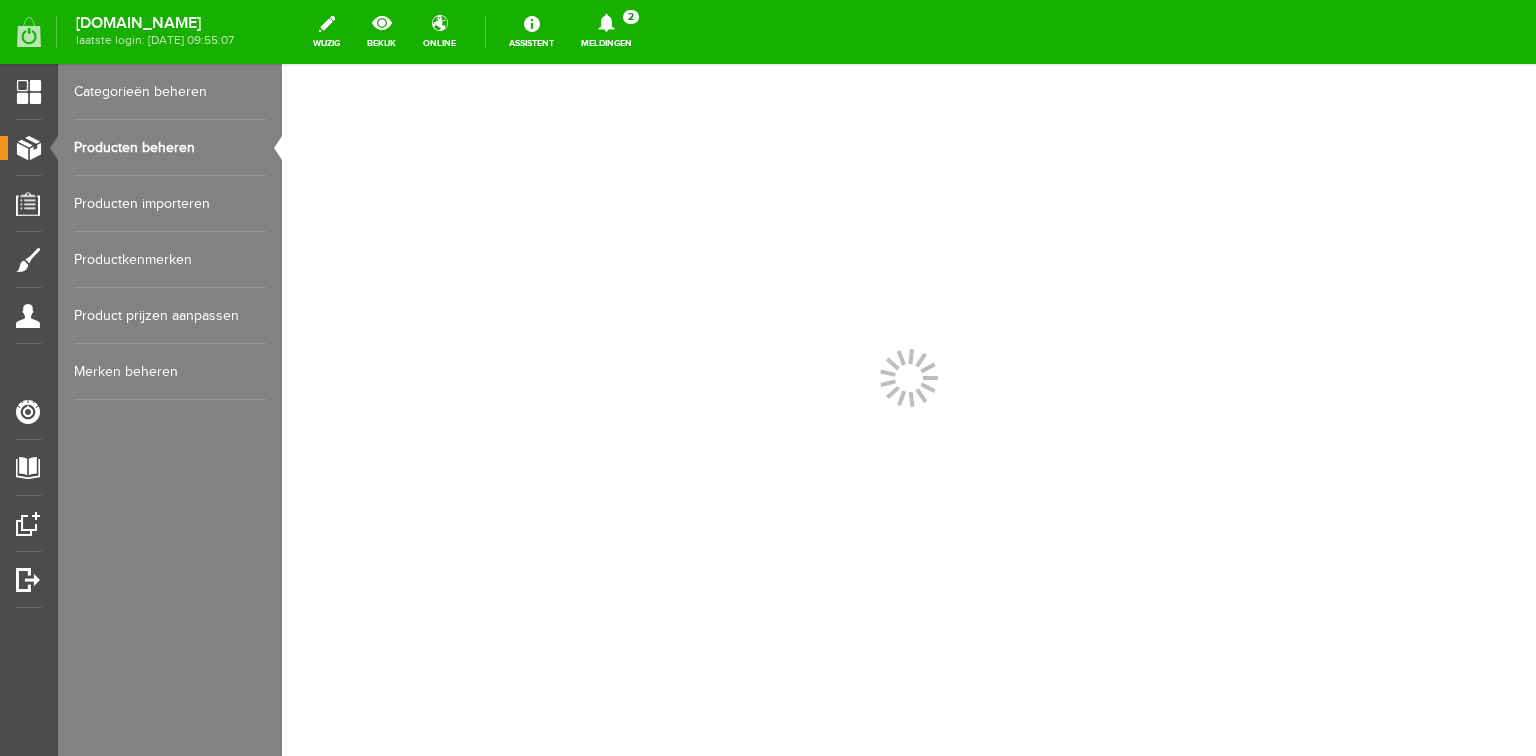 scroll, scrollTop: 0, scrollLeft: 0, axis: both 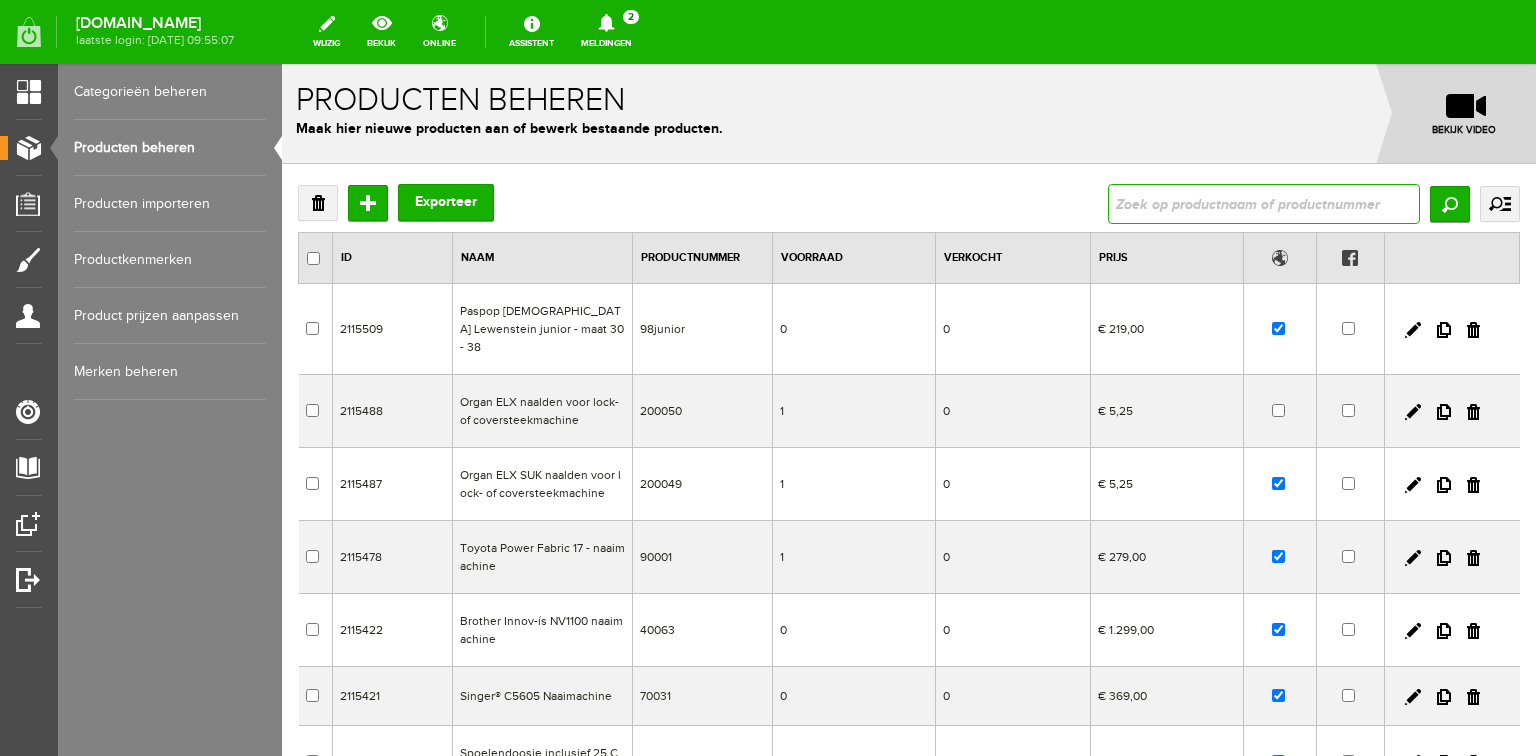 click at bounding box center (1264, 204) 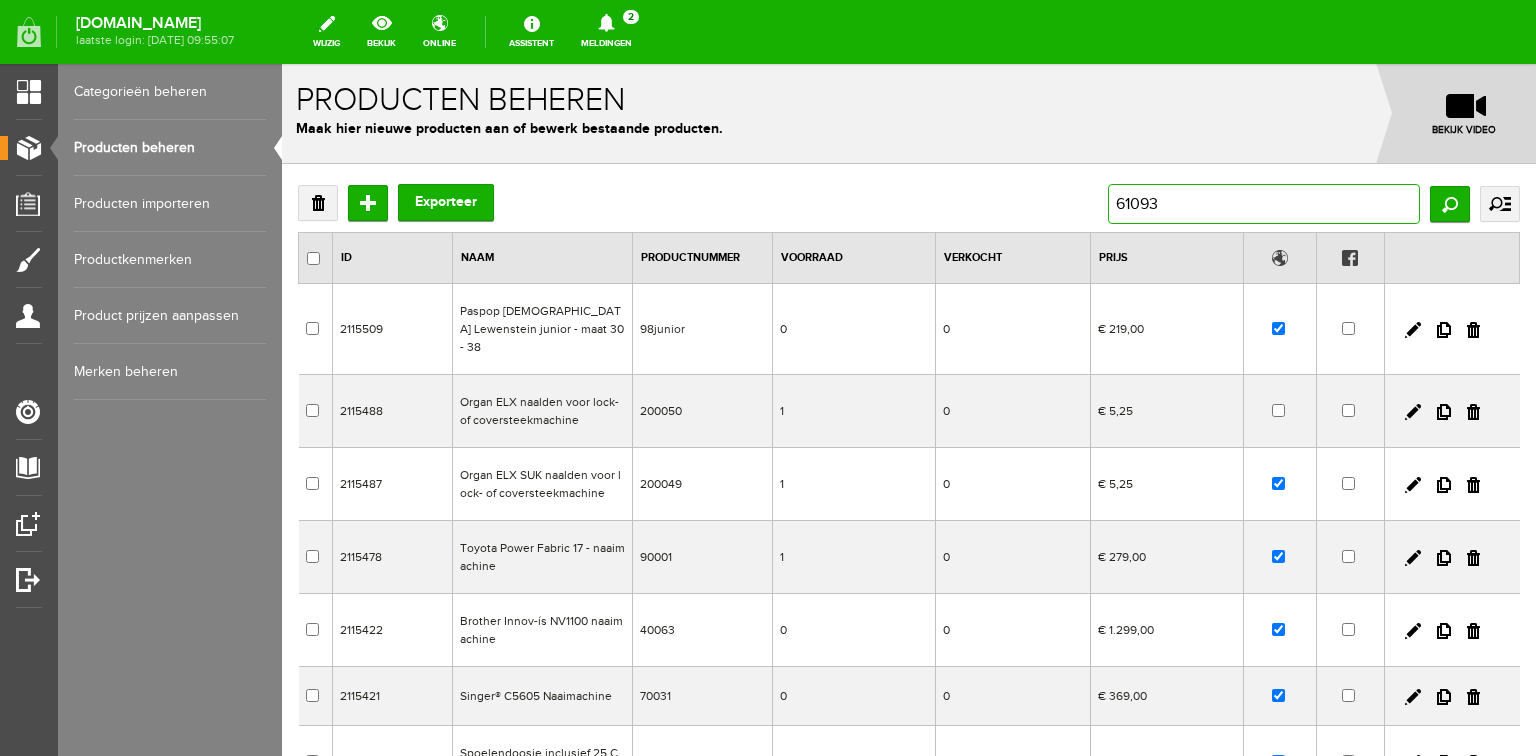 type on "610931" 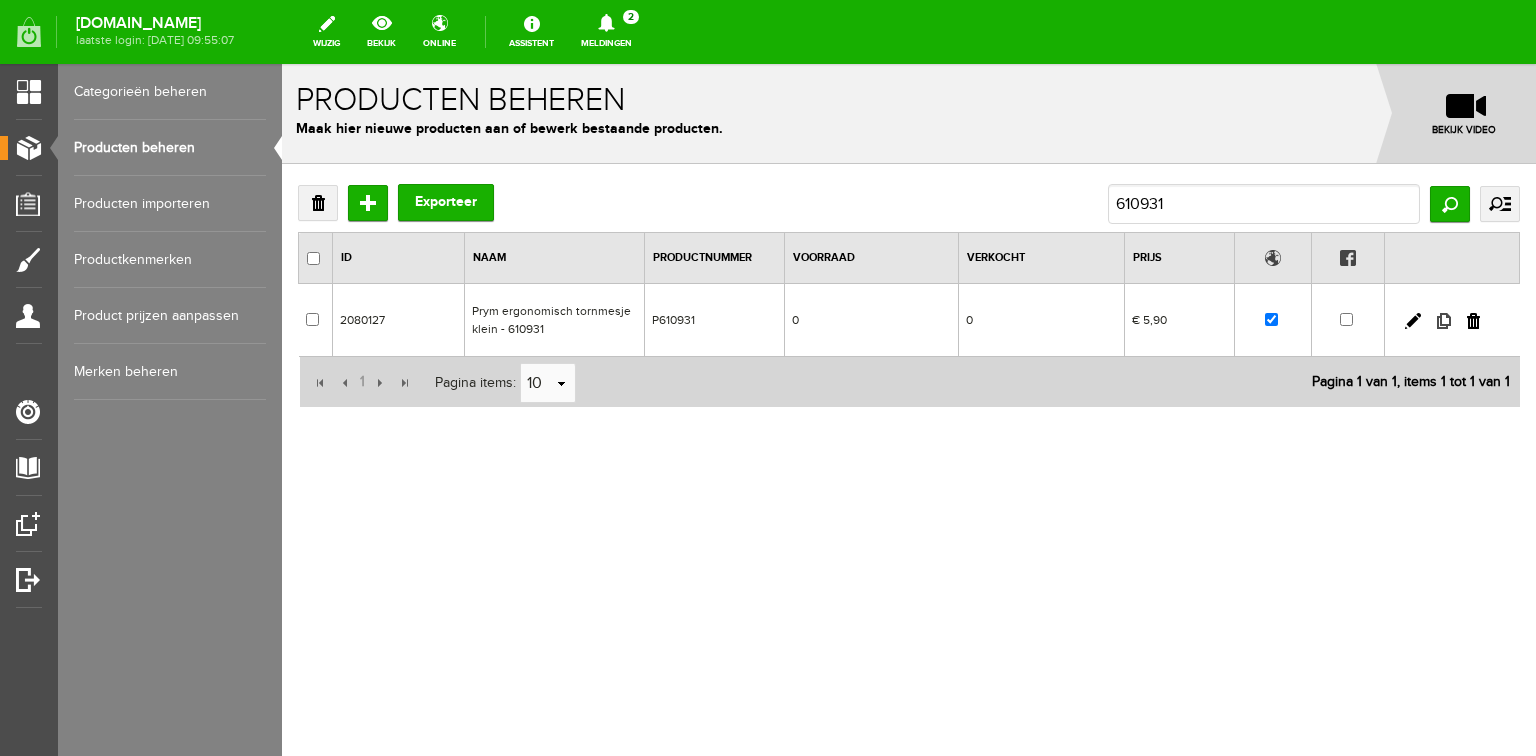 click at bounding box center (1444, 321) 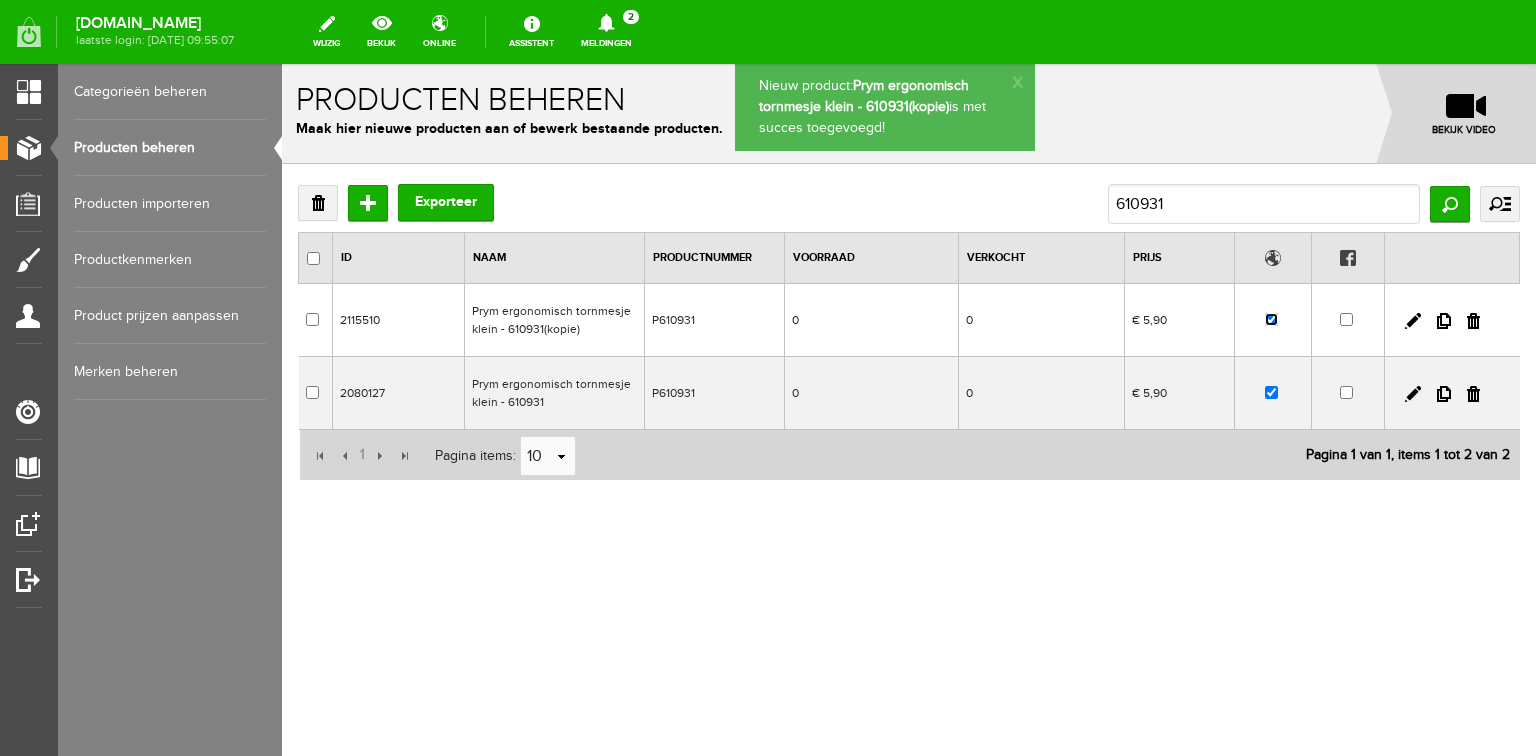 click at bounding box center [1271, 319] 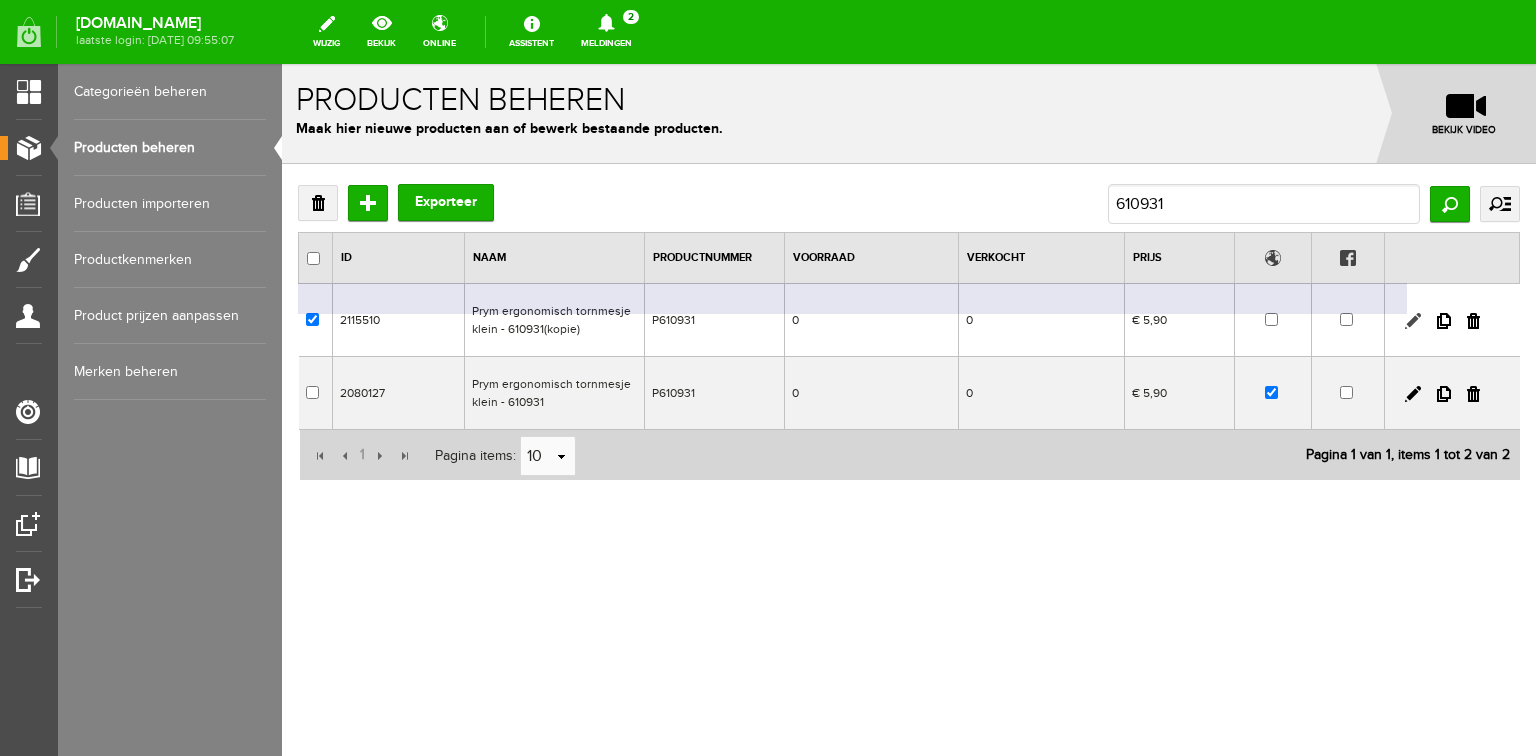 click at bounding box center [1413, 321] 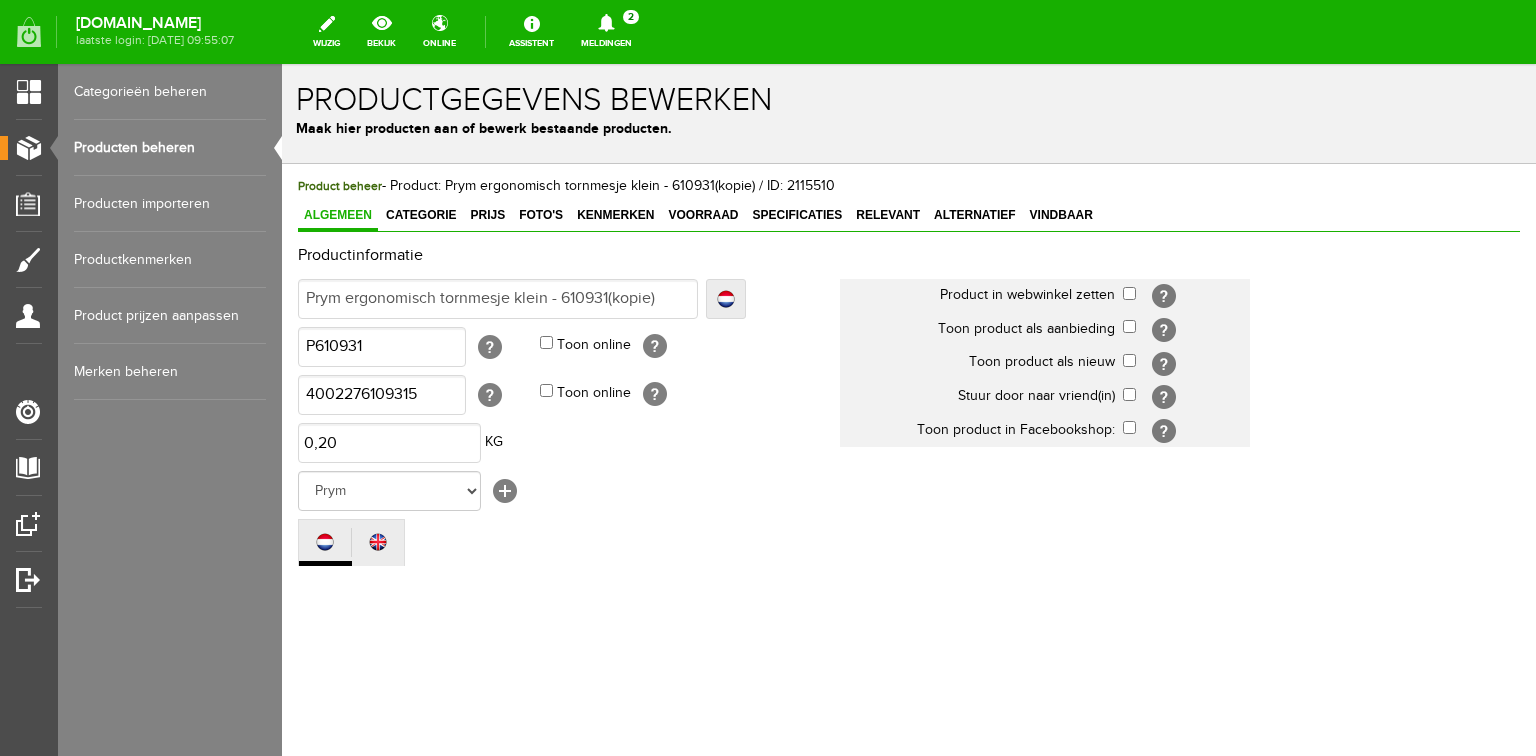 scroll, scrollTop: 0, scrollLeft: 0, axis: both 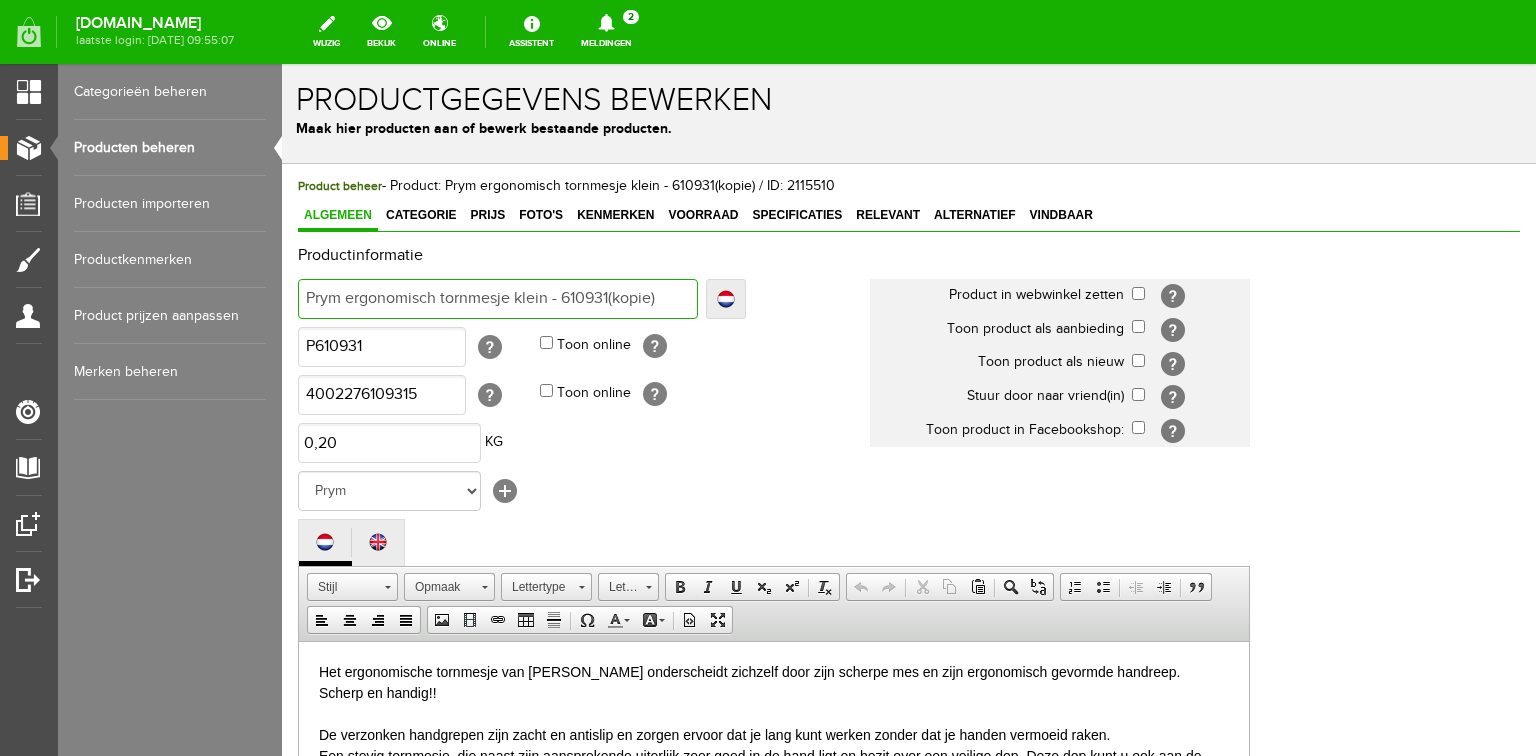 drag, startPoint x: 606, startPoint y: 295, endPoint x: 680, endPoint y: 295, distance: 74 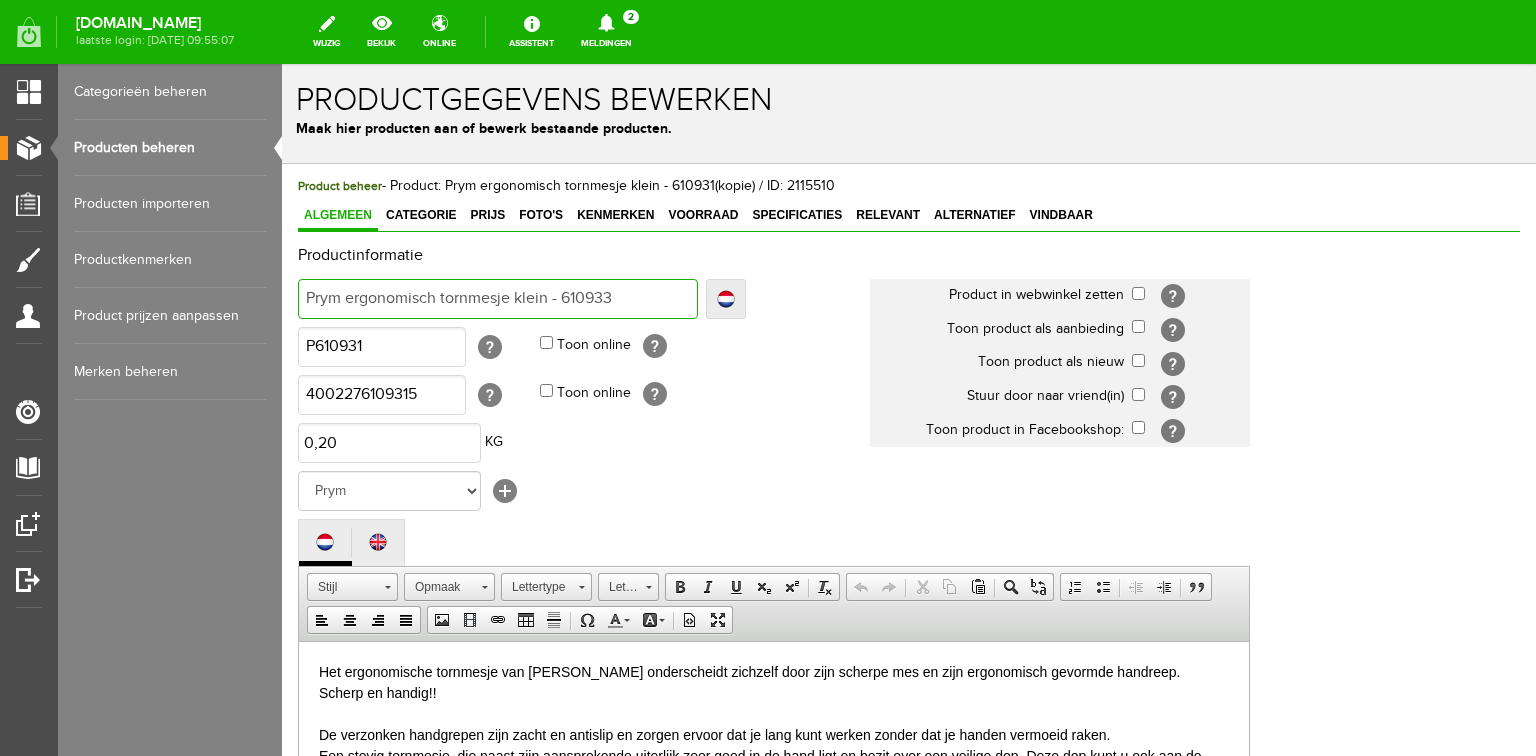 type on "Prym ergonomisch tornmesje klein - 610933" 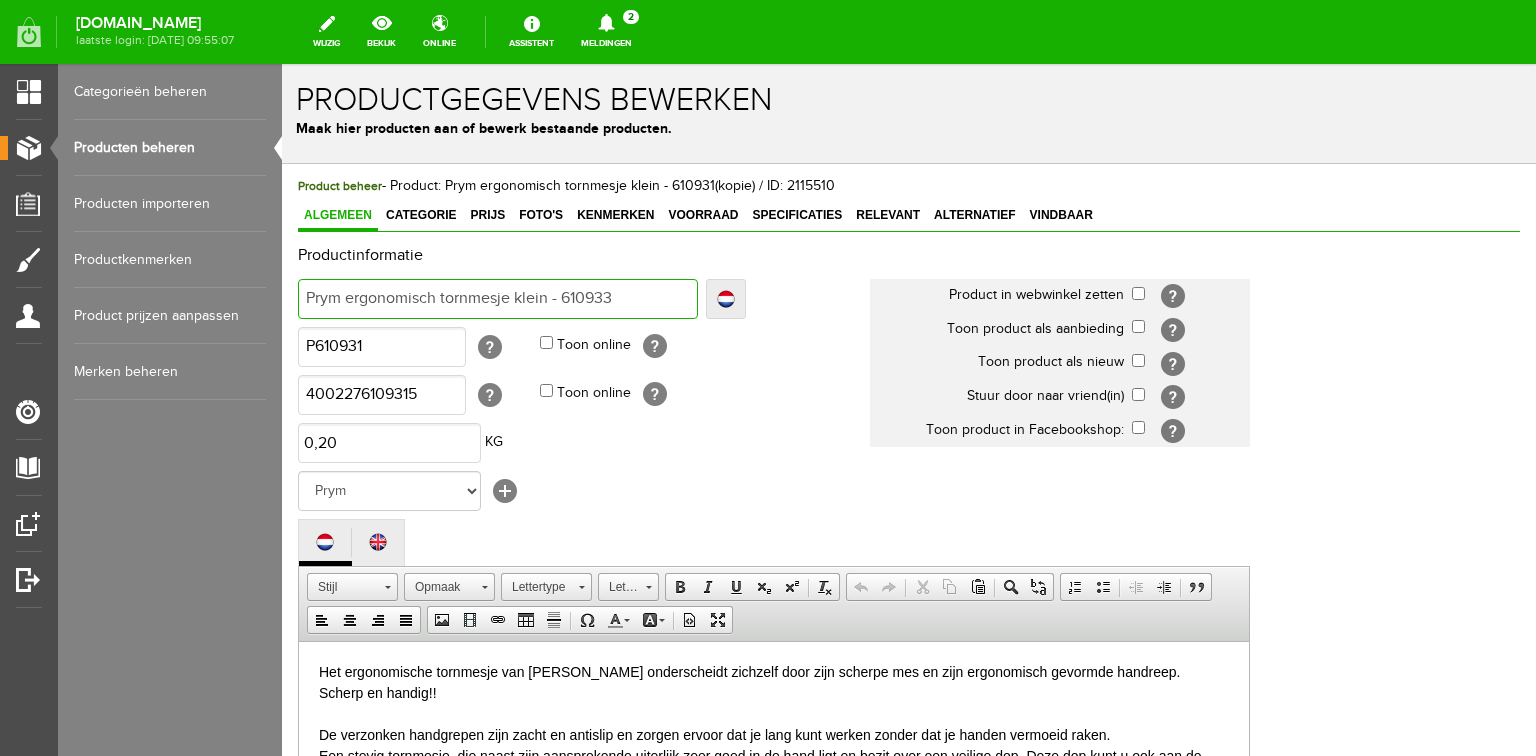 type on "Prym ergonomisch tornmesje klein - 610933" 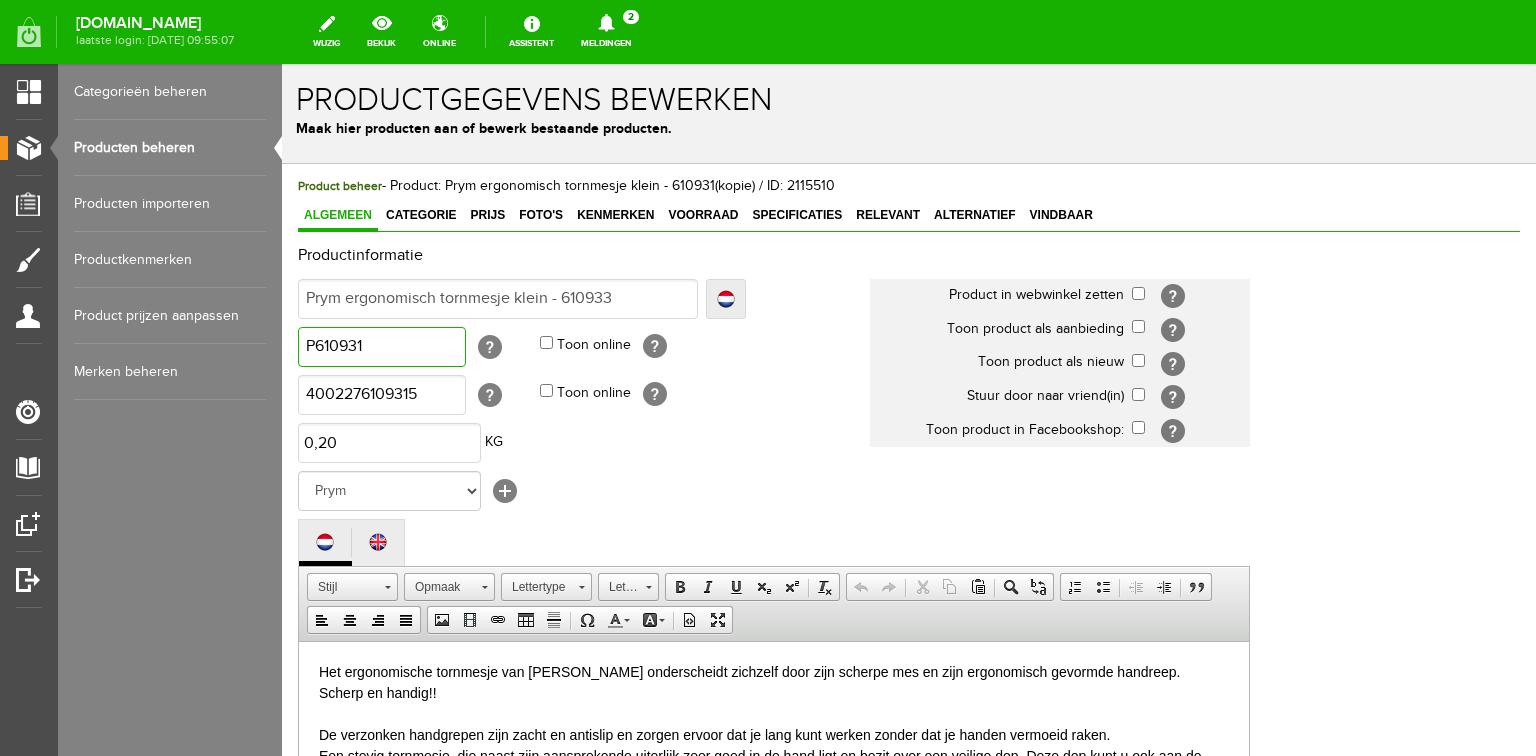click on "P610931" at bounding box center (382, 347) 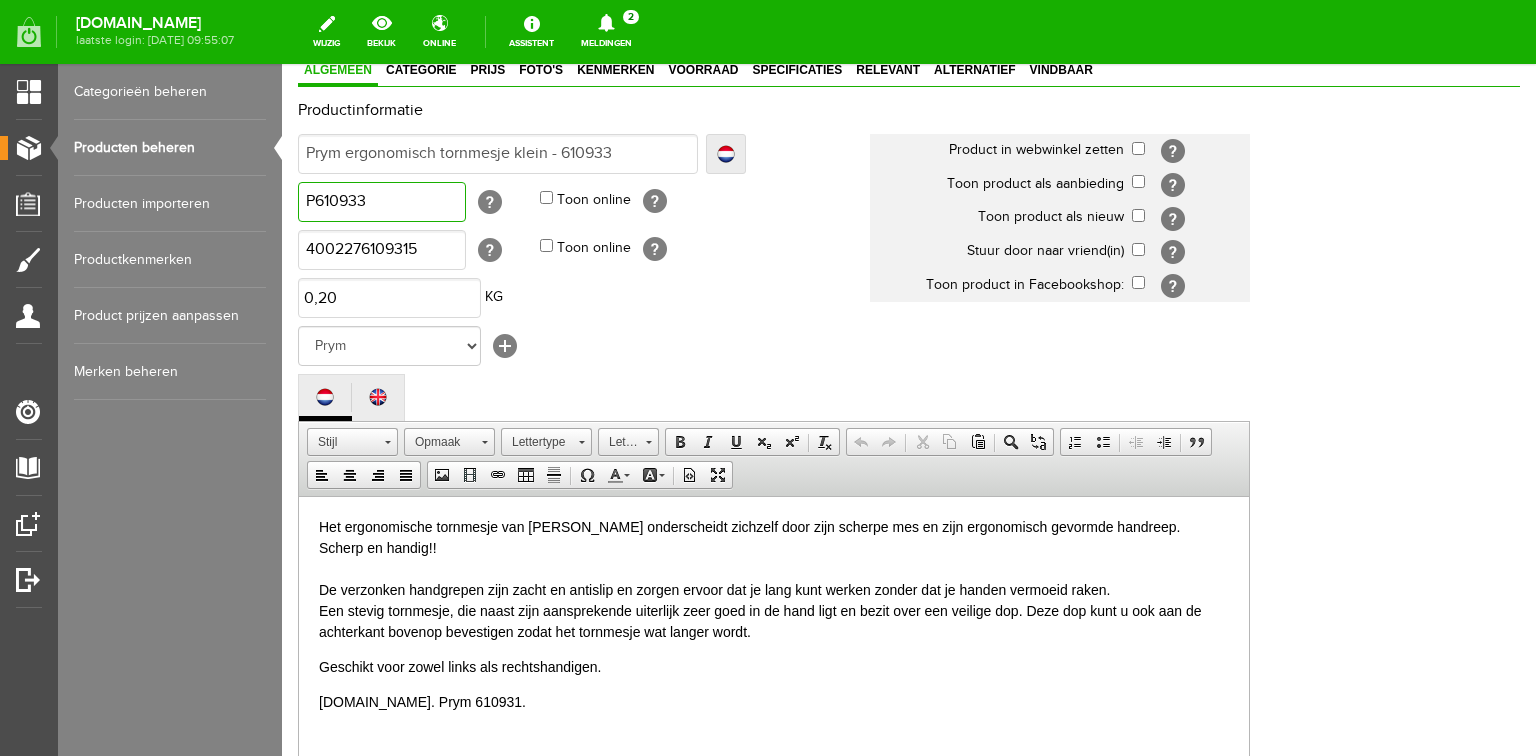 scroll, scrollTop: 160, scrollLeft: 0, axis: vertical 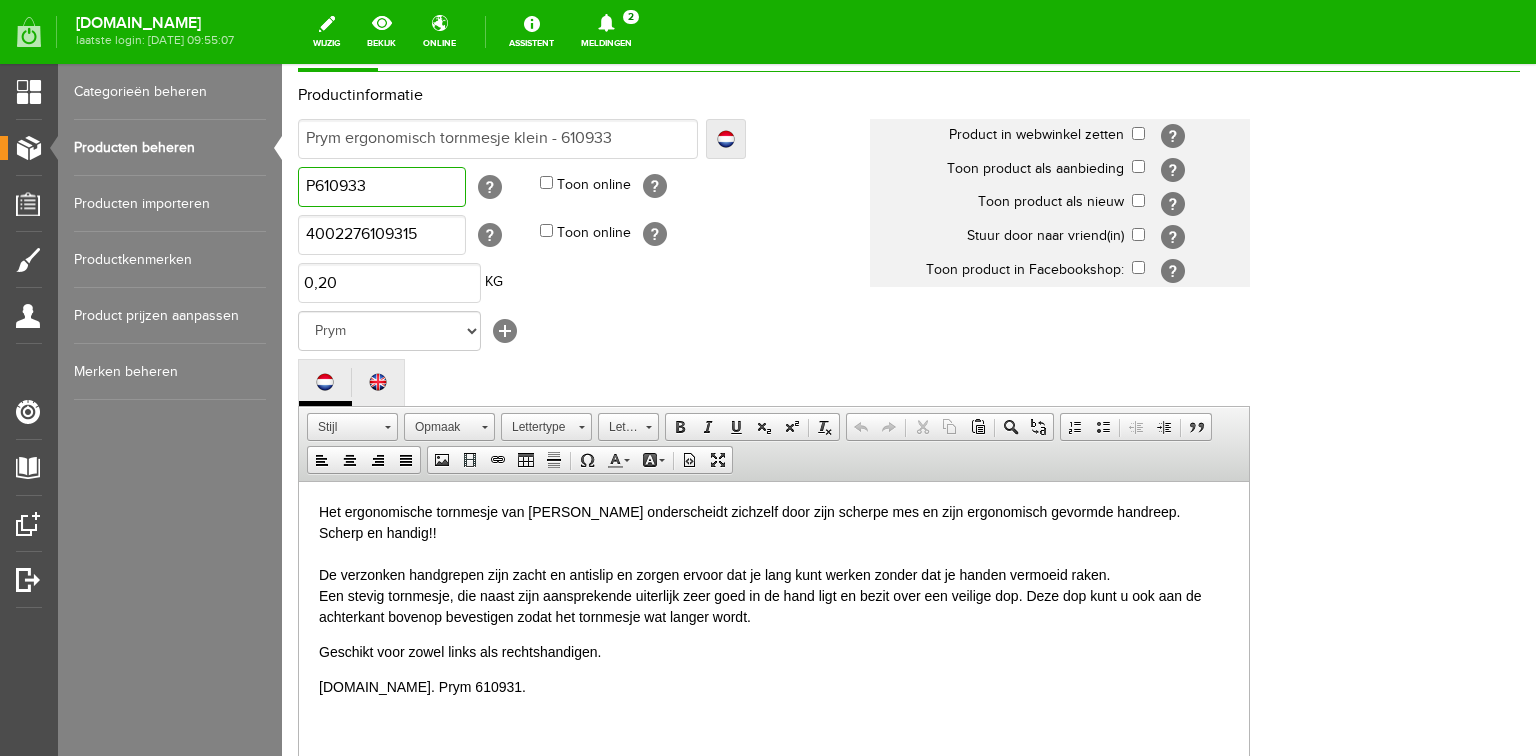 type on "P610933" 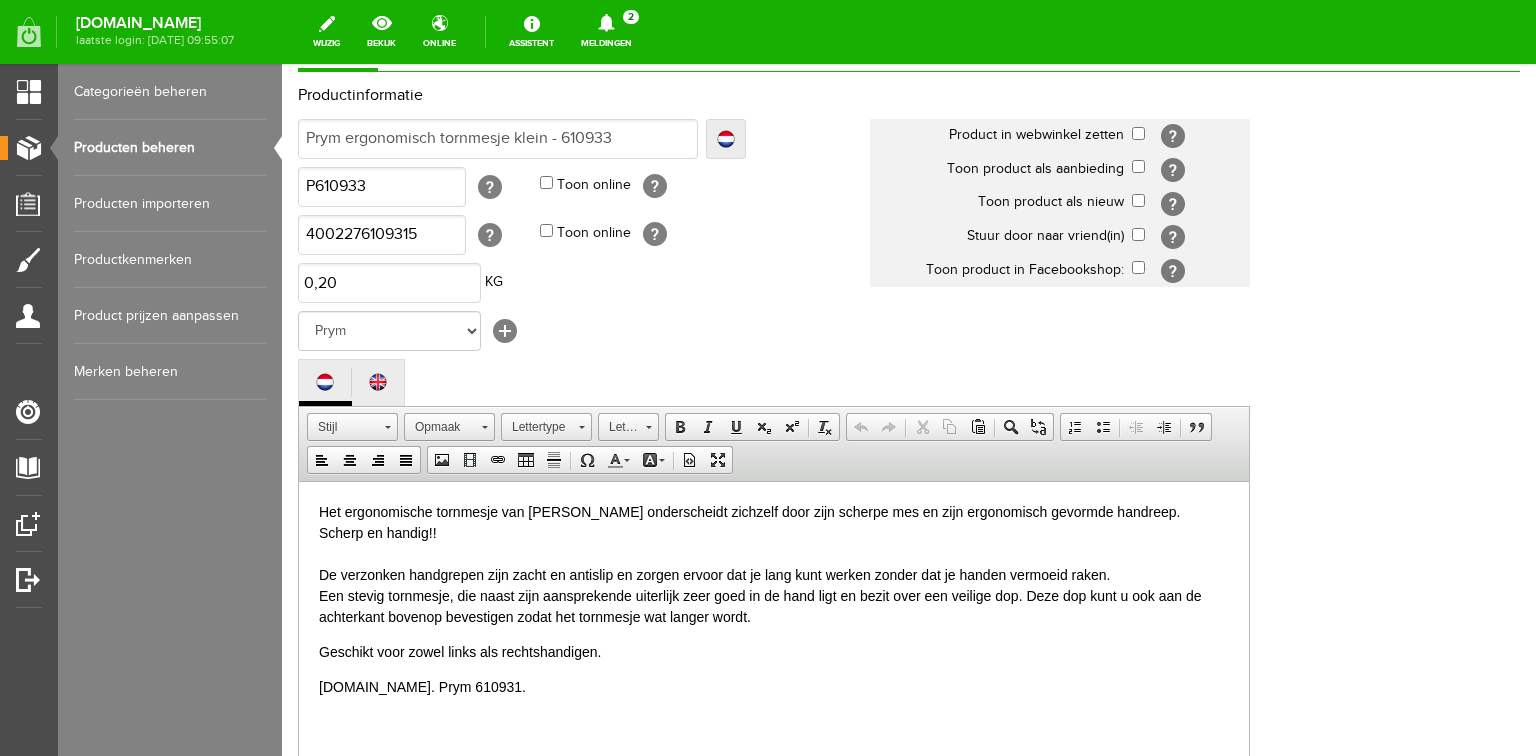 click on "Het ergonomische tornmesje van [PERSON_NAME] onderscheidt zichzelf door zijn scherpe mes en zijn ergonomisch gevormde handreep. Scherp en handig!! De verzonken handgrepen zijn zacht en antislip en zorgen ervoor dat je lang kunt werken zonder dat je handen vermoeid raken. Een stevig tornmesje, die naast zijn aansprekende uiterlijk zeer goed in de hand ligt en bezit over een veilige dop. Deze dop kunt u ook aan de achterkant bovenop bevestigen zodat het tornmesje wat langer wordt." at bounding box center (774, 564) 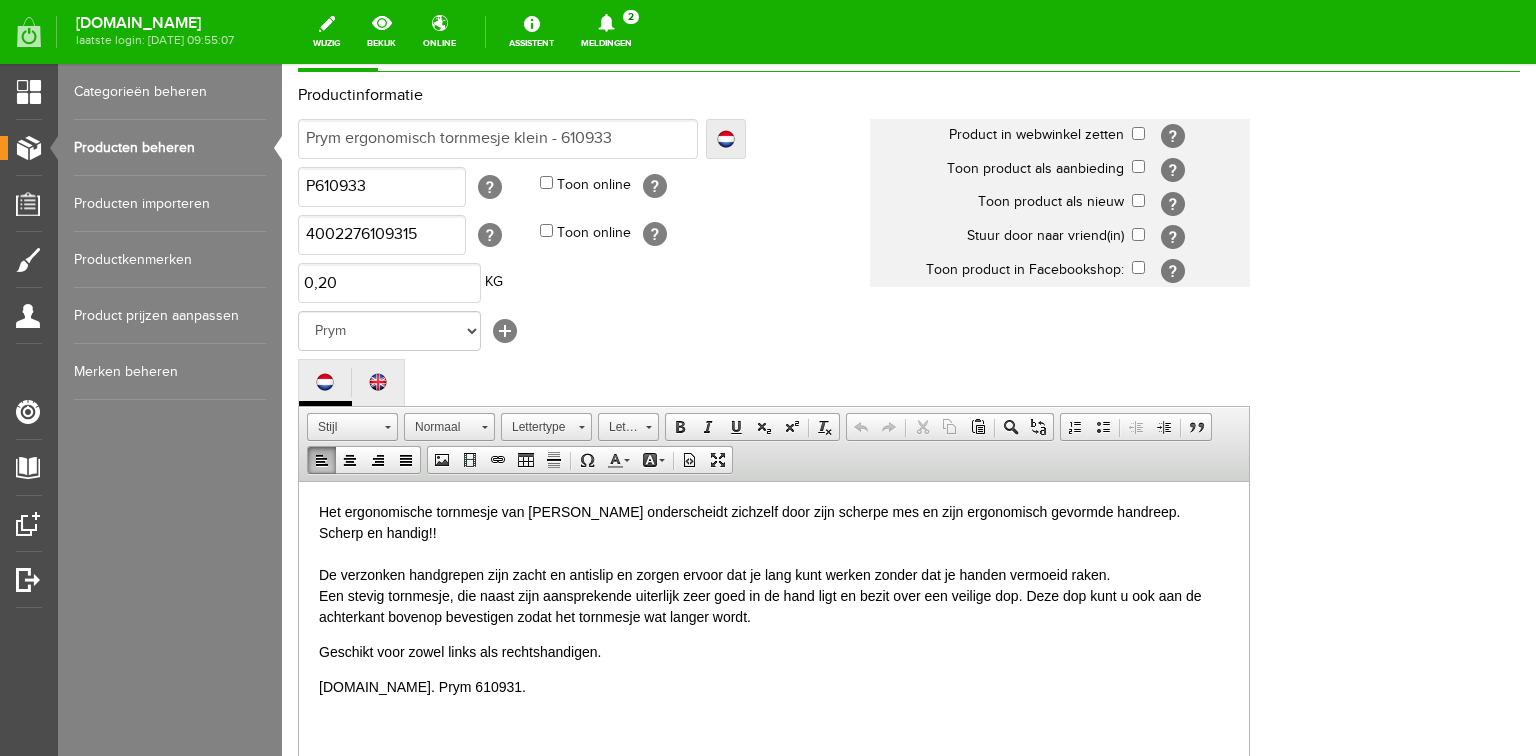 type 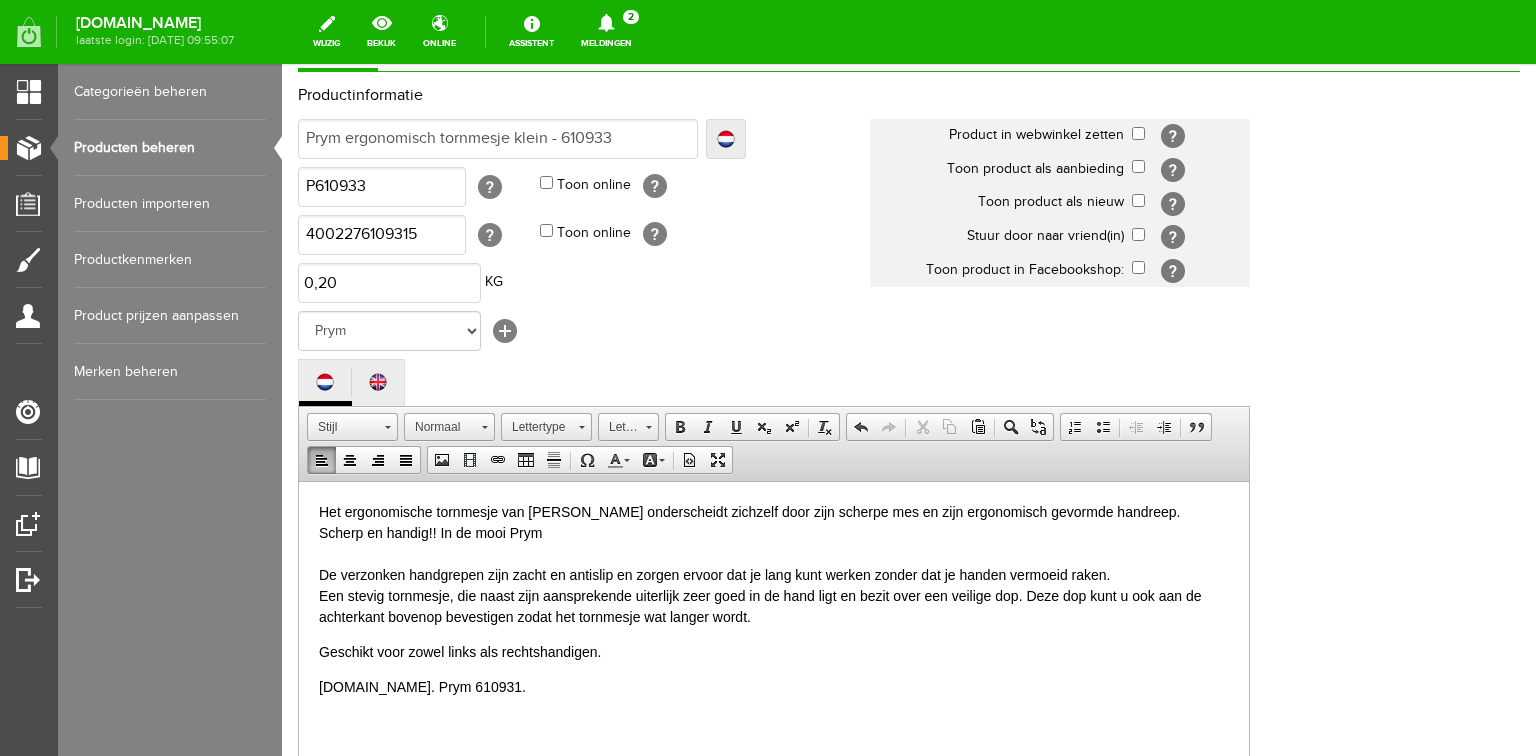 click on "Het ergonomische tornmesje van [PERSON_NAME] onderscheidt zichzelf door zijn scherpe mes en zijn ergonomisch gevormde handreep. Scherp en handig!! In de mooi Prym  De verzonken handgrepen zijn zacht en antislip en zorgen ervoor dat je lang kunt werken zonder dat je handen vermoeid raken. Een stevig tornmesje, die naast zijn aansprekende uiterlijk zeer goed in de hand ligt en bezit over een veilige dop. Deze dop kunt u ook aan de achterkant bovenop bevestigen zodat het tornmesje wat langer wordt." at bounding box center [774, 564] 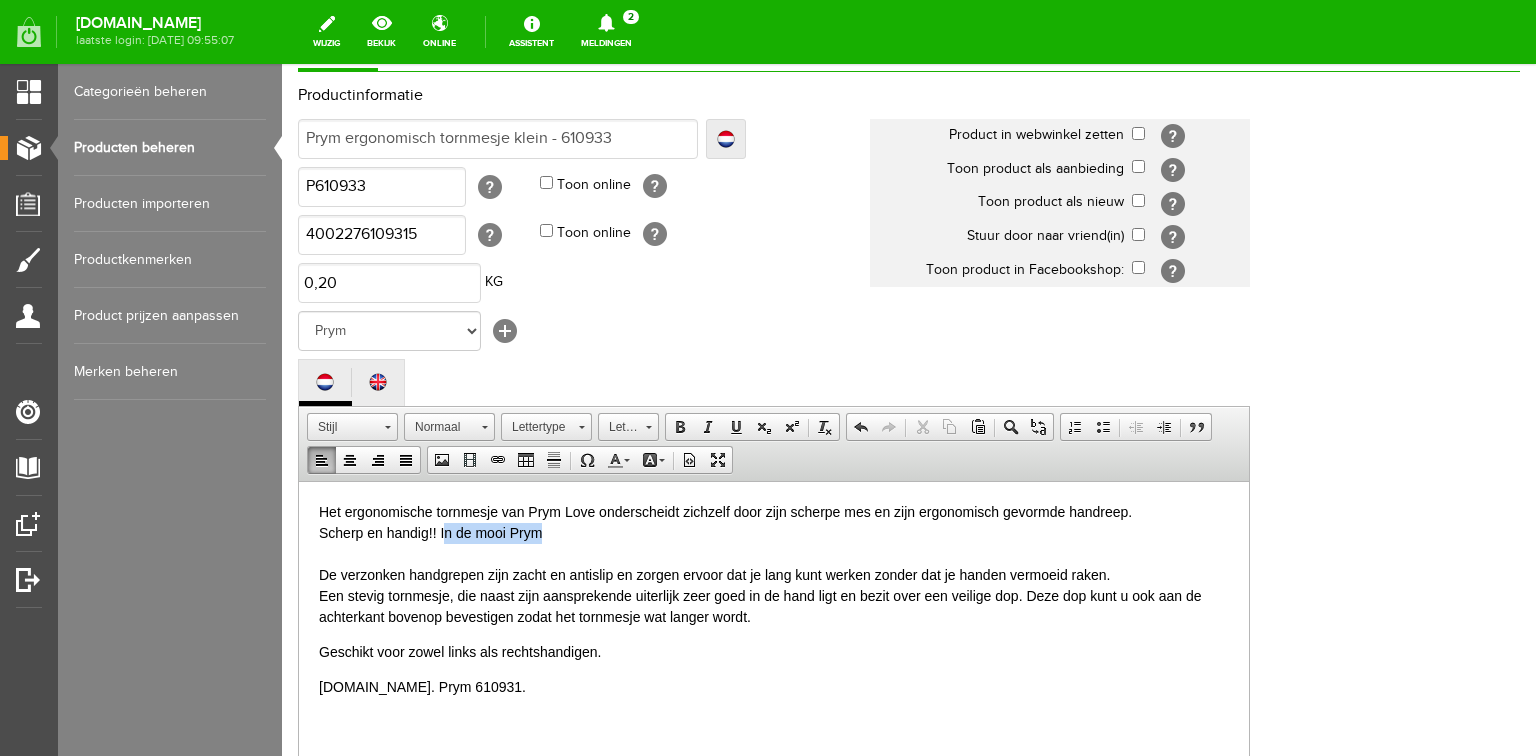 drag, startPoint x: 444, startPoint y: 531, endPoint x: 538, endPoint y: 536, distance: 94.13288 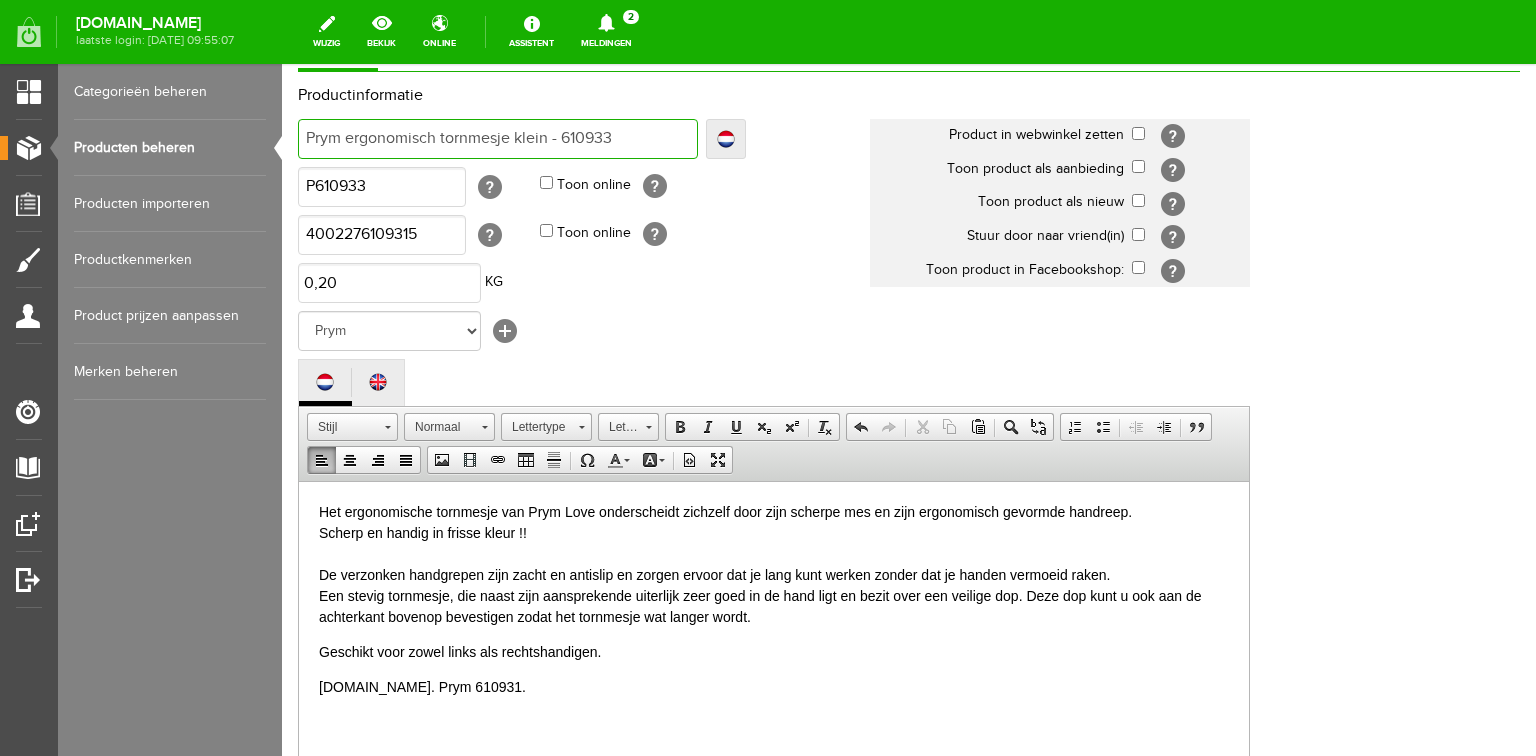 click on "Prym ergonomisch tornmesje klein - 610933" at bounding box center [498, 139] 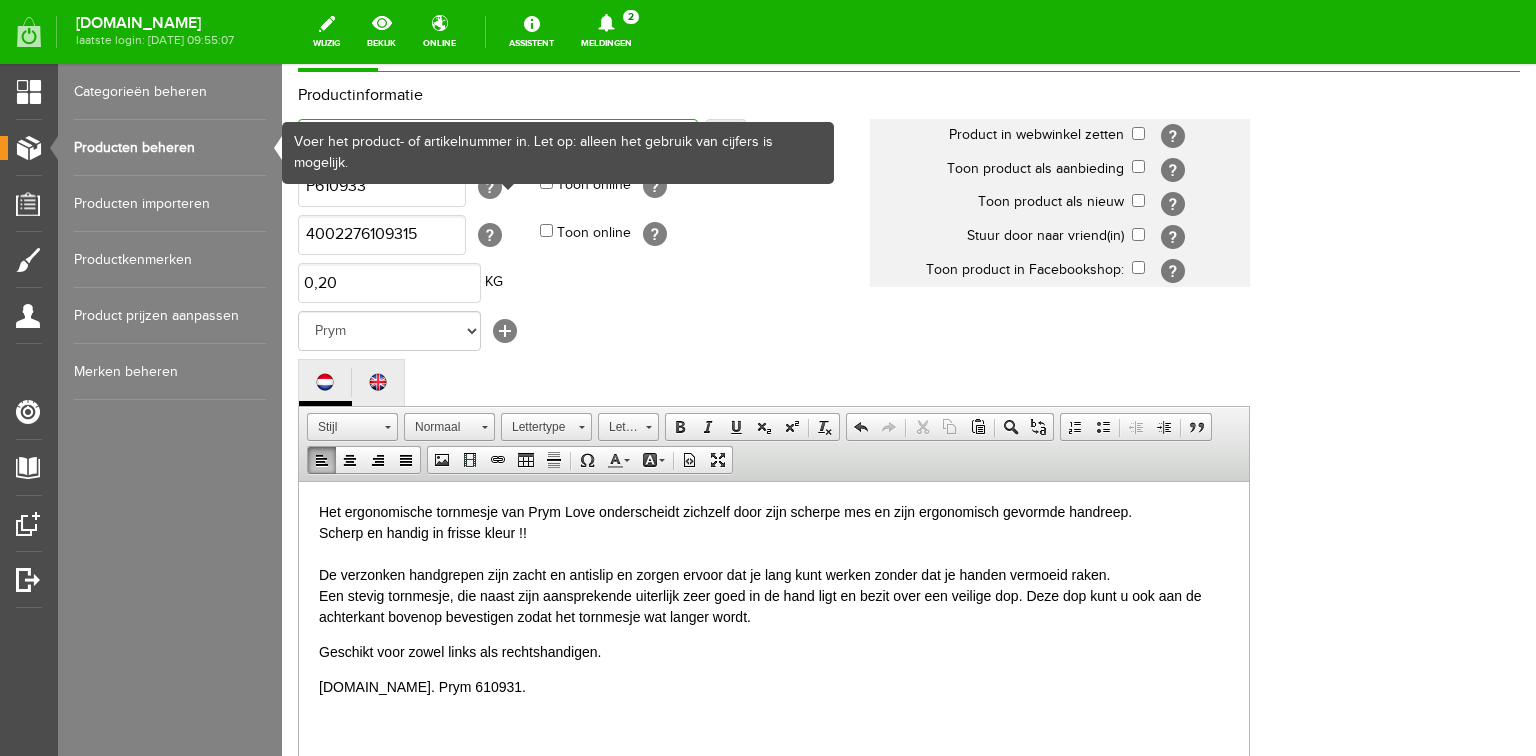 type on "Prym Lergonomisch tornmesje klein - 610933" 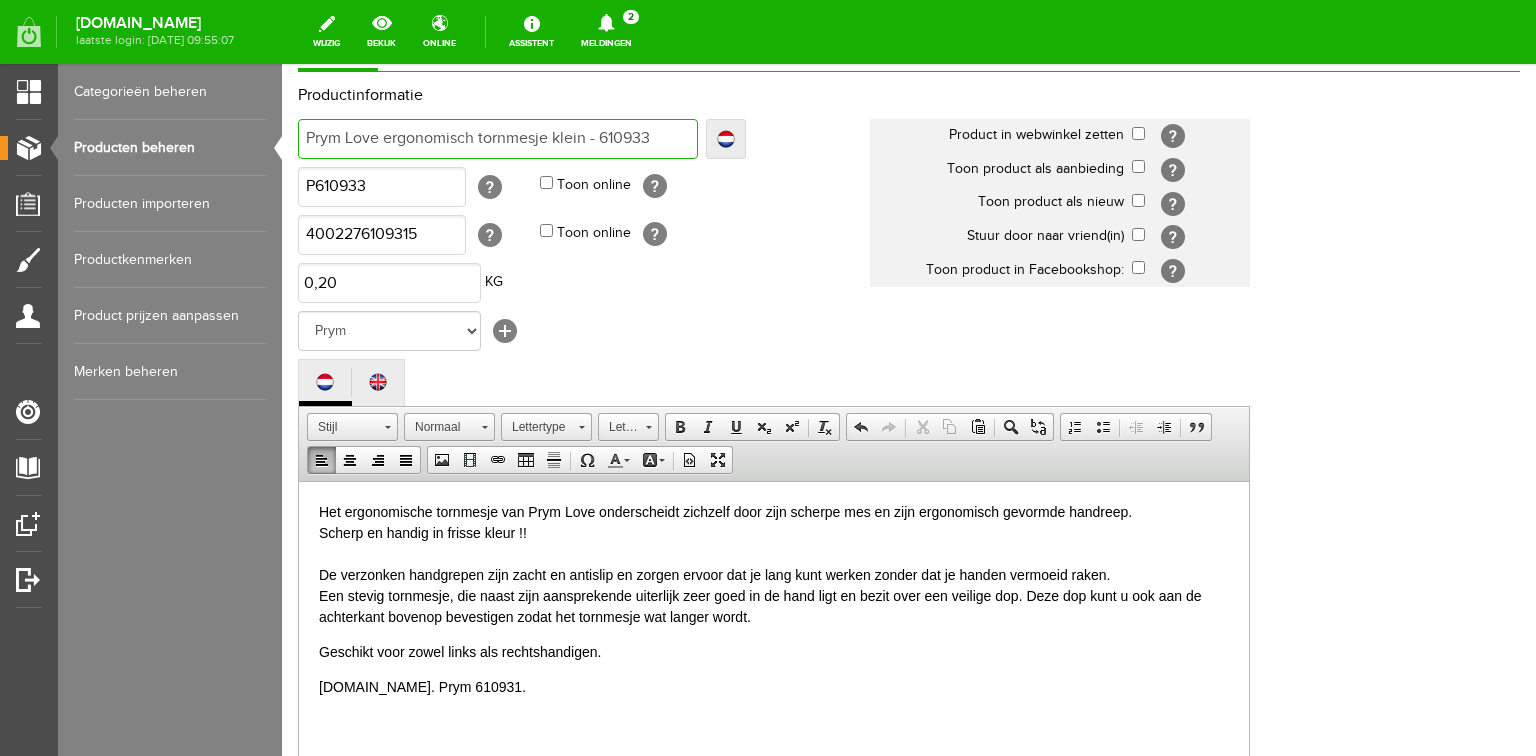 type on "Prym Love ergonomisch tornmesje klein - 610933" 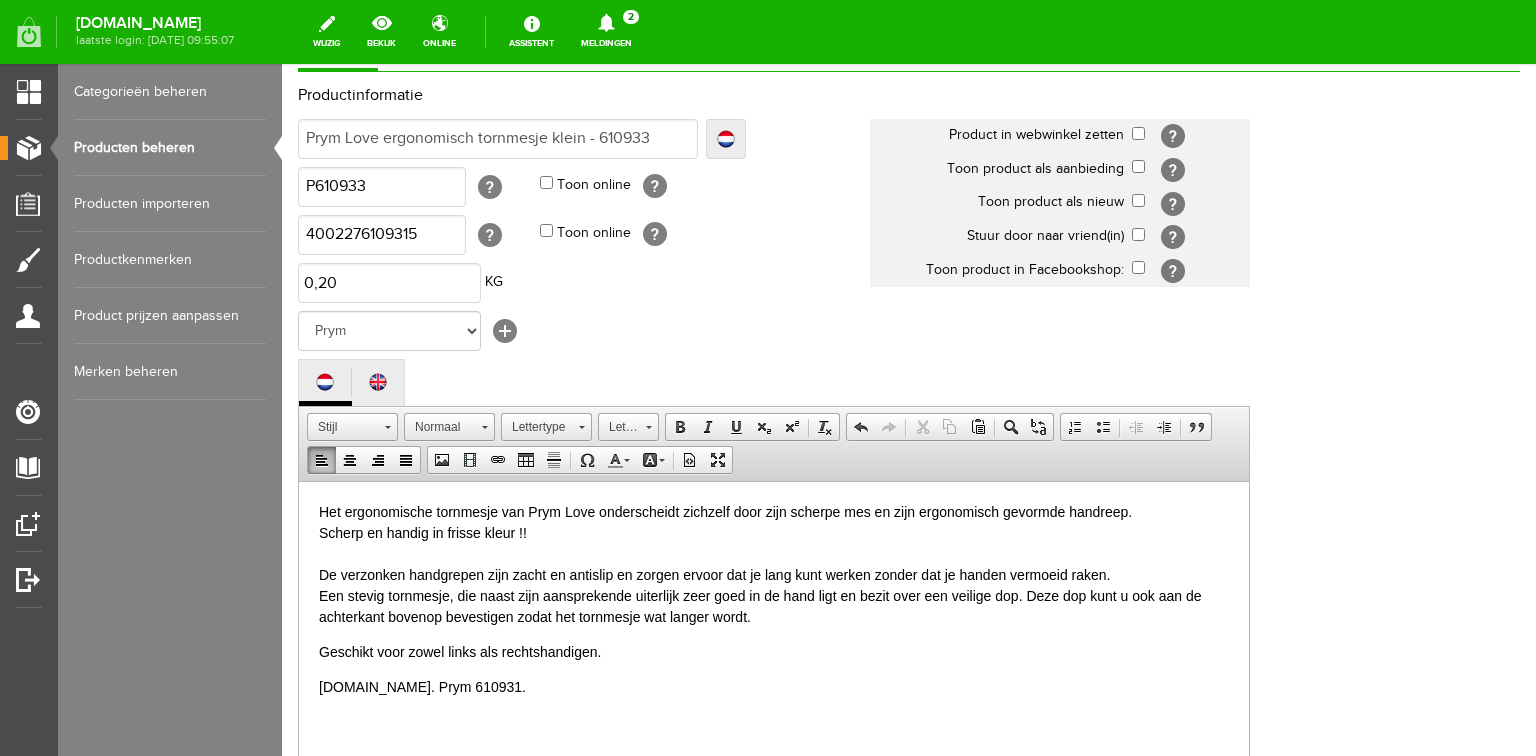 click on "Het ergonomische tornmesje van Prym Love onderscheidt zichzelf door zijn scherpe mes en zijn ergonomisch gevormde handreep. Scherp en handig in frisse kleur !!   De verzonken handgrepen zijn zacht en antislip en zorgen ervoor dat je lang kunt werken zonder dat je handen vermoeid raken. Een stevig tornmesje, die naast zijn aansprekende uiterlijk zeer goed in de hand ligt en bezit over een veilige dop. Deze dop kunt u ook aan de achterkant bovenop bevestigen zodat het tornmesje wat langer wordt." at bounding box center (774, 564) 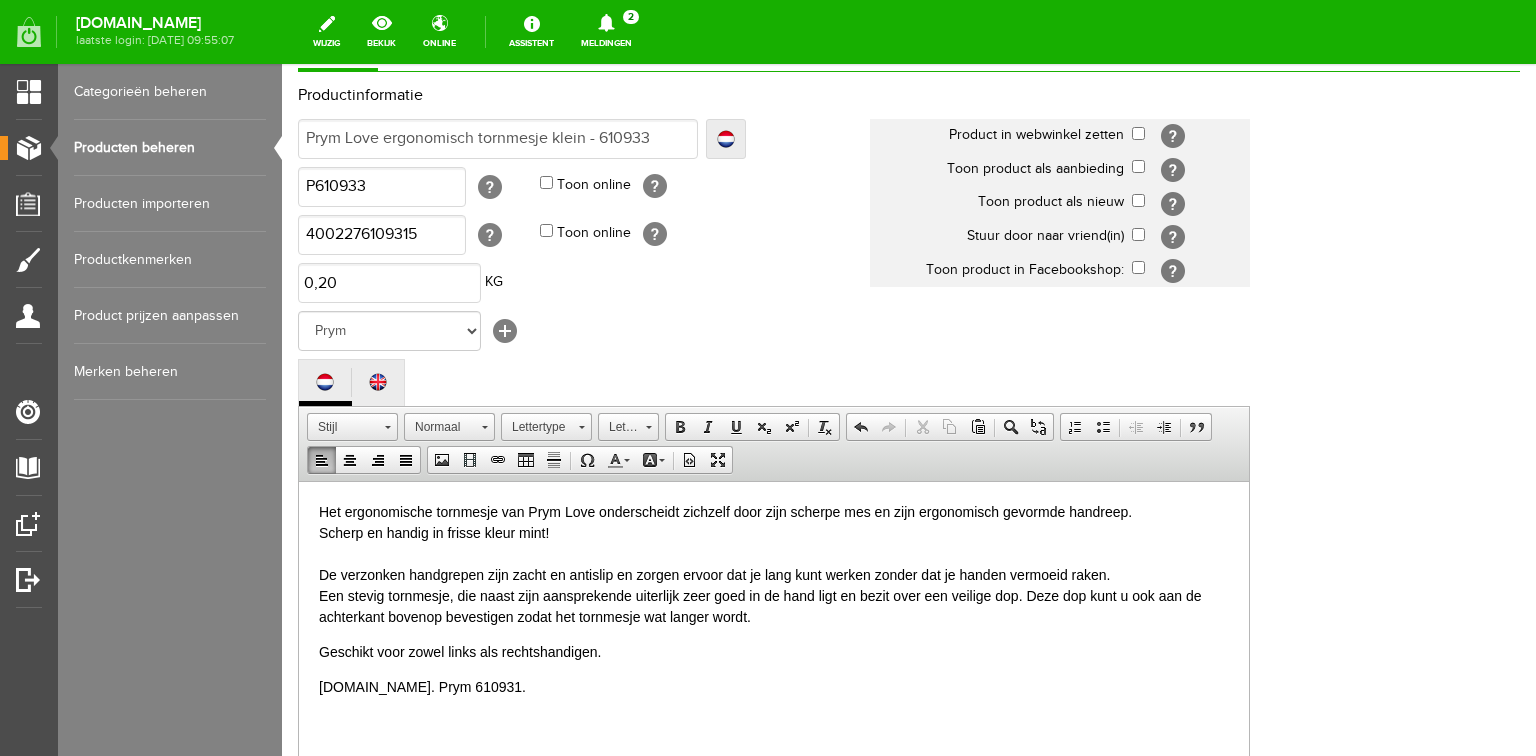 click on "[DOMAIN_NAME]. Prym 610931." at bounding box center (774, 686) 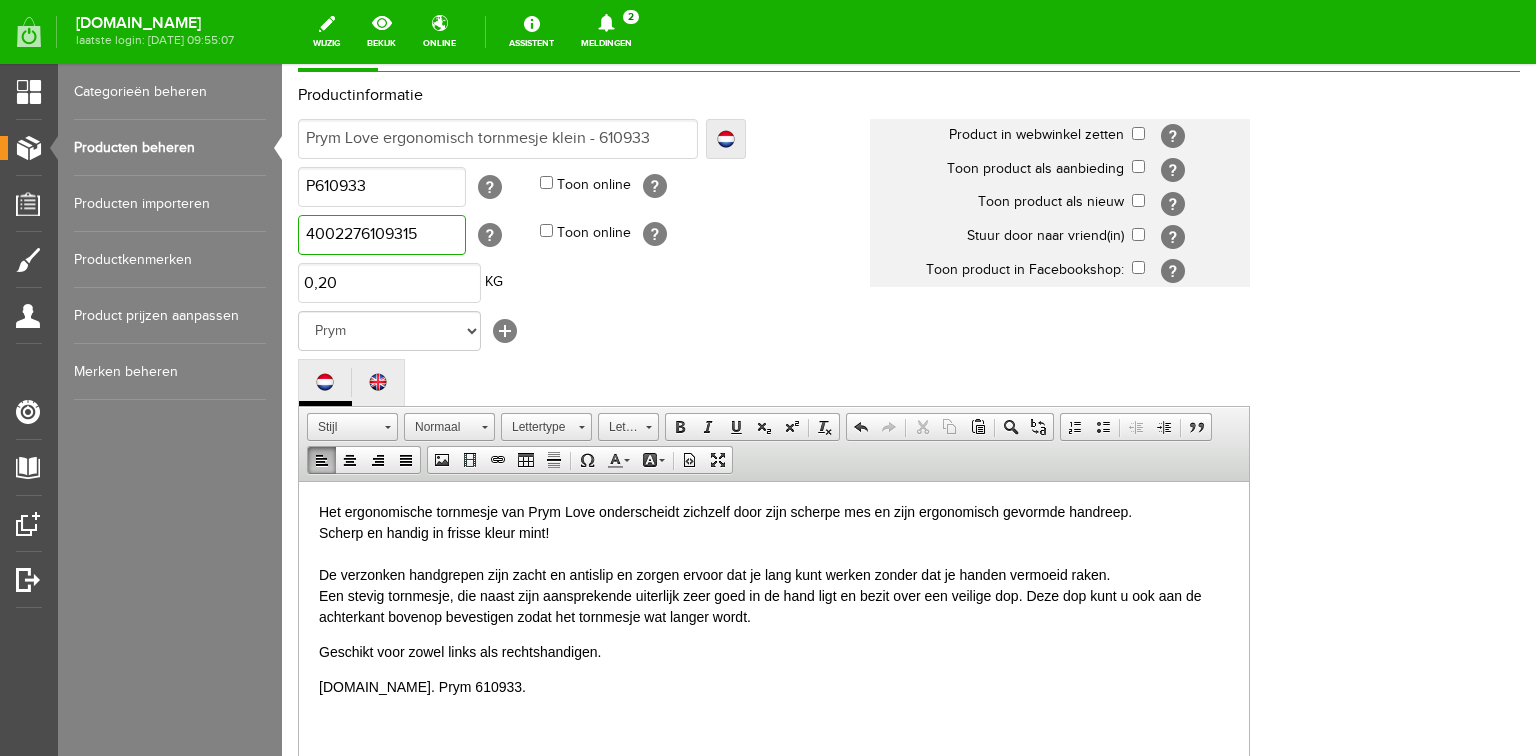 drag, startPoint x: 432, startPoint y: 233, endPoint x: 562, endPoint y: 301, distance: 146.7106 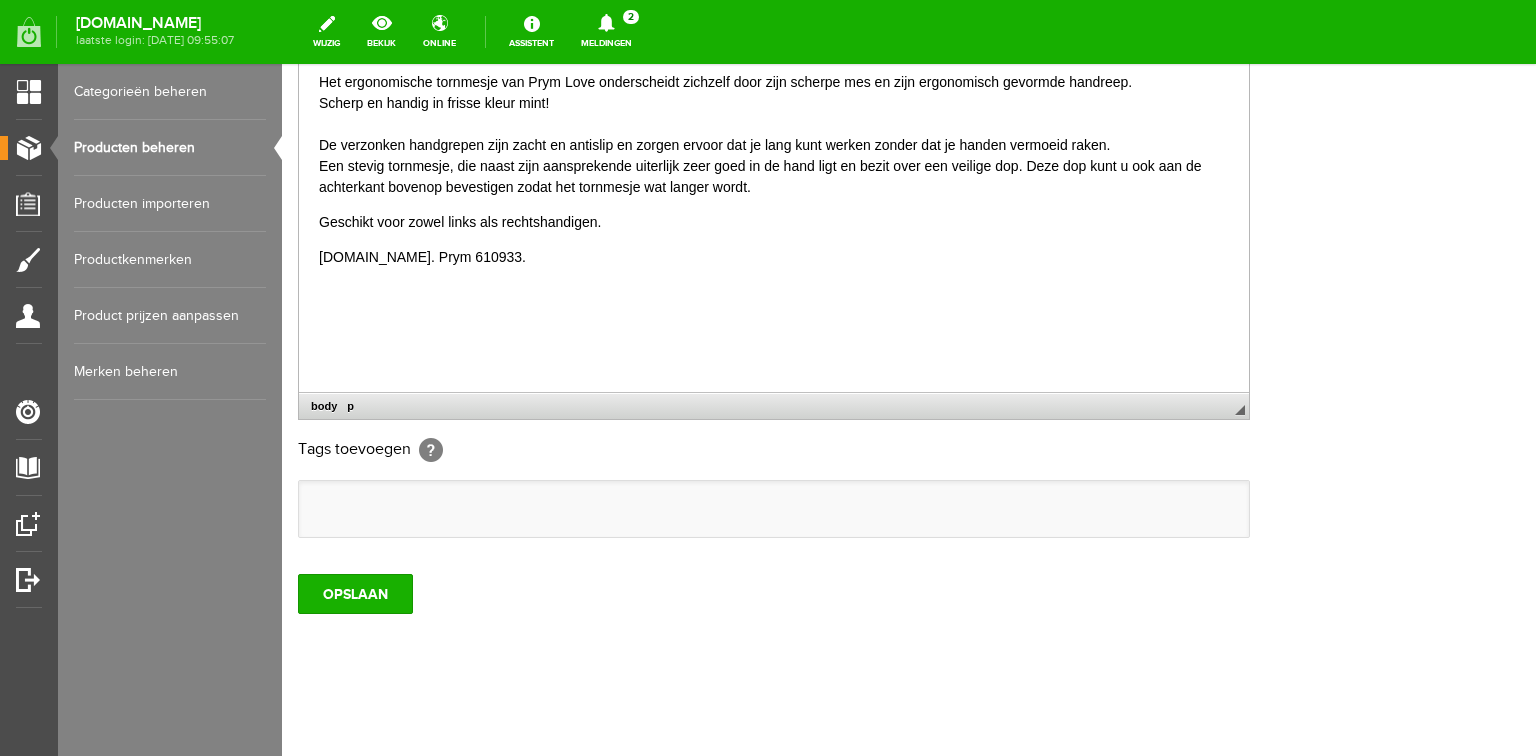 scroll, scrollTop: 592, scrollLeft: 0, axis: vertical 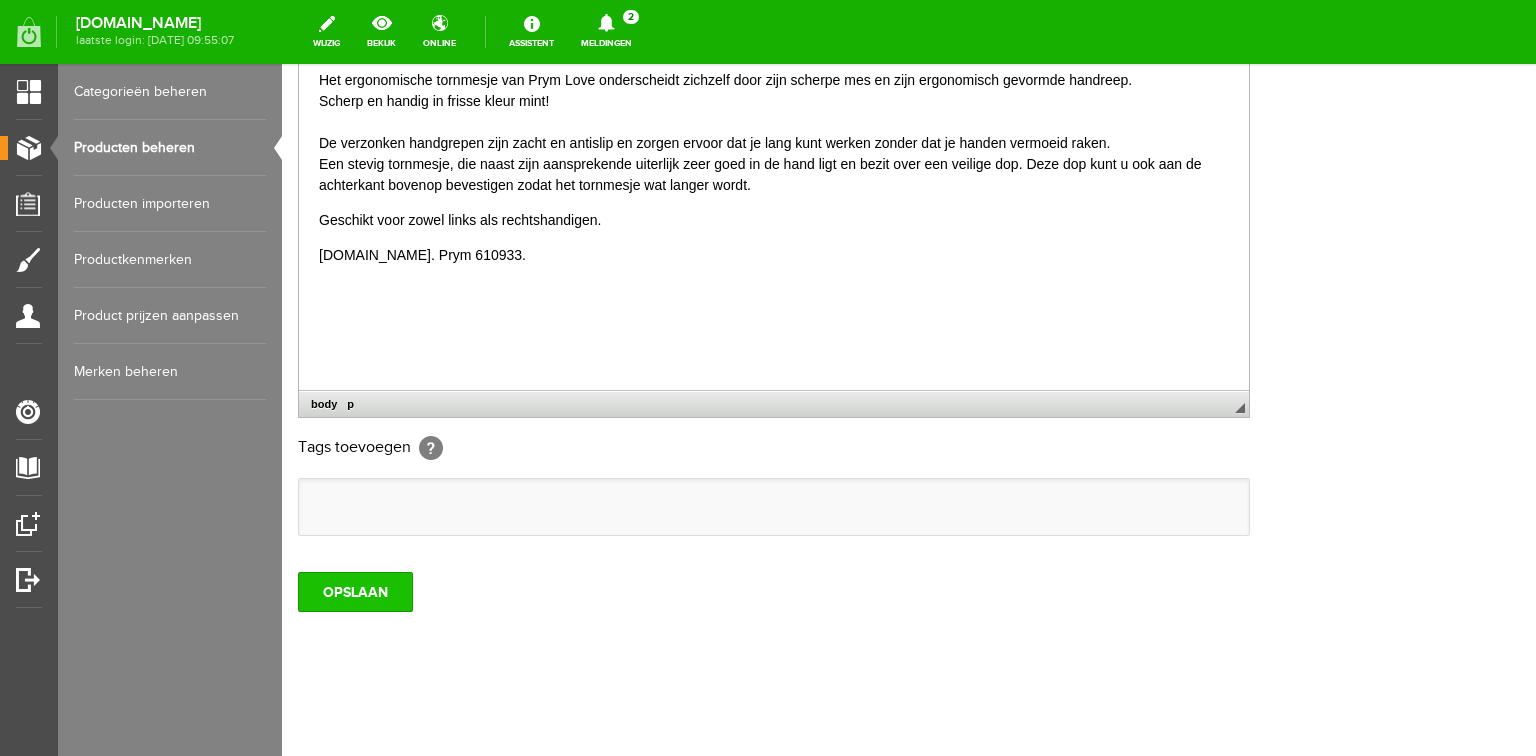 type on "4002276109339" 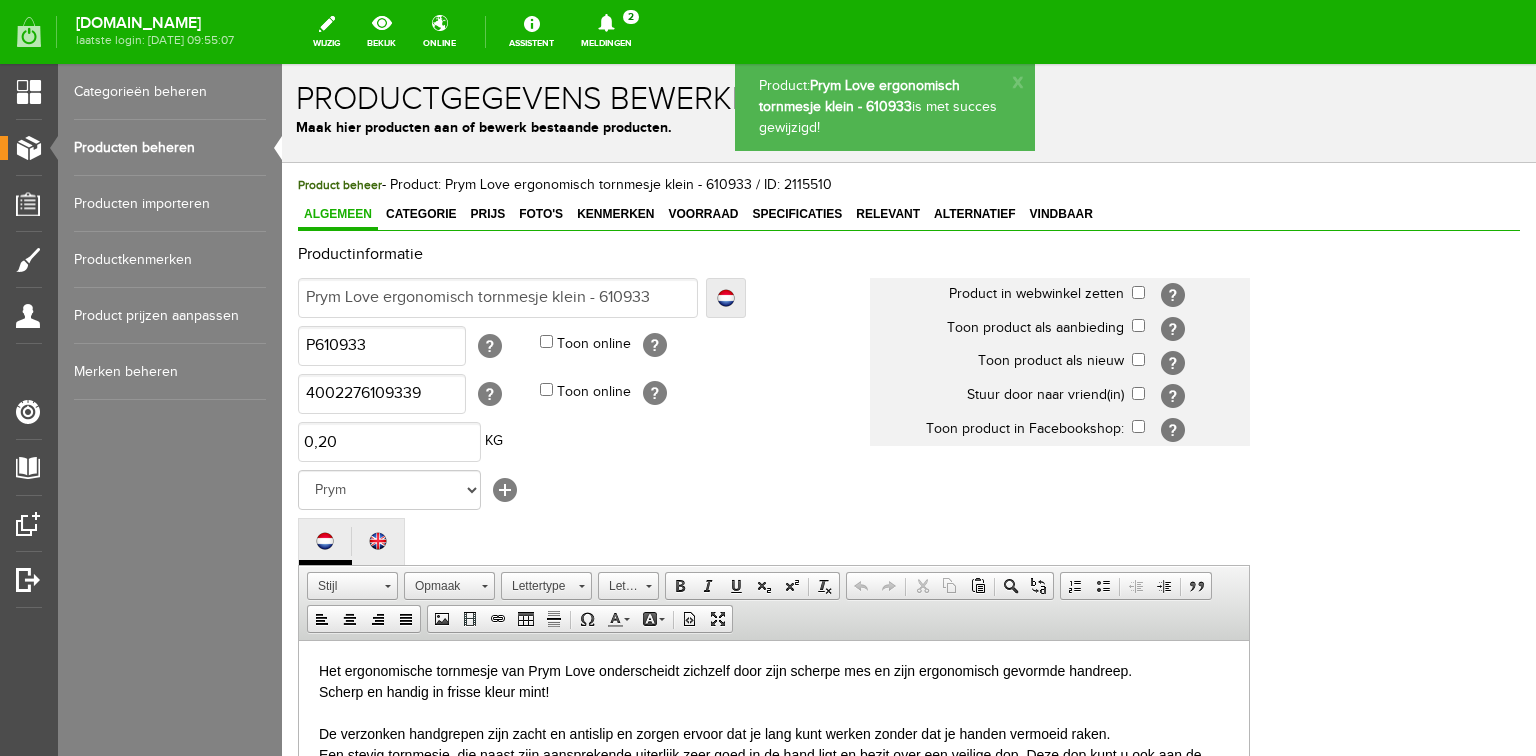 scroll, scrollTop: 0, scrollLeft: 0, axis: both 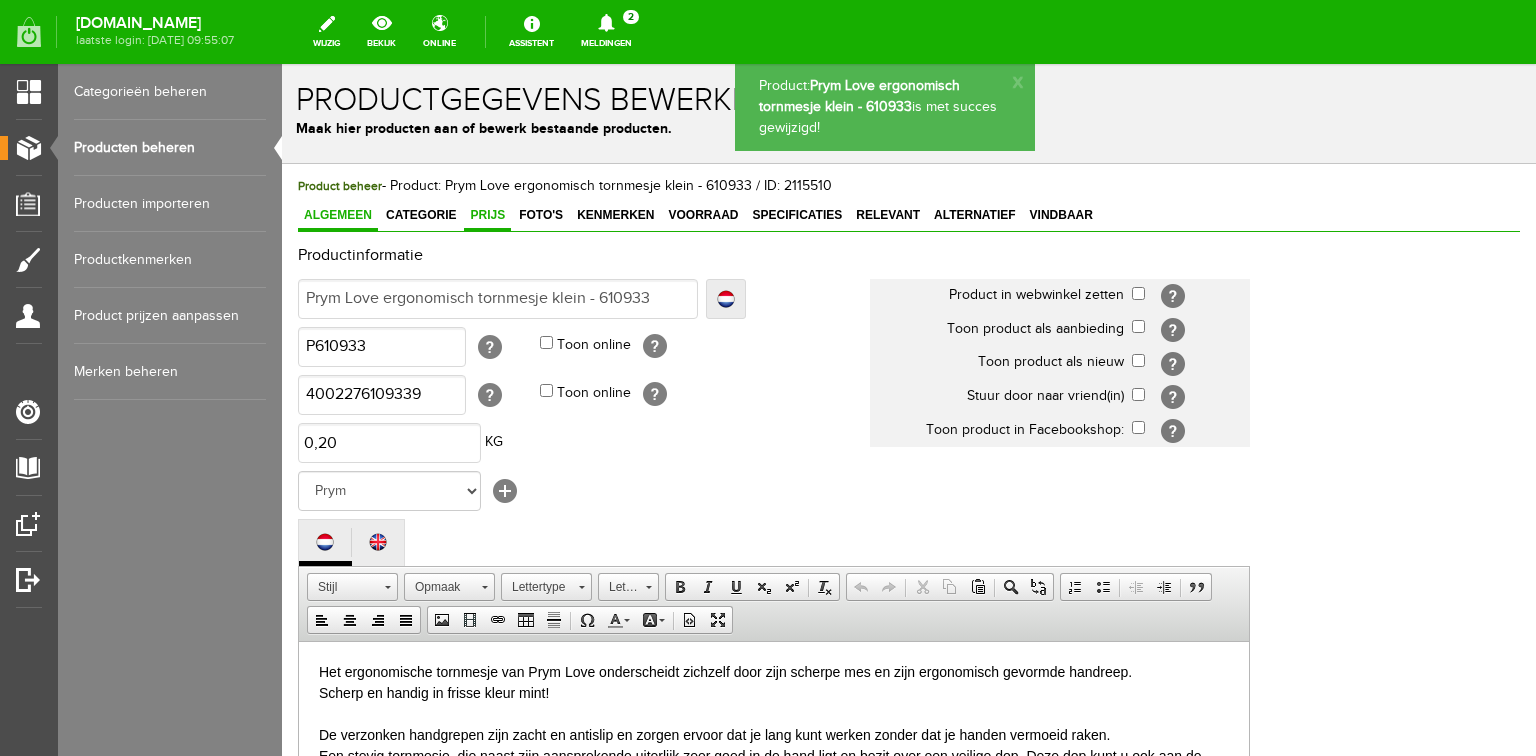 click on "Prijs" at bounding box center [487, 215] 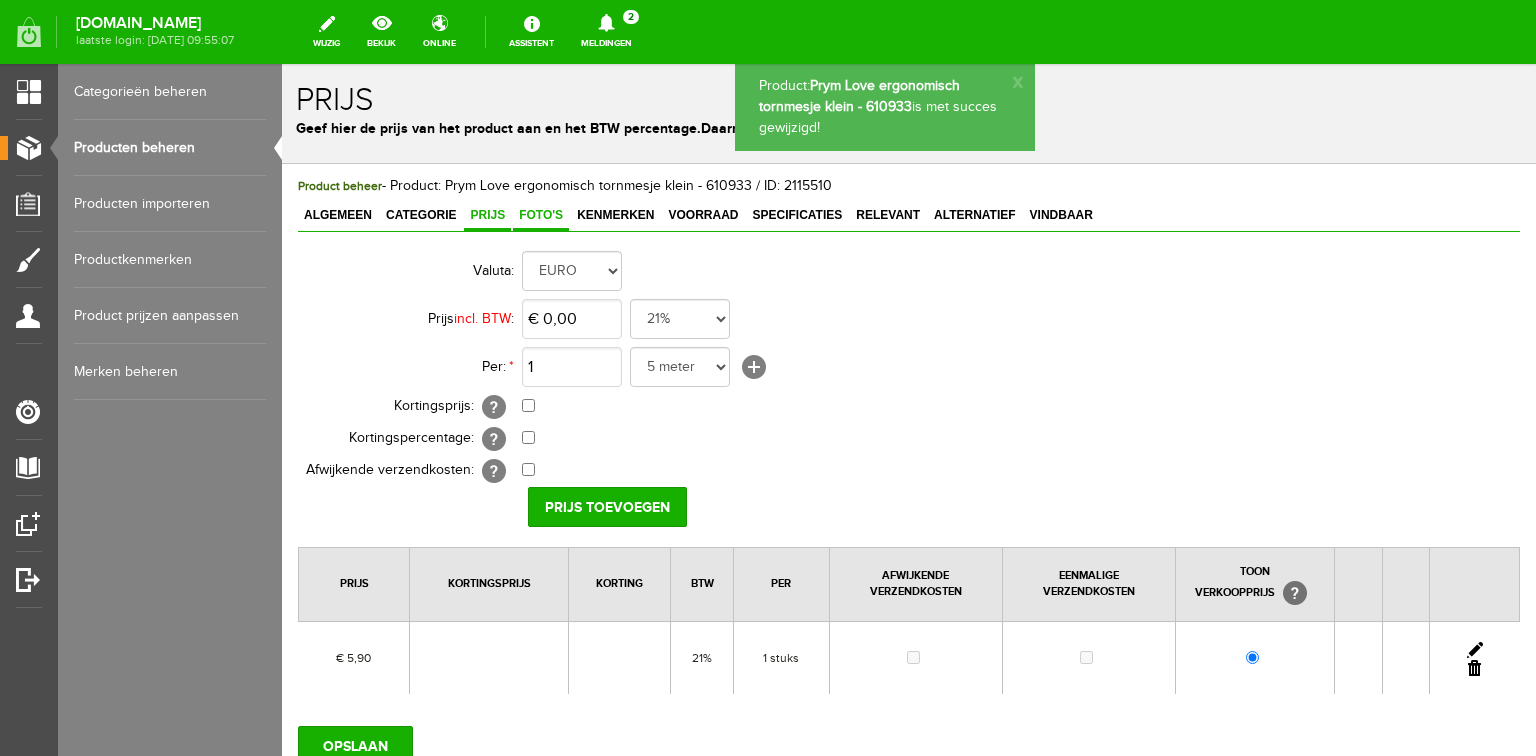 click on "Foto's" at bounding box center (541, 215) 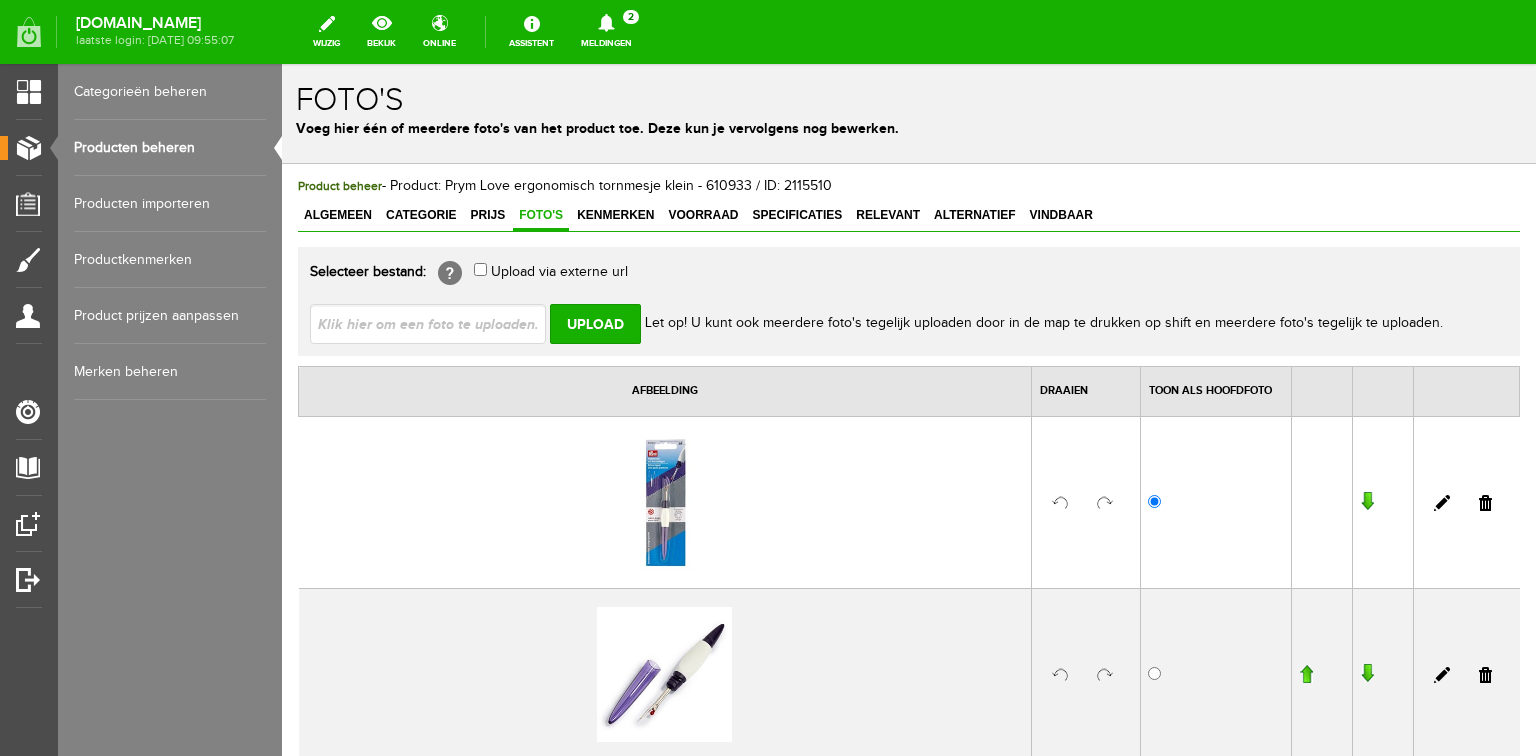 click at bounding box center [1485, 503] 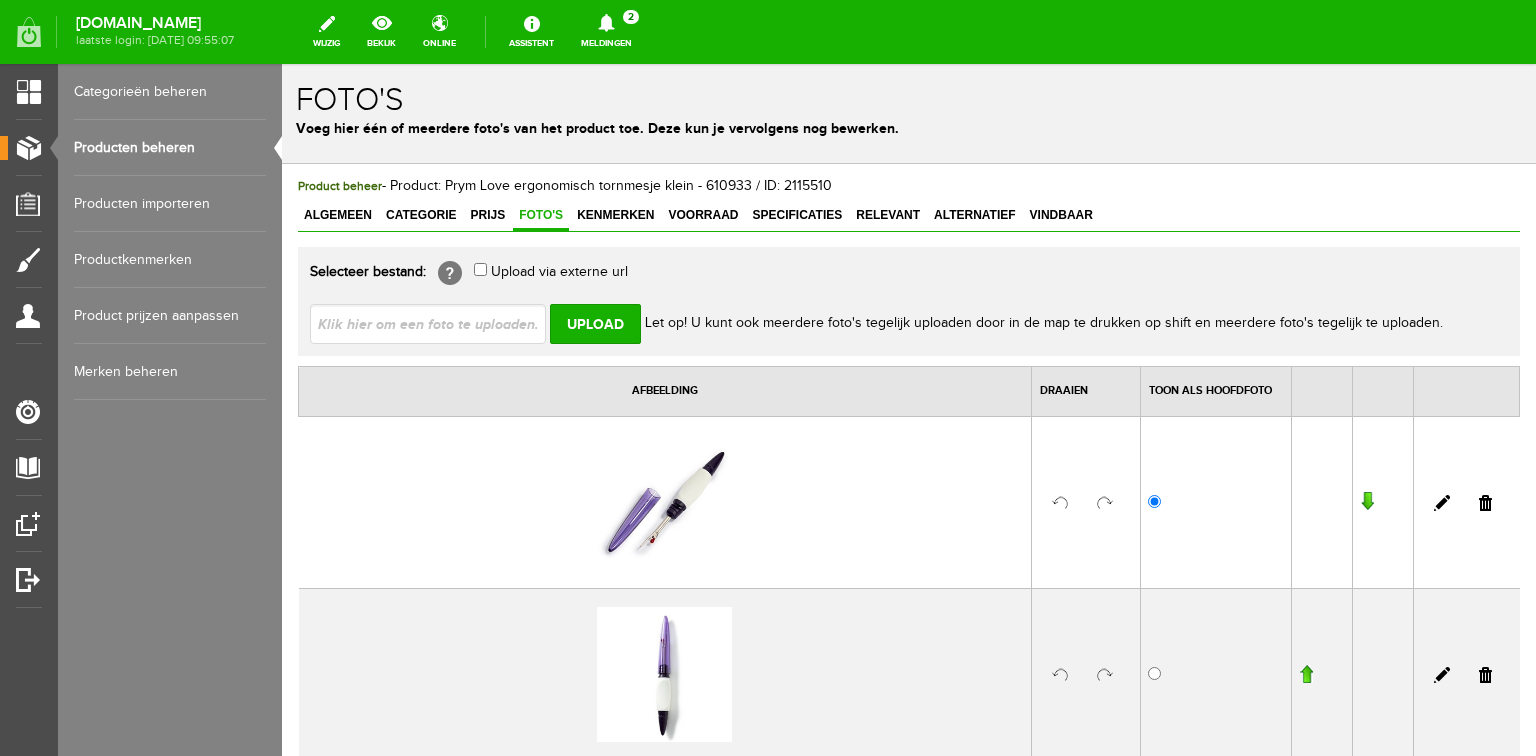 click at bounding box center [1485, 503] 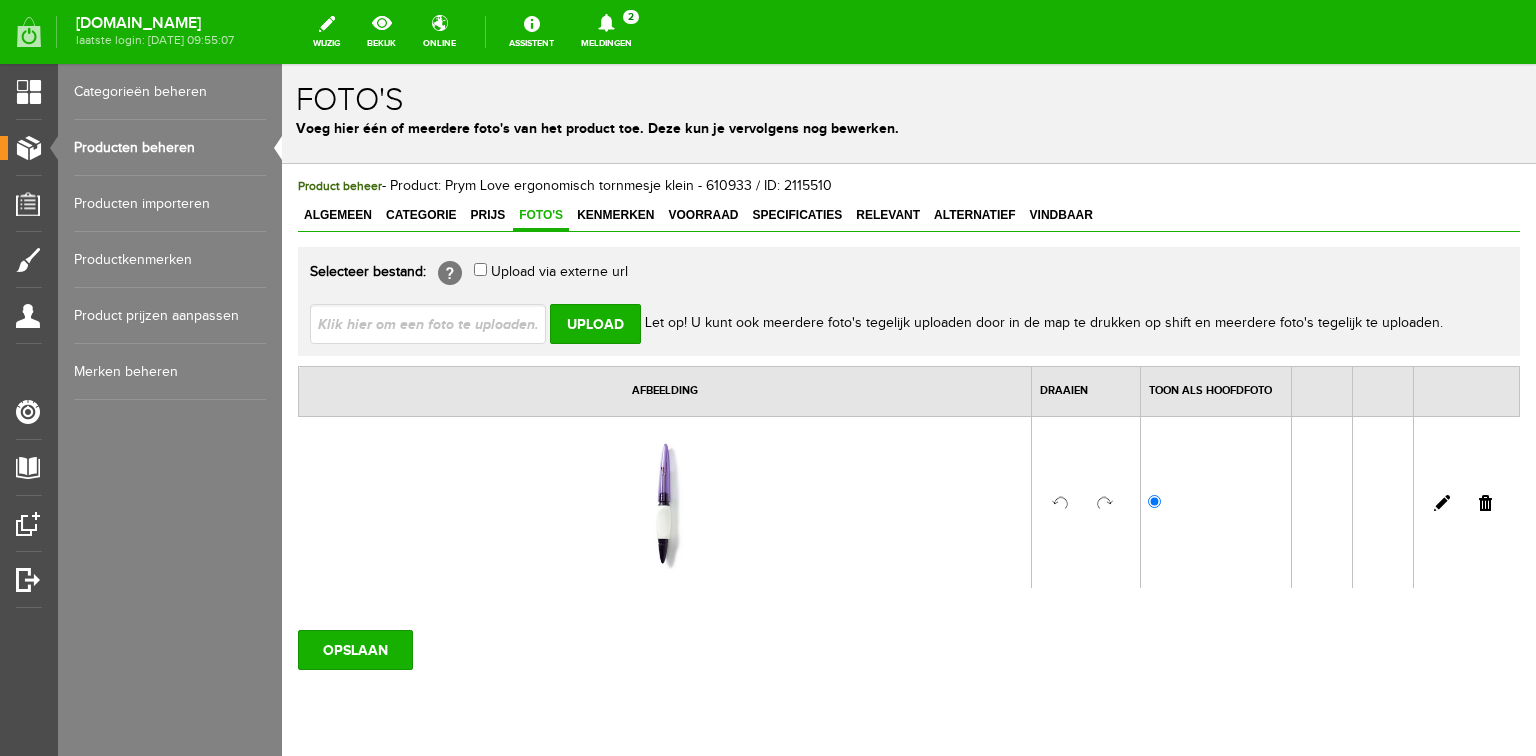 click at bounding box center (1485, 503) 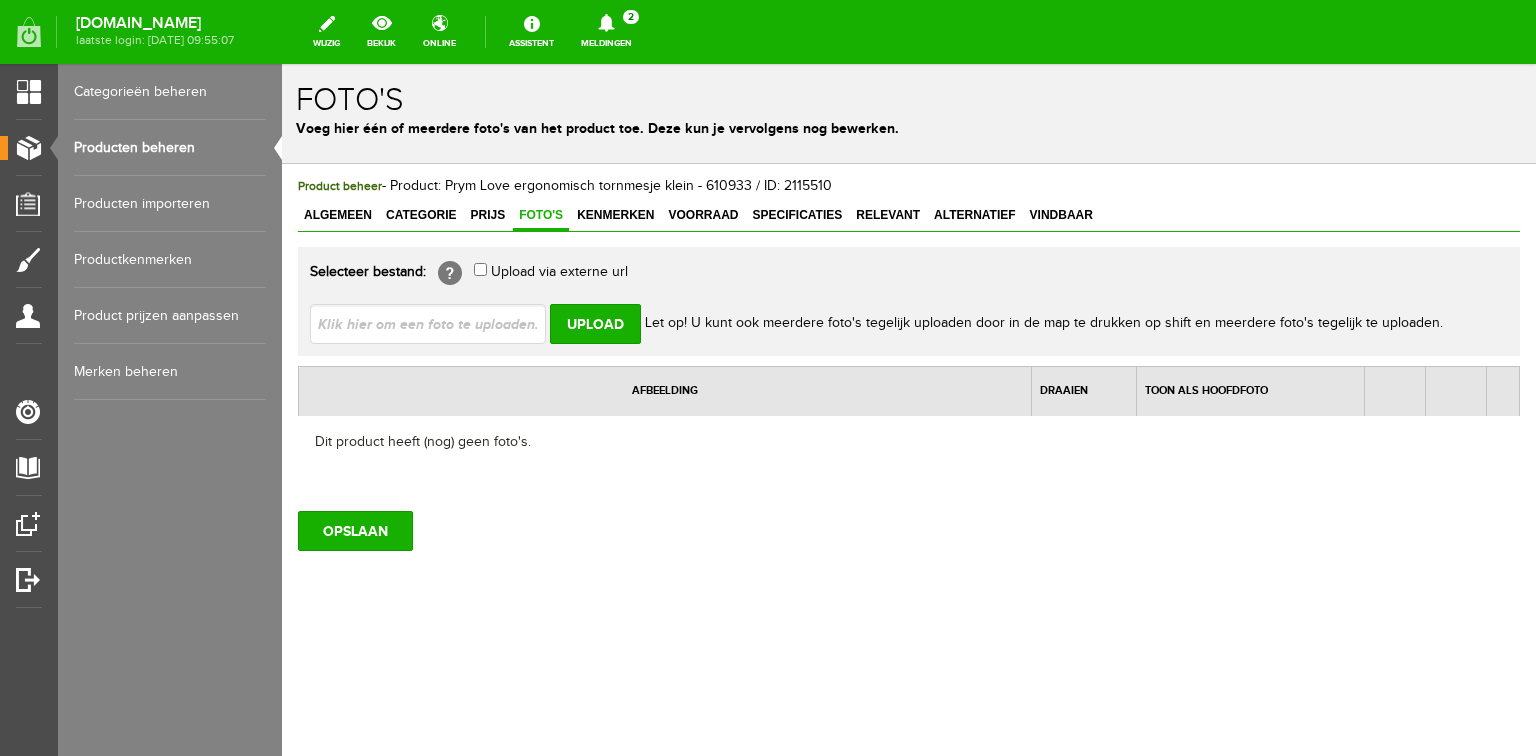 click at bounding box center [436, 323] 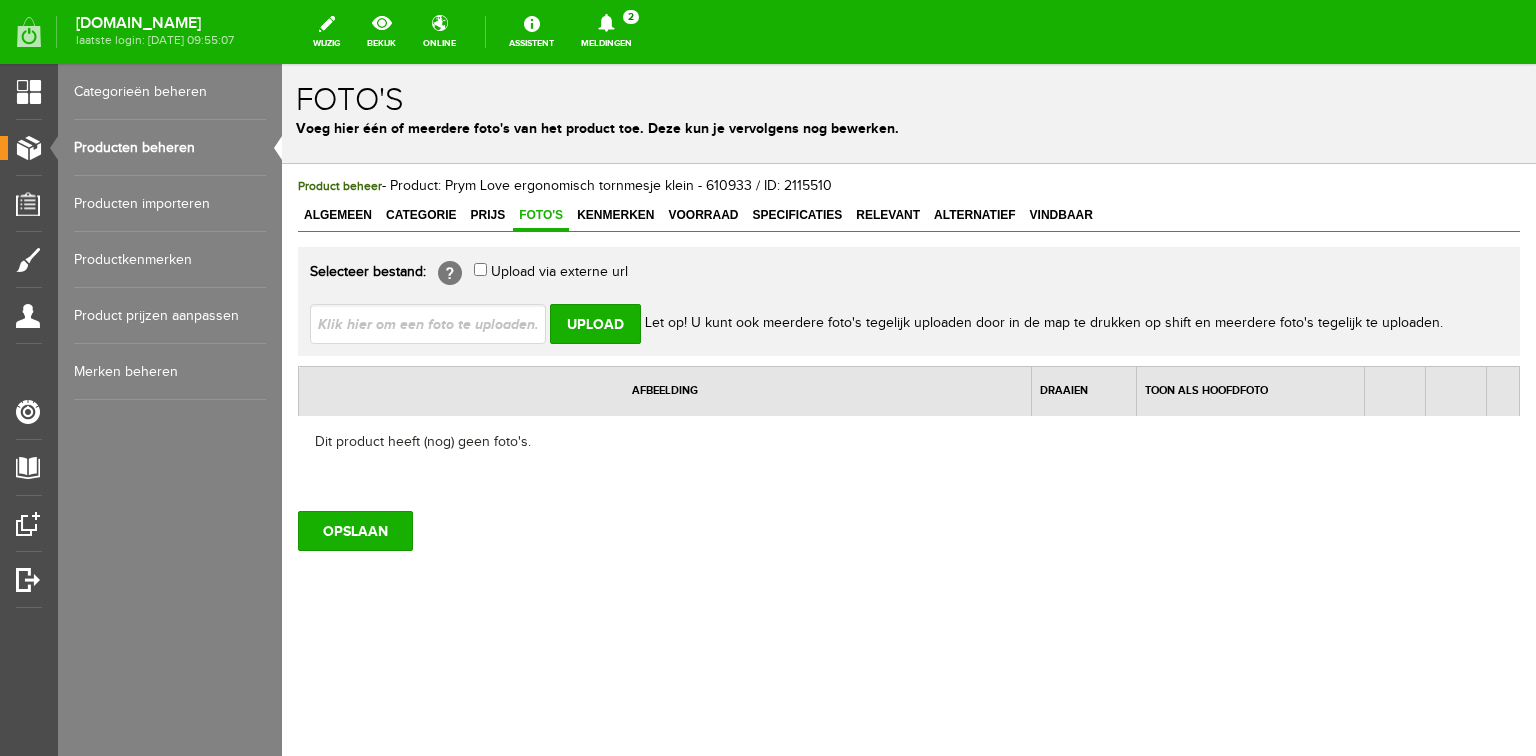 type on "C:\fakepath\Prym_Love_Ergonomisch_Tornmesje_klein_aqua_610933_t_Pandje_Naaimachines.jpg" 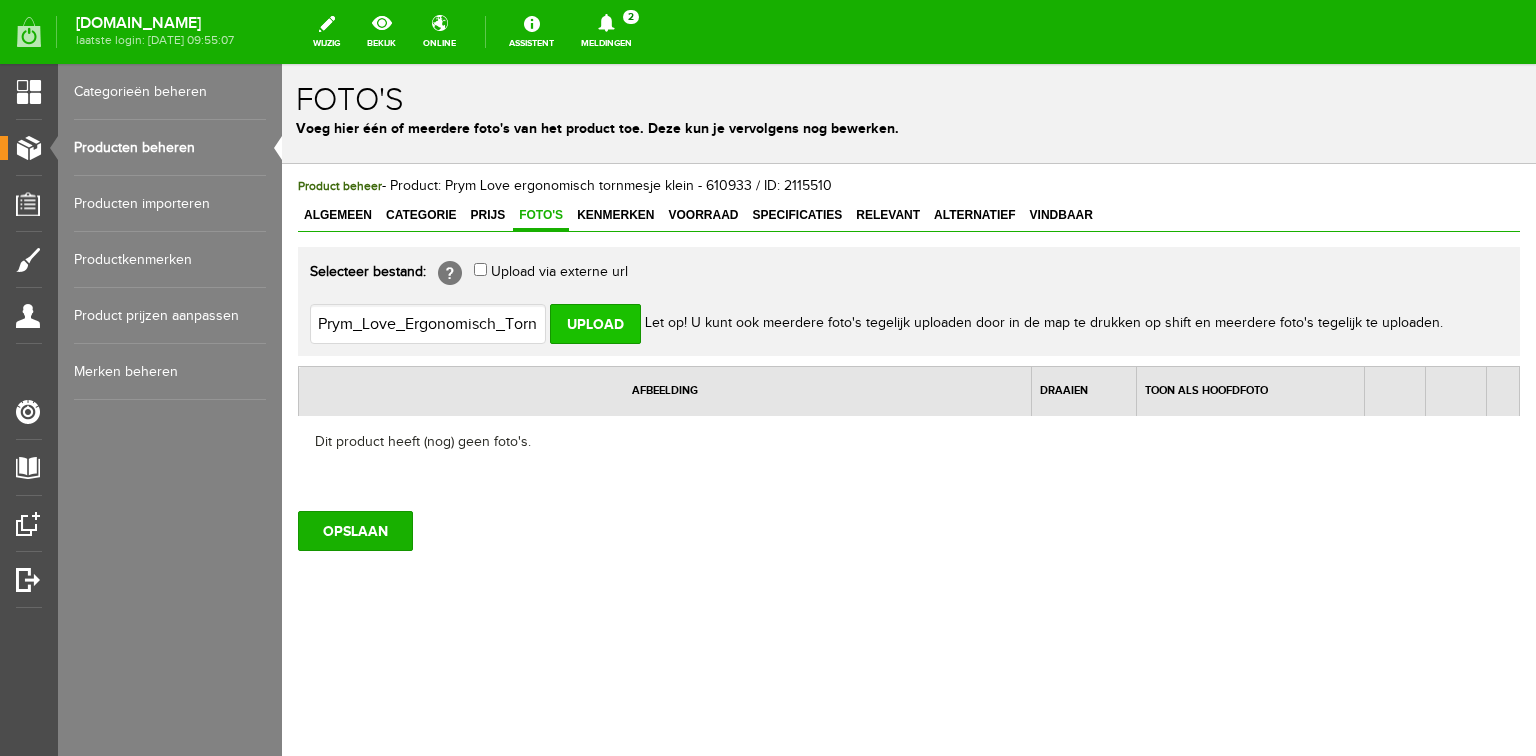 click on "Upload" at bounding box center [595, 324] 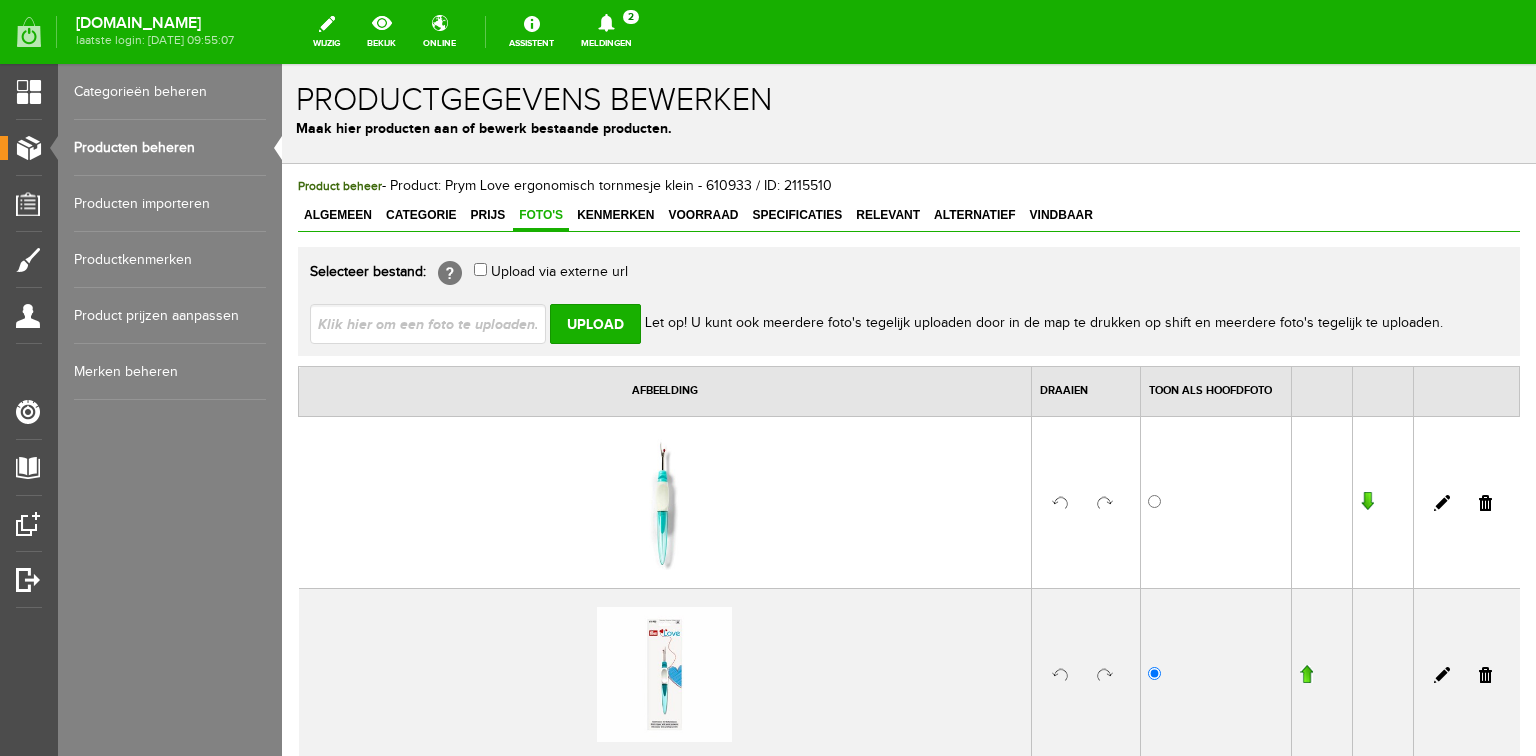 scroll, scrollTop: 0, scrollLeft: 0, axis: both 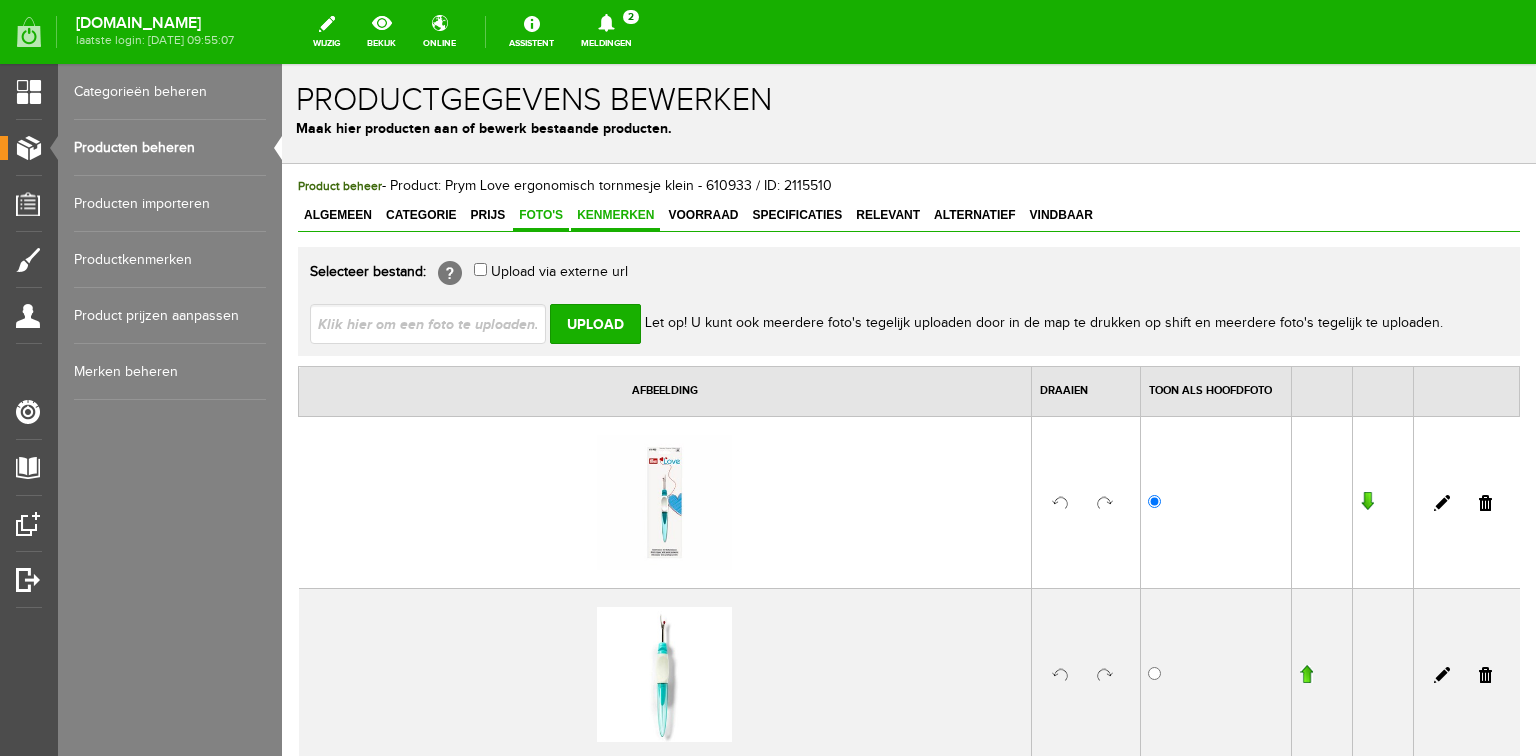 drag, startPoint x: 628, startPoint y: 214, endPoint x: 648, endPoint y: 214, distance: 20 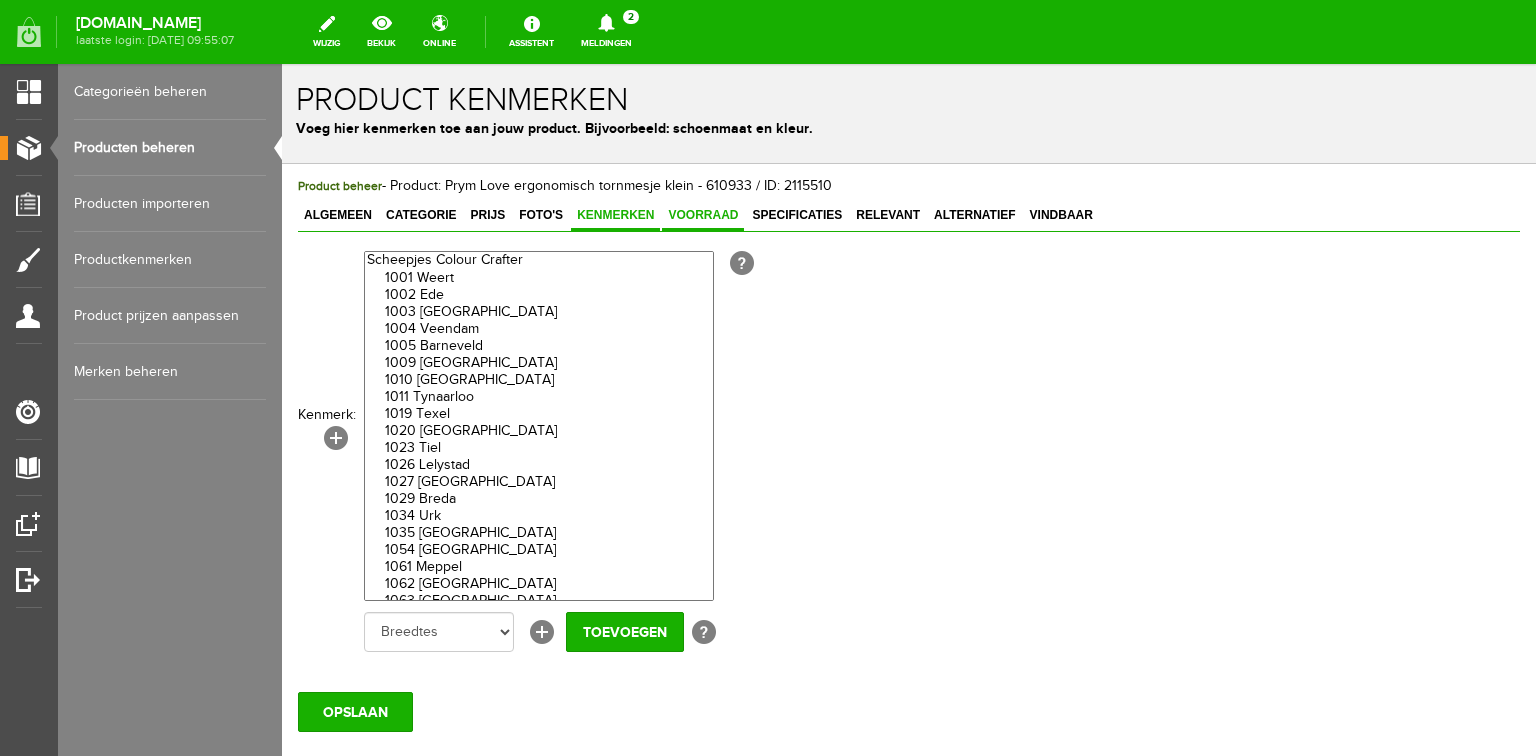 click on "Voorraad" at bounding box center (703, 215) 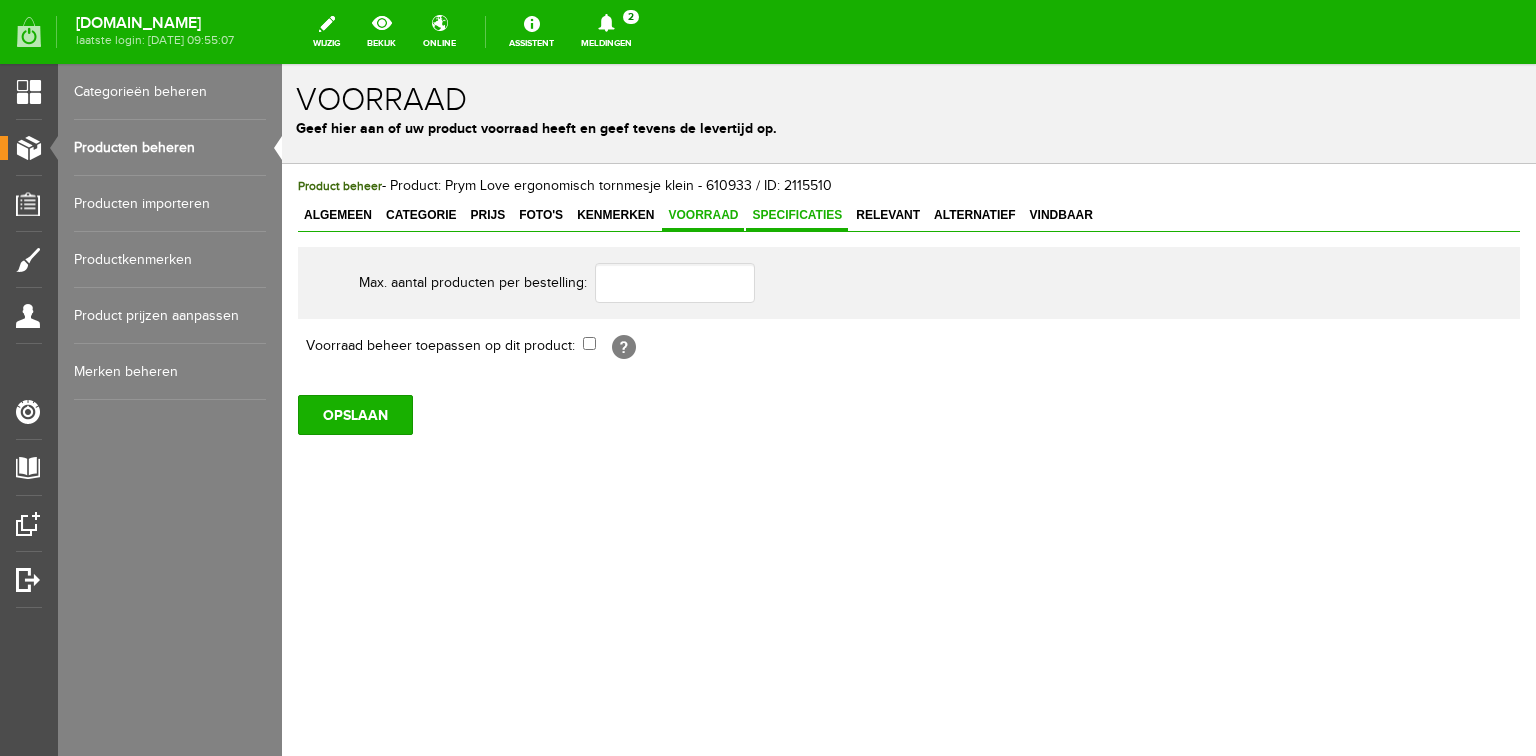 drag, startPoint x: 765, startPoint y: 211, endPoint x: 781, endPoint y: 214, distance: 16.27882 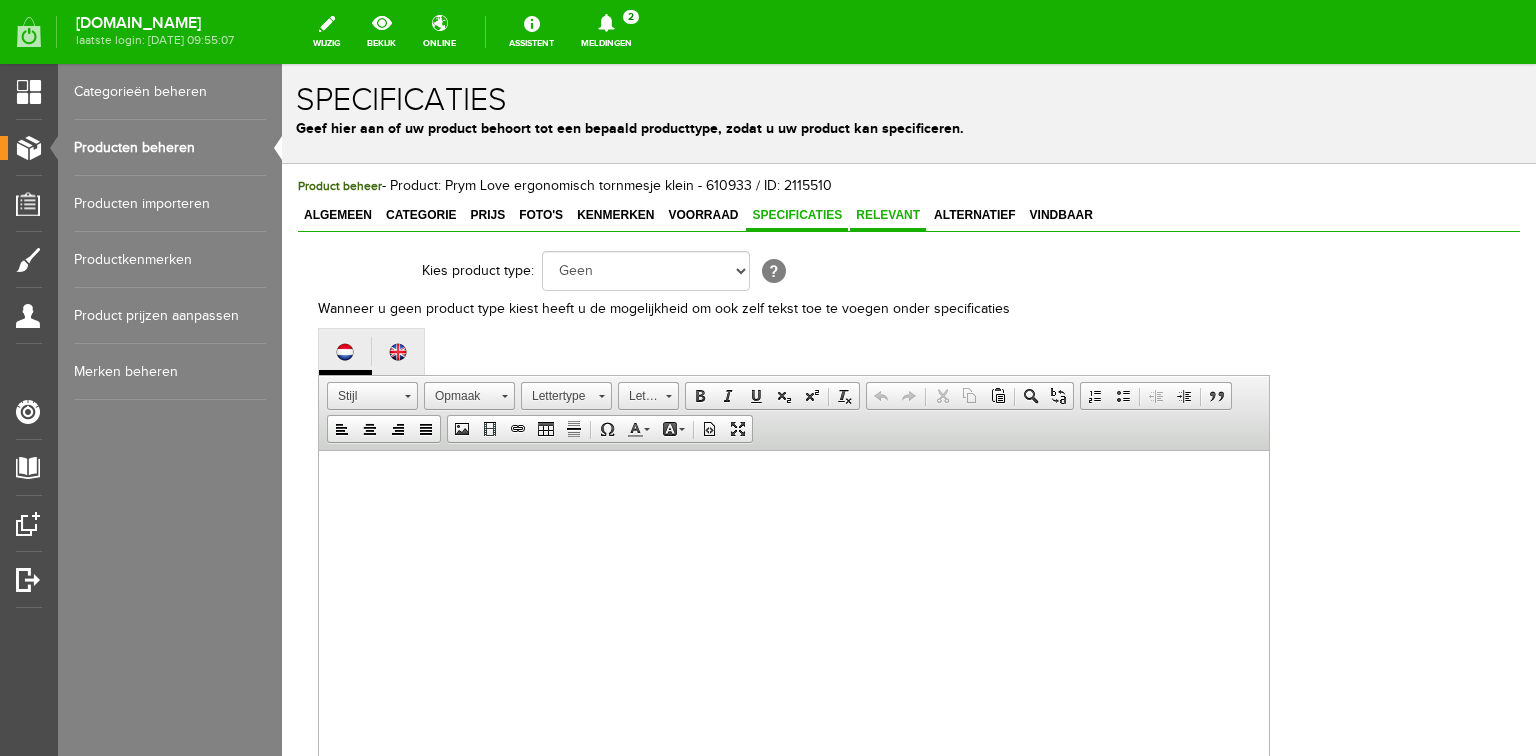 click on "Relevant" at bounding box center [888, 215] 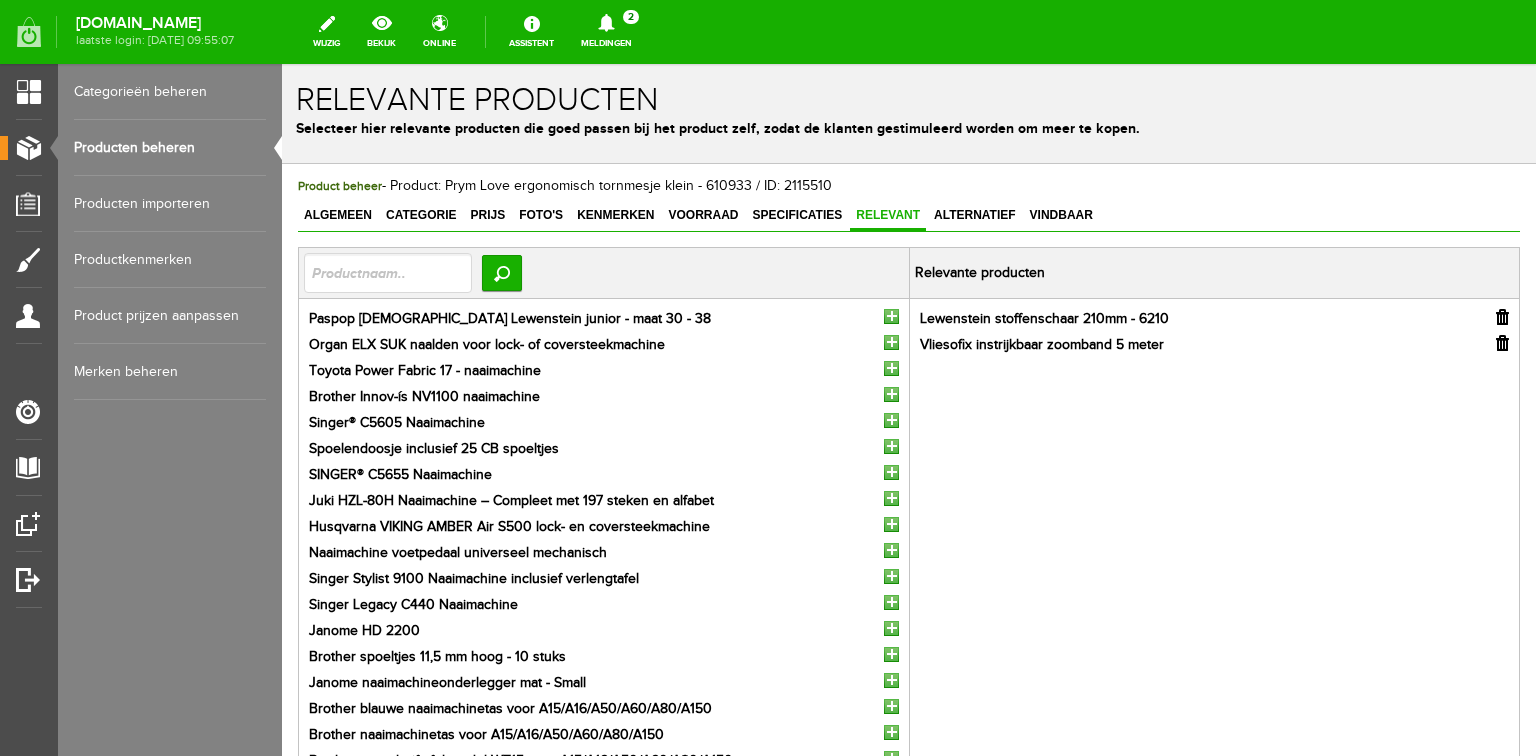 click at bounding box center [1502, 317] 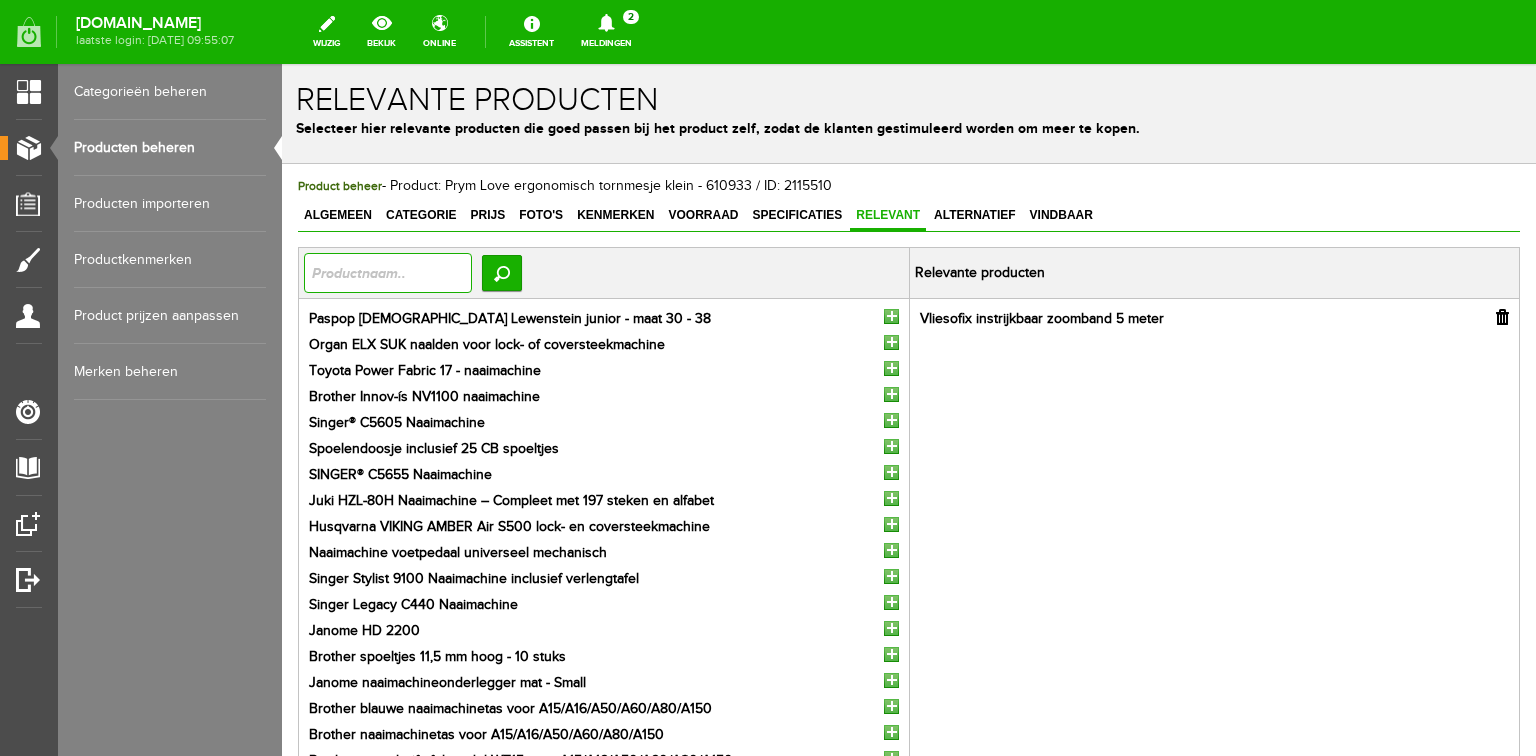 click at bounding box center [388, 273] 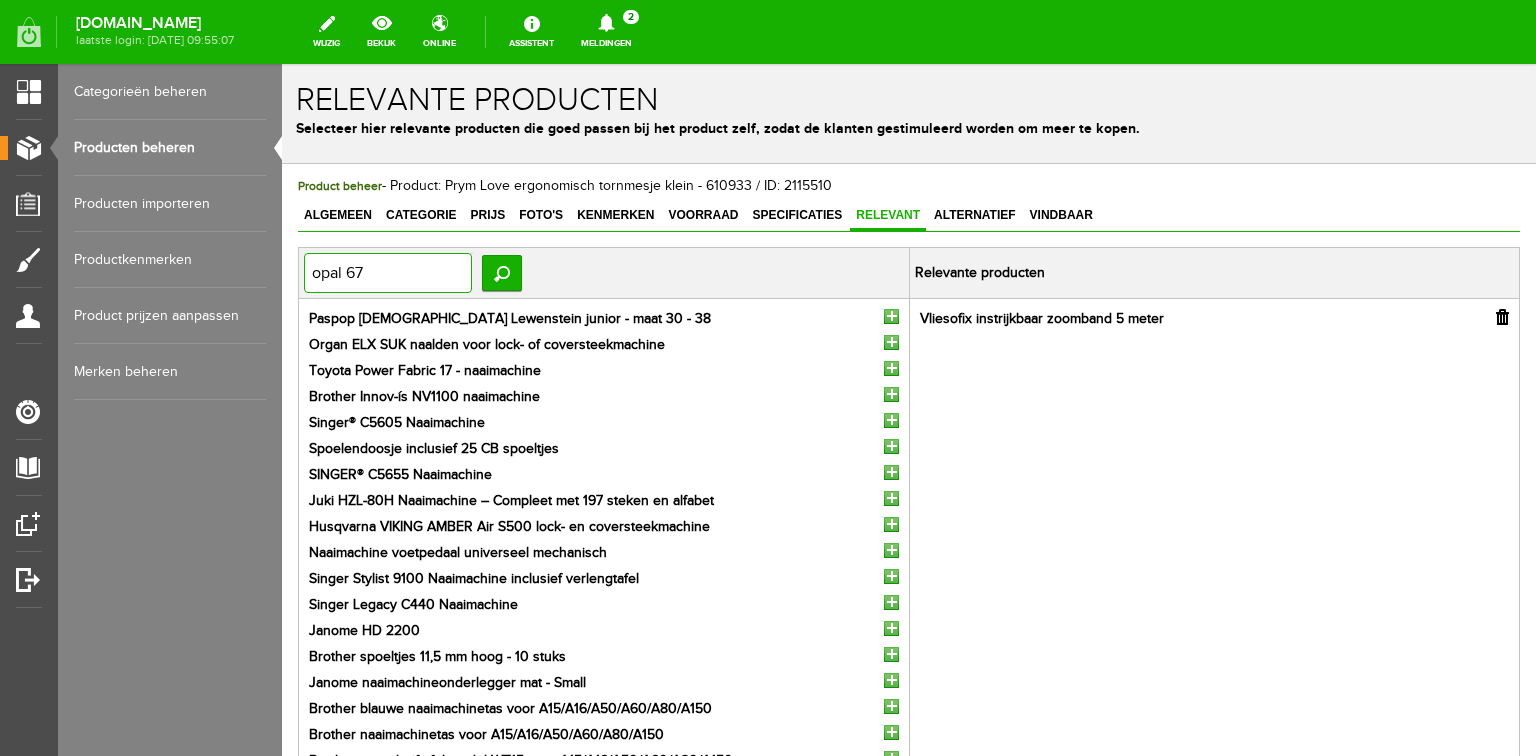 type on "opal 670" 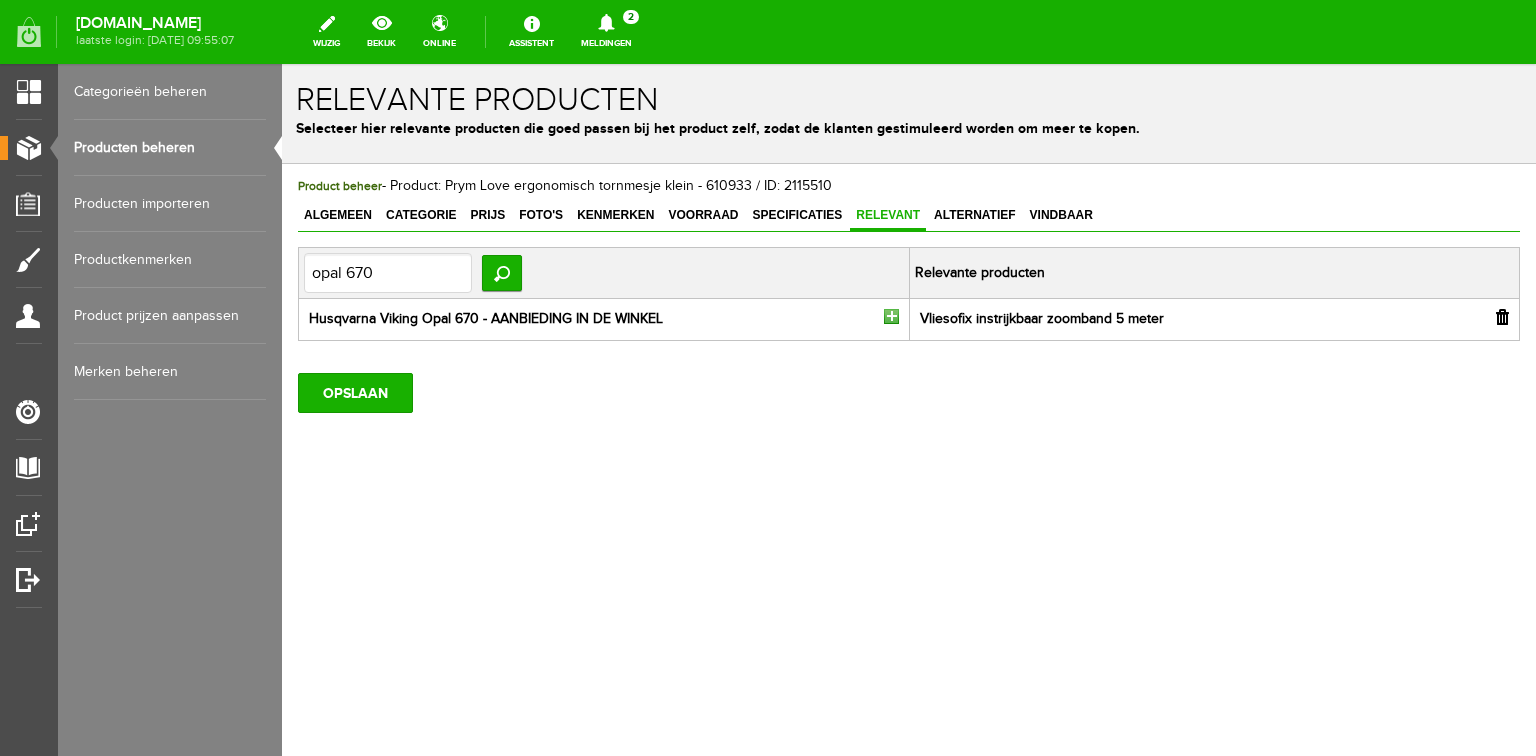 click at bounding box center (891, 316) 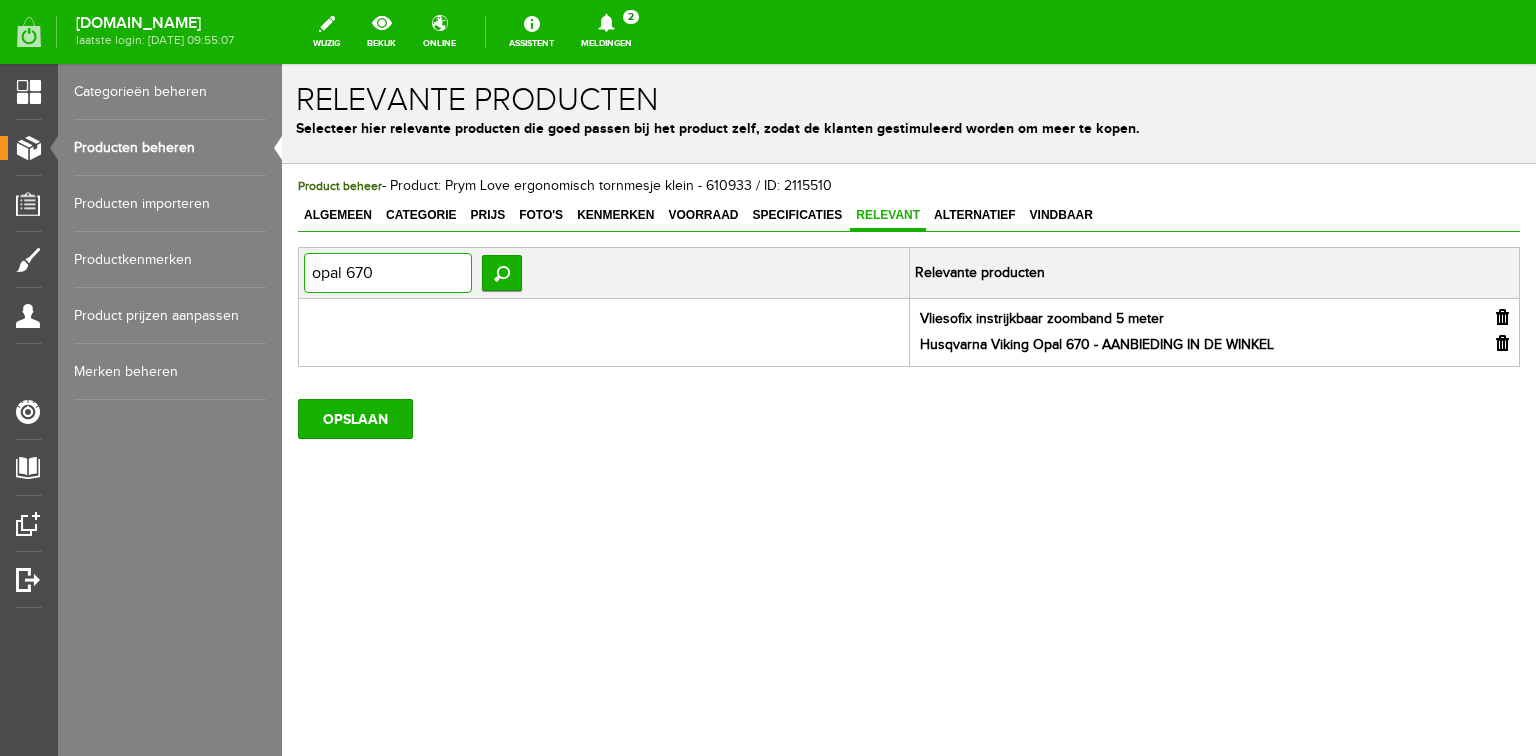 drag, startPoint x: 375, startPoint y: 276, endPoint x: 276, endPoint y: 273, distance: 99.04544 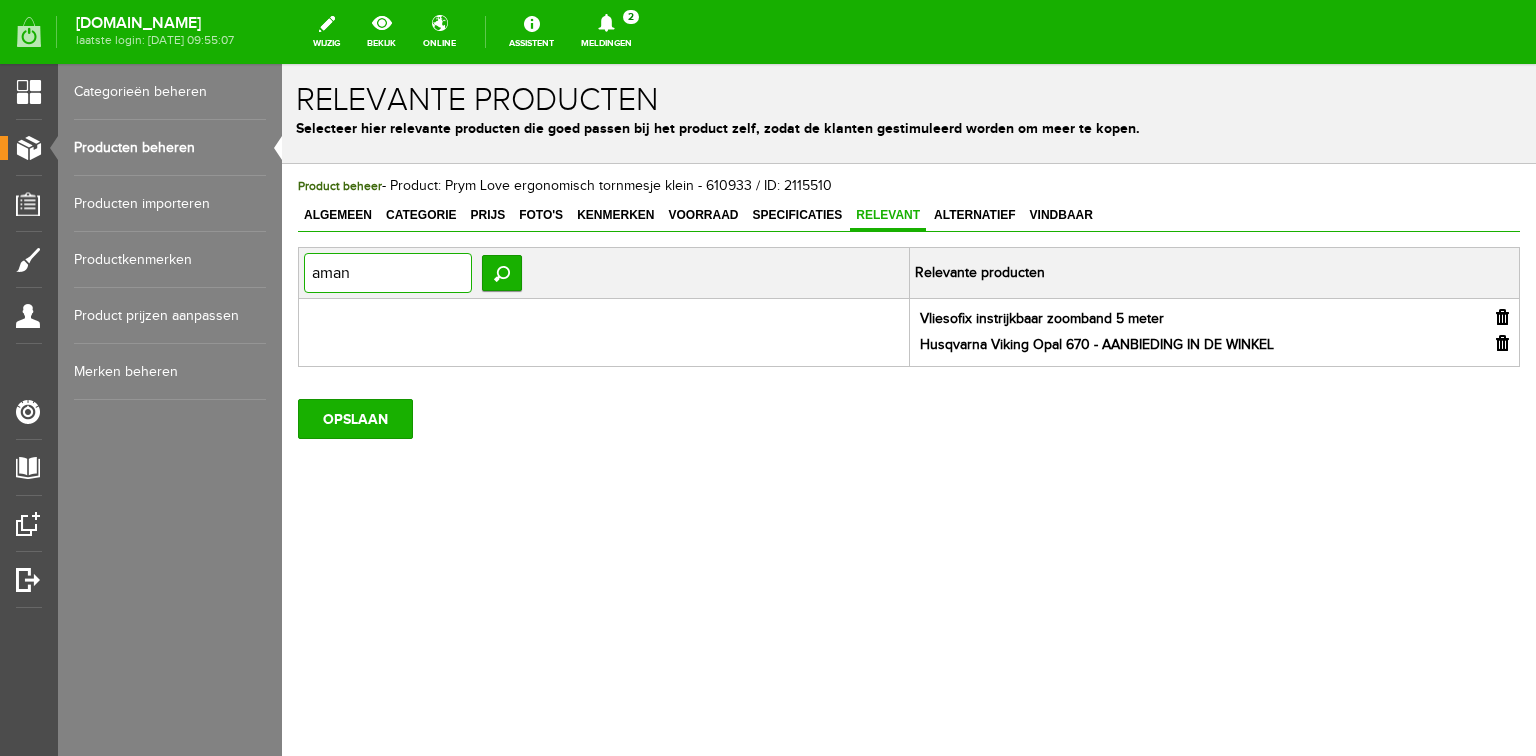 type on "amann" 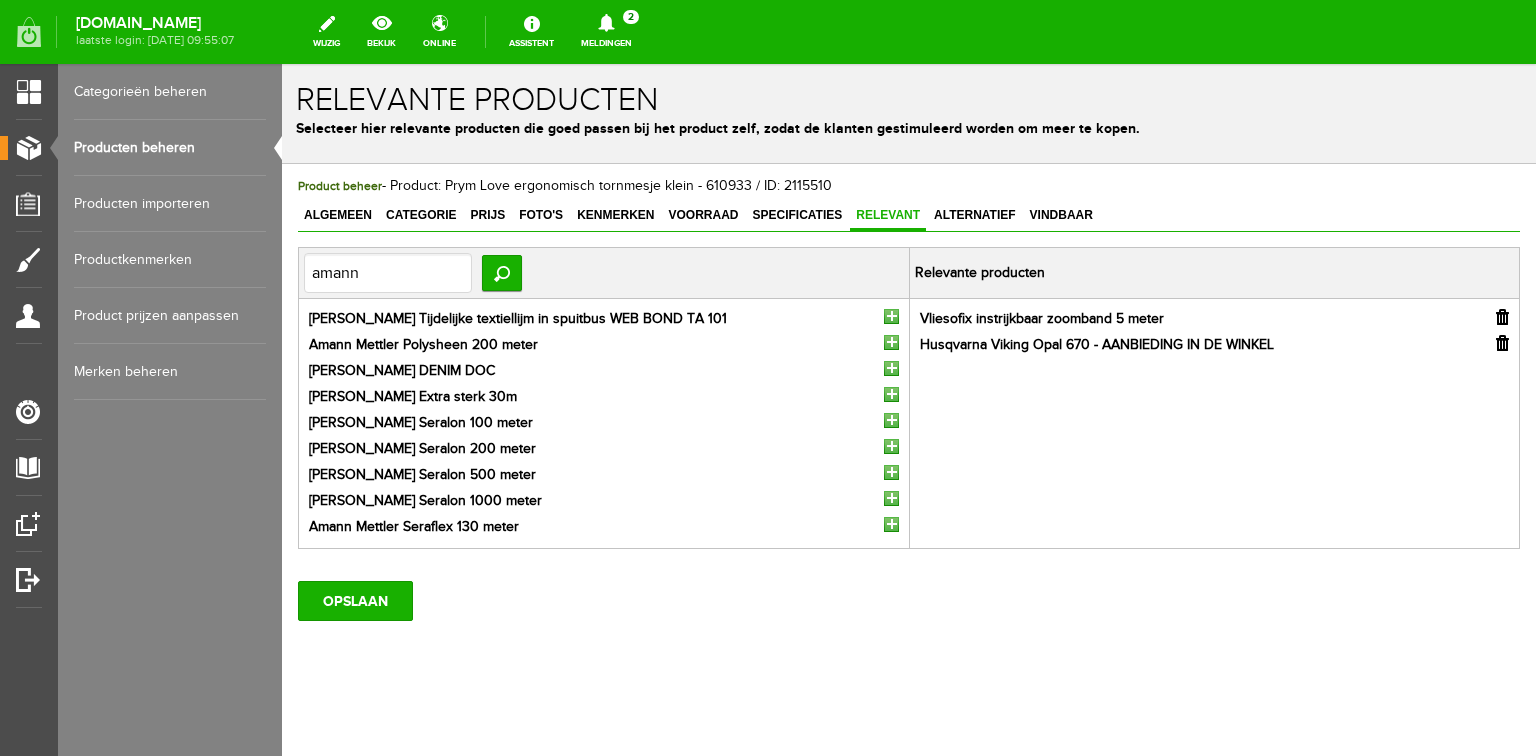 click at bounding box center (891, 446) 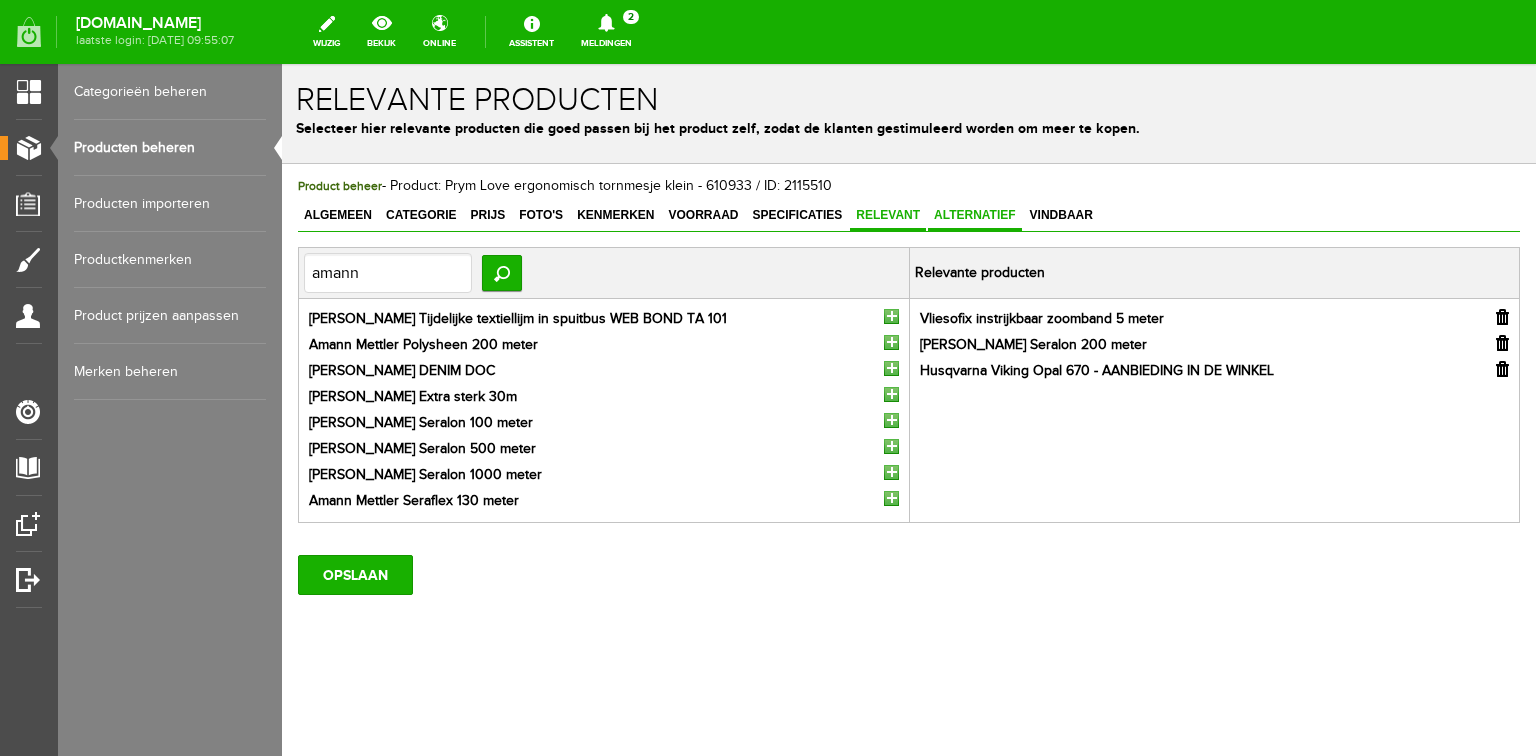 drag, startPoint x: 939, startPoint y: 214, endPoint x: 1001, endPoint y: 217, distance: 62.072536 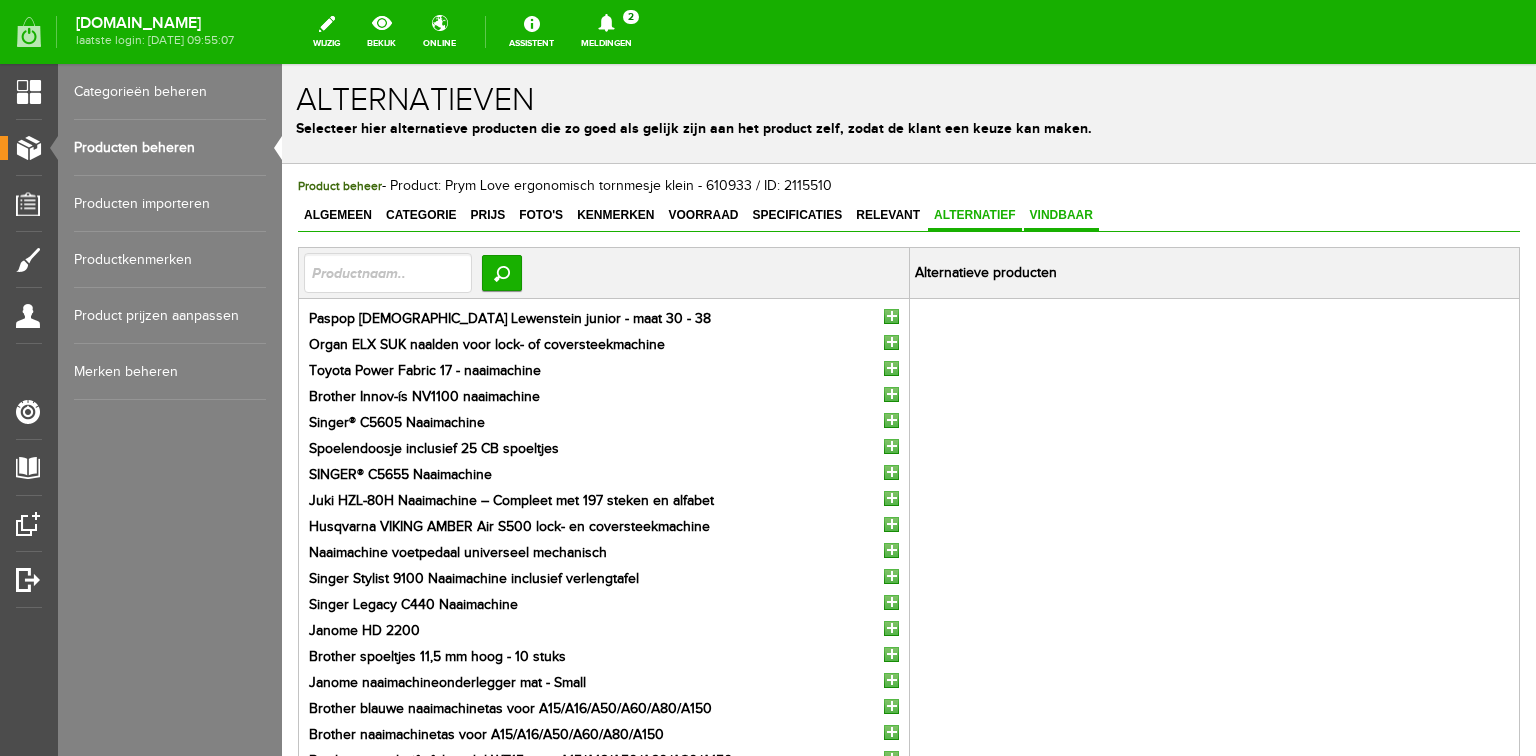 click on "Vindbaar" at bounding box center (1061, 215) 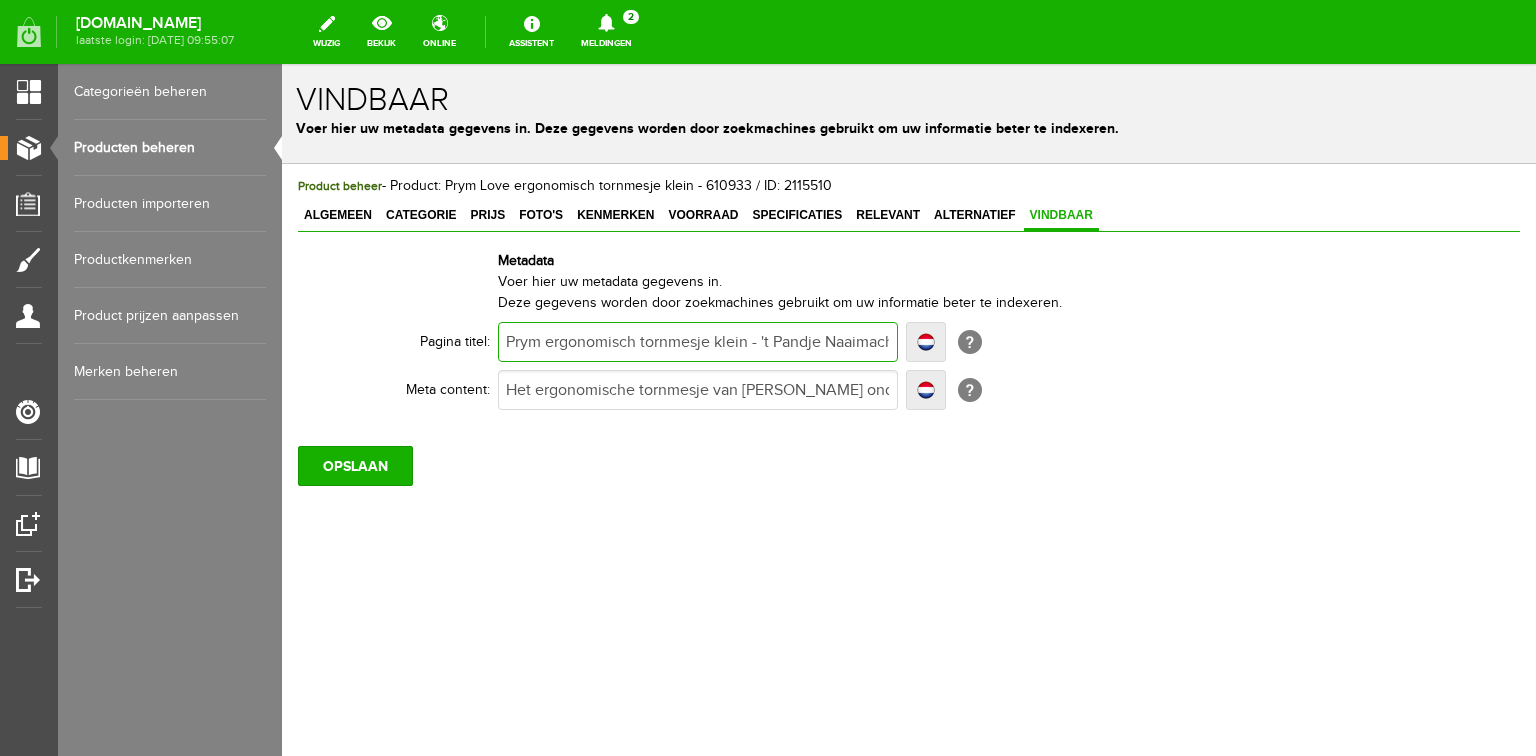 click on "Prym ergonomisch tornmesje klein - 't Pandje Naaimachines" at bounding box center [698, 342] 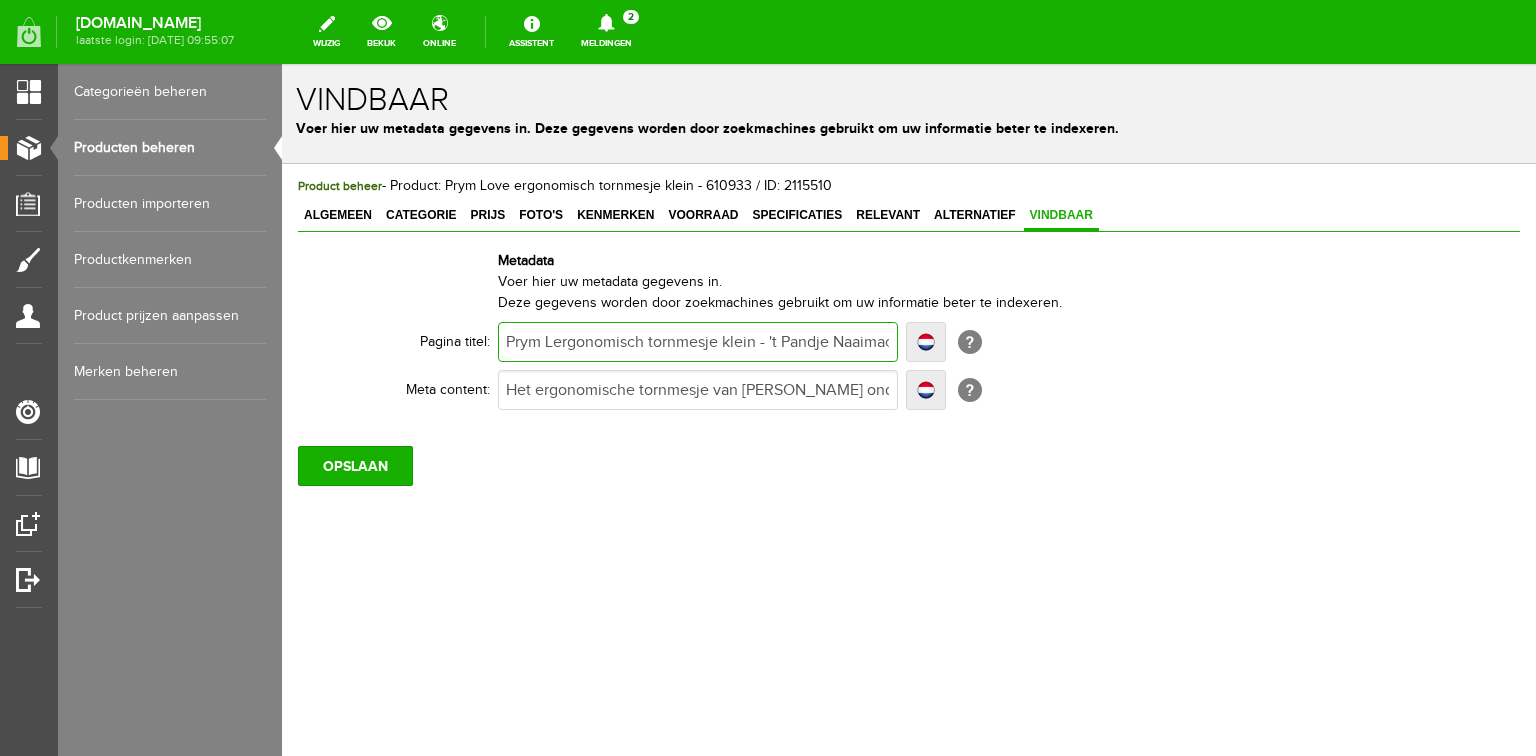 type on "Prym Lergonomisch tornmesje klein - 't Pandje Naaimachines" 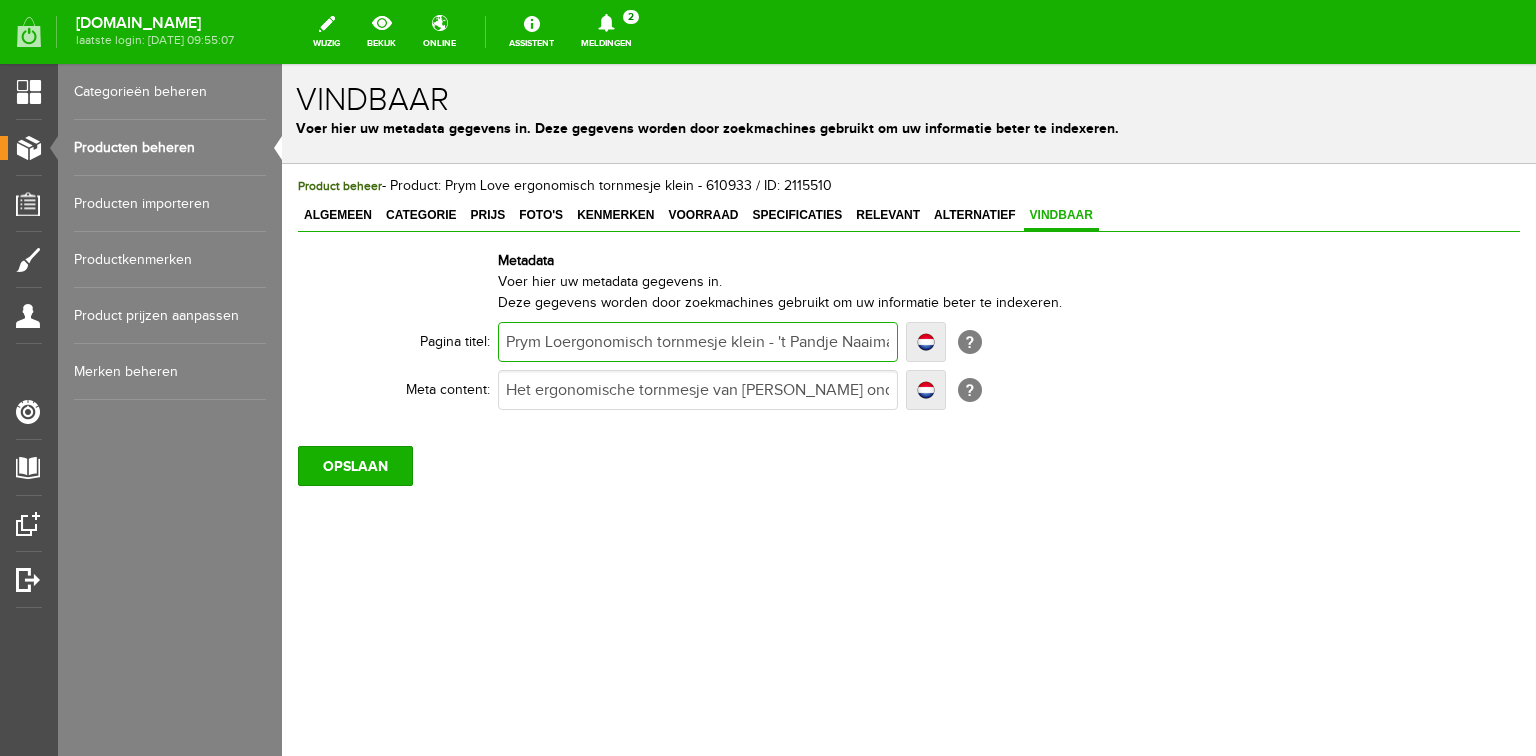 type on "Prym Loergonomisch tornmesje klein - 't Pandje Naaimachines" 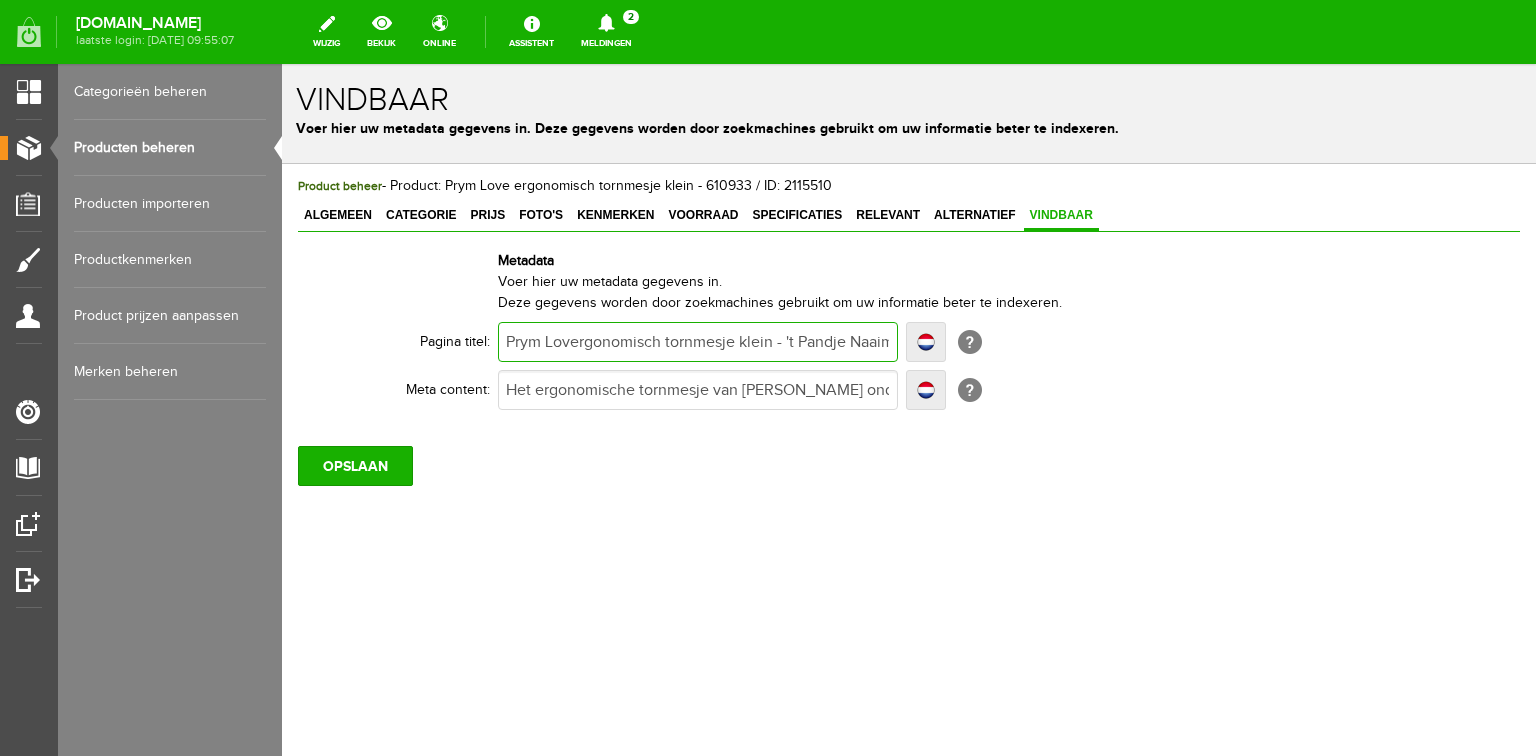 type on "Prym Lovergonomisch tornmesje klein - 't Pandje Naaimachines" 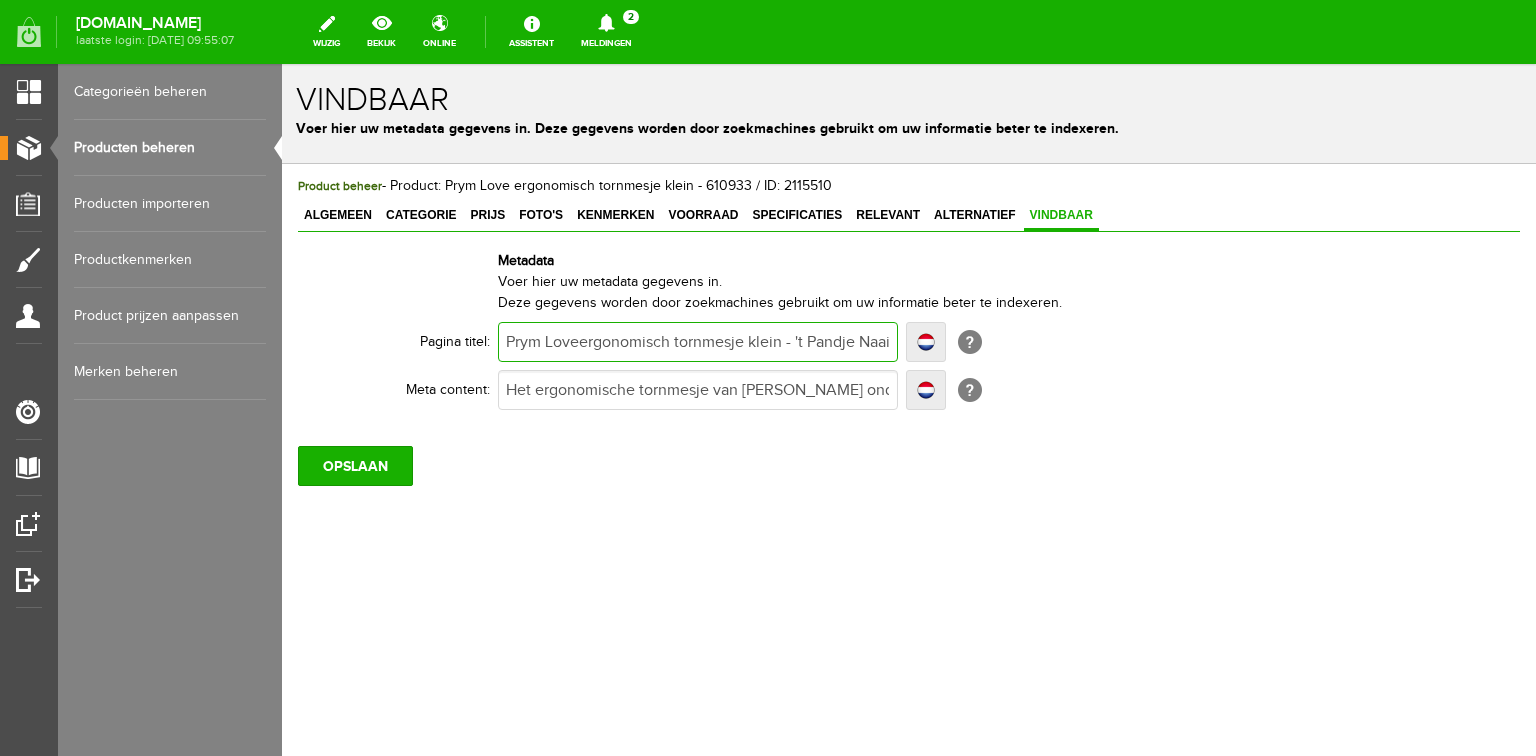 type on "Prym Loveergonomisch tornmesje klein - 't Pandje Naaimachines" 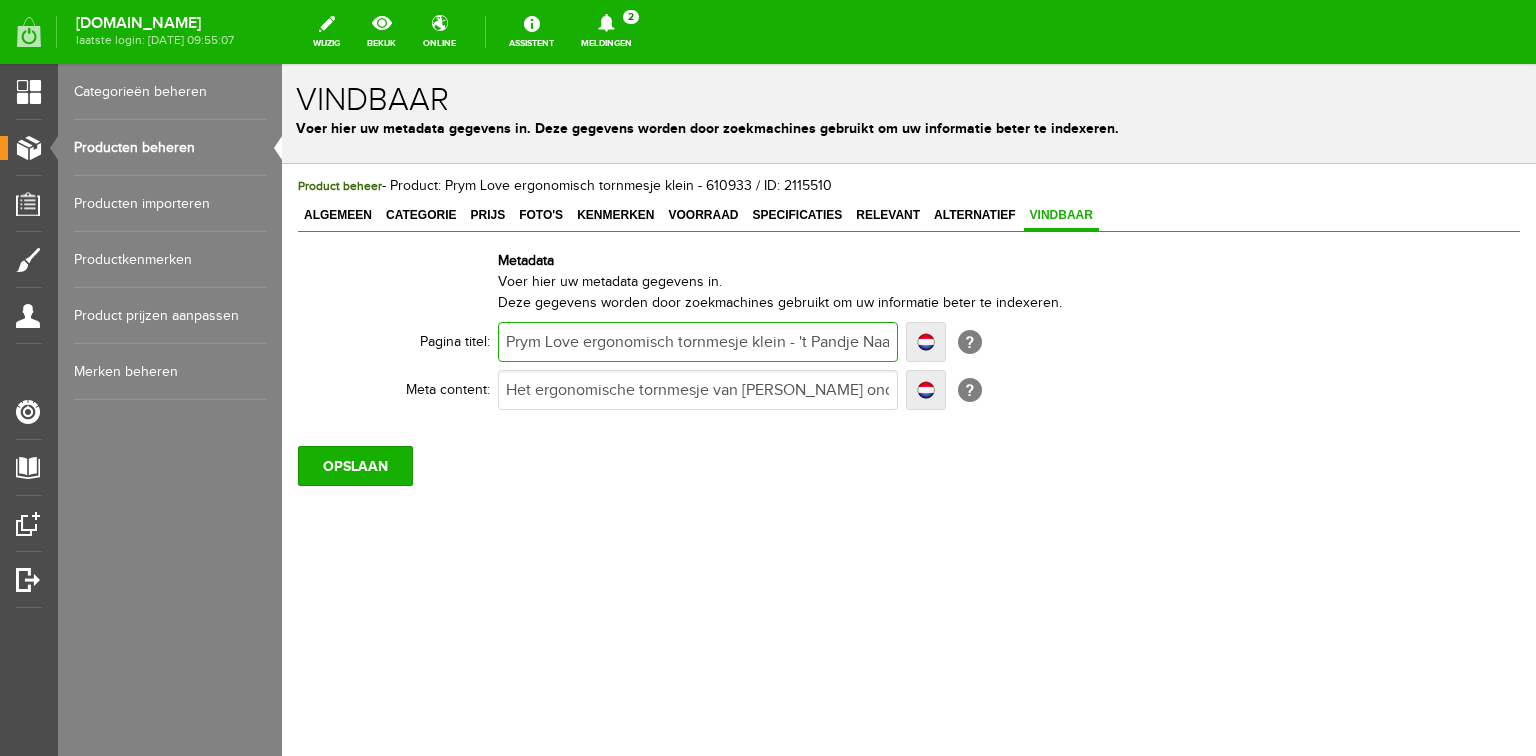 type on "Prym Love ergonomisch tornmesje klein - 't Pandje Naaimachines" 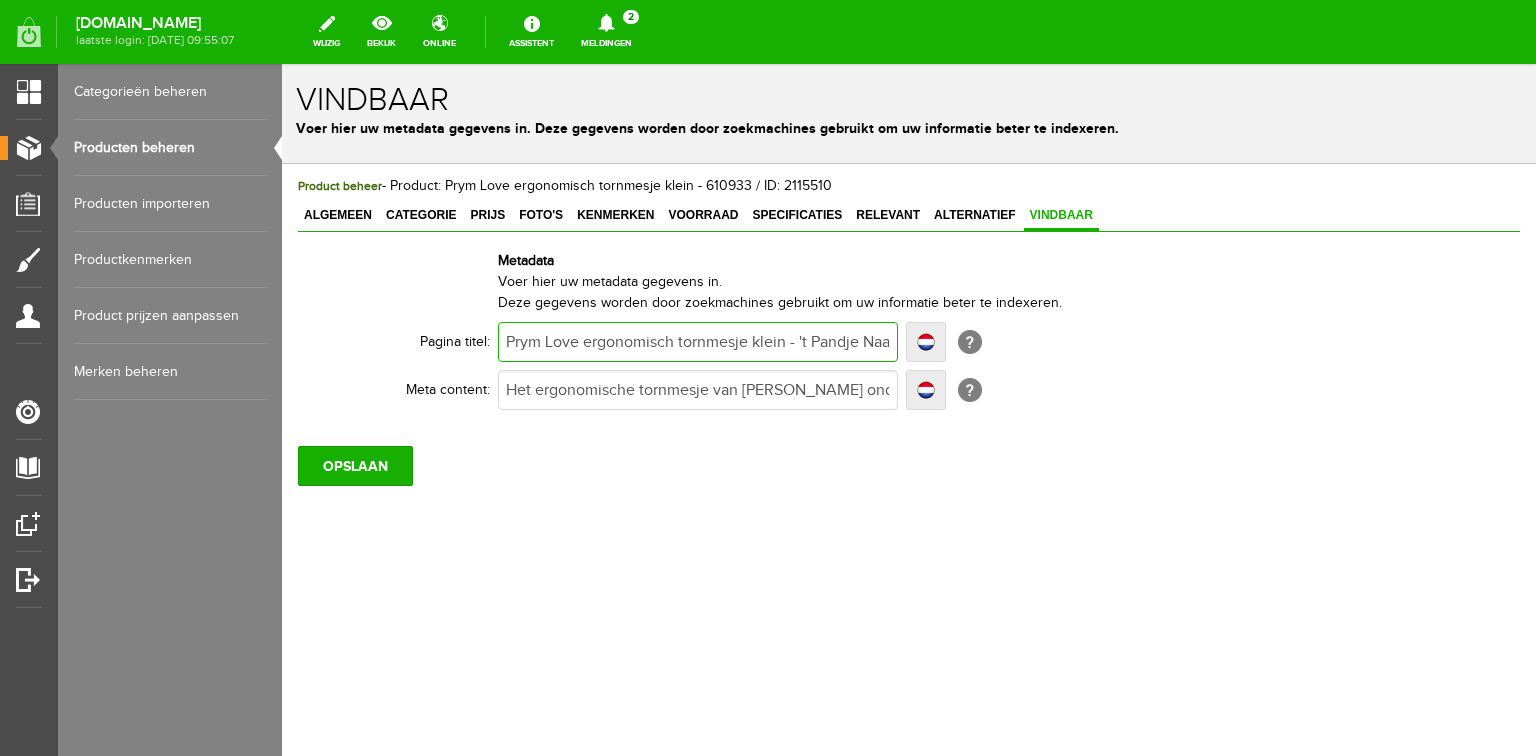 type on "Prym Love ergonomisch tornmesje klein - 't Pandje Naaimachines" 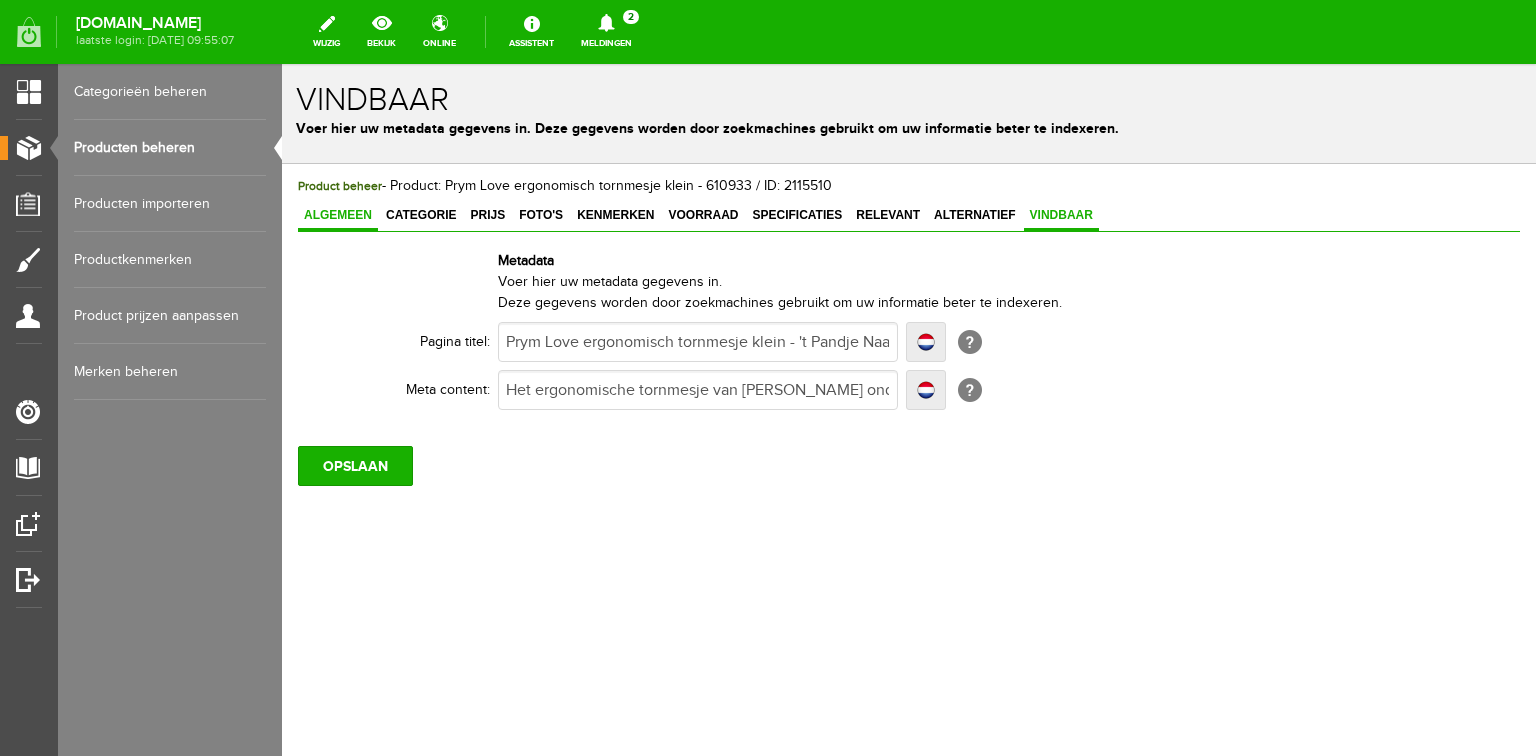 click on "Algemeen" at bounding box center (338, 215) 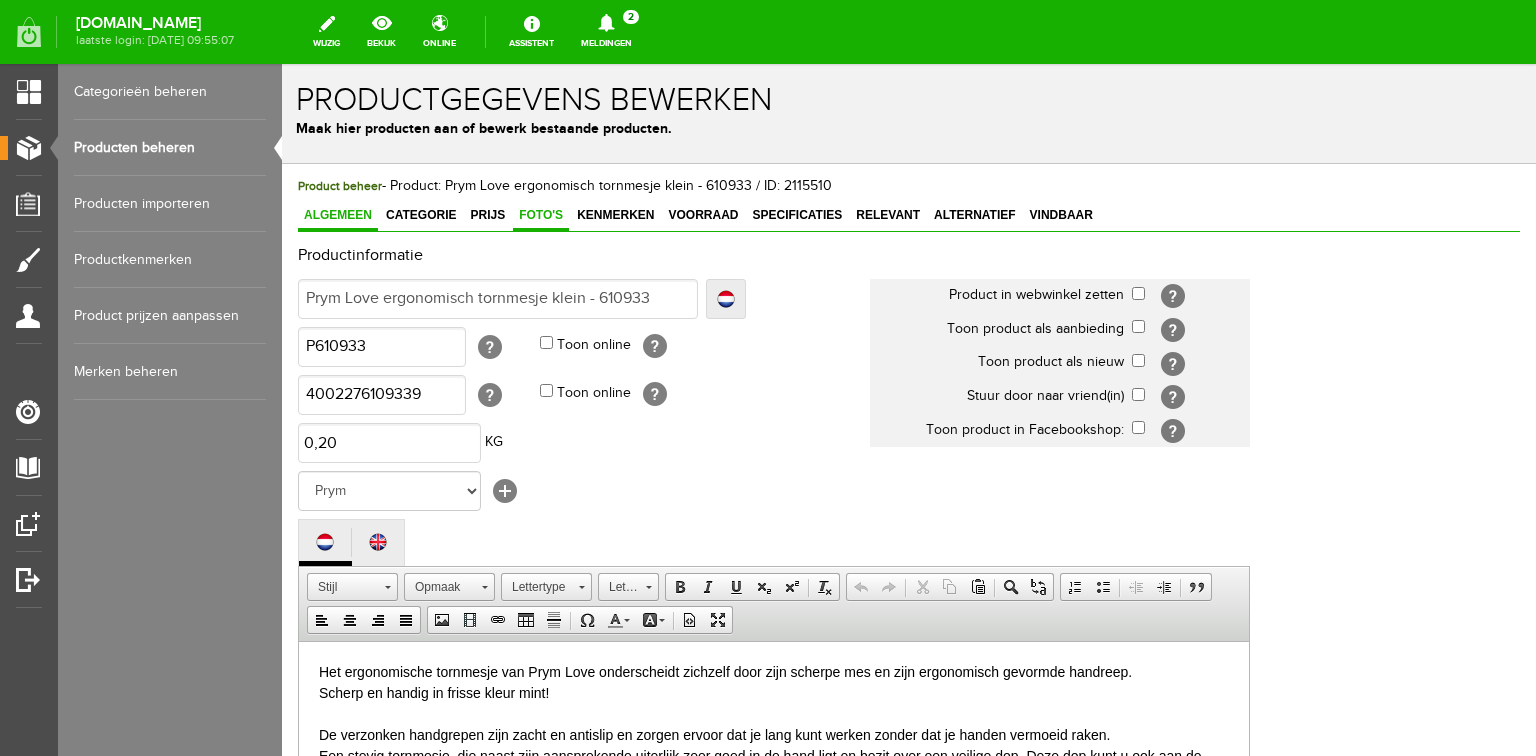 click on "Foto's" at bounding box center [541, 215] 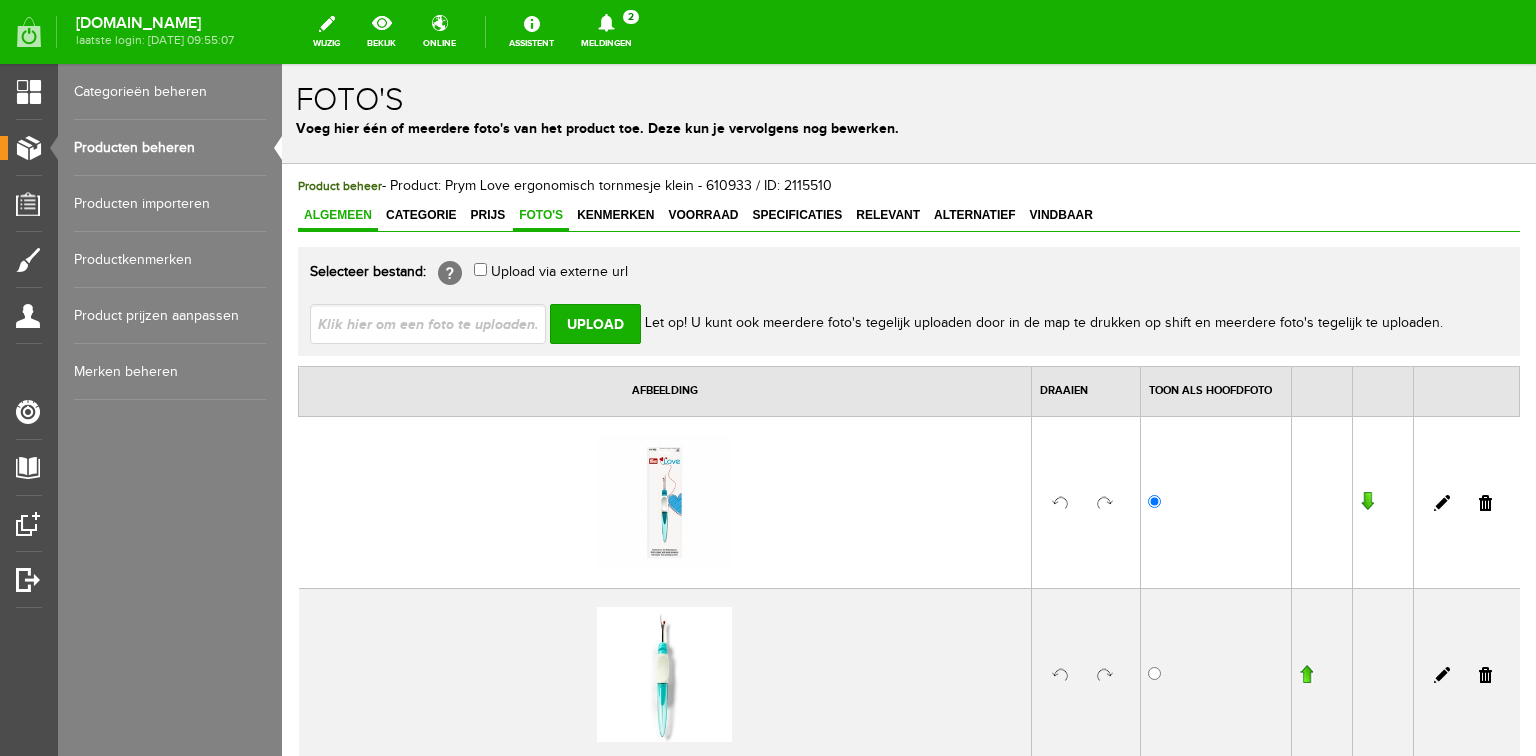 click on "Algemeen" at bounding box center (338, 215) 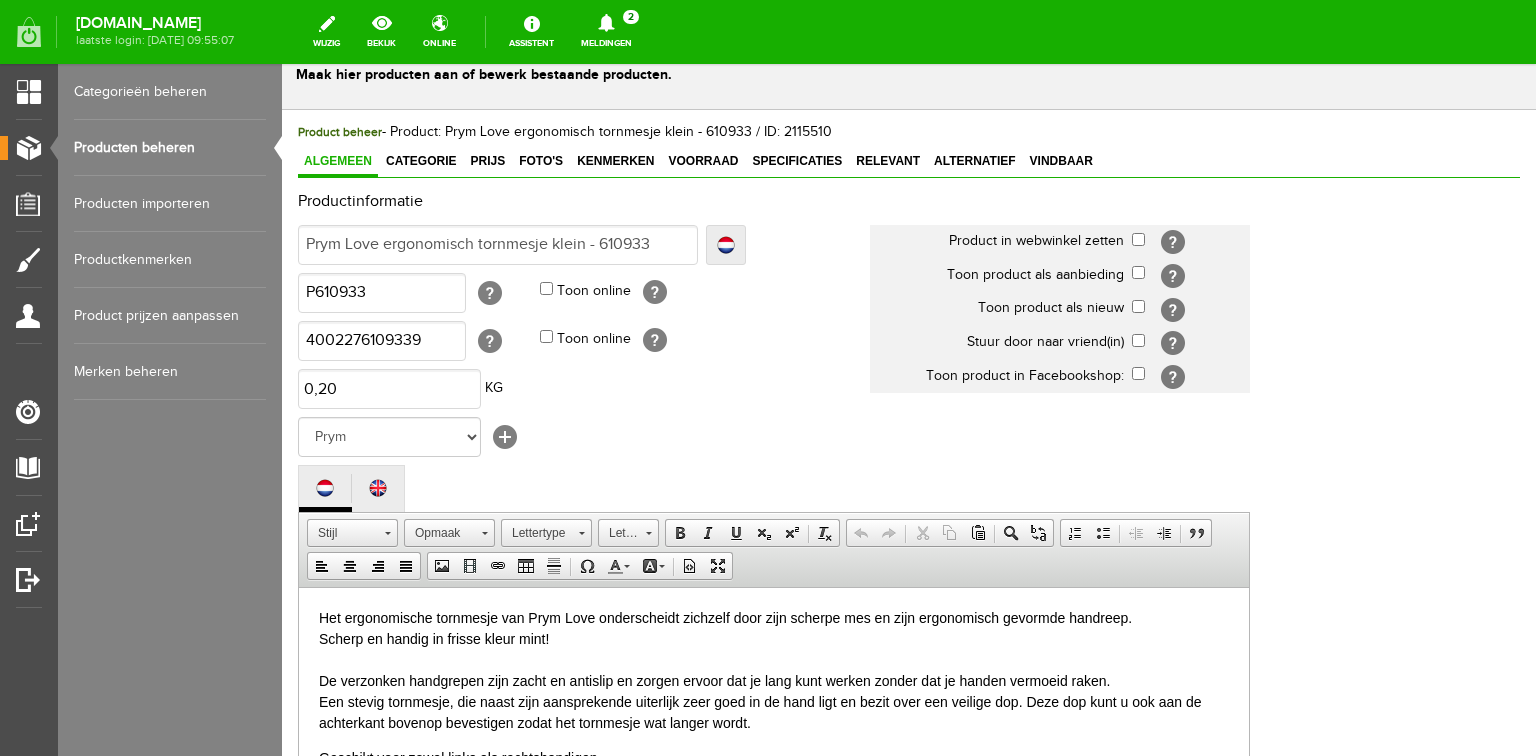 scroll, scrollTop: 80, scrollLeft: 0, axis: vertical 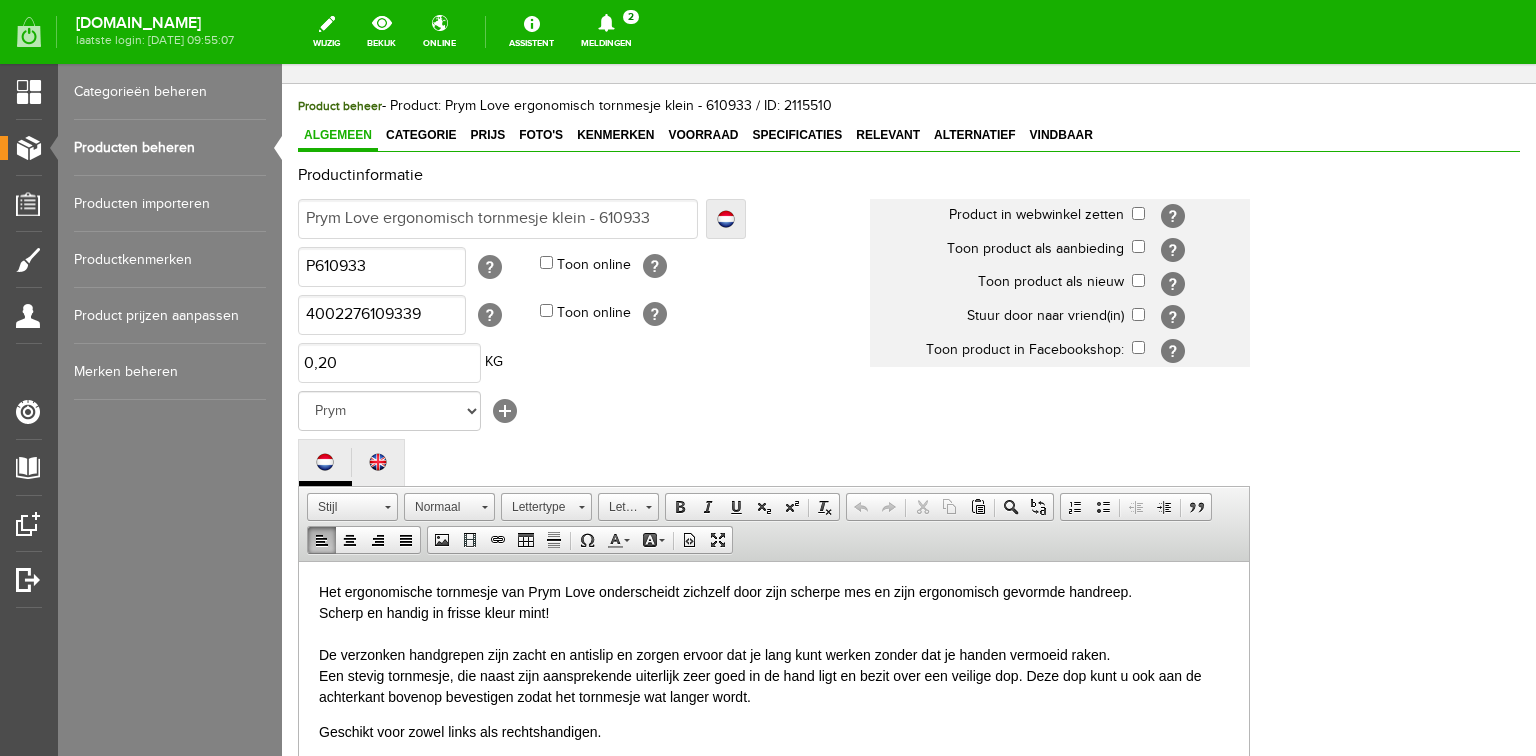 click on "Het ergonomische tornmesje van Prym Love onderscheidt zichzelf door zijn scherpe mes en zijn ergonomisch gevormde handreep. Scherp en handig in frisse kleur mint!   De verzonken handgrepen zijn zacht en antislip en zorgen ervoor dat je lang kunt werken zonder dat je handen vermoeid raken. Een stevig tornmesje, die naast zijn aansprekende uiterlijk zeer goed in de hand ligt en bezit over een veilige dop. Deze dop kunt u ook aan de achterkant bovenop bevestigen zodat het tornmesje wat langer wordt." at bounding box center [774, 644] 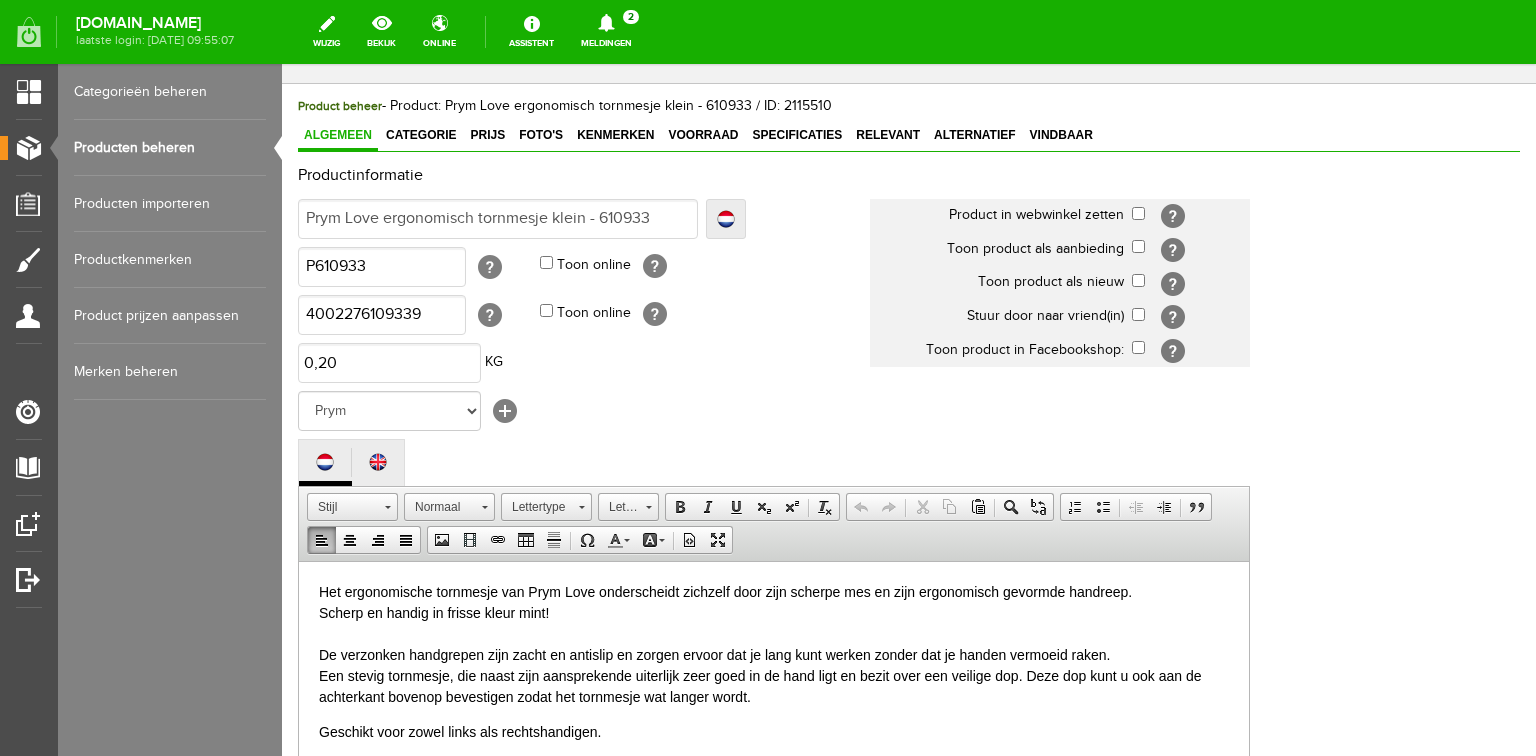 click on "Het ergonomische tornmesje van Prym Love onderscheidt zichzelf door zijn scherpe mes en zijn ergonomisch gevormde handreep. Scherp en handig in frisse kleur mint!   De verzonken handgrepen zijn zacht en antislip en zorgen ervoor dat je lang kunt werken zonder dat je handen vermoeid raken. Een stevig tornmesje, die naast zijn aansprekende uiterlijk zeer goed in de hand ligt en bezit over een veilige dop. Deze dop kunt u ook aan de achterkant bovenop bevestigen zodat het tornmesje wat langer wordt." at bounding box center (774, 644) 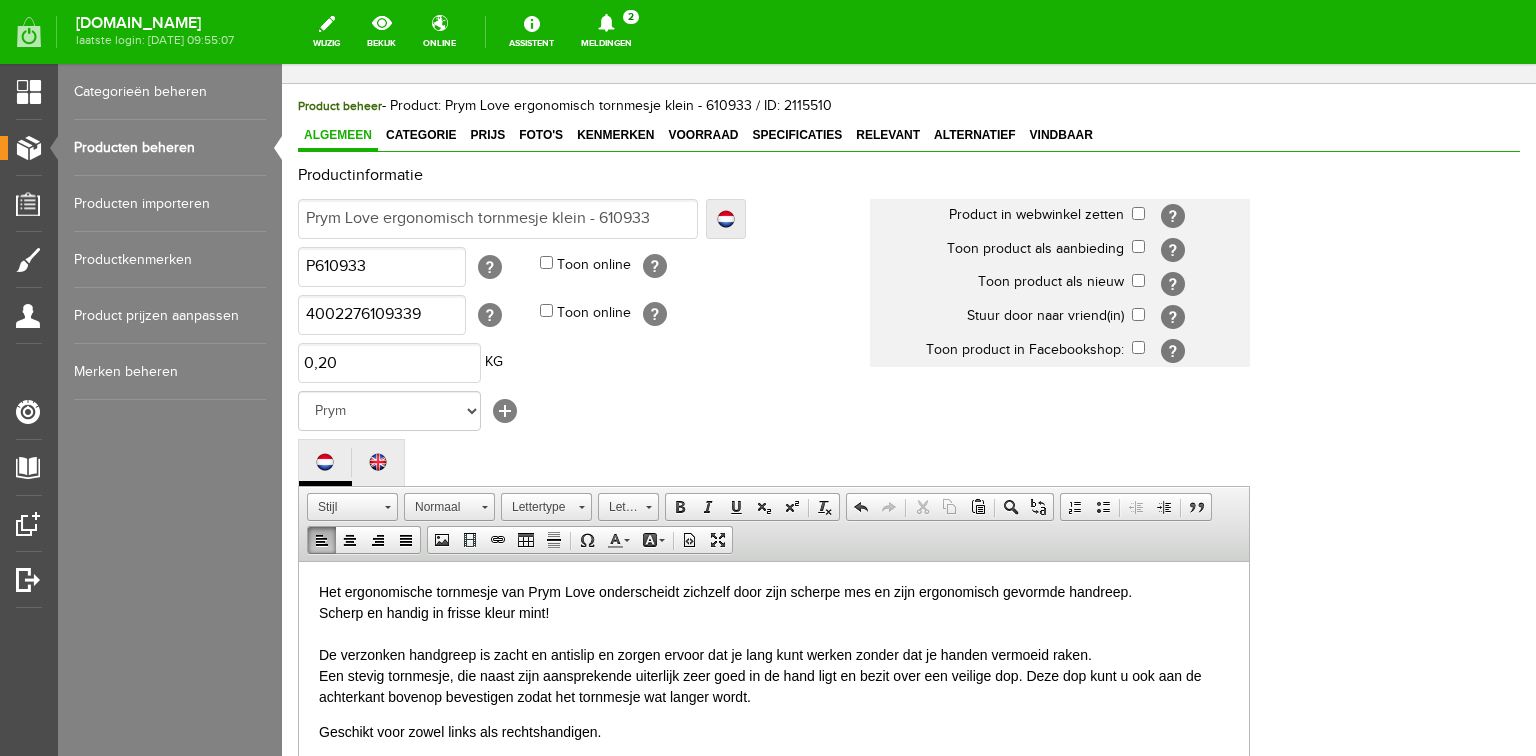 click on "Het ergonomische tornmesje van Prym Love onderscheidt zichzelf door zijn scherpe mes en zijn ergonomisch gevormde handreep. Scherp en handig in frisse kleur mint!   De verzonken handgreep is zacht en antislip en zorgen ervoor dat je lang kunt werken zonder dat je handen vermoeid raken. Een stevig tornmesje, die naast zijn aansprekende uiterlijk zeer goed in de hand ligt en bezit over een veilige dop. Deze dop kunt u ook aan de achterkant bovenop bevestigen zodat het tornmesje wat langer wordt." at bounding box center [774, 644] 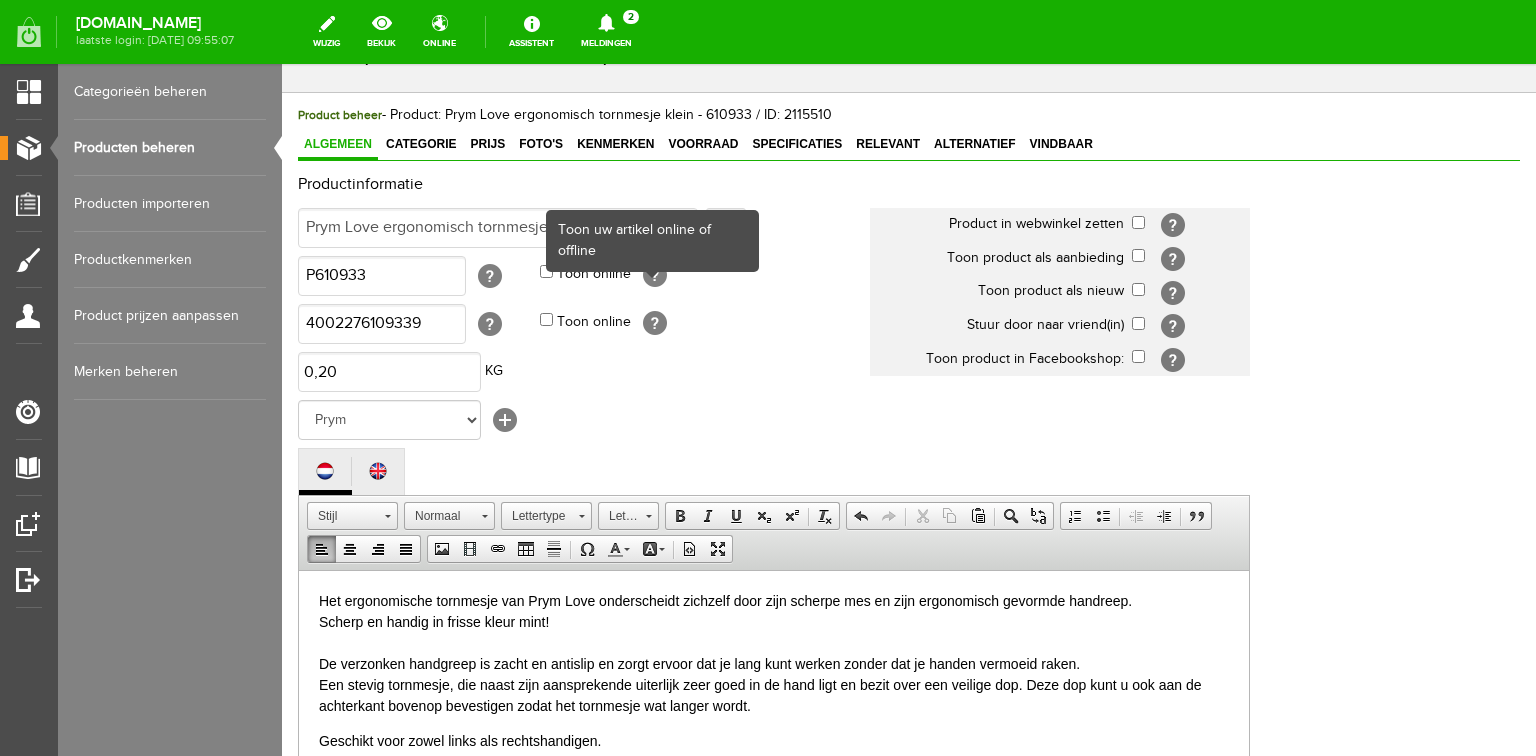 scroll, scrollTop: 0, scrollLeft: 0, axis: both 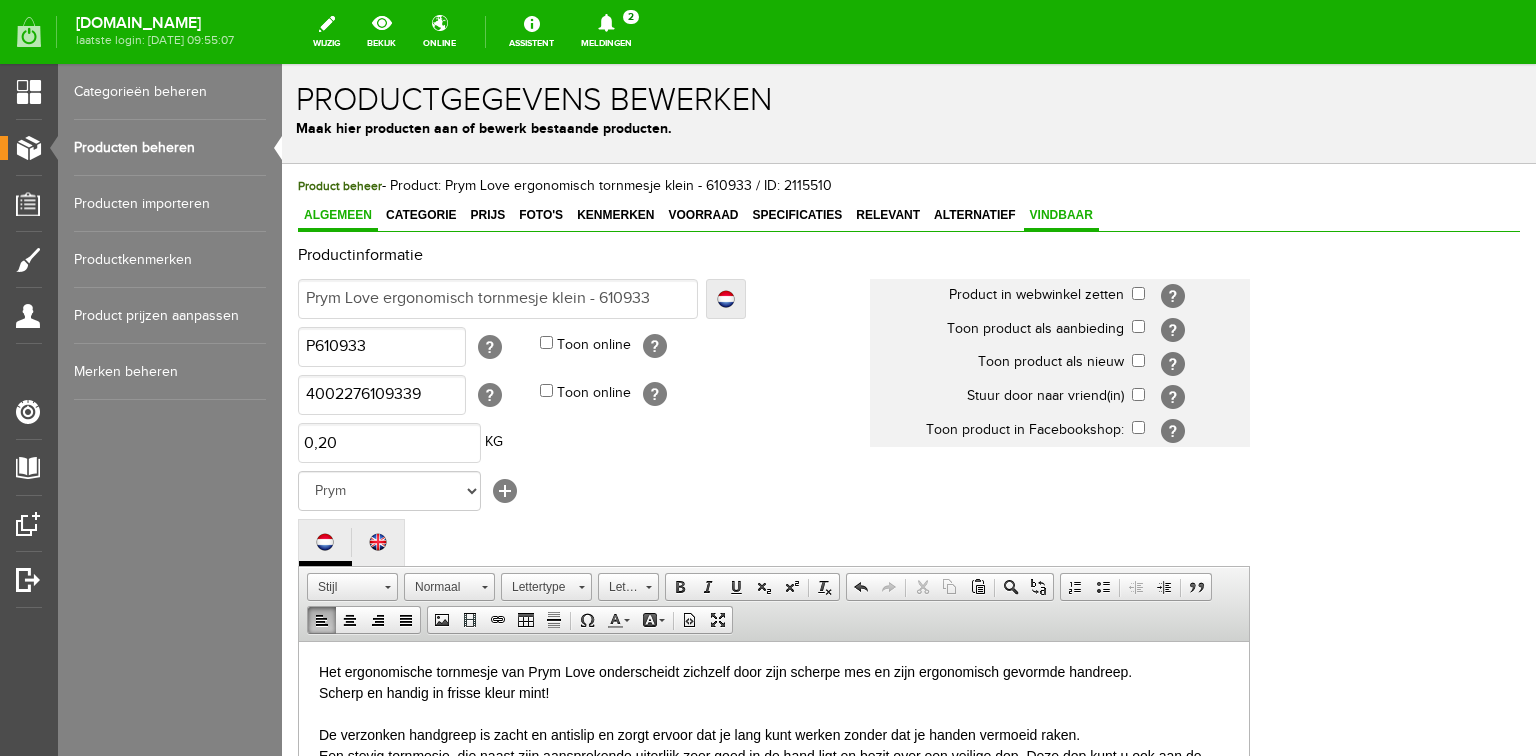 click on "Vindbaar" at bounding box center [1061, 215] 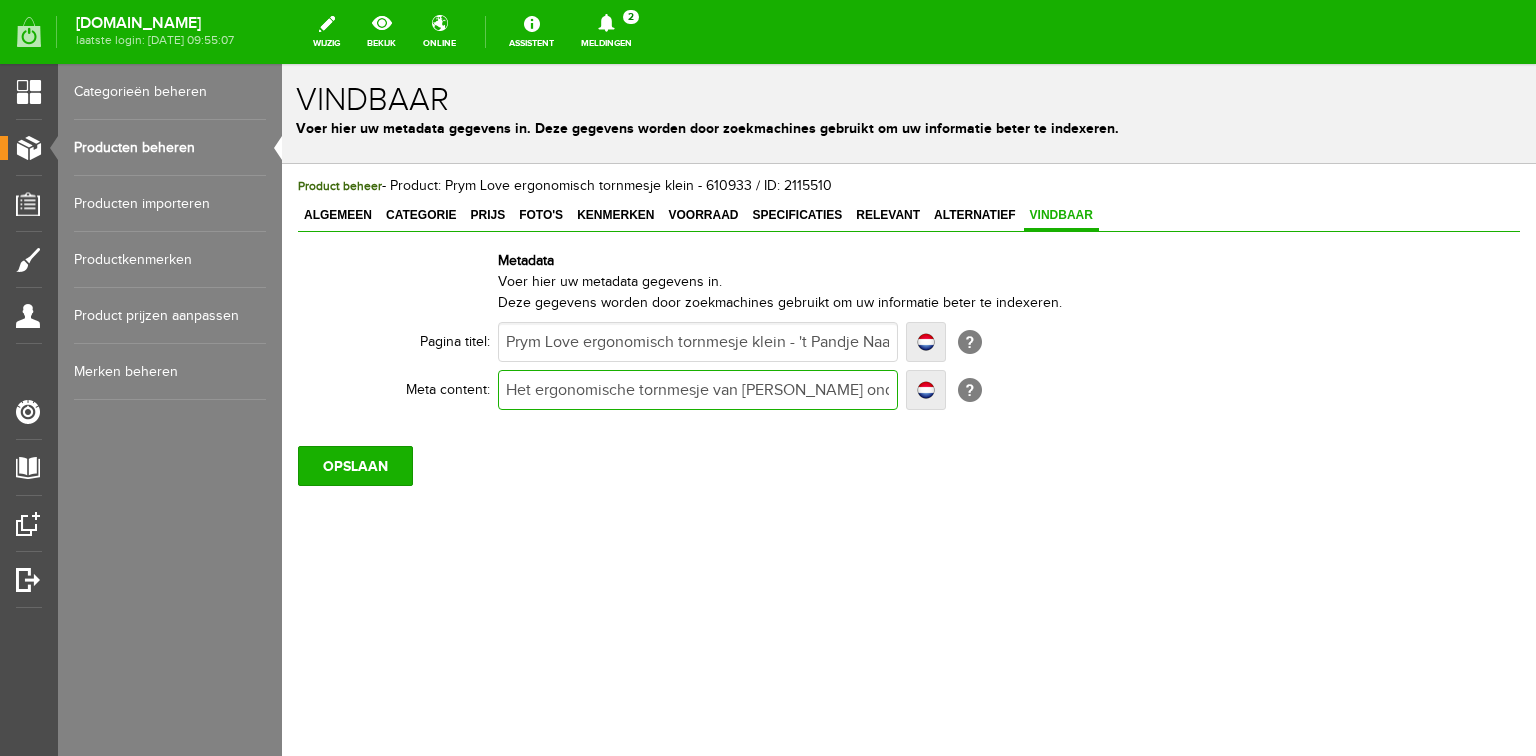 click on "Het ergonomische tornmesje van [PERSON_NAME] onderscheidt zichzelf door zijn scherpe mes en zijn ergonomisch gevormde handreep. Bestel online of bezoek onze winkel. [DOMAIN_NAME]. Prym 610931" at bounding box center [698, 390] 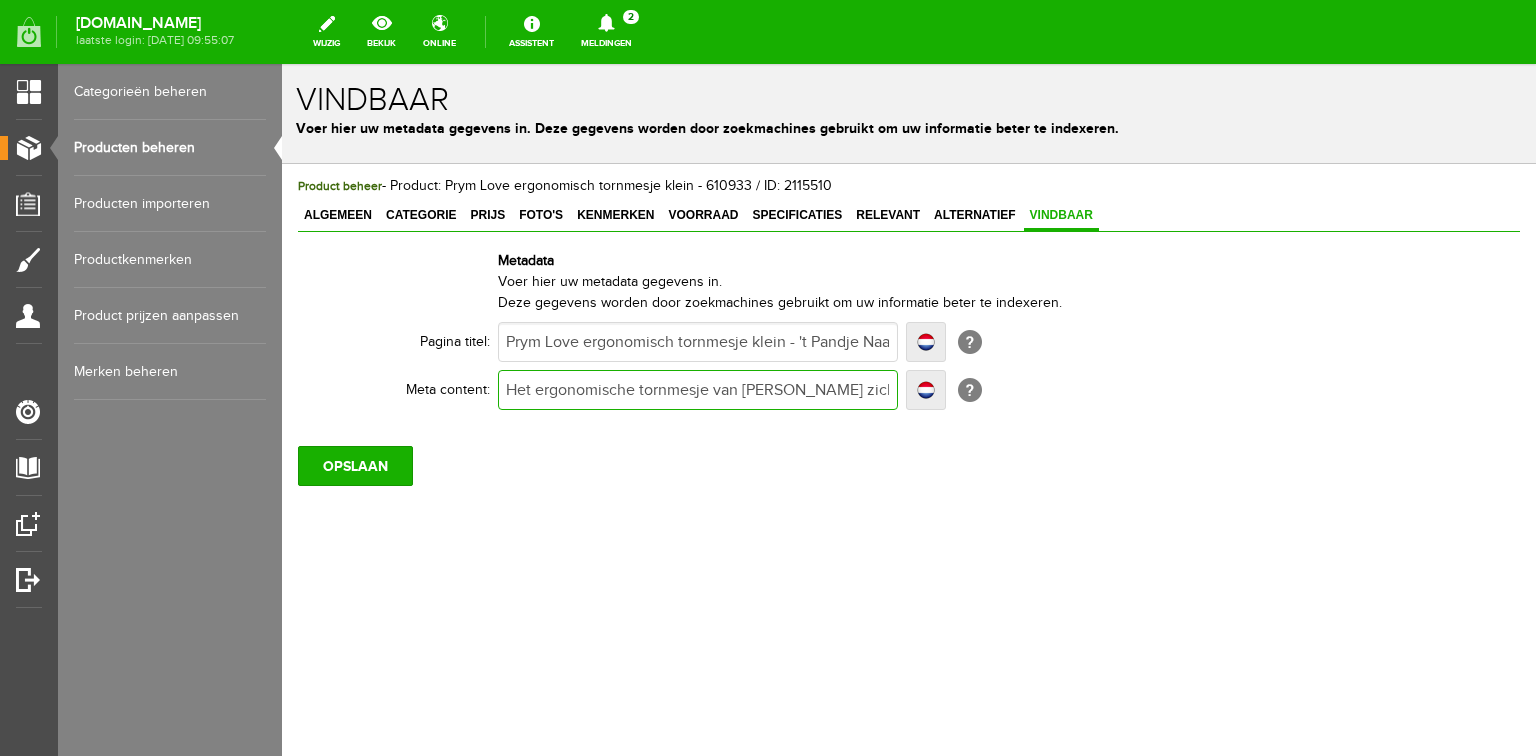 type on "Het ergonomische tornmesje van [PERSON_NAME] zichzelf door zijn scherpe mes en zijn ergonomisch gevormde handreep. Bestel online of bezoek onze winkel. [DOMAIN_NAME]. Prym 610931" 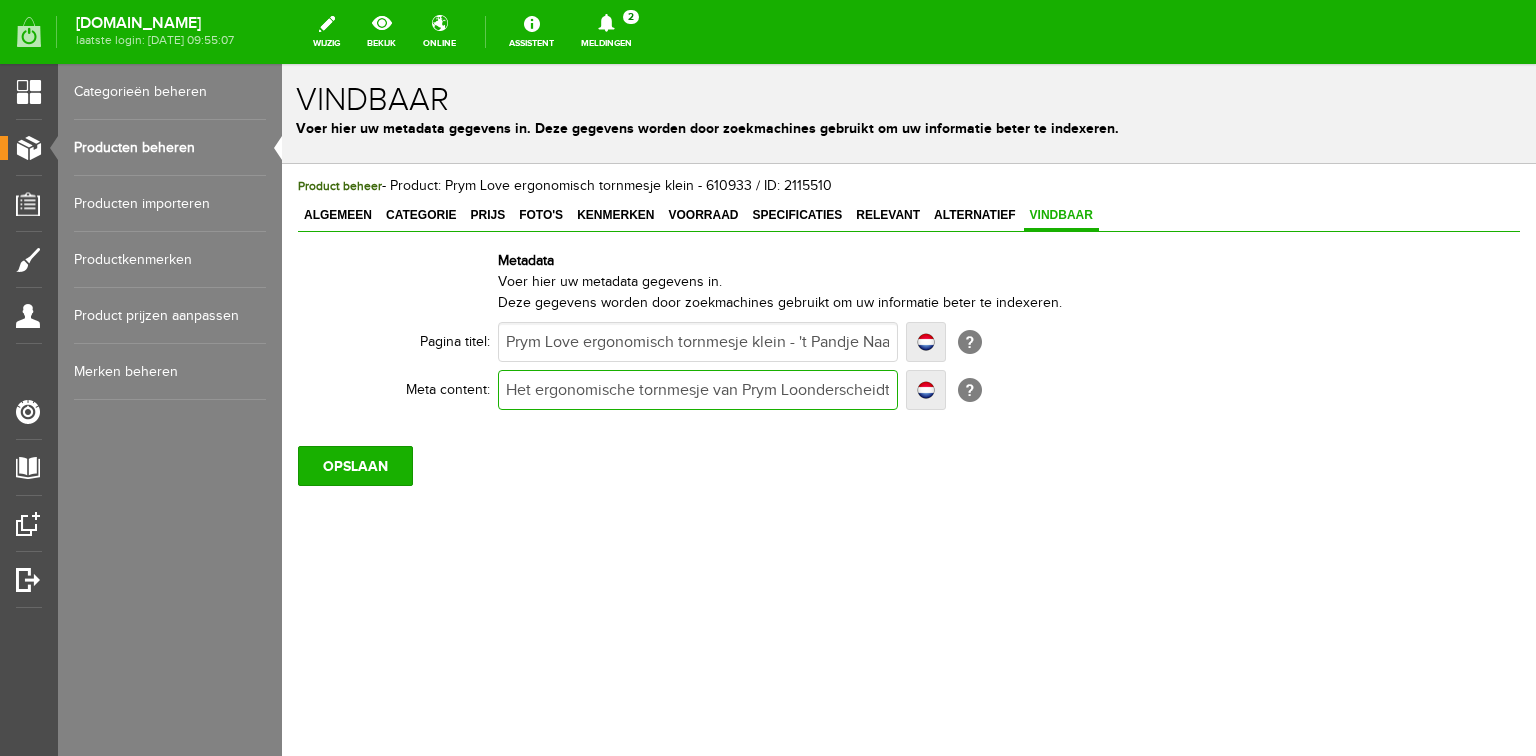 type on "Het ergonomische tornmesje van Prym Loonderscheidt zichzelf door zijn scherpe mes en zijn ergonomisch gevormde handreep. Bestel online of bezoek onze winkel. [DOMAIN_NAME]. Prym 610931" 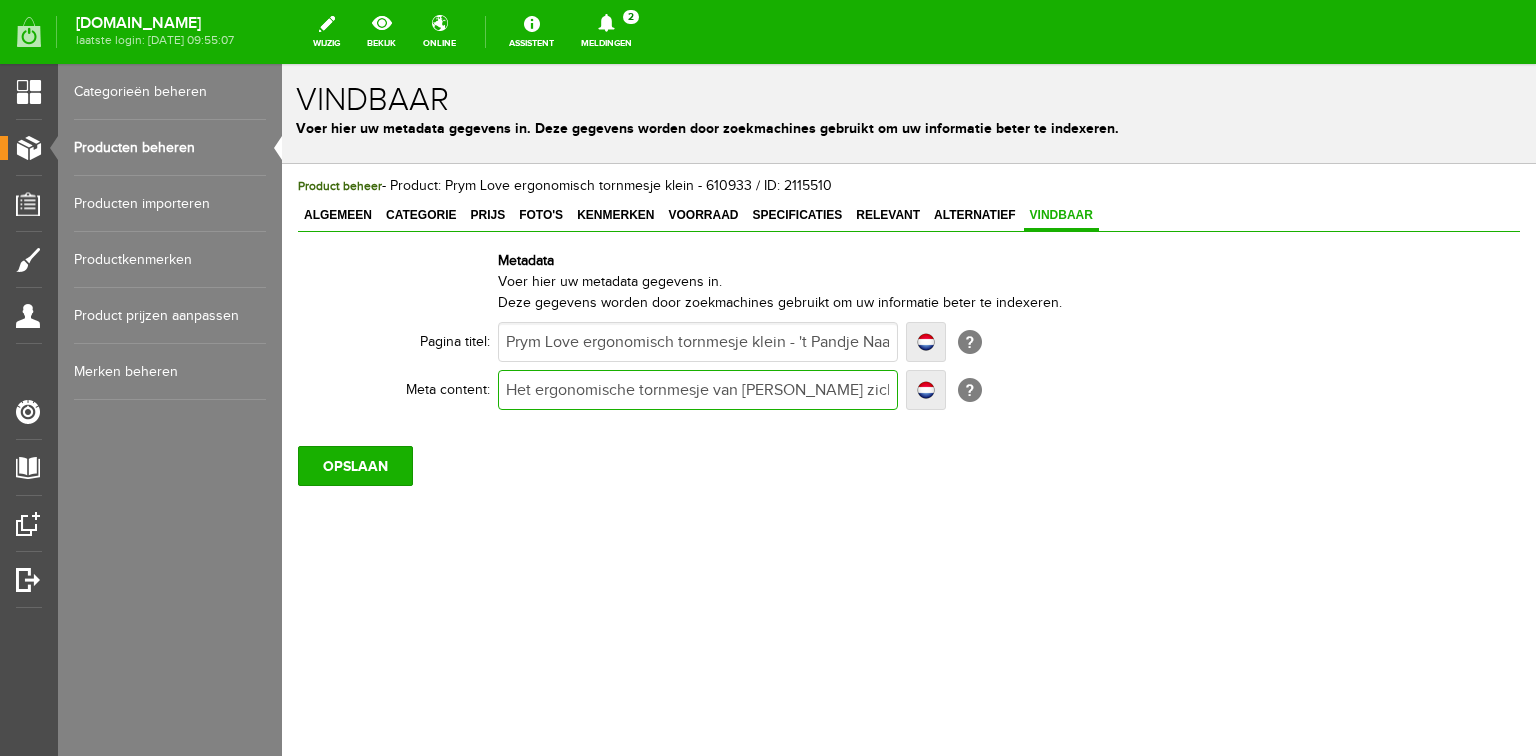 type on "Het ergonomische tornmesje van [PERSON_NAME] zichzelf door zijn scherpe mes en zijn ergonomisch gevormde handreep. Bestel online of bezoek onze winkel. [DOMAIN_NAME]. Prym 610931" 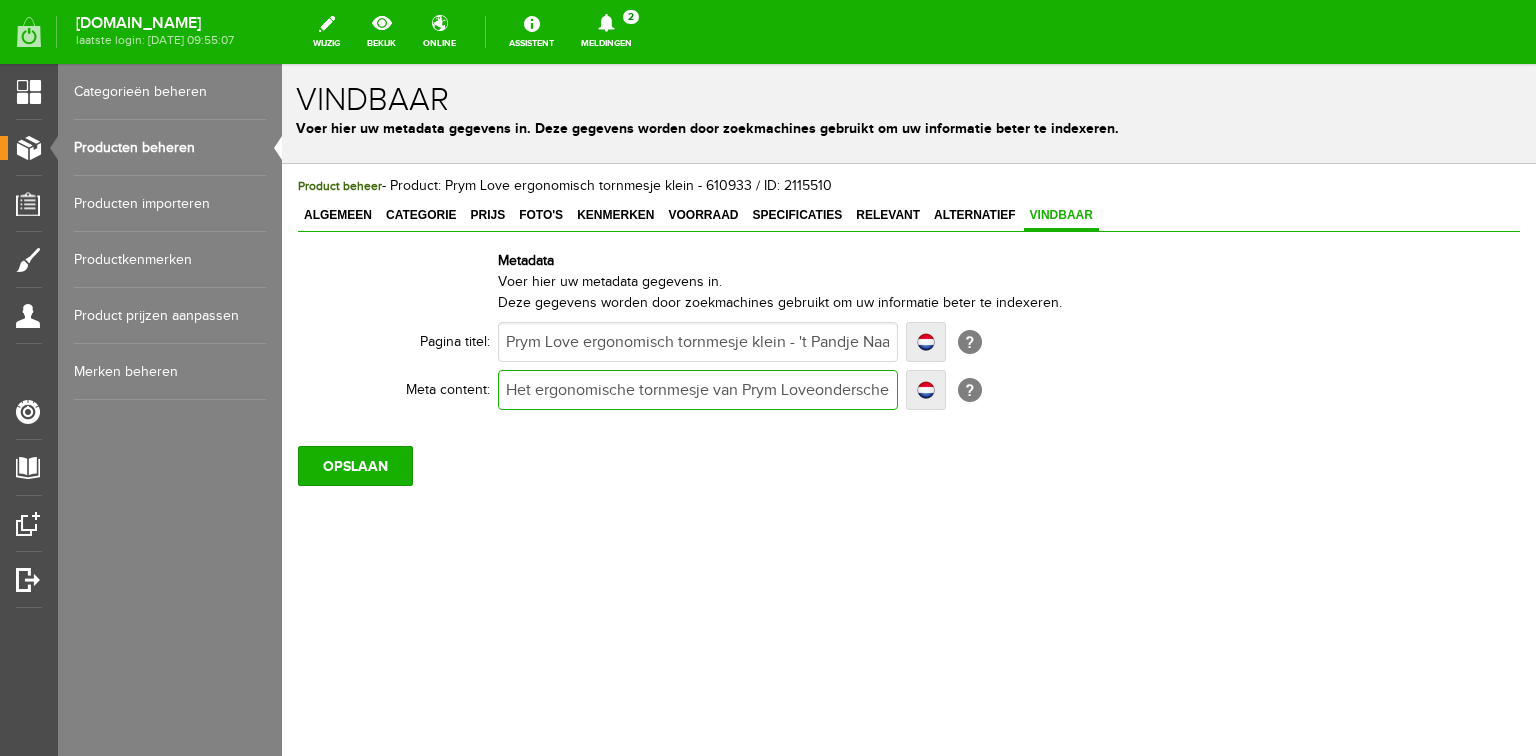 type on "Het ergonomische tornmesje van Prym Loveonderscheidt zichzelf door zijn scherpe mes en zijn ergonomisch gevormde handreep. Bestel online of bezoek onze winkel. [DOMAIN_NAME]. Prym 610931" 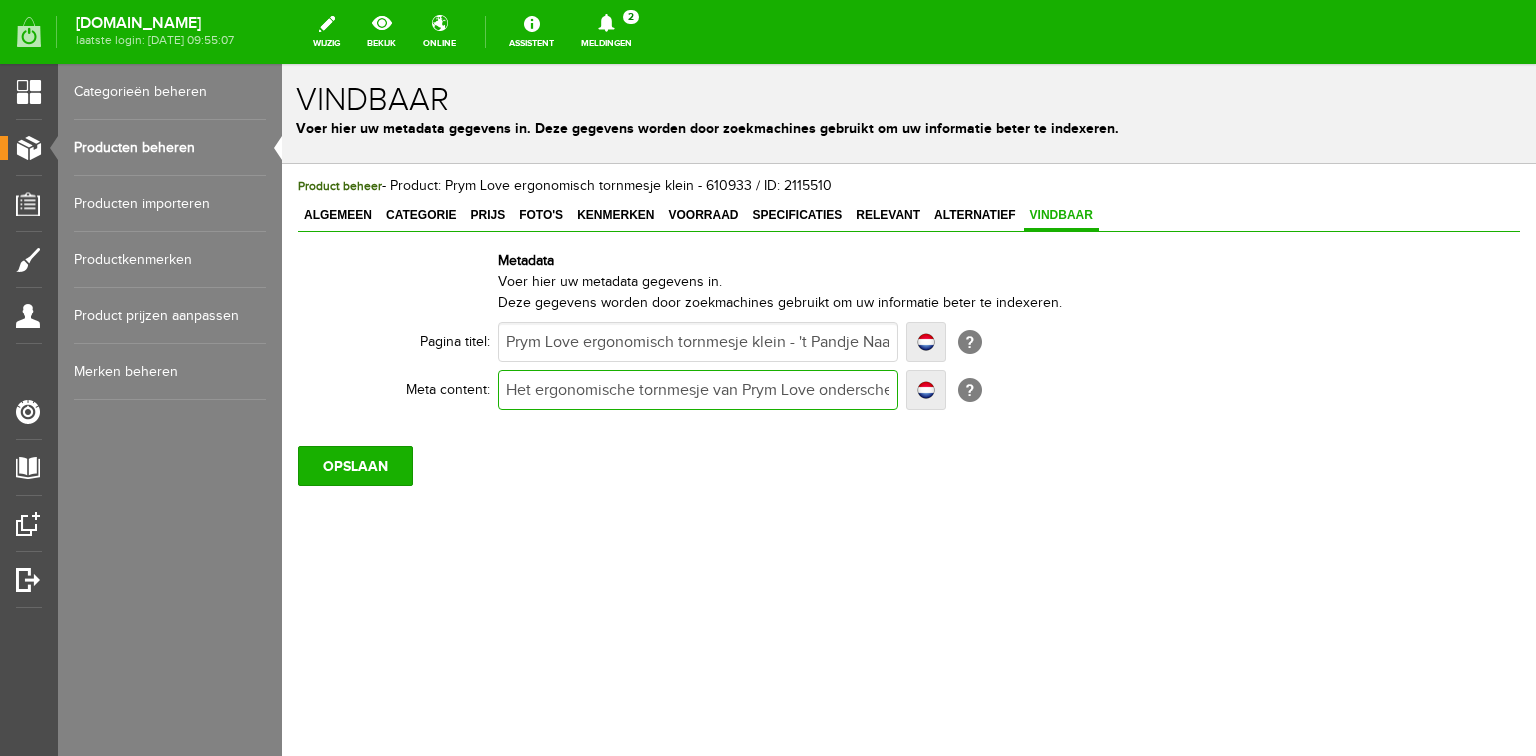 type on "Het ergonomische tornmesje van Prym Love onderscheidt zichzelf door zijn scherpe mes en zijn ergonomisch gevormde handreep. Bestel online of bezoek onze winkel. [DOMAIN_NAME]. Prym 610931" 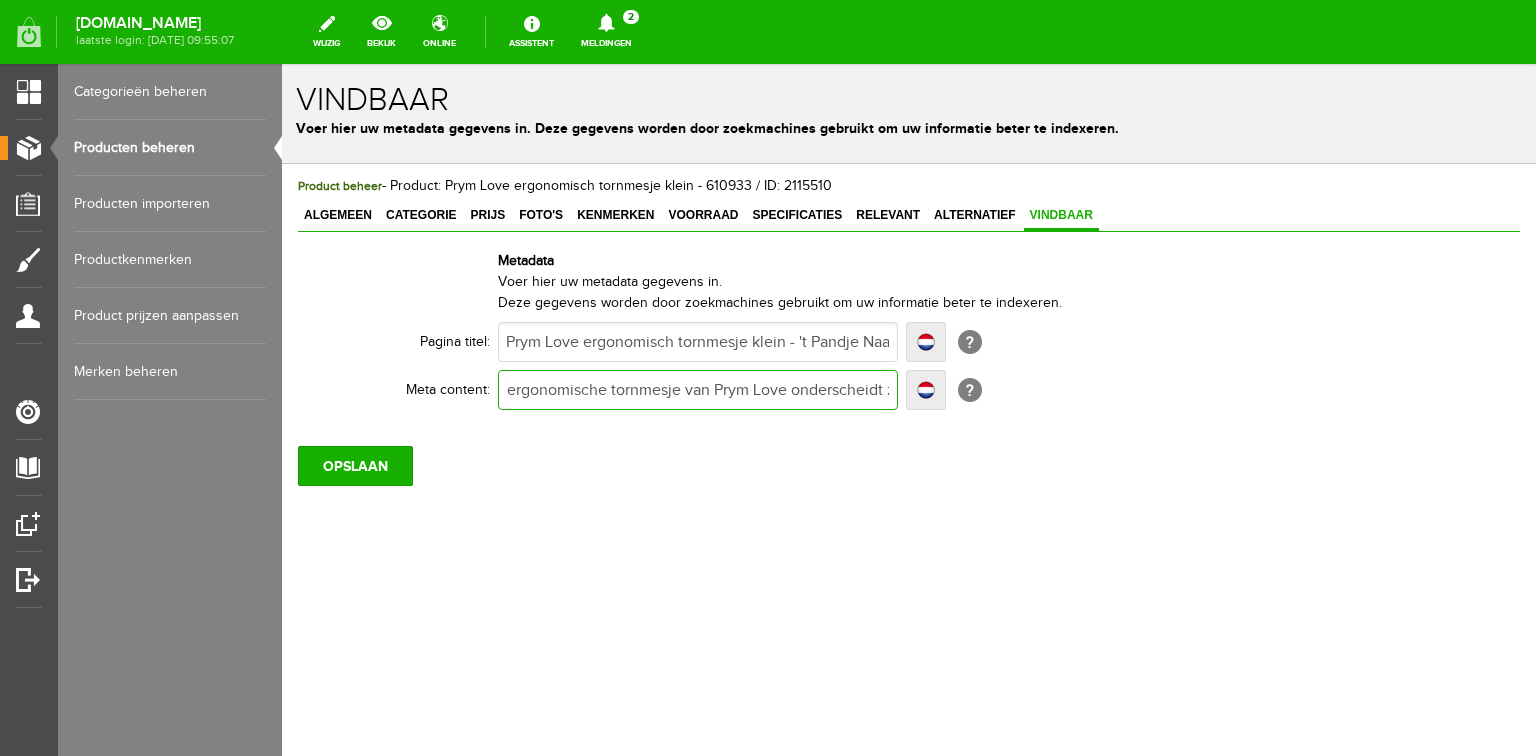 scroll, scrollTop: 0, scrollLeft: 0, axis: both 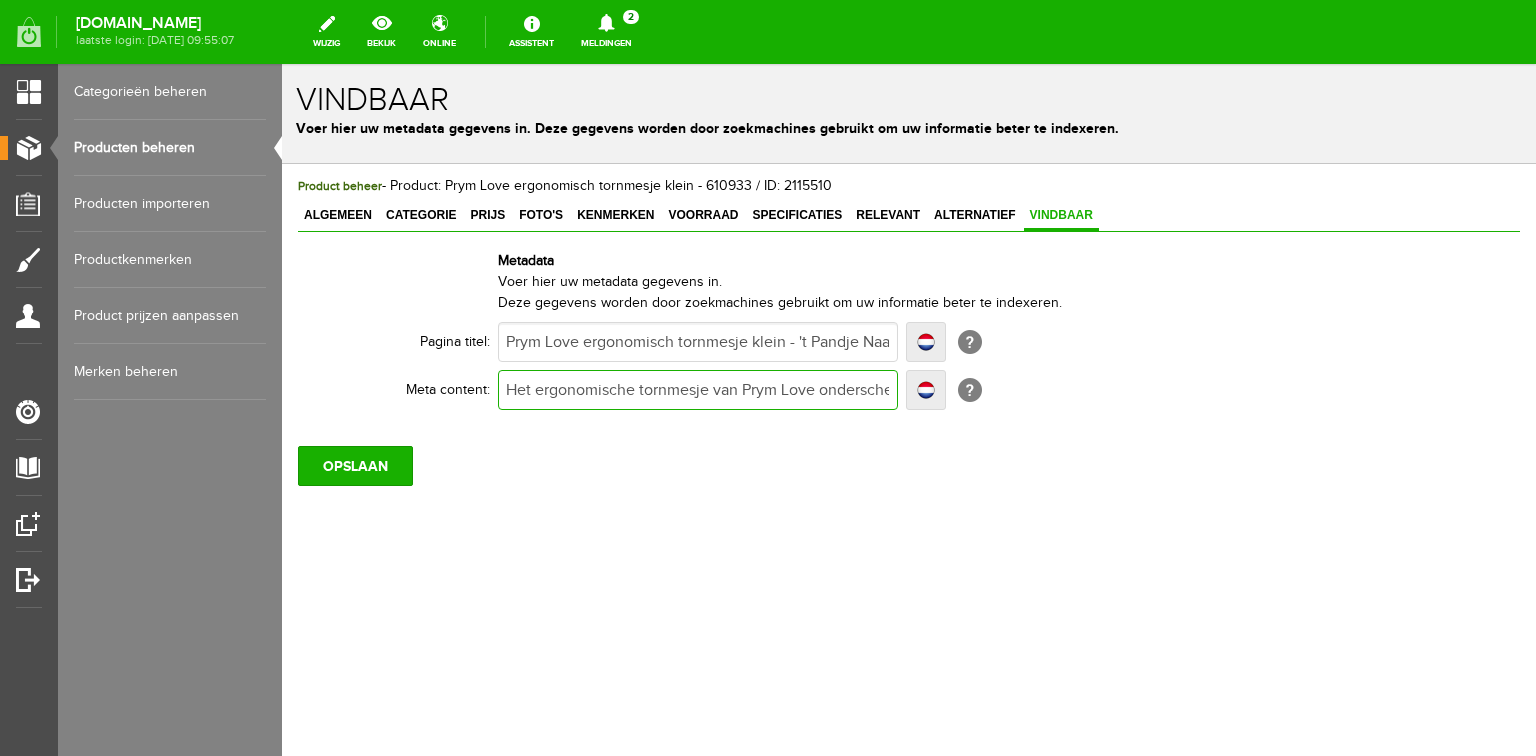 type on "Het ergonomische tornmesje van Prym Love ionderscheidt zichzelf door zijn scherpe mes en zijn ergonomisch gevormde handreep. Bestel online of bezoek onze winkel. [DOMAIN_NAME]. Prym 610931" 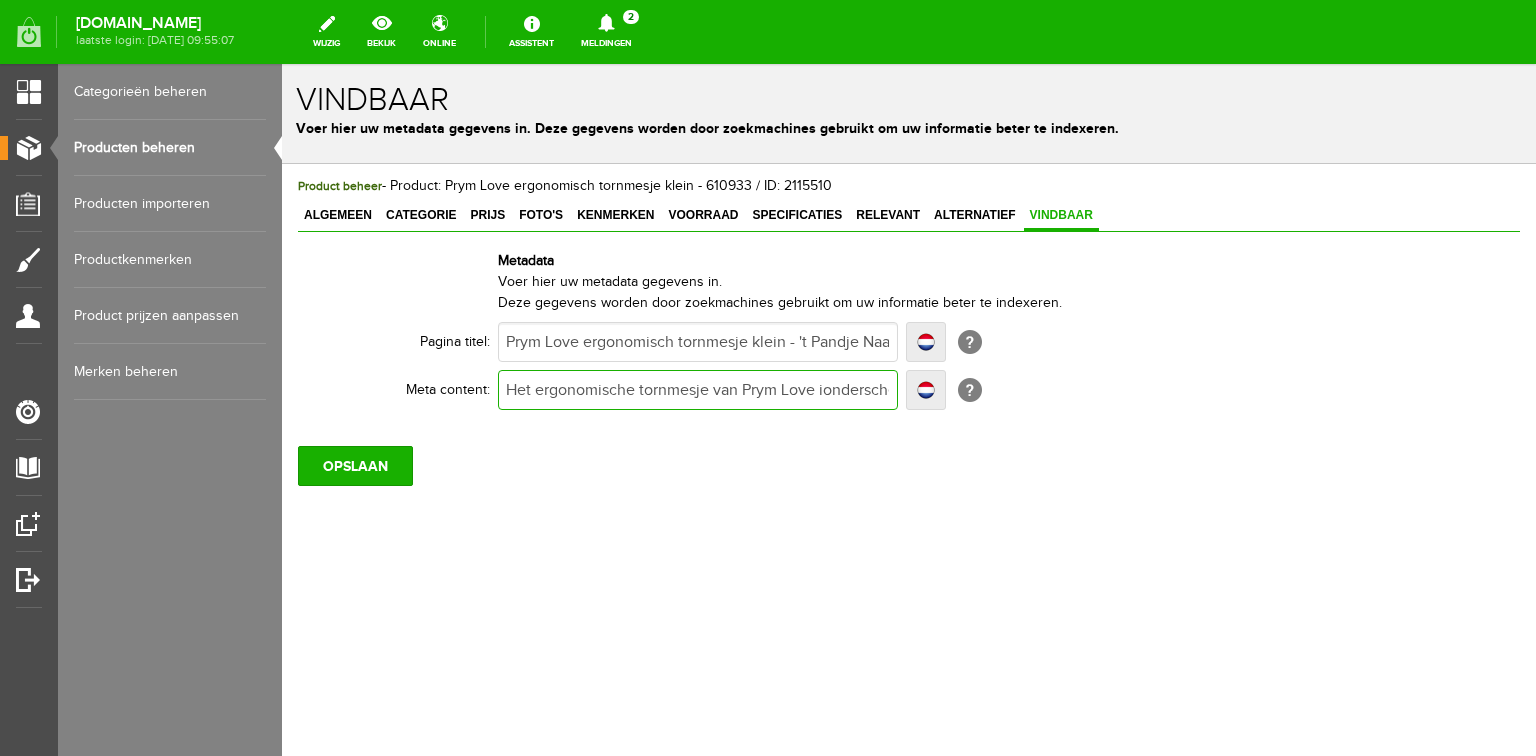 type on "Het ergonomische tornmesje van Prym Love ionderscheidt zichzelf door zijn scherpe mes en zijn ergonomisch gevormde handreep. Bestel online of bezoek onze winkel. [DOMAIN_NAME]. Prym 610931" 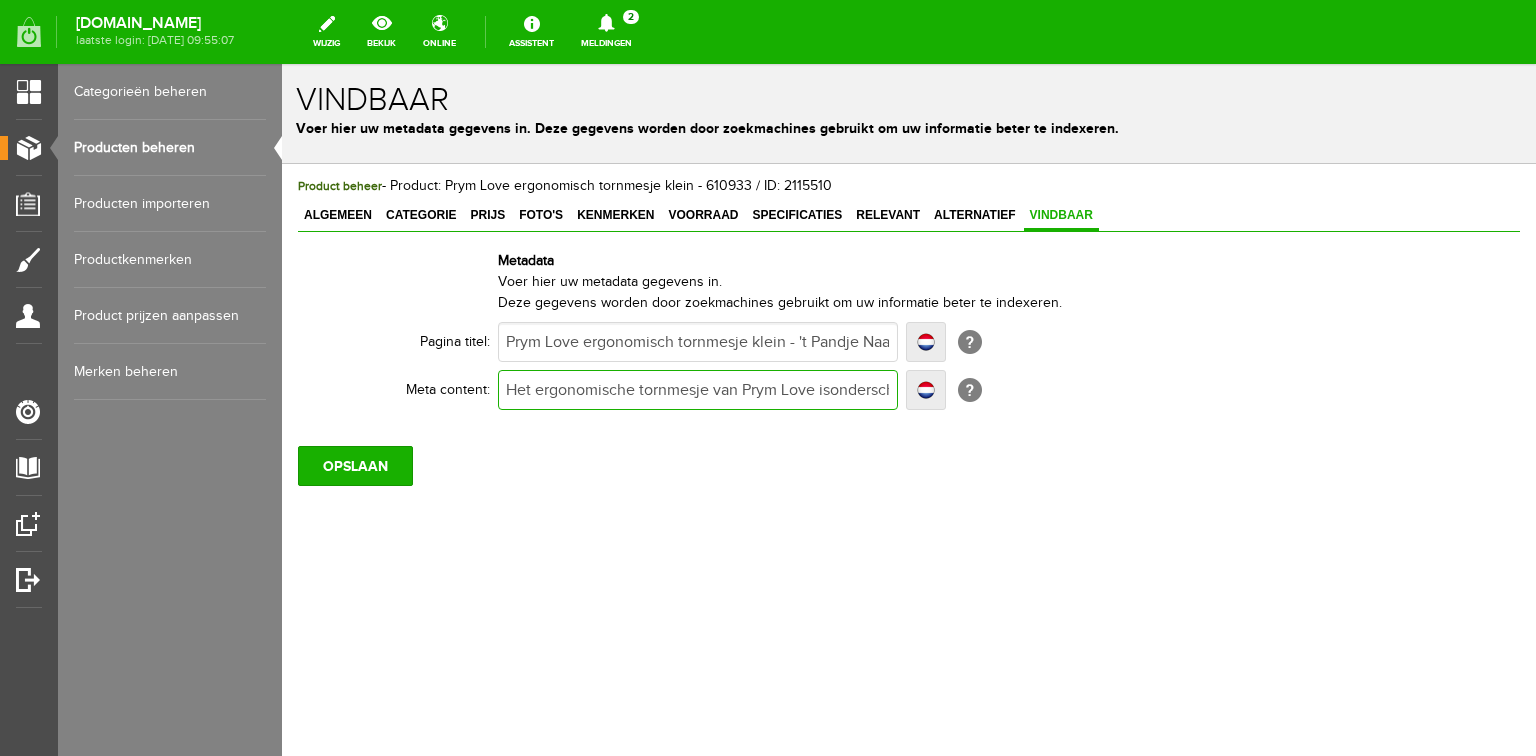 type on "Het ergonomische tornmesje van Prym Love isonderscheidt zichzelf door zijn scherpe mes en zijn ergonomisch gevormde handreep. Bestel online of bezoek onze winkel. [DOMAIN_NAME]. Prym 610931" 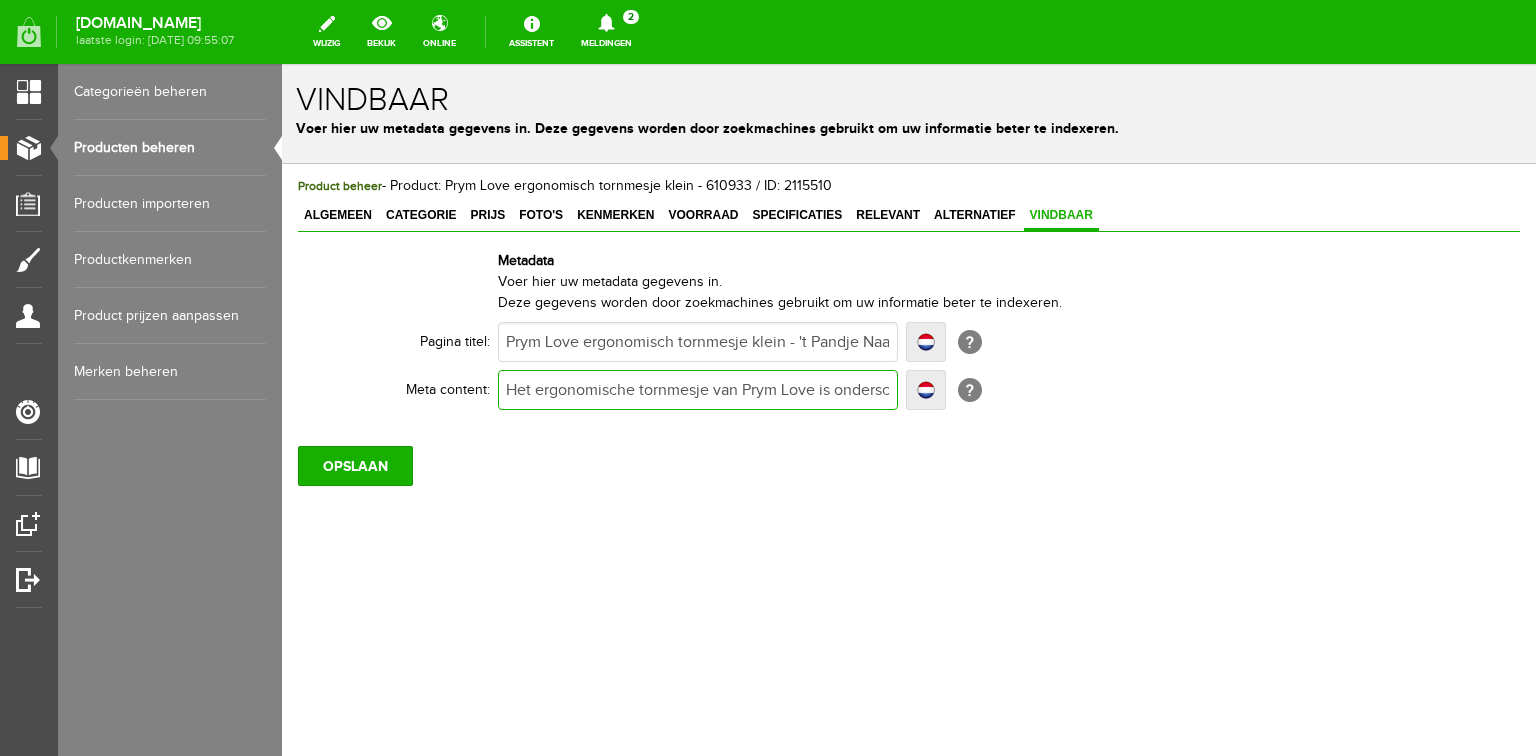 type on "Het ergonomische tornmesje van Prym Love is onderscheidt zichzelf door zijn scherpe mes en zijn ergonomisch gevormde handreep. Bestel online of bezoek onze winkel. [DOMAIN_NAME]. Prym 610931" 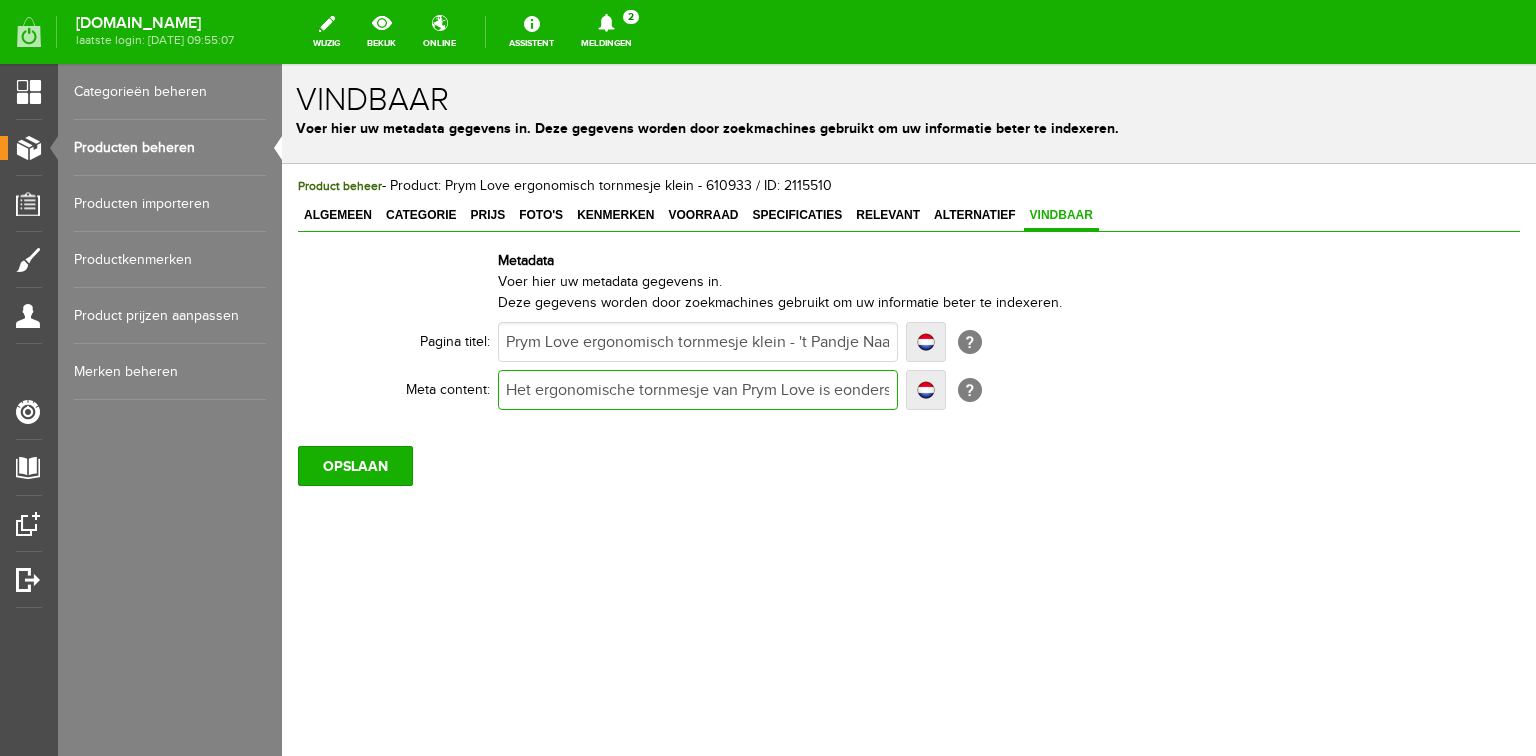 type on "Het ergonomische tornmesje van Prym Love is eonderscheidt zichzelf door zijn scherpe mes en zijn ergonomisch gevormde handreep. Bestel online of bezoek onze winkel. [DOMAIN_NAME]. Prym 610931" 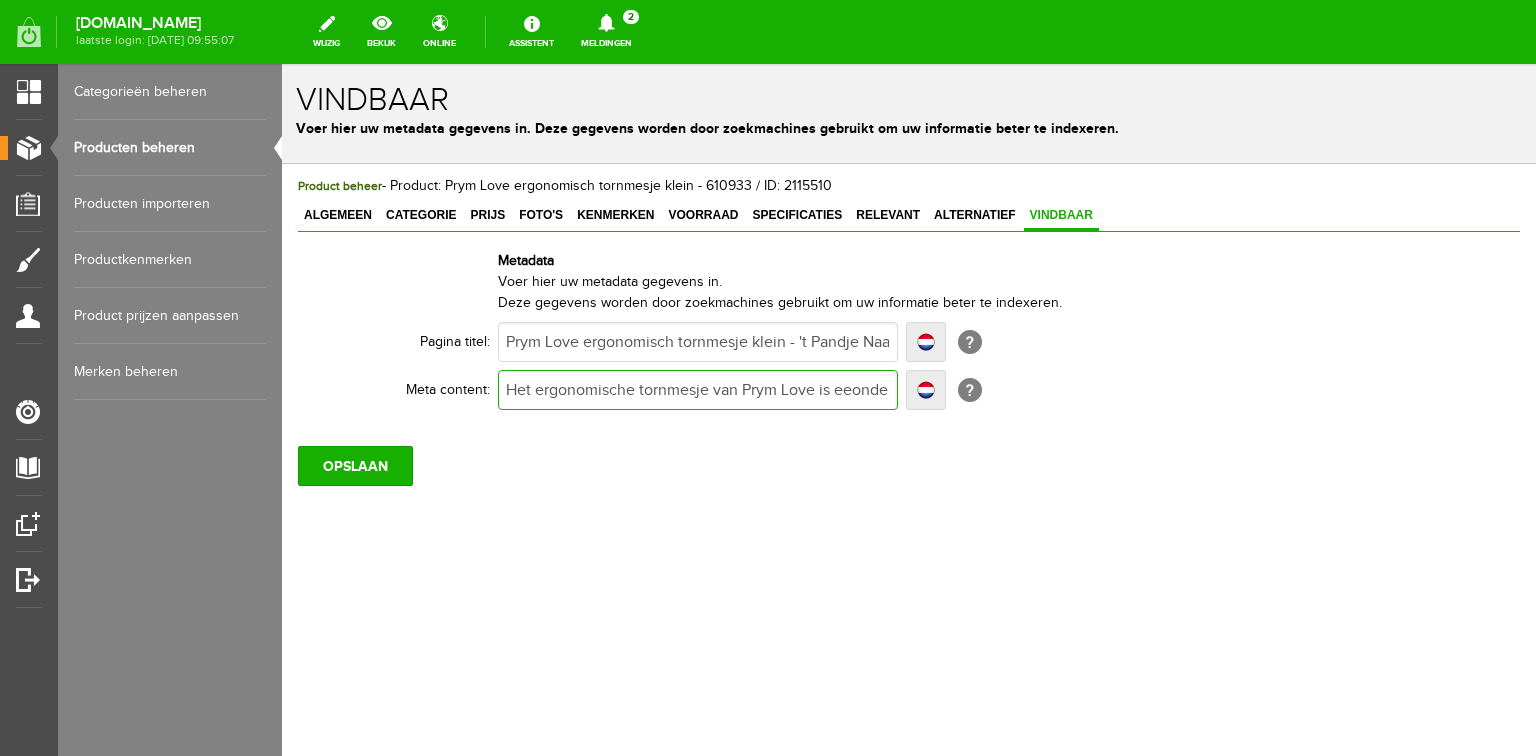 type on "Het ergonomische tornmesje van Prym Love is eenonderscheidt zichzelf door zijn scherpe mes en zijn ergonomisch gevormde handreep. Bestel online of bezoek onze winkel. [DOMAIN_NAME]. Prym 610931" 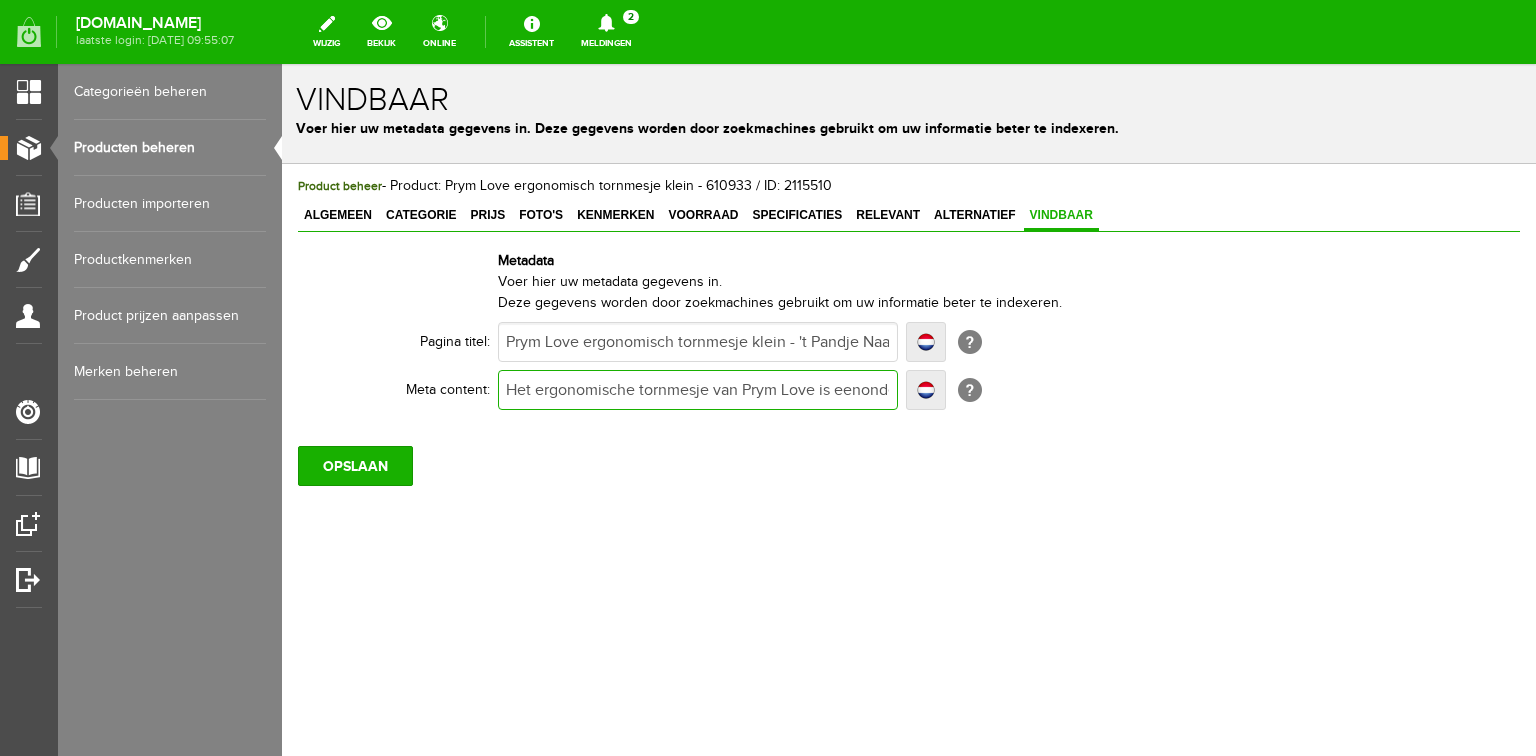 type on "Het ergonomische tornmesje van Prym Love is eenonderscheidt zichzelf door zijn scherpe mes en zijn ergonomisch gevormde handreep. Bestel online of bezoek onze winkel. [DOMAIN_NAME]. Prym 610931" 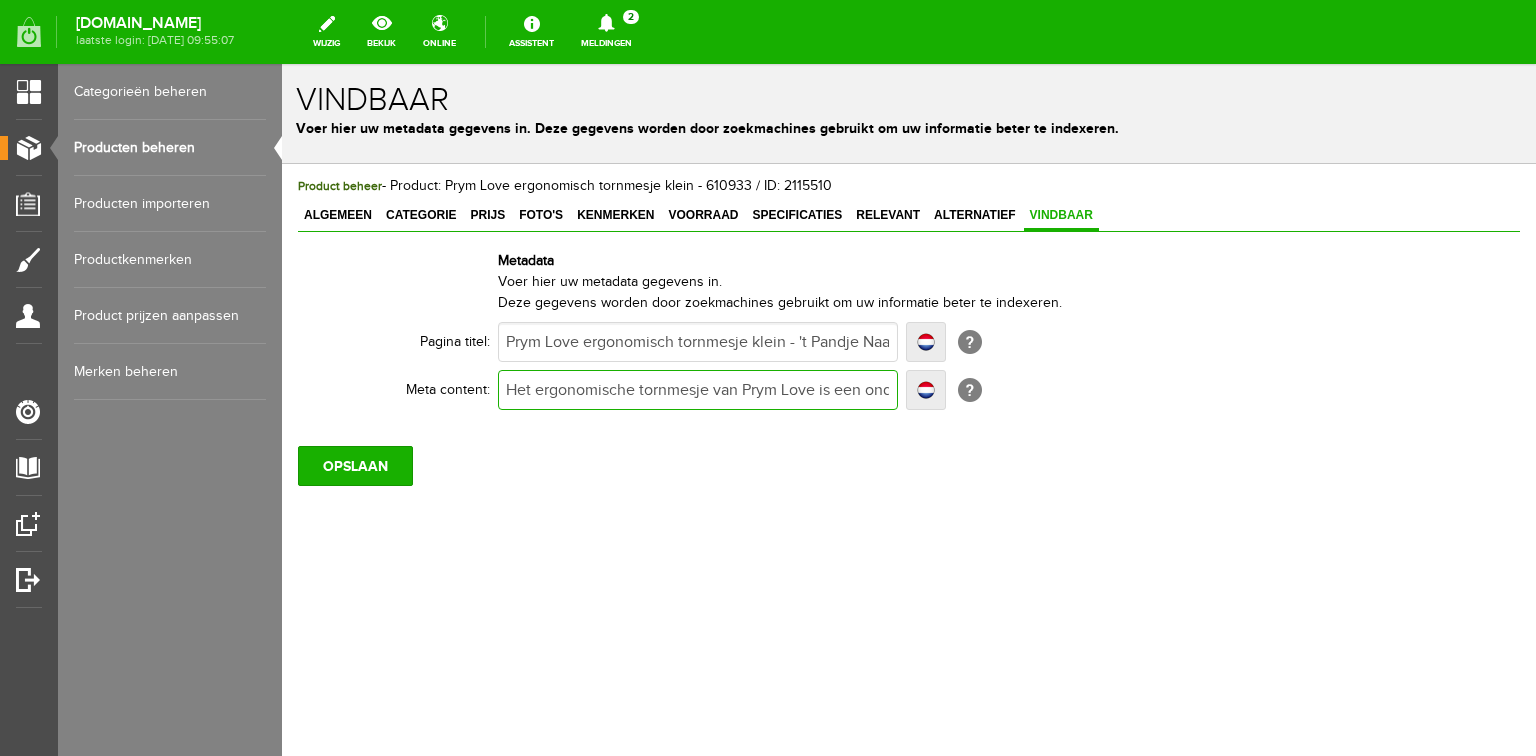 type on "Het ergonomische tornmesje van Prym Love is een onderscheidt zichzelf door zijn scherpe mes en zijn ergonomisch gevormde handreep. Bestel online of bezoek onze winkel. [DOMAIN_NAME]. Prym 610931" 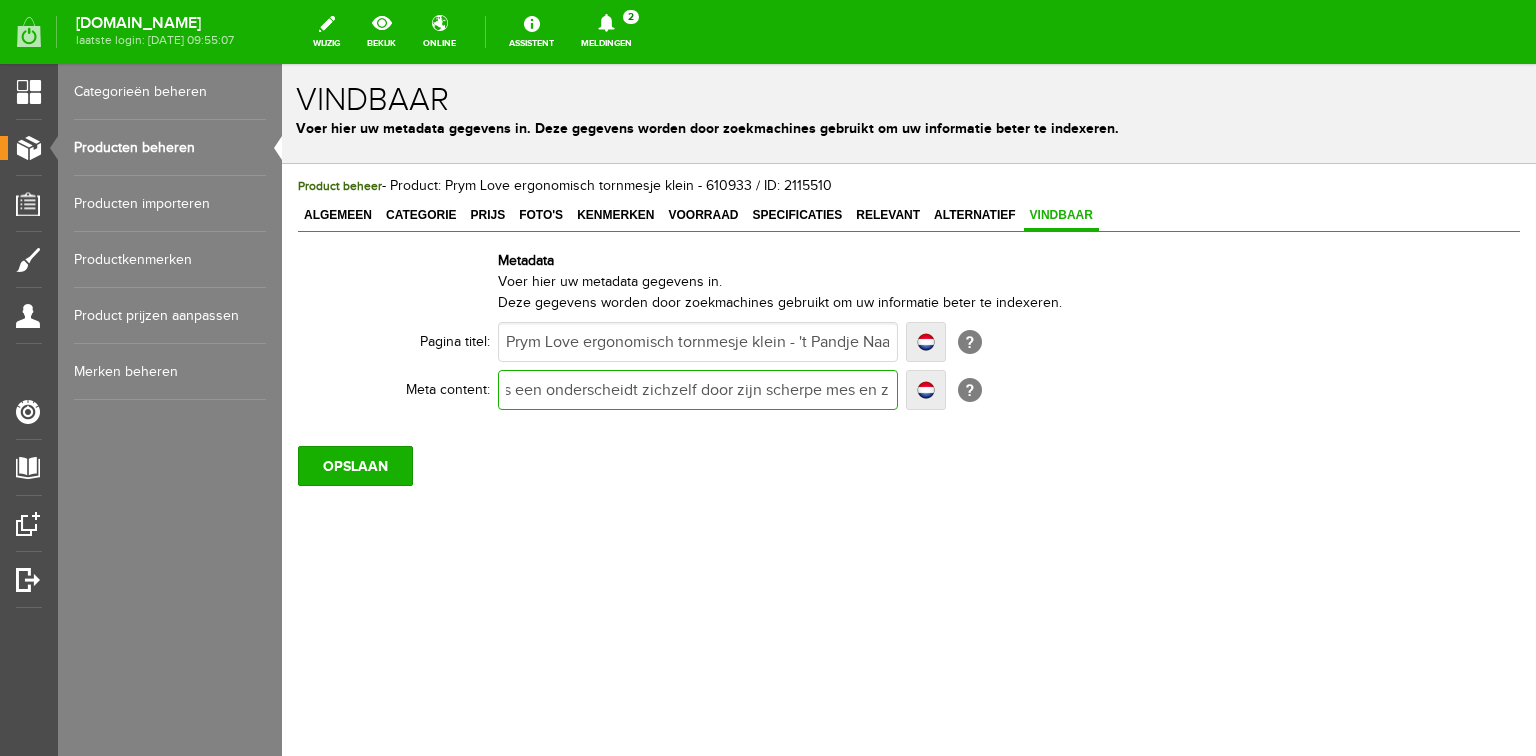 scroll, scrollTop: 0, scrollLeft: 335, axis: horizontal 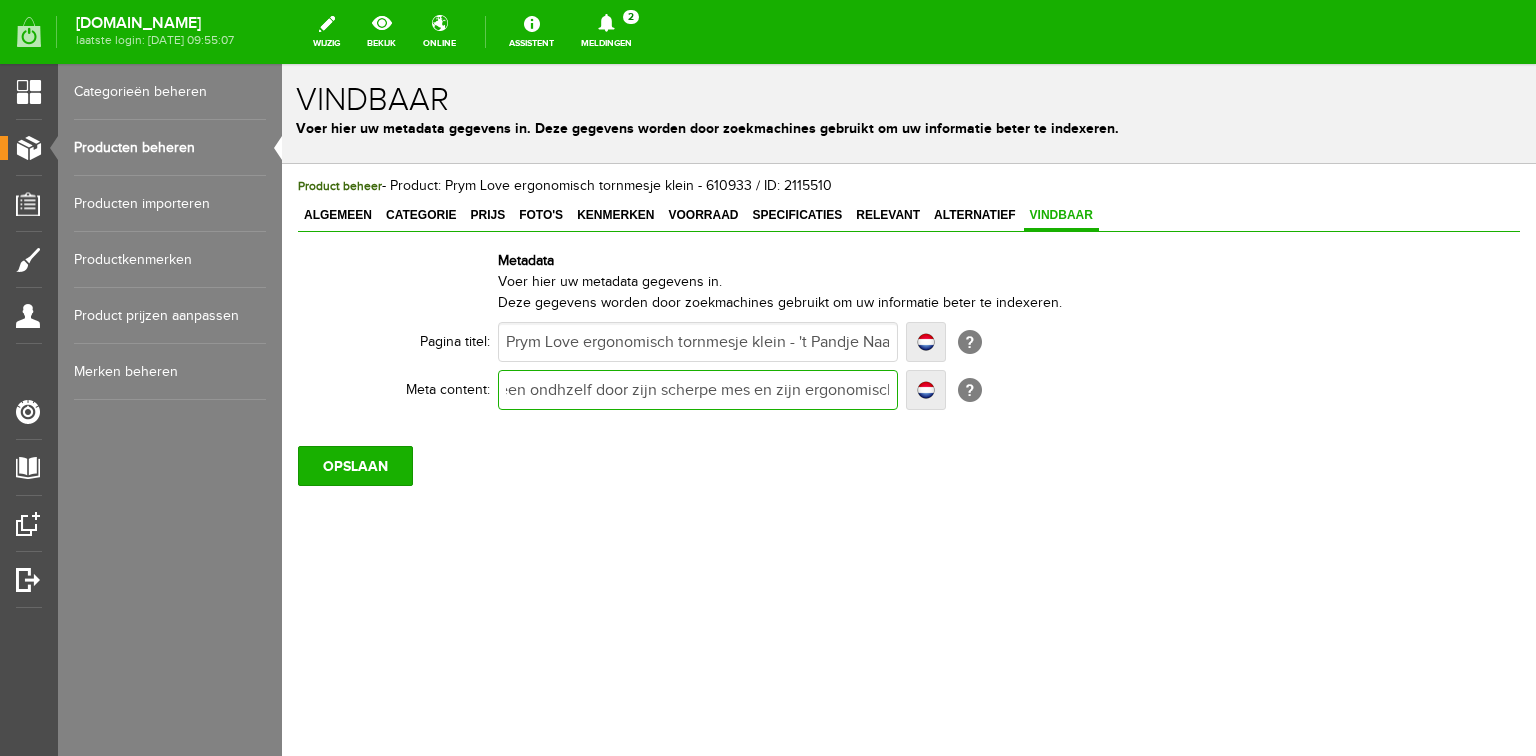 type on "Het ergonomische tornmesje van Prym Love is een onhzelf door zijn scherpe mes en zijn ergonomisch gevormde handreep. Bestel online of bezoek onze winkel. [DOMAIN_NAME]. Prym 610931" 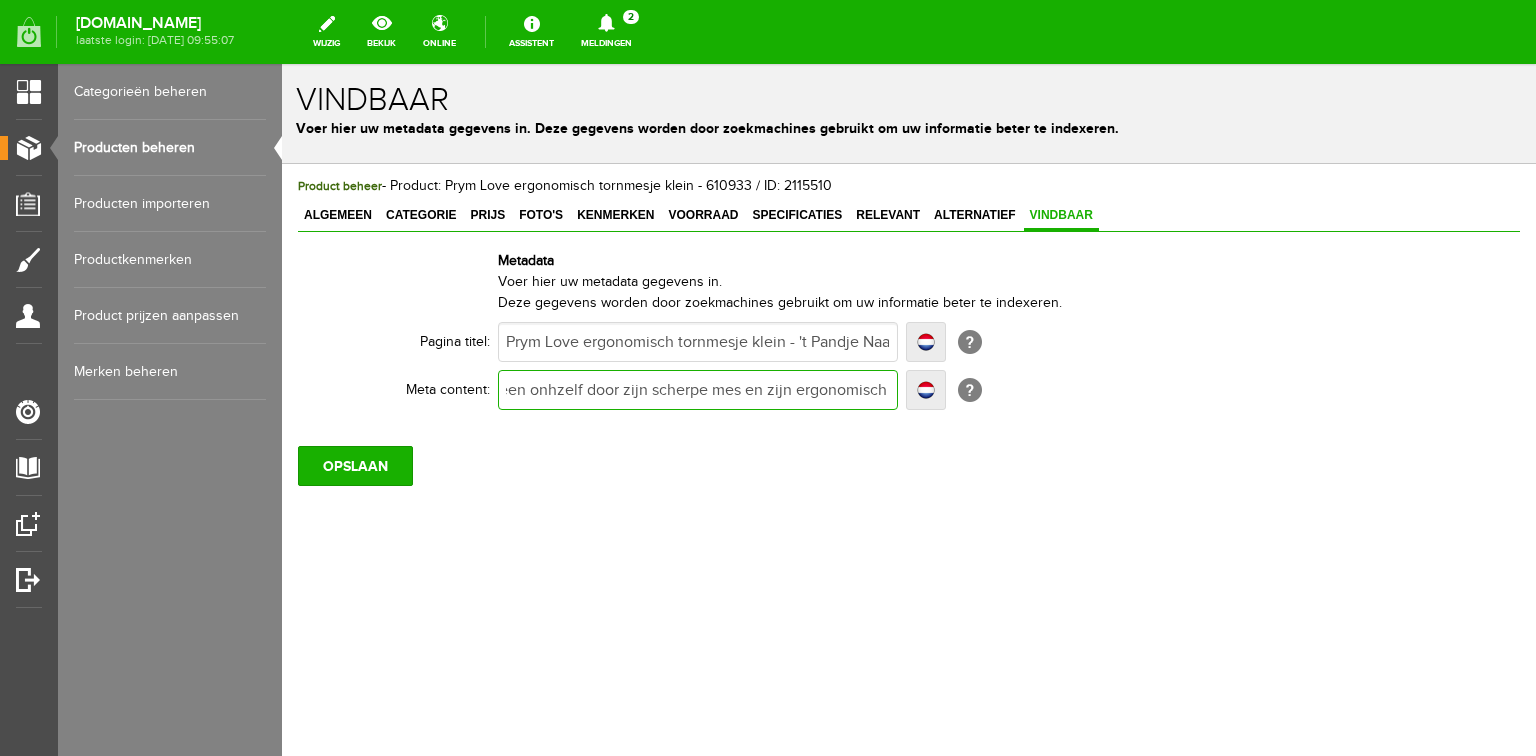 type on "Het ergonomische tornmesje van Prym Love is een onhzelf door zijn scherpe mes en zijn ergonomisch gevormde handreep. Bestel online of bezoek onze winkel. [DOMAIN_NAME]. Prym 610931" 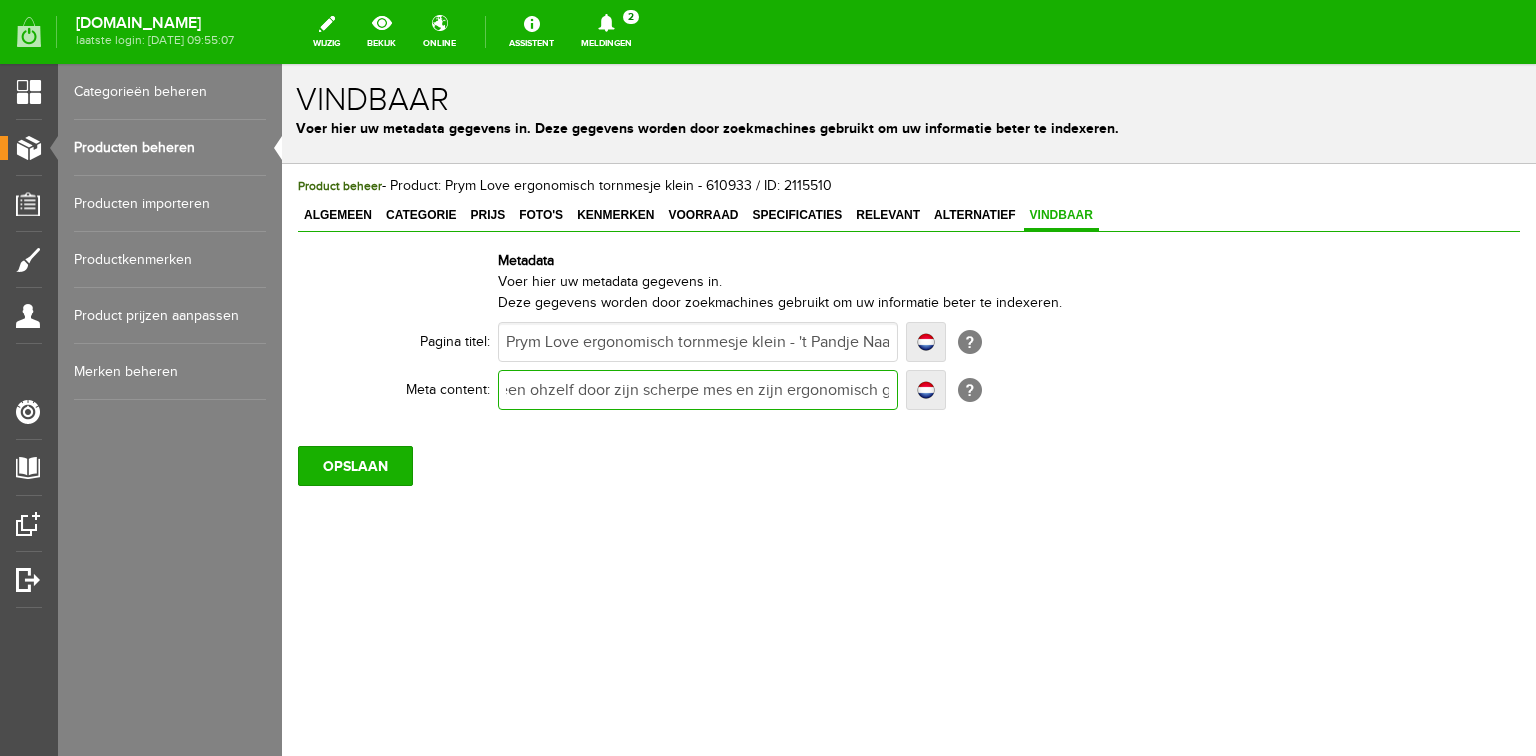 type on "Het ergonomische tornmesje van Prym Love is een ohzelf door zijn scherpe mes en zijn ergonomisch gevormde handreep. Bestel online of bezoek onze winkel. [DOMAIN_NAME]. Prym 610931" 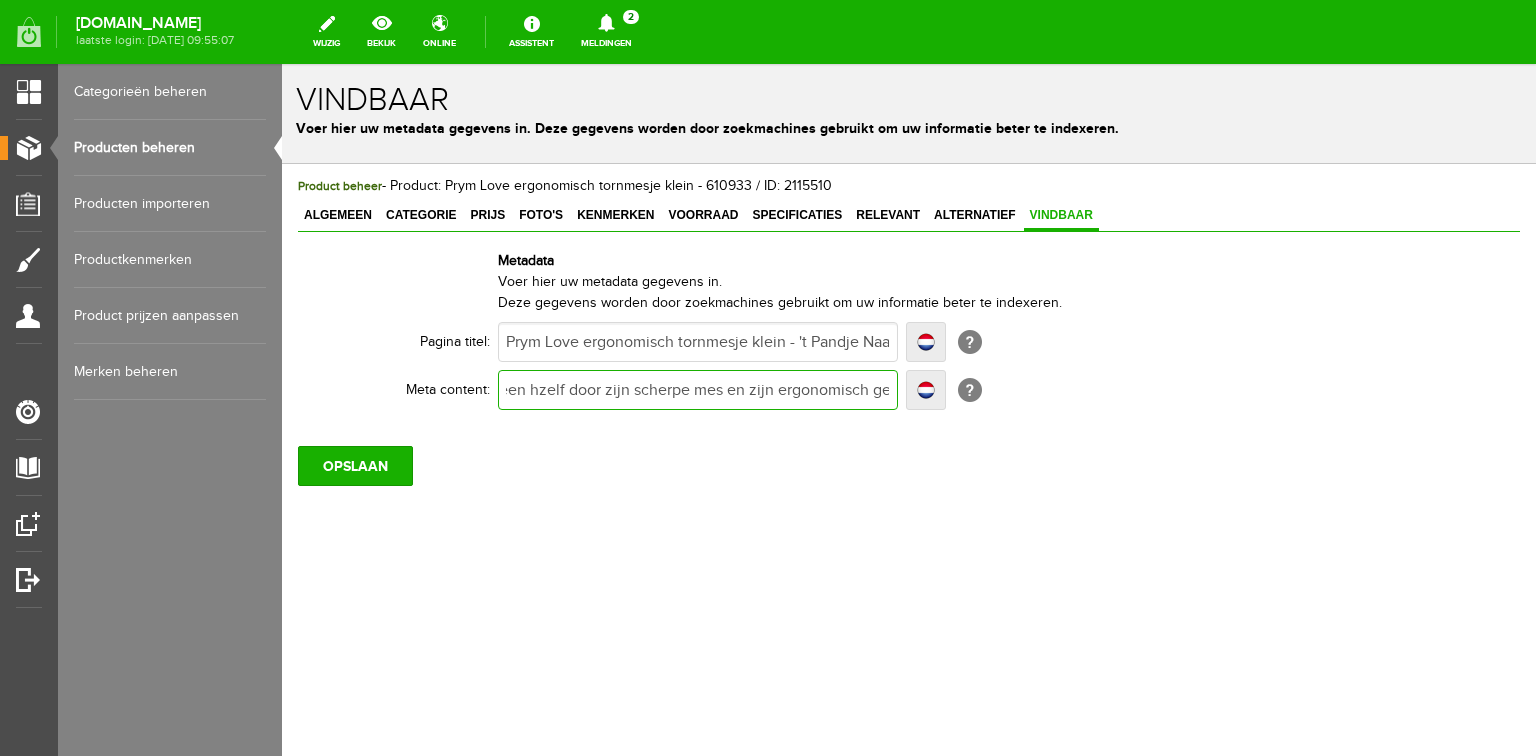 type on "Het ergonomische tornmesje van Prym Love is een hzelf door zijn scherpe mes en zijn ergonomisch gevormde handreep. Bestel online of bezoek onze winkel. [DOMAIN_NAME]. Prym 610931" 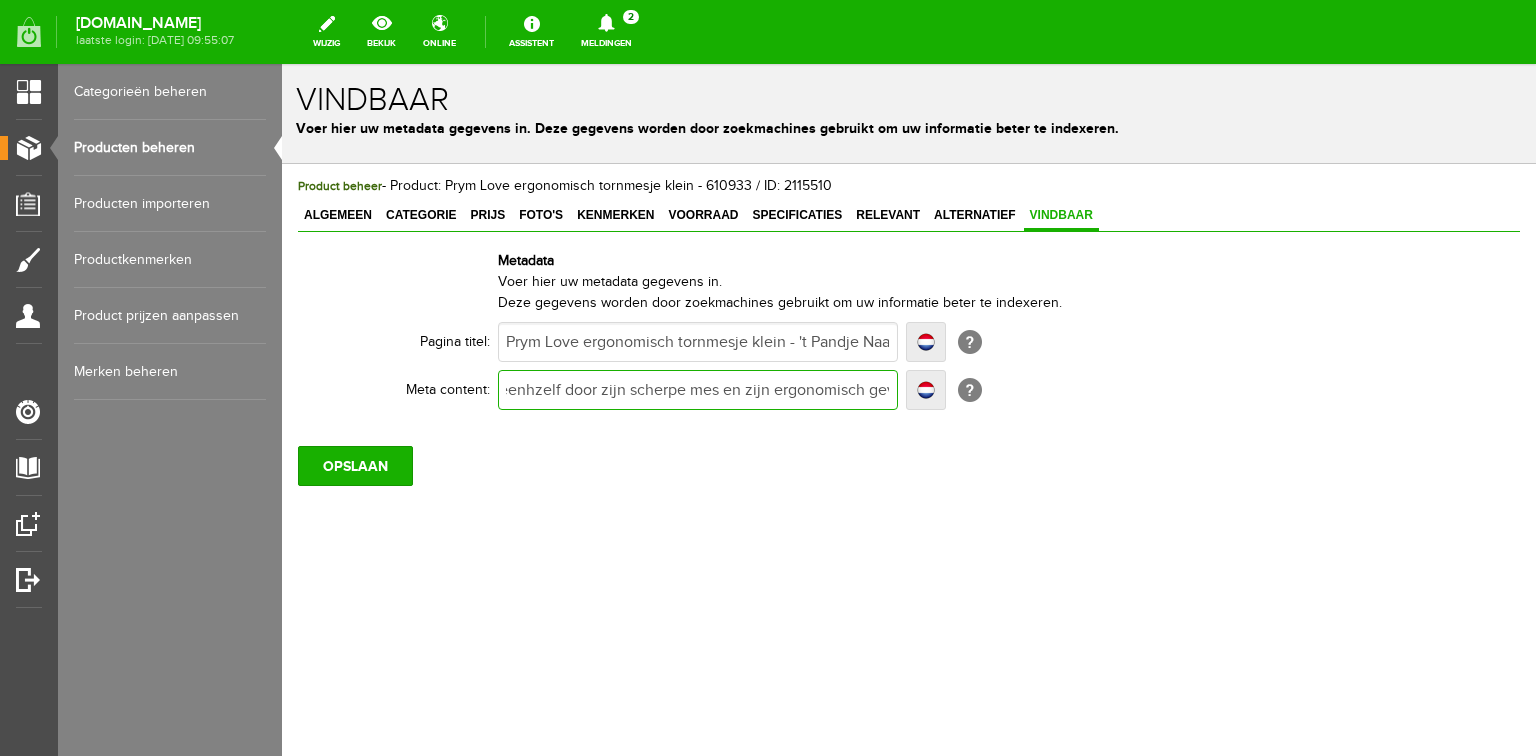type on "Het ergonomische tornmesje van Prym Love is eenhzelf door zijn scherpe mes en zijn ergonomisch gevormde handreep. Bestel online of bezoek onze winkel. [DOMAIN_NAME]. Prym 610931" 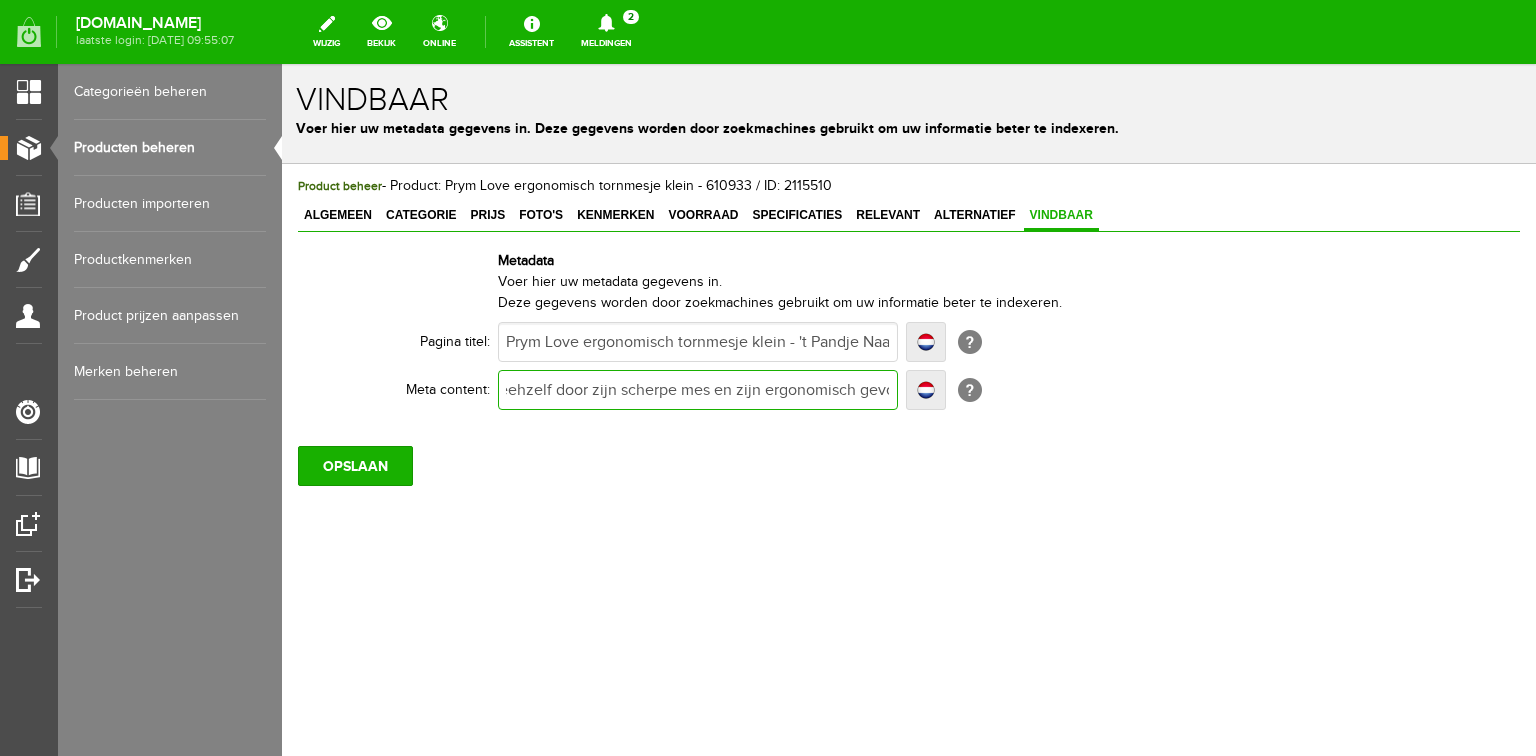 type on "Het ergonomische tornmesje van Prym Love is eehzelf door zijn scherpe mes en zijn ergonomisch gevormde handreep. Bestel online of bezoek onze winkel. [DOMAIN_NAME]. Prym 610931" 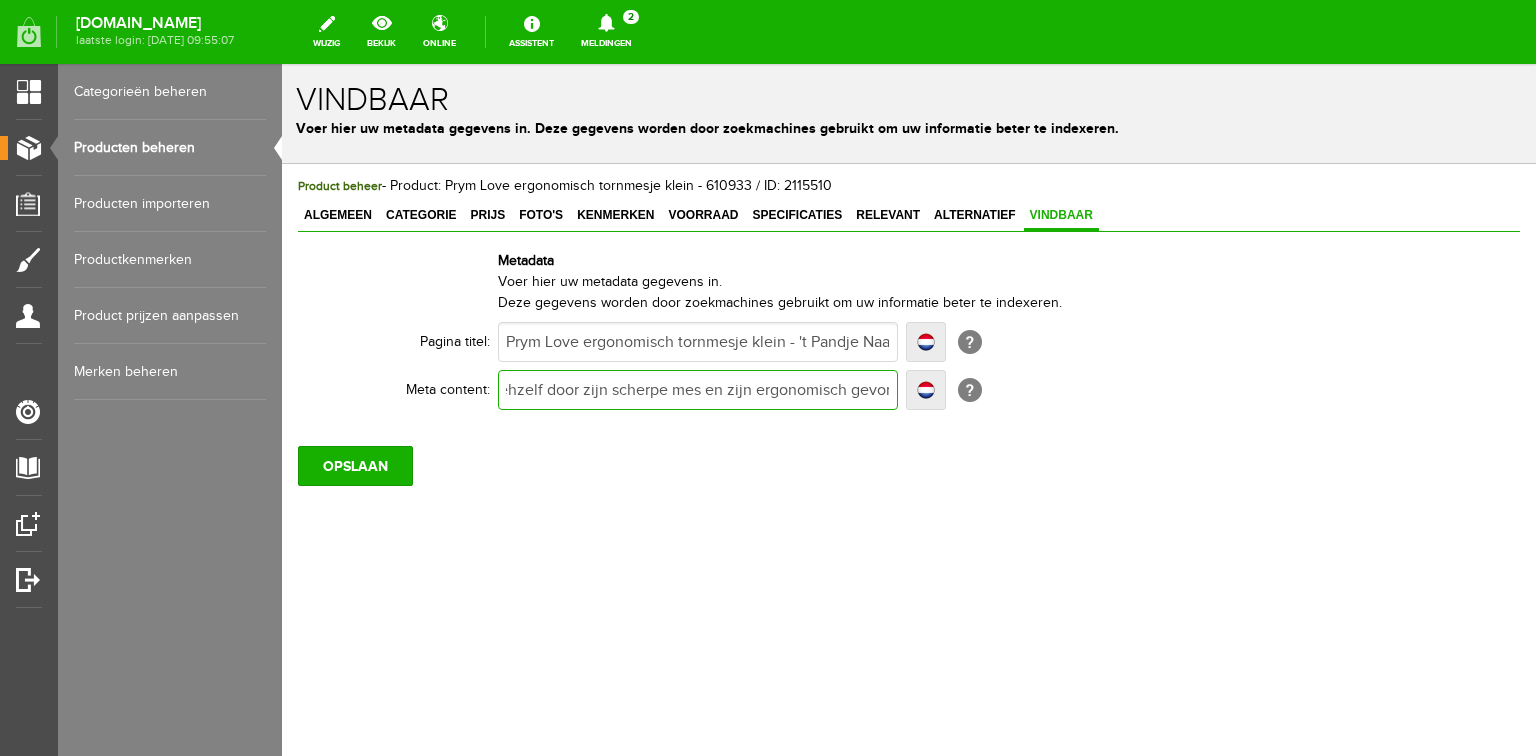 type on "Het ergonomische tornmesje van Prym Love is ehzelf door zijn scherpe mes en zijn ergonomisch gevormde handreep. Bestel online of bezoek onze winkel. [DOMAIN_NAME]. Prym 610931" 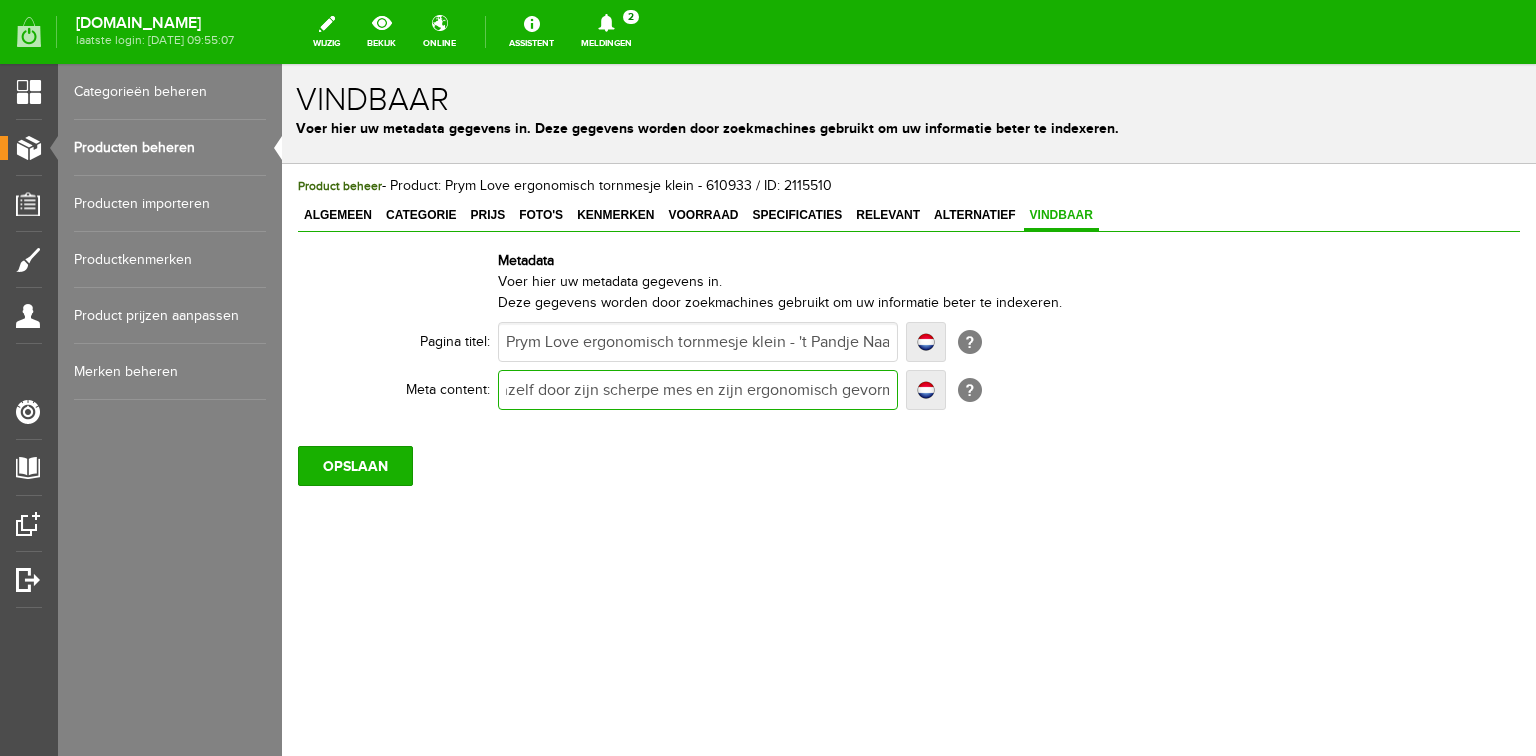 type on "Het ergonomische tornmesje van Prym Love is hzelf door zijn scherpe mes en zijn ergonomisch gevormde handreep. Bestel online of bezoek onze winkel. [DOMAIN_NAME]. Prym 610931" 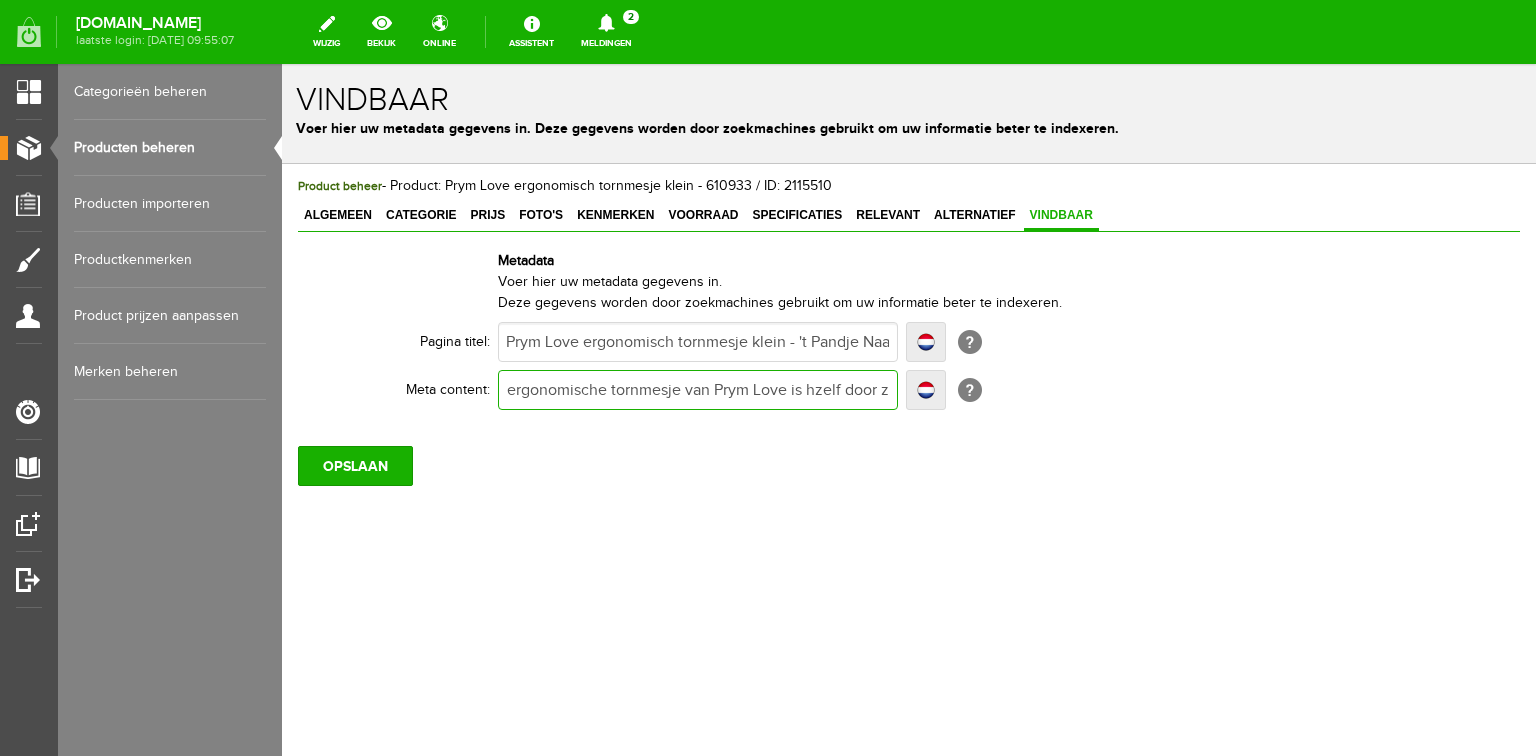 scroll, scrollTop: 0, scrollLeft: 0, axis: both 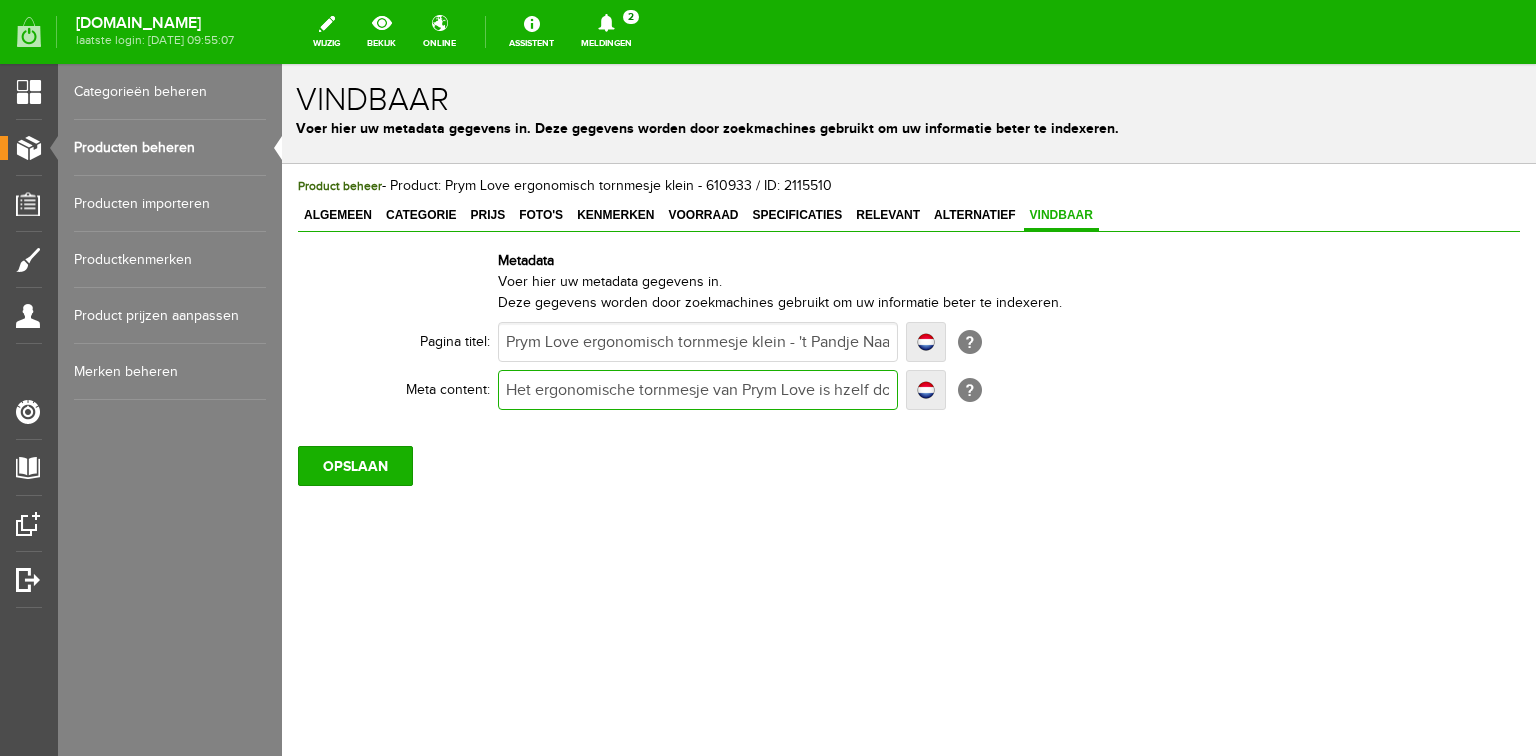 type on "Het ergonomische tornmesje van Prym Love is lhzelf door zijn scherpe mes en zijn ergonomisch gevormde handreep. Bestel online of bezoek onze winkel. [DOMAIN_NAME]. Prym 610931" 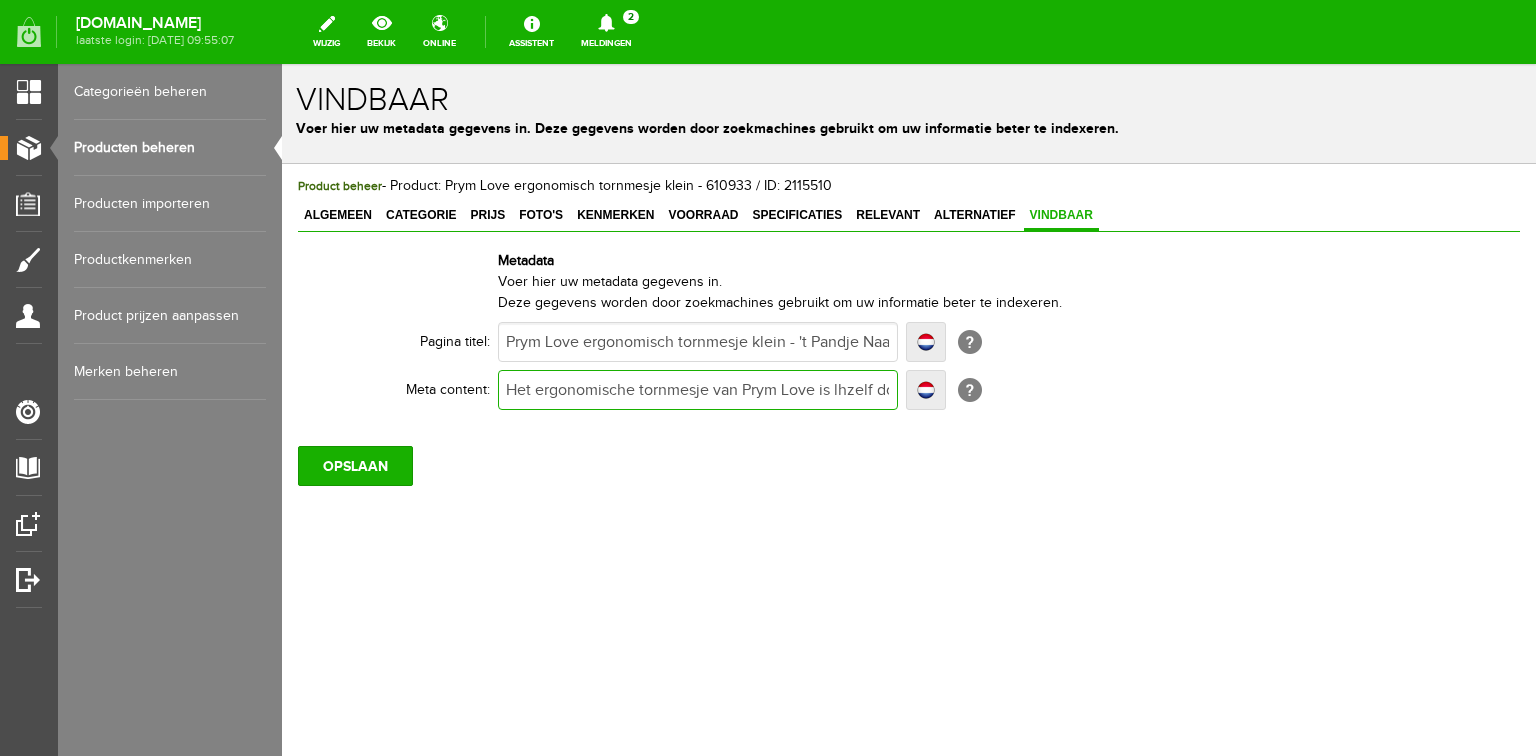 type on "Het ergonomische tornmesje van Prym Love is lhzelf door zijn scherpe mes en zijn ergonomisch gevormde handreep. Bestel online of bezoek onze winkel. [DOMAIN_NAME]. Prym 610931" 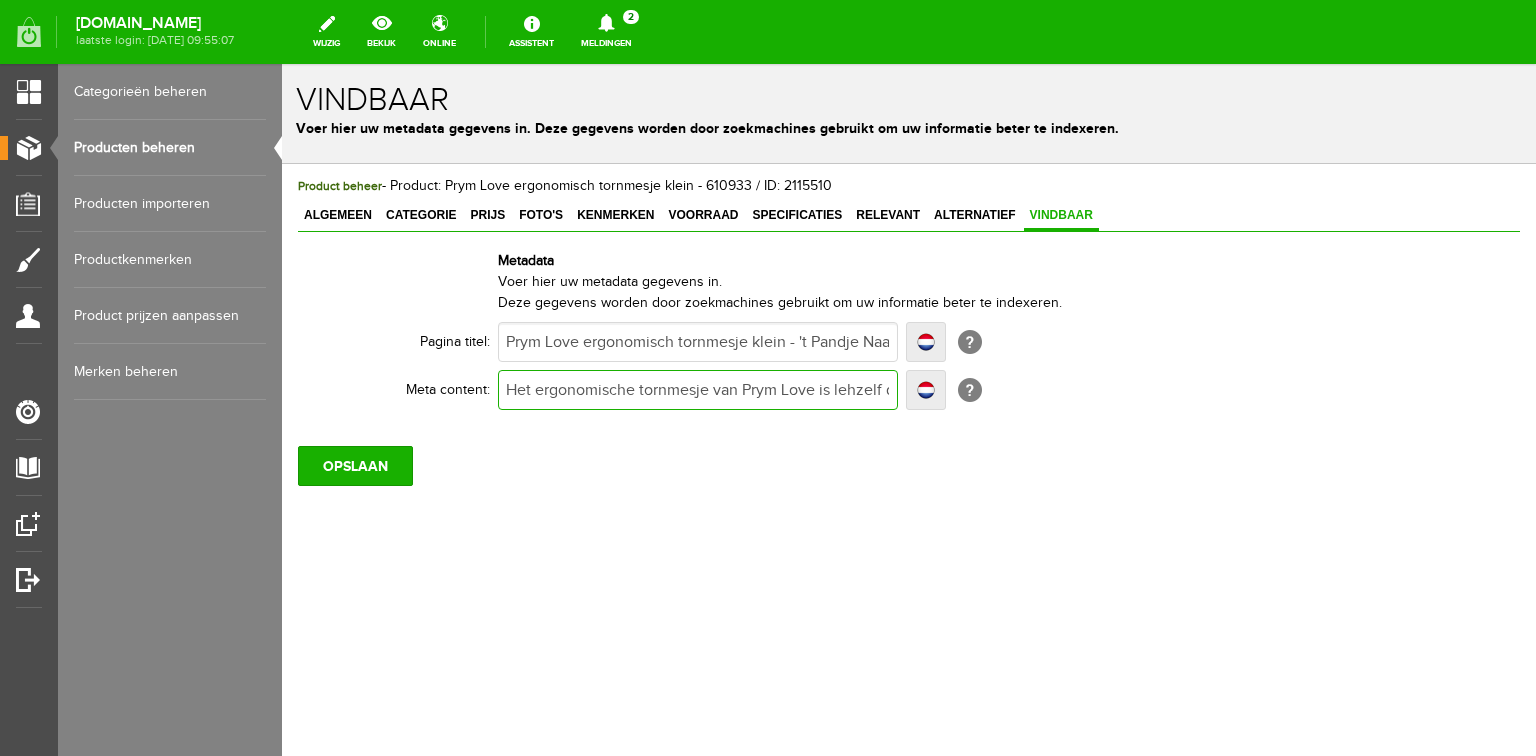 type on "Het ergonomische tornmesje van Prym Love is lehzelf door zijn scherpe mes en zijn ergonomisch gevormde handreep. Bestel online of bezoek onze winkel. [DOMAIN_NAME]. Prym 610931" 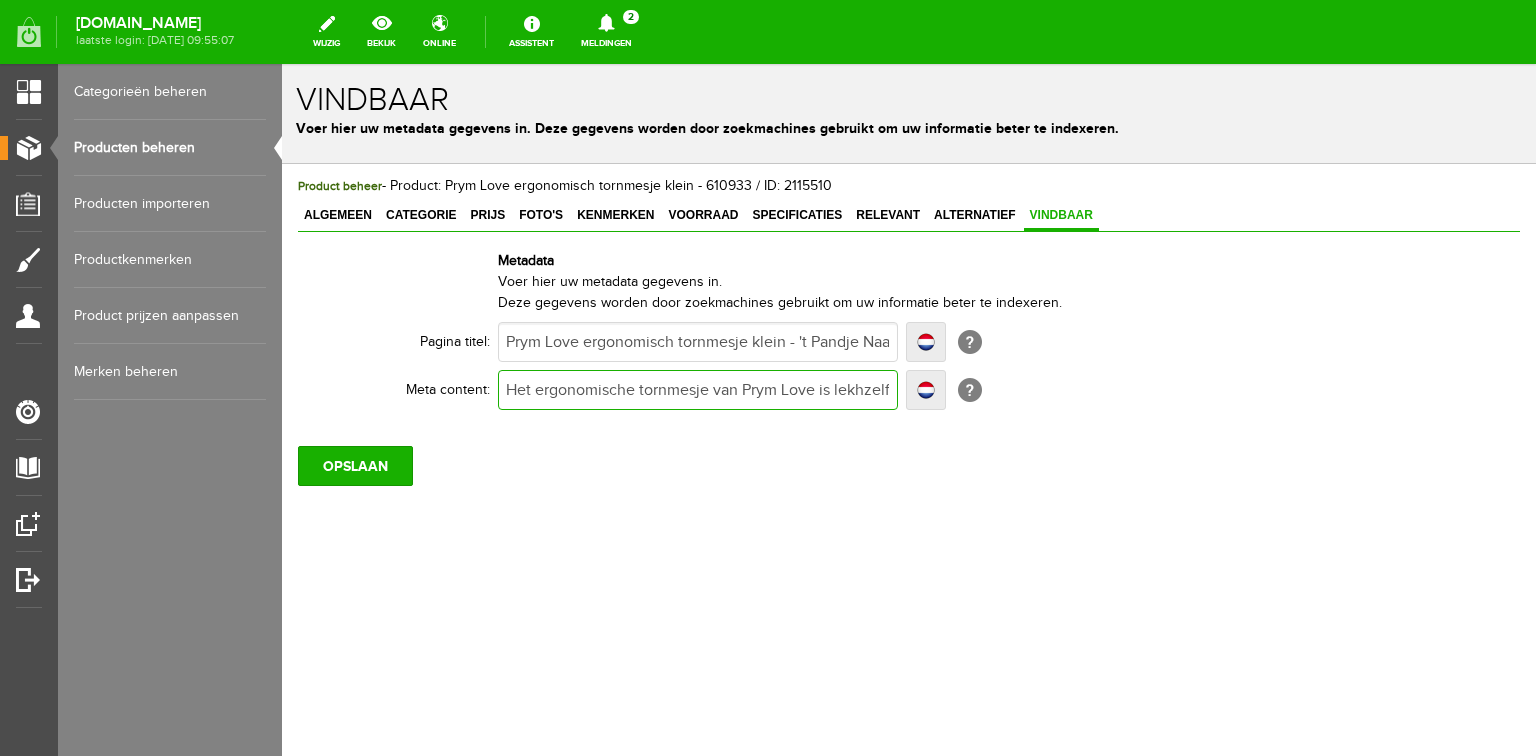 type on "Het ergonomische tornmesje van Prym Love is lekhzelf door zijn scherpe mes en zijn ergonomisch gevormde handreep. Bestel online of bezoek onze winkel. [DOMAIN_NAME]. Prym 610931" 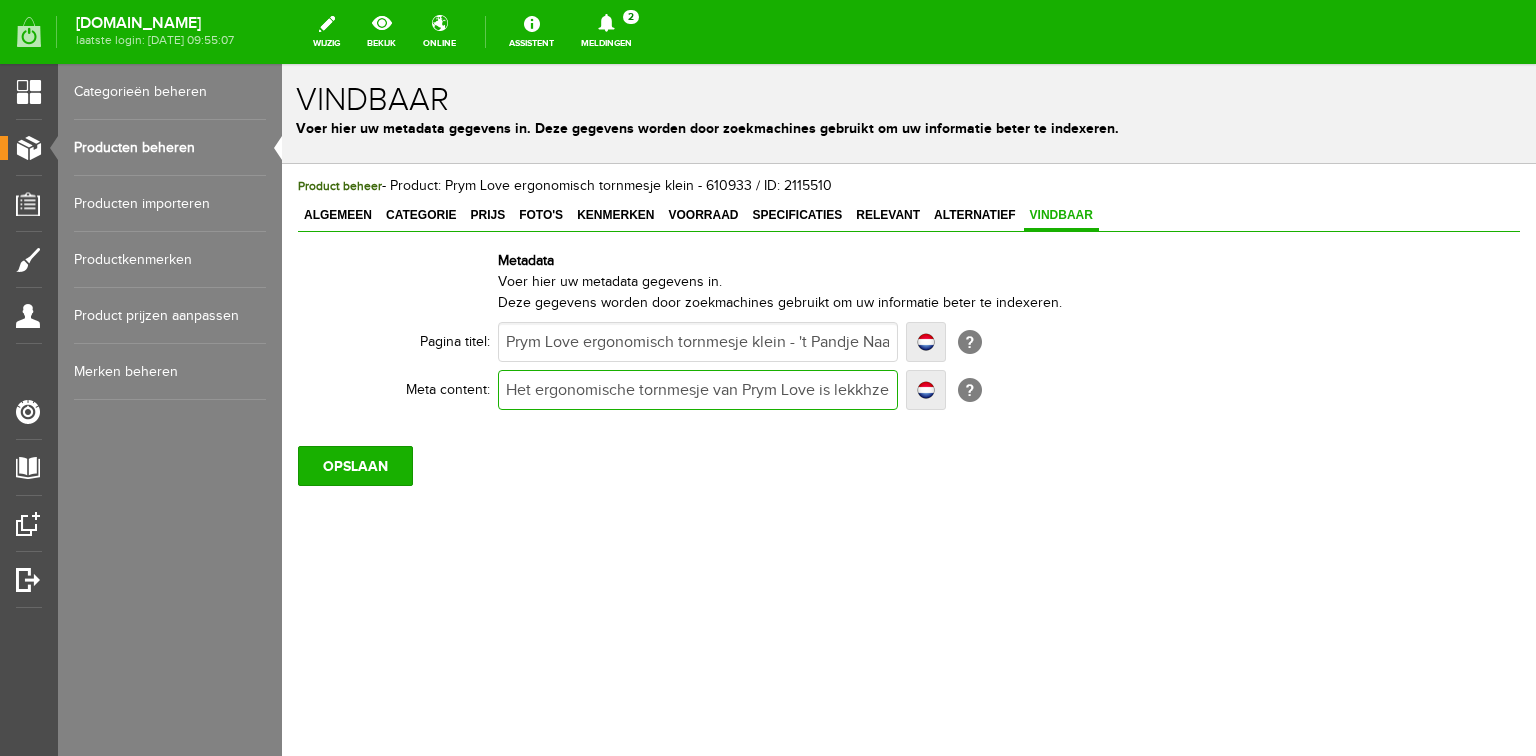 type on "Het ergonomische tornmesje van Prym Love is lekkhzelf door zijn scherpe mes en zijn ergonomisch gevormde handreep. Bestel online of bezoek onze winkel. [DOMAIN_NAME]. Prym 610931" 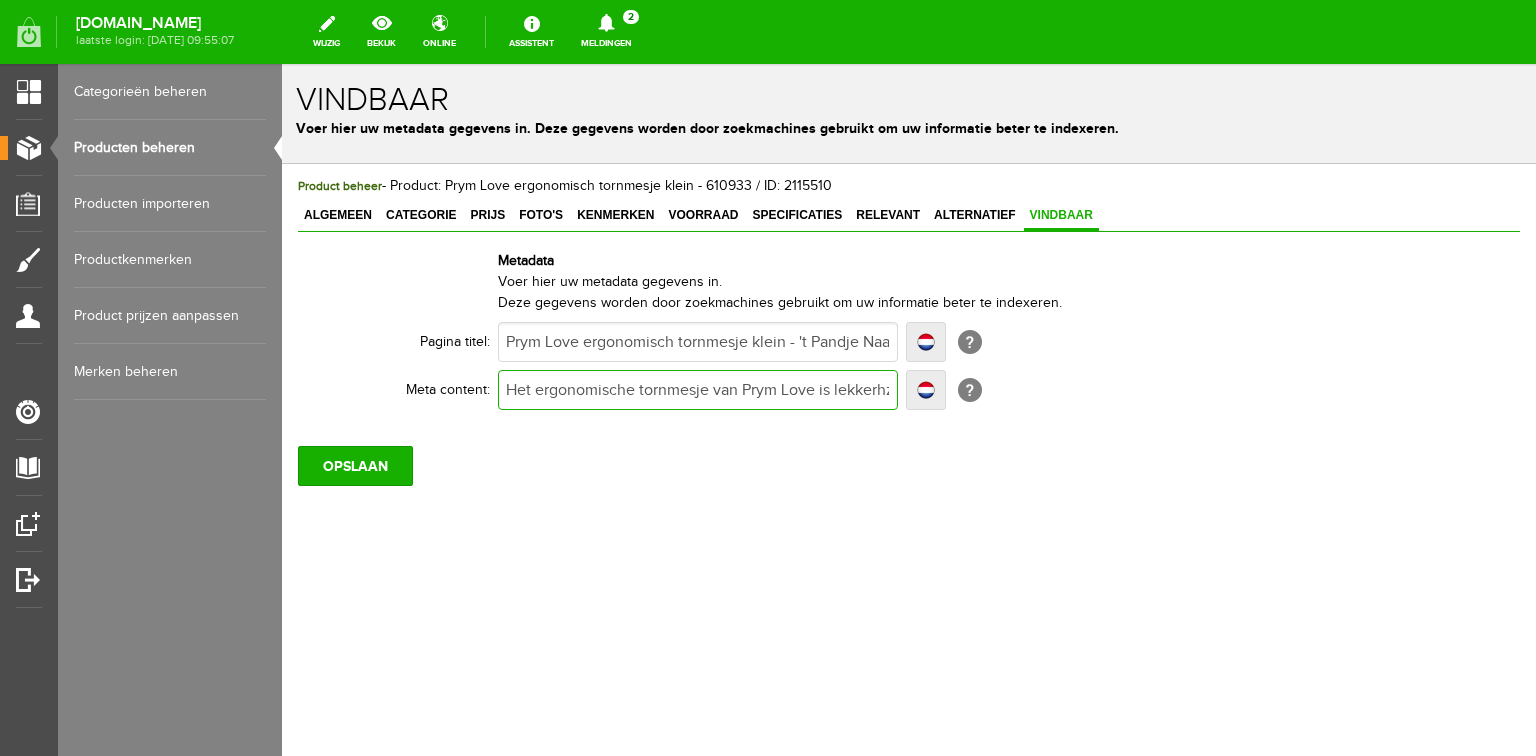 type on "Het ergonomische tornmesje van Prym Love is lekker hzelf door zijn scherpe mes en zijn ergonomisch gevormde handreep. Bestel online of bezoek onze winkel. [DOMAIN_NAME]. Prym 610931" 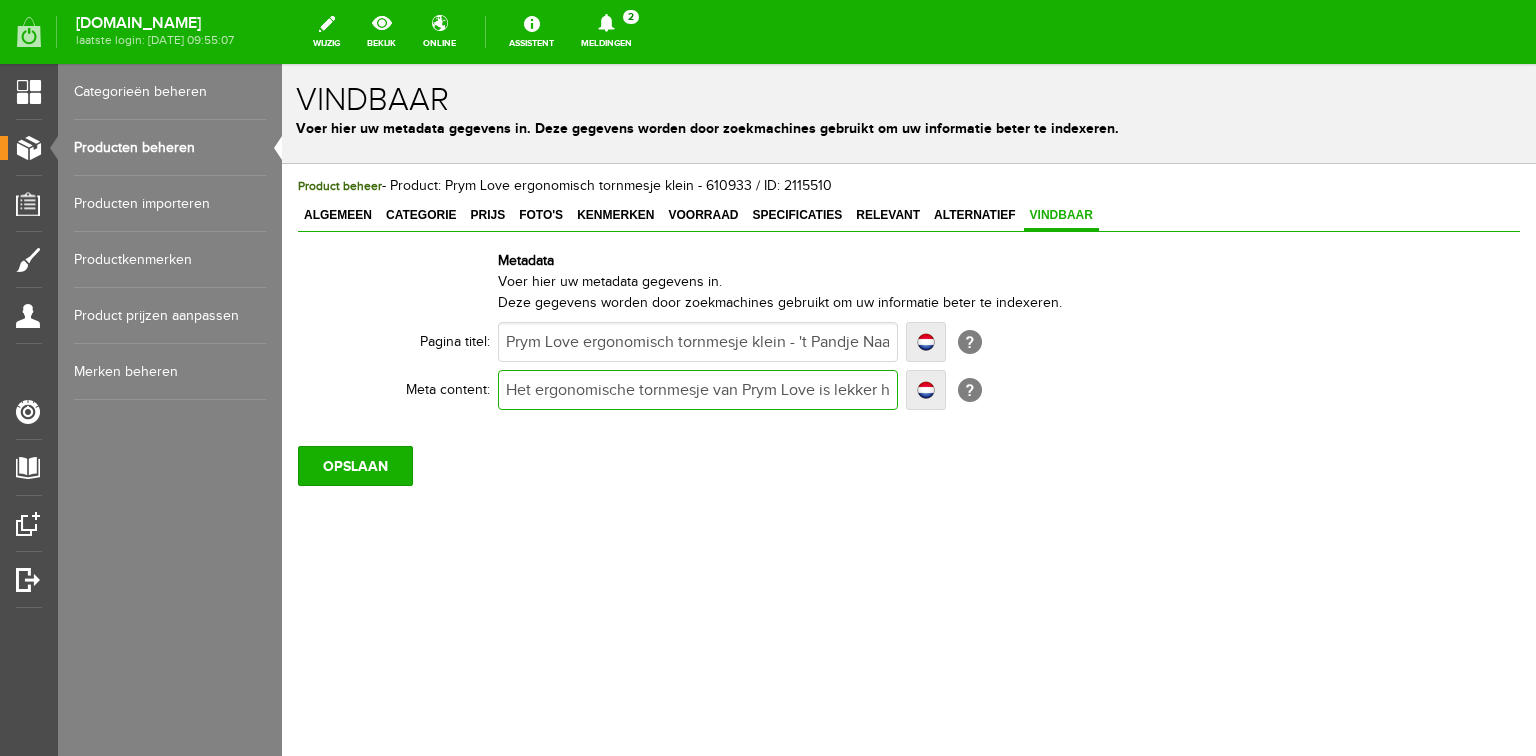 type on "Het ergonomische tornmesje van Prym Love is lekker hzelf door zijn scherpe mes en zijn ergonomisch gevormde handreep. Bestel online of bezoek onze winkel. [DOMAIN_NAME]. Prym 610931" 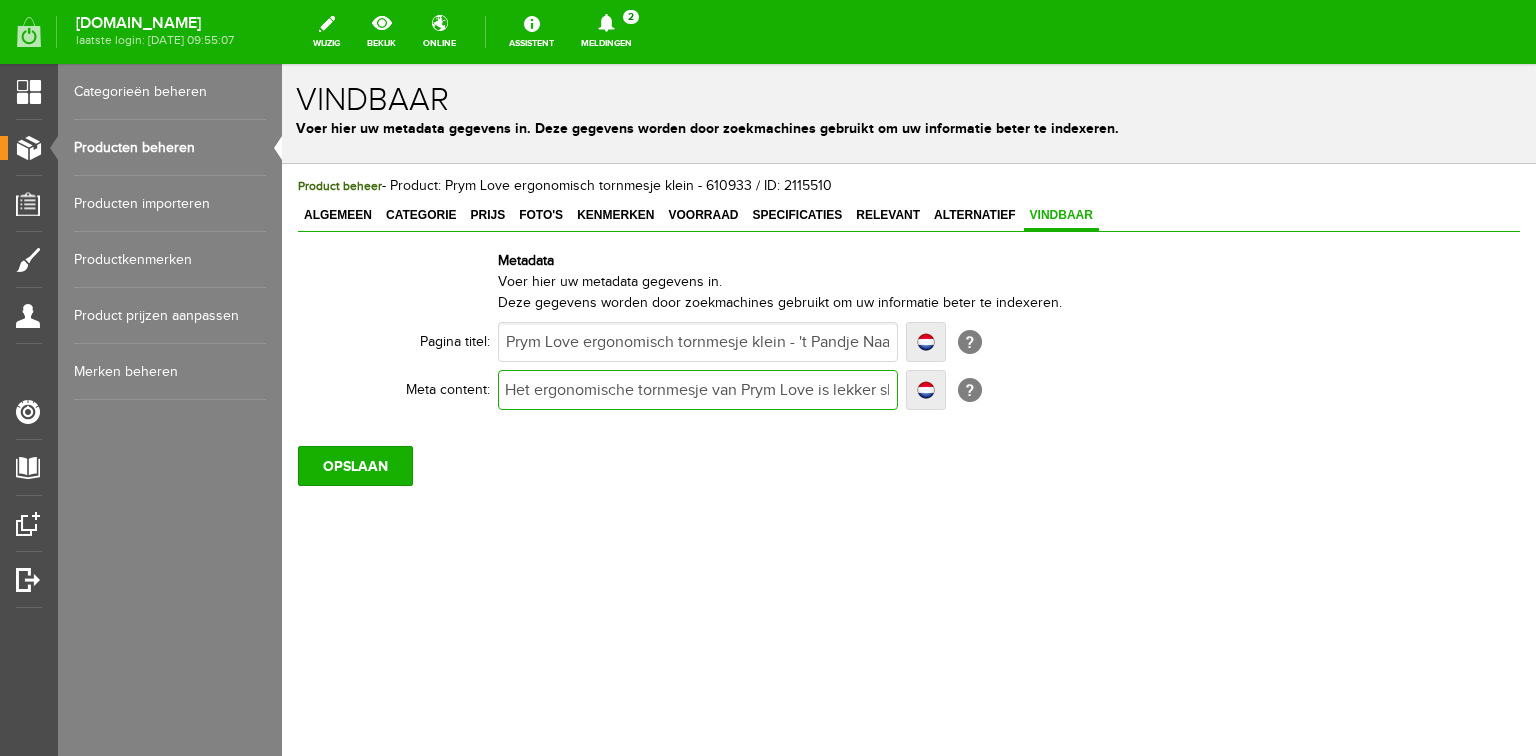 type on "Het ergonomische tornmesje van Prym Love is lekker shzelf door zijn scherpe mes en zijn ergonomisch gevormde handreep. Bestel online of bezoek onze winkel. [DOMAIN_NAME]. Prym 610931" 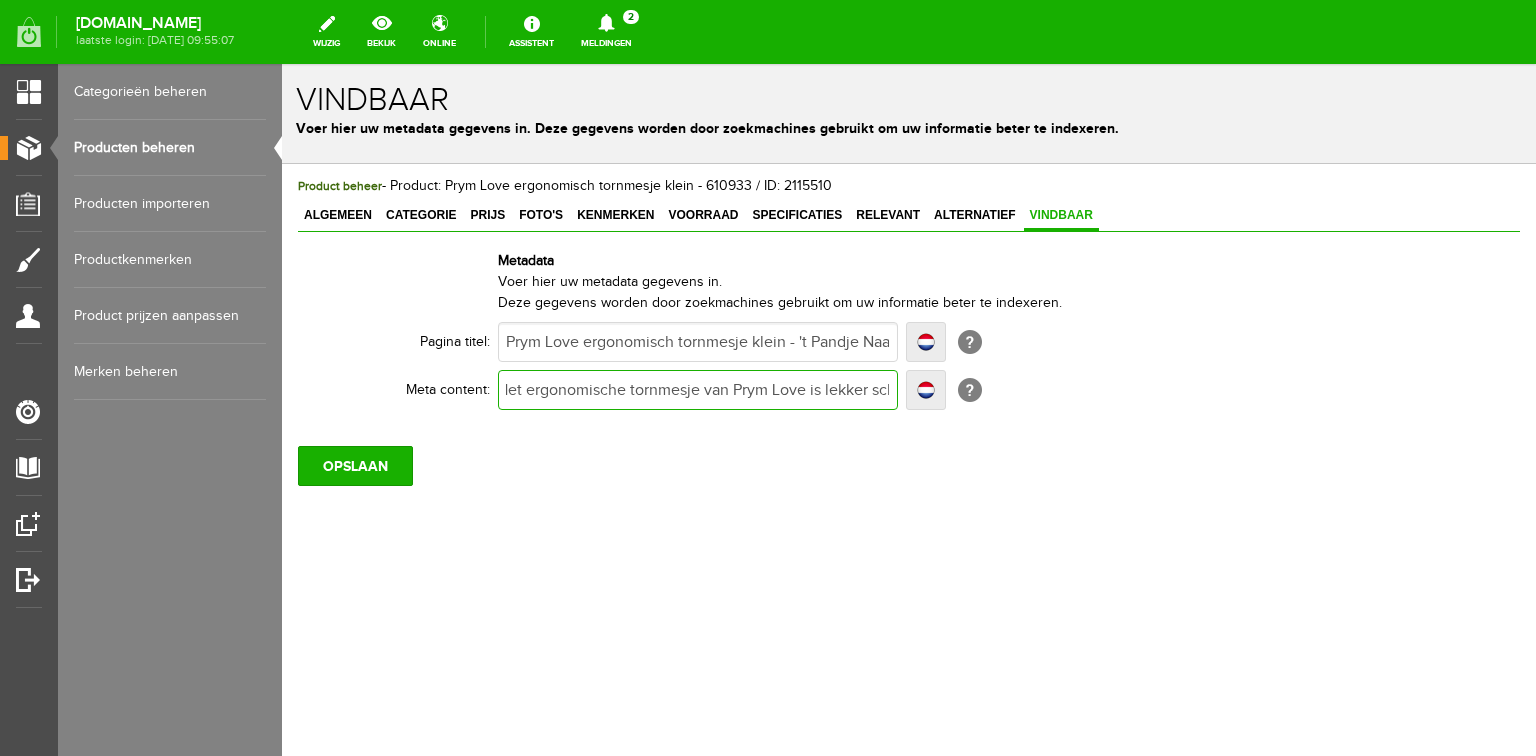type on "Het ergonomische tornmesje van Prym Love is lekker schhzelf door zijn scherpe mes en zijn ergonomisch gevormde handreep. Bestel online of bezoek onze winkel. [DOMAIN_NAME]. Prym 610931" 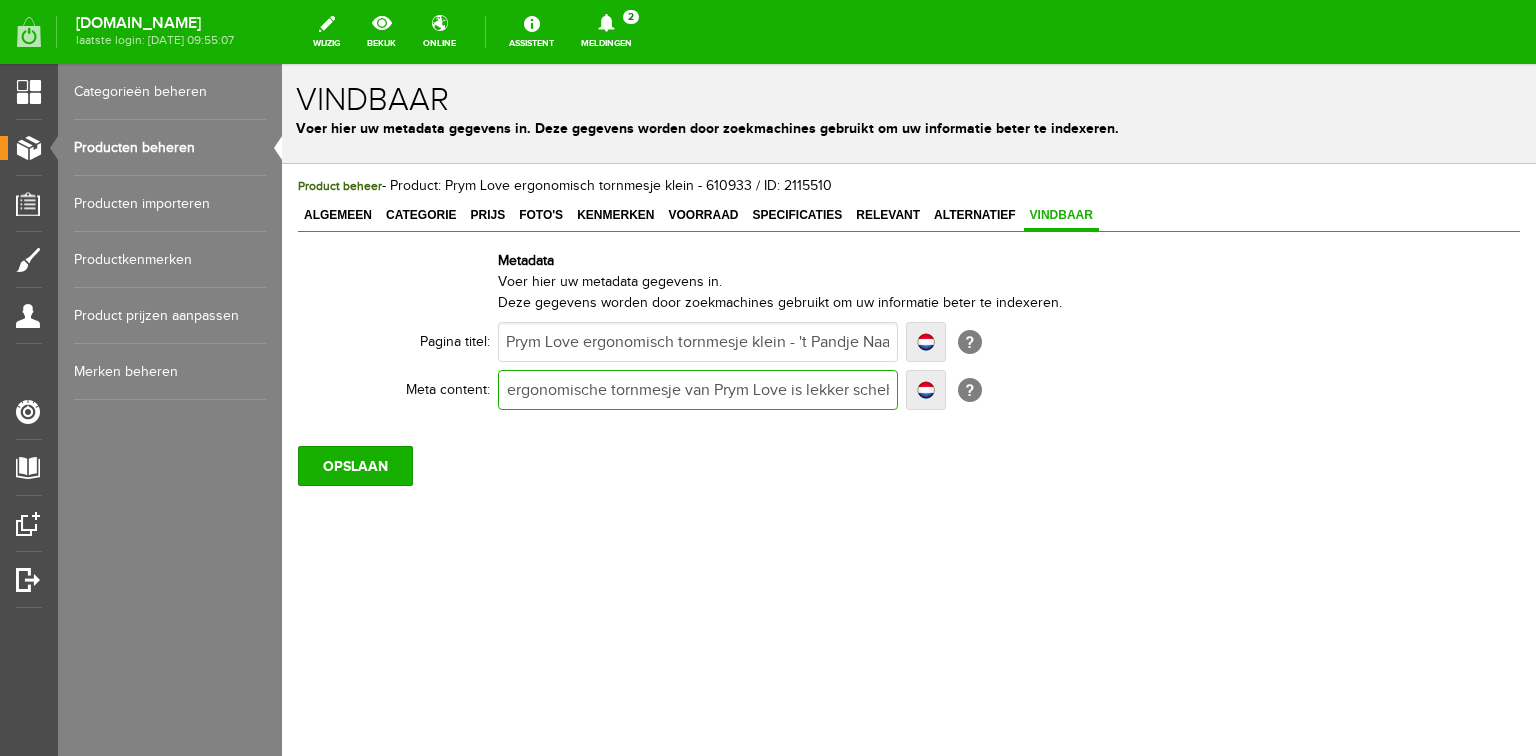 type on "Het ergonomische tornmesje van Prym Love is lekker scherhzelf door zijn scherpe mes en zijn ergonomisch gevormde handreep. Bestel online of bezoek onze winkel. [DOMAIN_NAME]. Prym 610931" 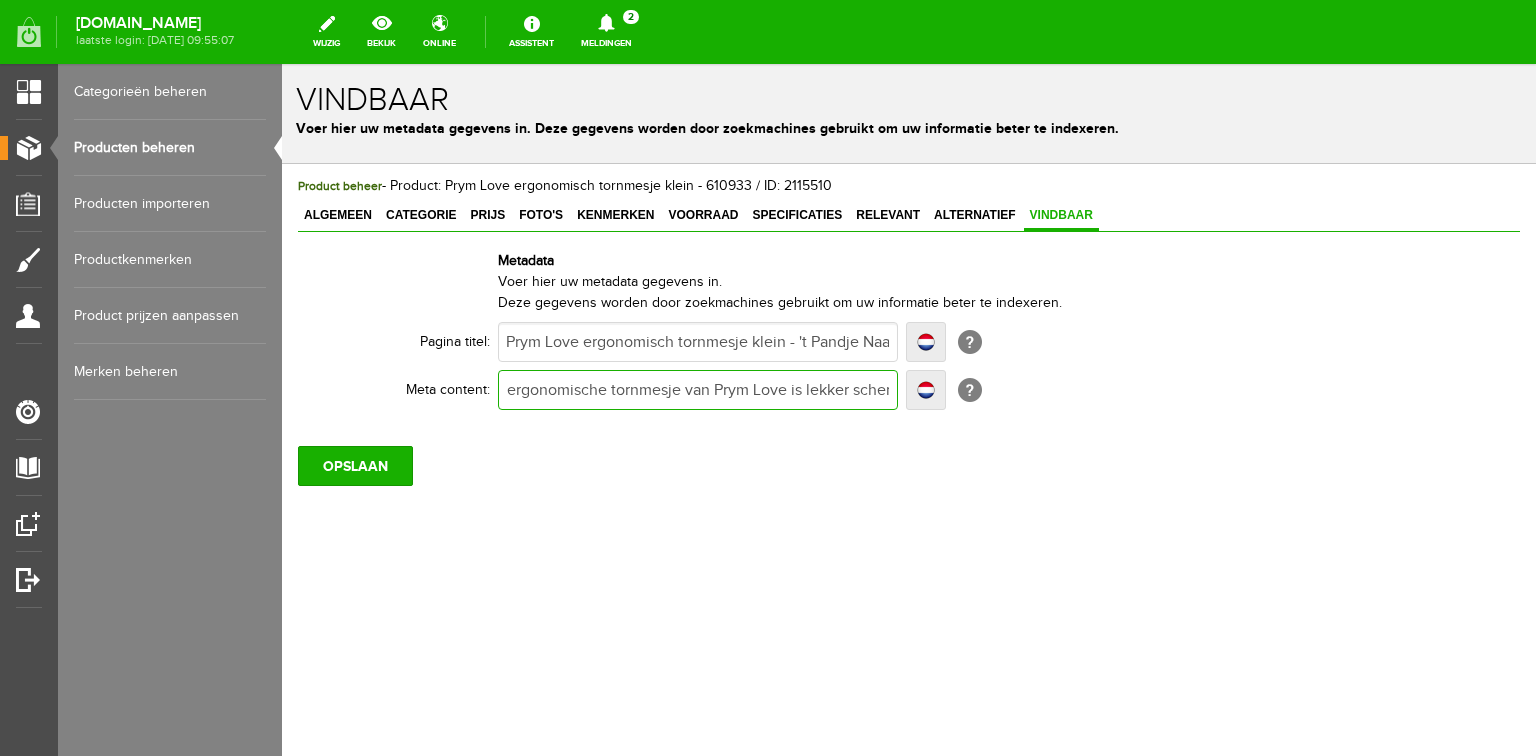 type on "Het ergonomische tornmesje van Prym Love is lekker scherhzelf door zijn scherpe mes en zijn ergonomisch gevormde handreep. Bestel online of bezoek onze winkel. [DOMAIN_NAME]. Prym 610931" 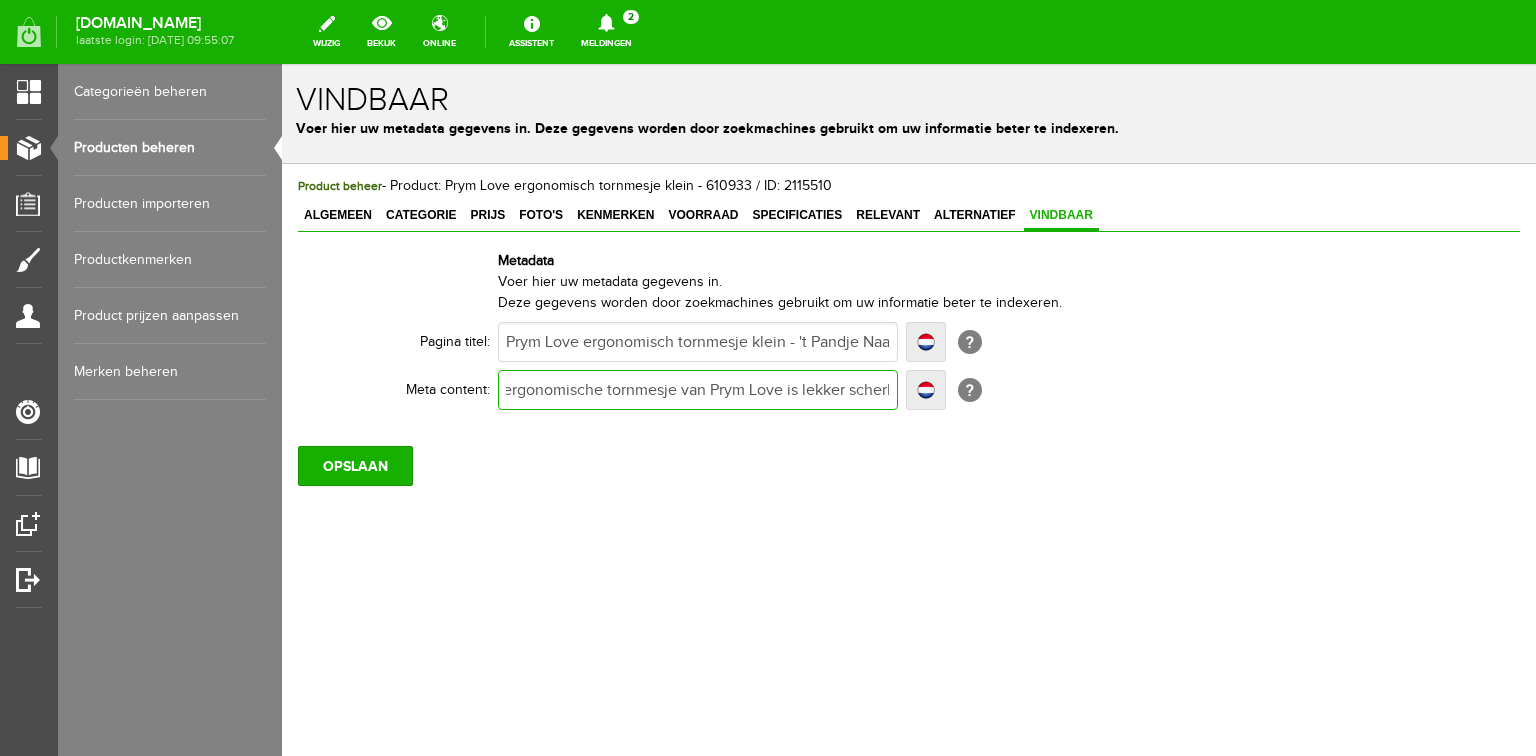 type on "Het ergonomische tornmesje van Prym Love is lekker scherphzelf door zijn scherpe mes en zijn ergonomisch gevormde handreep. Bestel online of bezoek onze winkel. [DOMAIN_NAME]. Prym 610931" 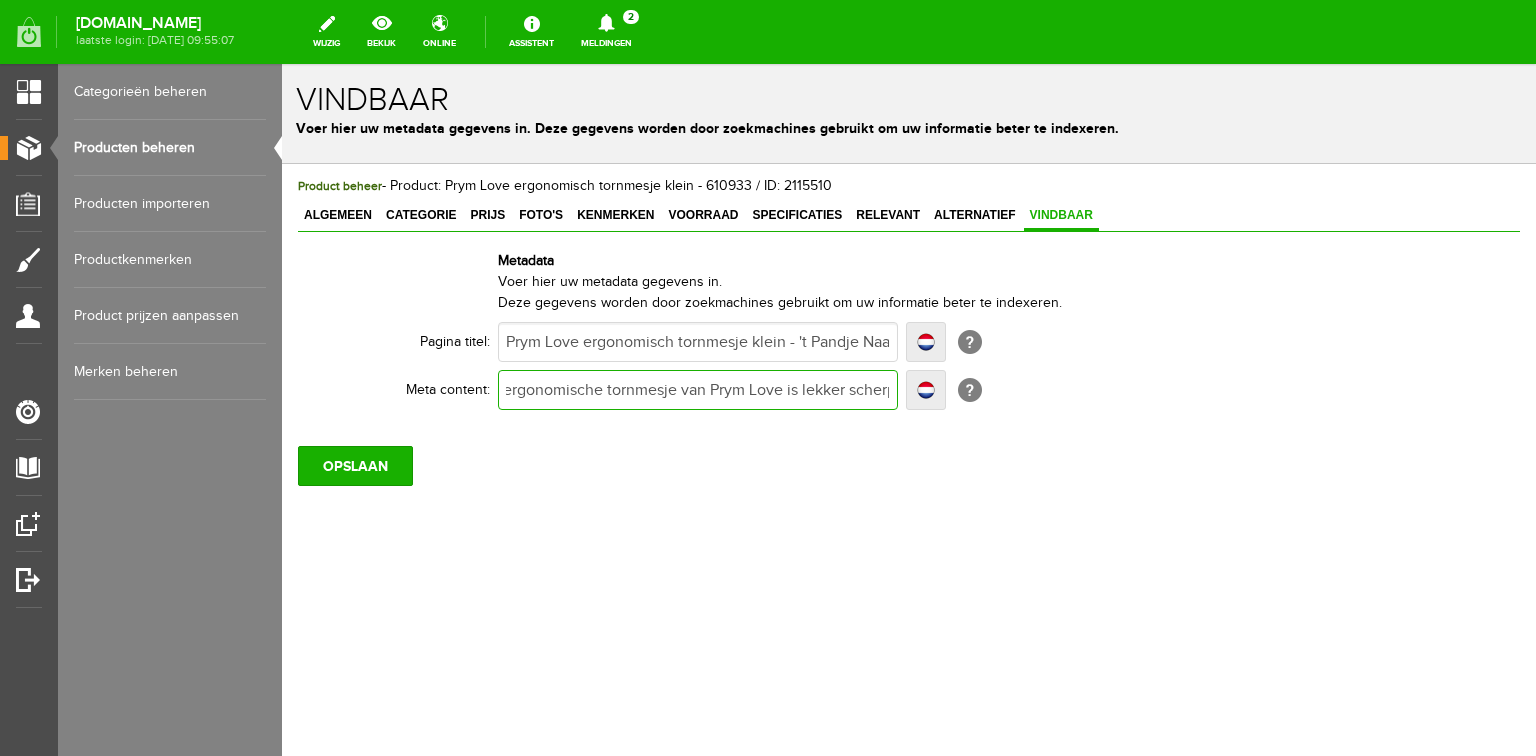 type on "Het ergonomische tornmesje van Prym Love is lekker scherphzelf door zijn scherpe mes en zijn ergonomisch gevormde handreep. Bestel online of bezoek onze winkel. [DOMAIN_NAME]. Prym 610931" 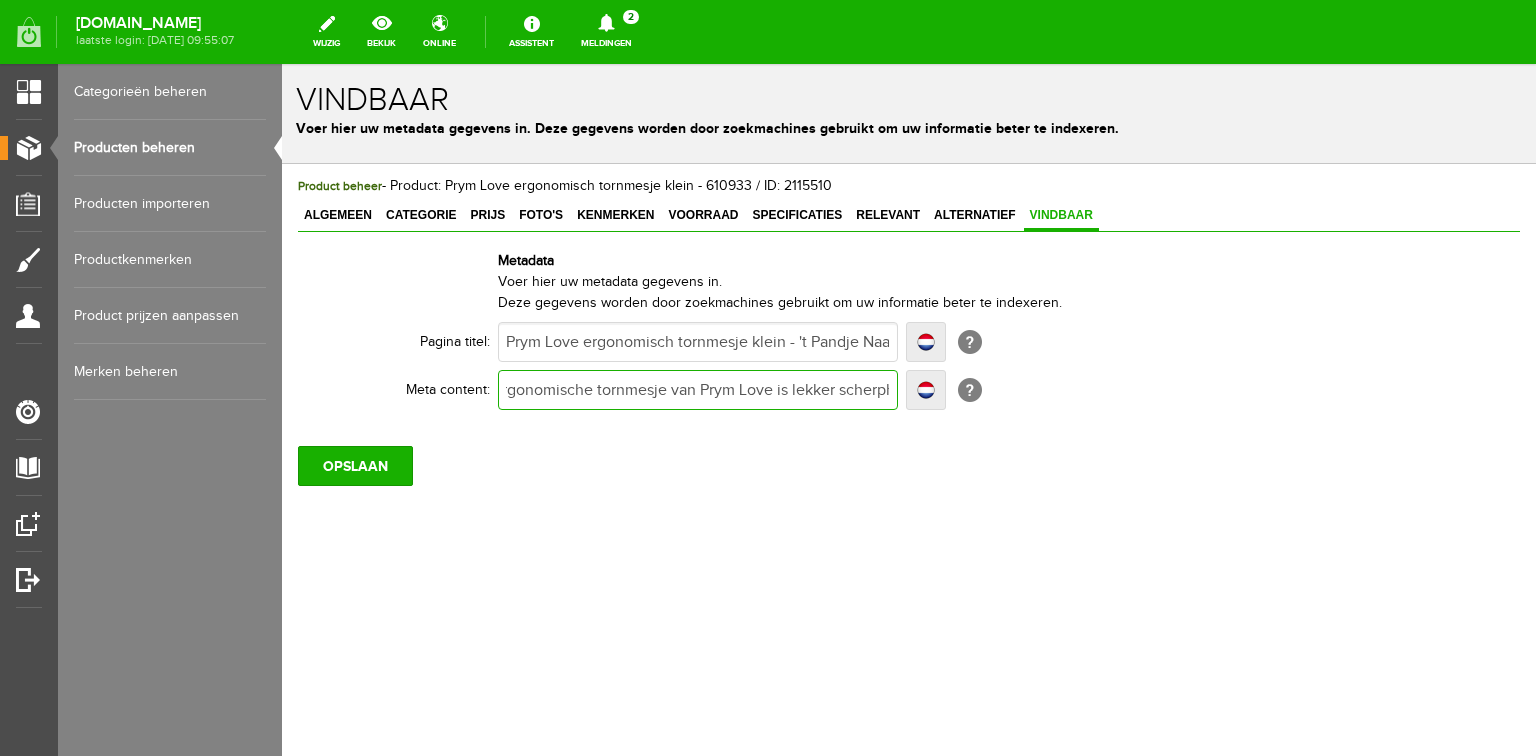 type on "Het ergonomische tornmesje van Prym Love is lekker scherp hzelf door zijn scherpe mes en zijn ergonomisch gevormde handreep. Bestel online of bezoek onze winkel. [DOMAIN_NAME]. Prym 610931" 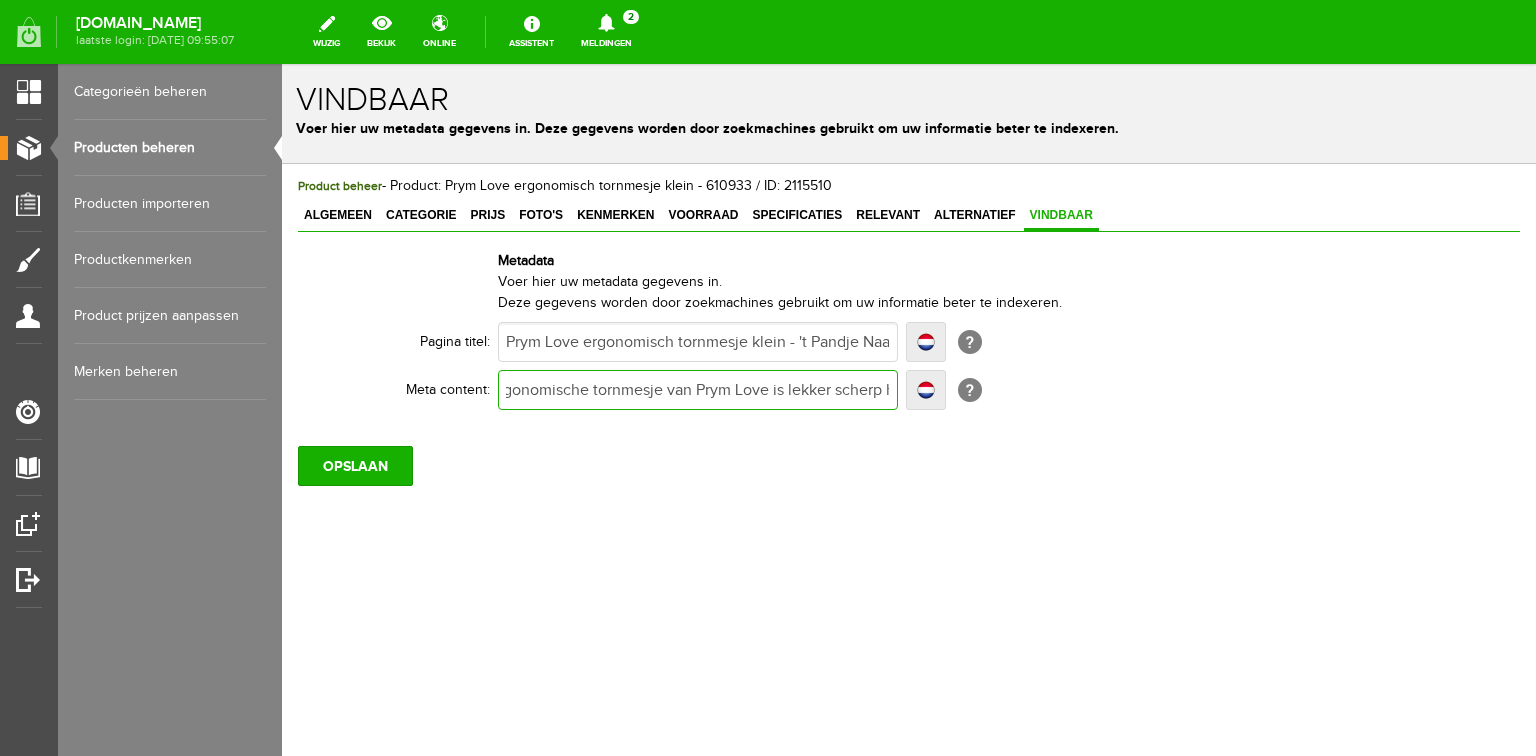 type on "Het ergonomische tornmesje van Prym Love is lekker scherp hzelf door zijn scherpe mes en zijn ergonomisch gevormde handreep. Bestel online of bezoek onze winkel. [DOMAIN_NAME]. Prym 610931" 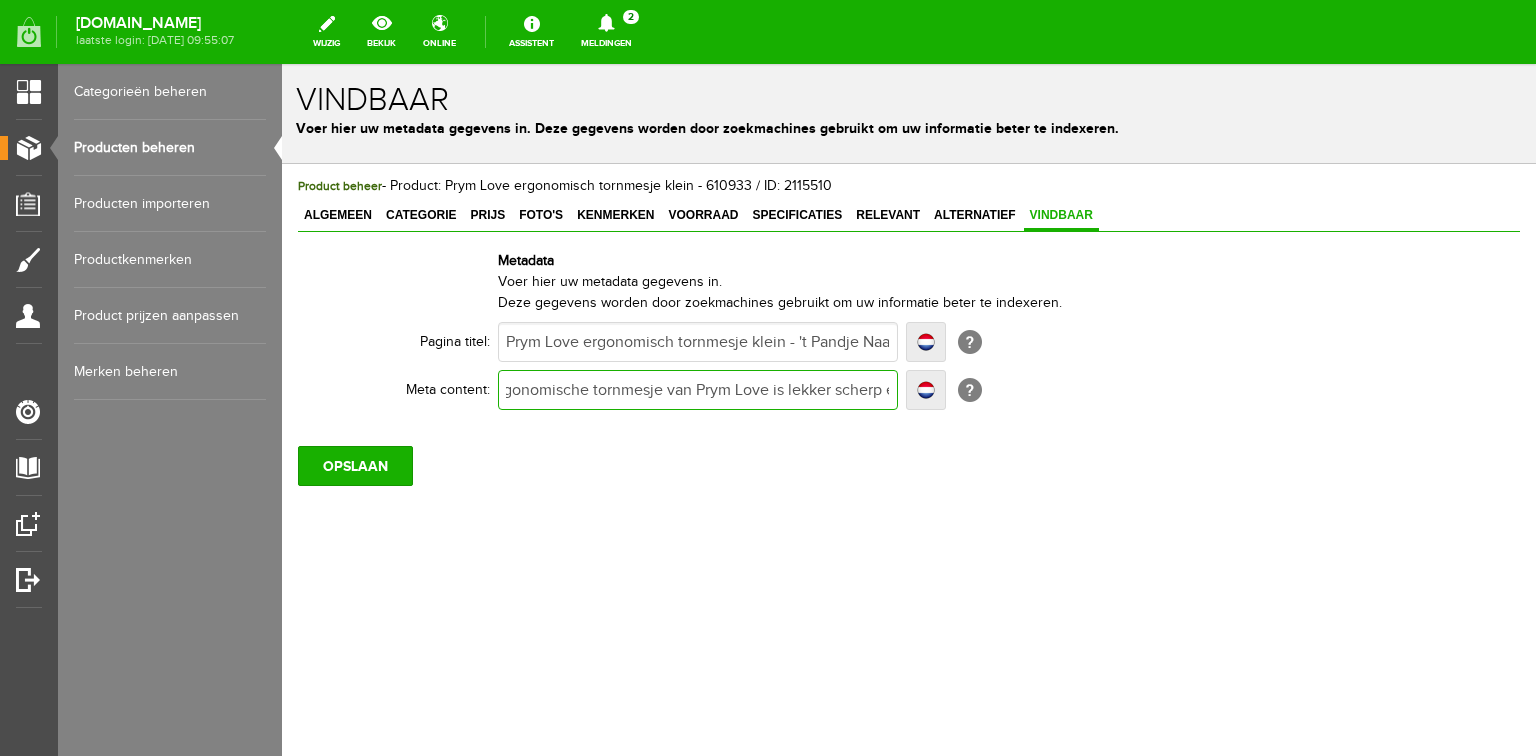 type on "Het ergonomische tornmesje van Prym Love is lekker scherp enhzelf door zijn scherpe mes en zijn ergonomisch gevormde handreep. Bestel online of bezoek onze winkel. [DOMAIN_NAME]. Prym 610931" 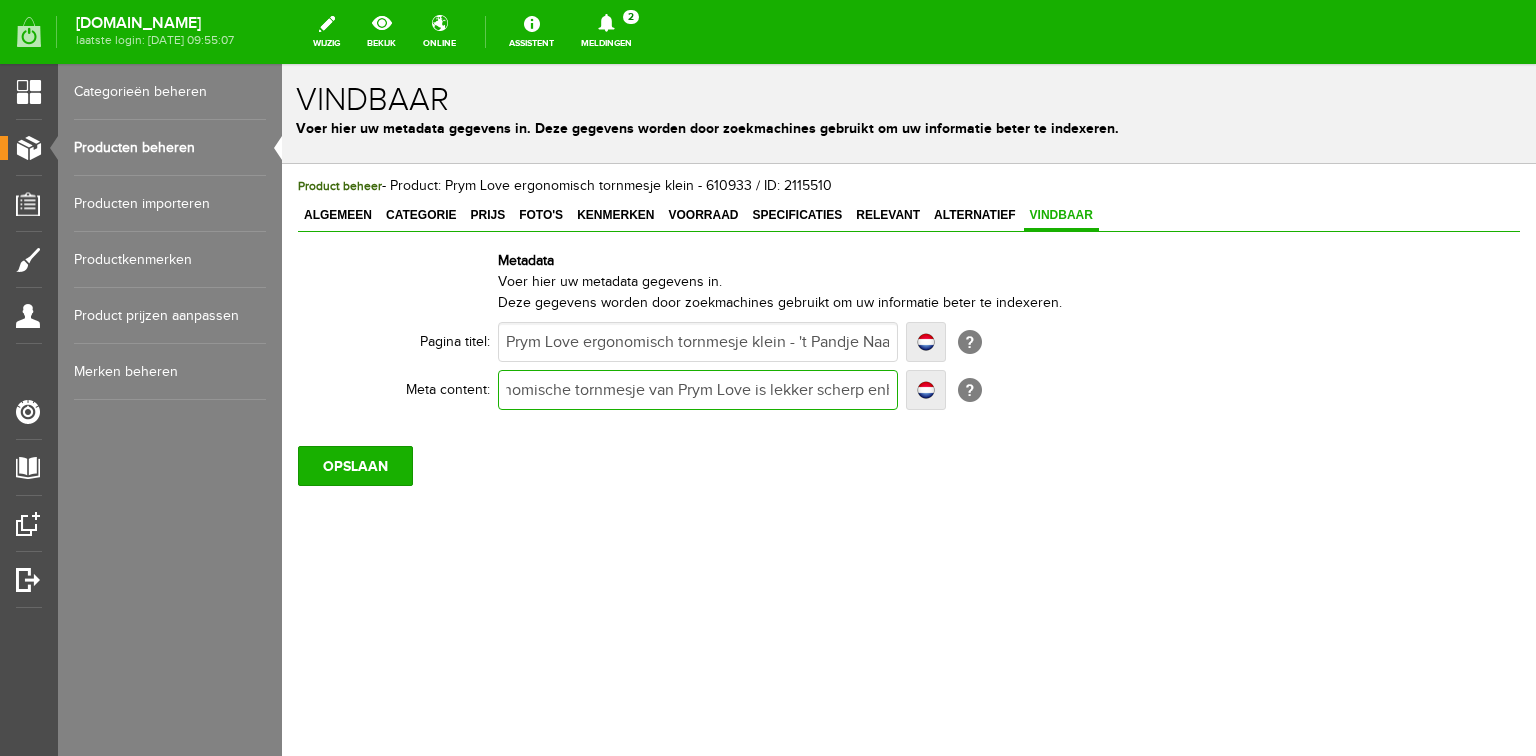 type on "Het ergonomische tornmesje van Prym Love is lekker scherp enhzelf door zijn scherpe mes en zijn ergonomisch gevormde handreep. Bestel online of bezoek onze winkel. [DOMAIN_NAME]. Prym 610931" 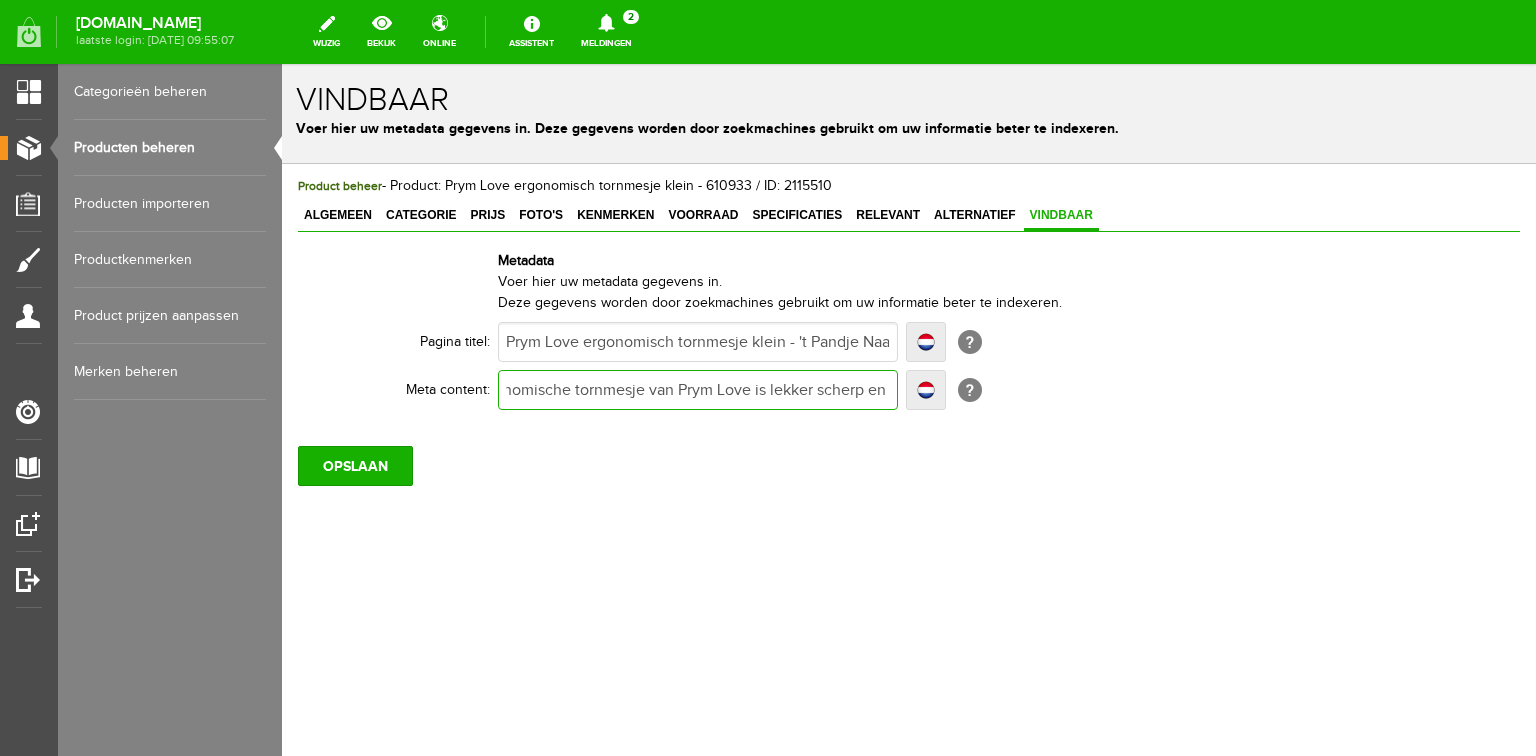 type on "Het ergonomische tornmesje van Prym Love is lekker scherp en hzelf door zijn scherpe mes en zijn ergonomisch gevormde handreep. Bestel online of bezoek onze winkel. [DOMAIN_NAME]. Prym 610931" 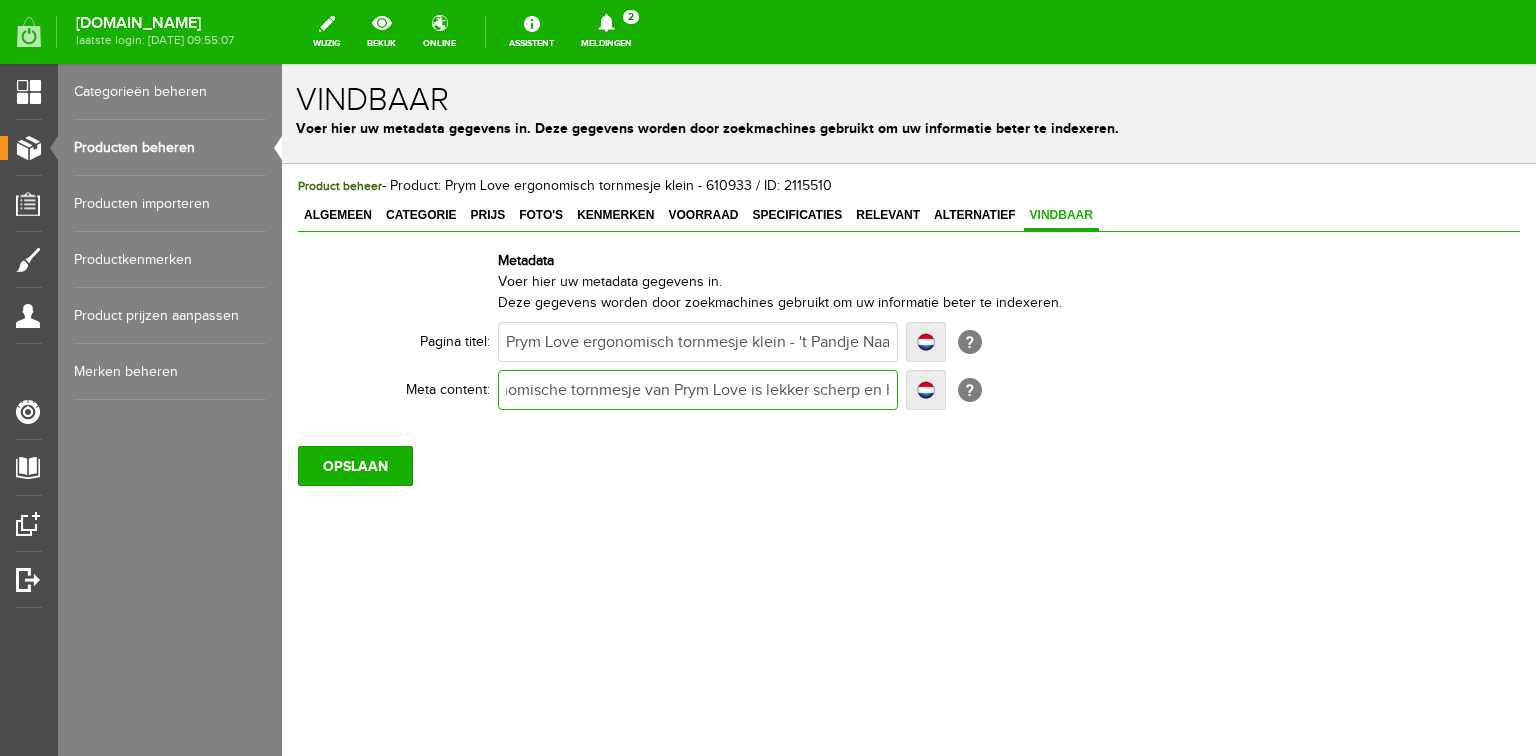 type on "Het ergonomische tornmesje van Prym Love is lekker scherp en lhzelf door zijn scherpe mes en zijn ergonomisch gevormde handreep. Bestel online of bezoek onze winkel. [DOMAIN_NAME]. Prym 610931" 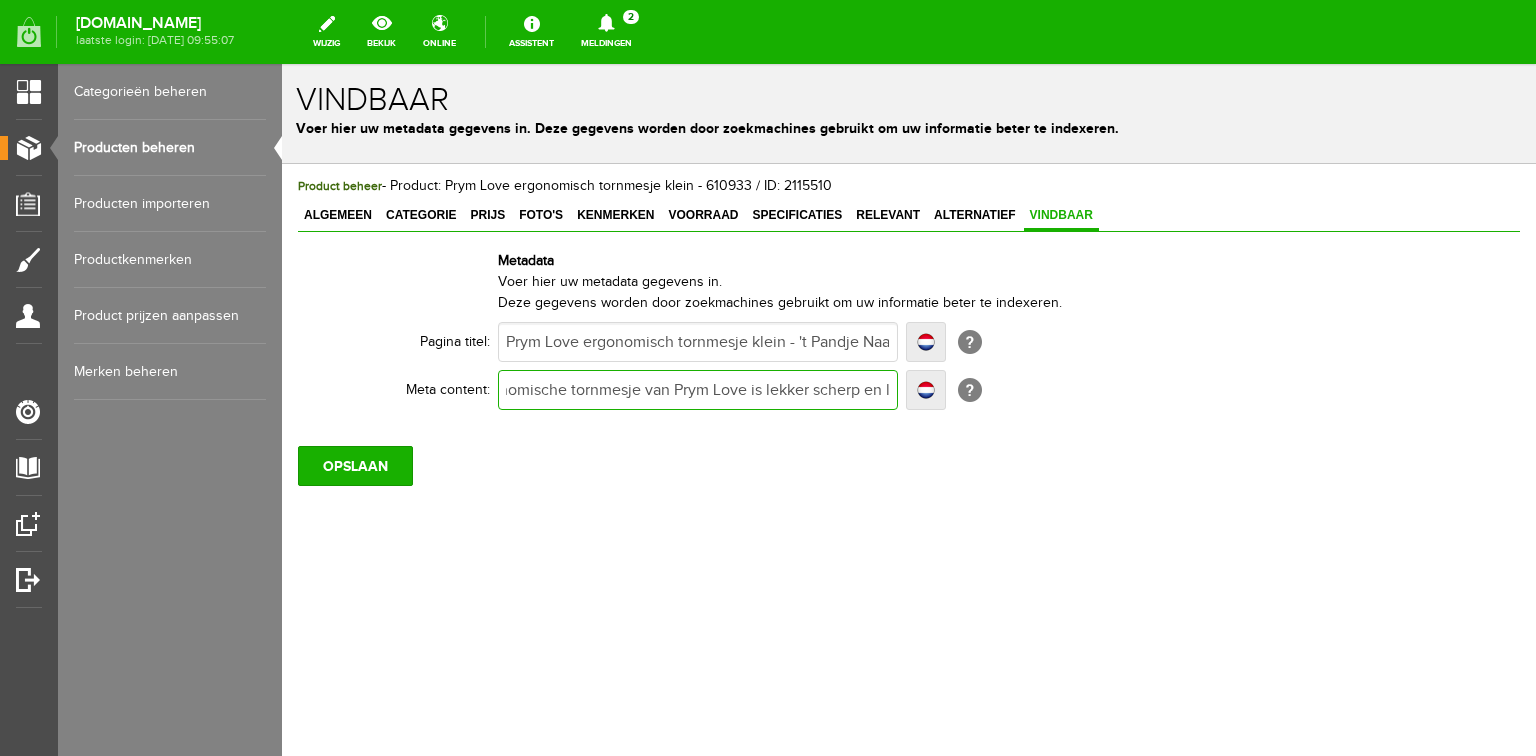 type on "Het ergonomische tornmesje van Prym Love is lekker scherp en lhzelf door zijn scherpe mes en zijn ergonomisch gevormde handreep. Bestel online of bezoek onze winkel. [DOMAIN_NAME]. Prym 610931" 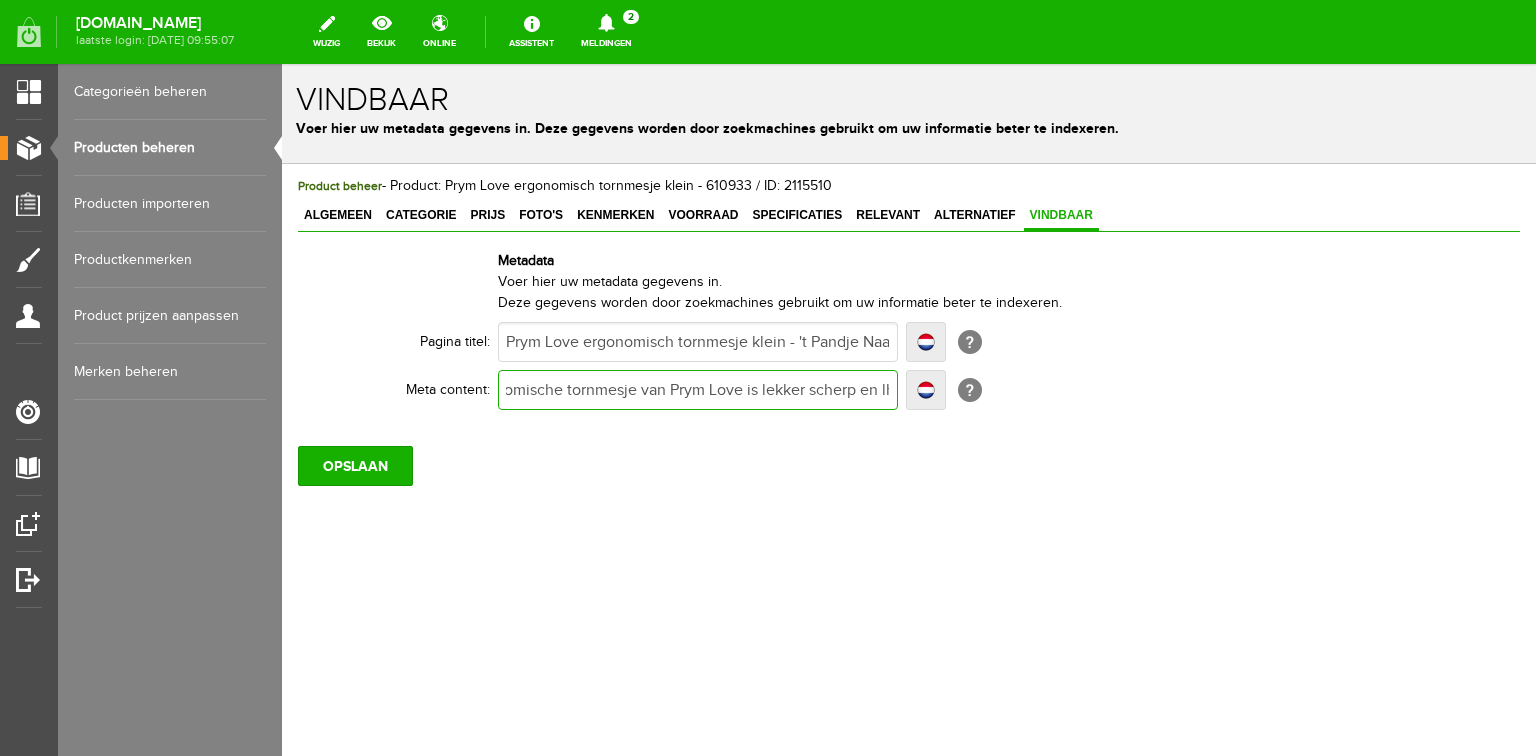 type on "Het ergonomische tornmesje van Prym Love is lekker scherp en lihzelf door zijn scherpe mes en zijn ergonomisch gevormde handreep. Bestel online of bezoek onze winkel. [DOMAIN_NAME]. Prym 610931" 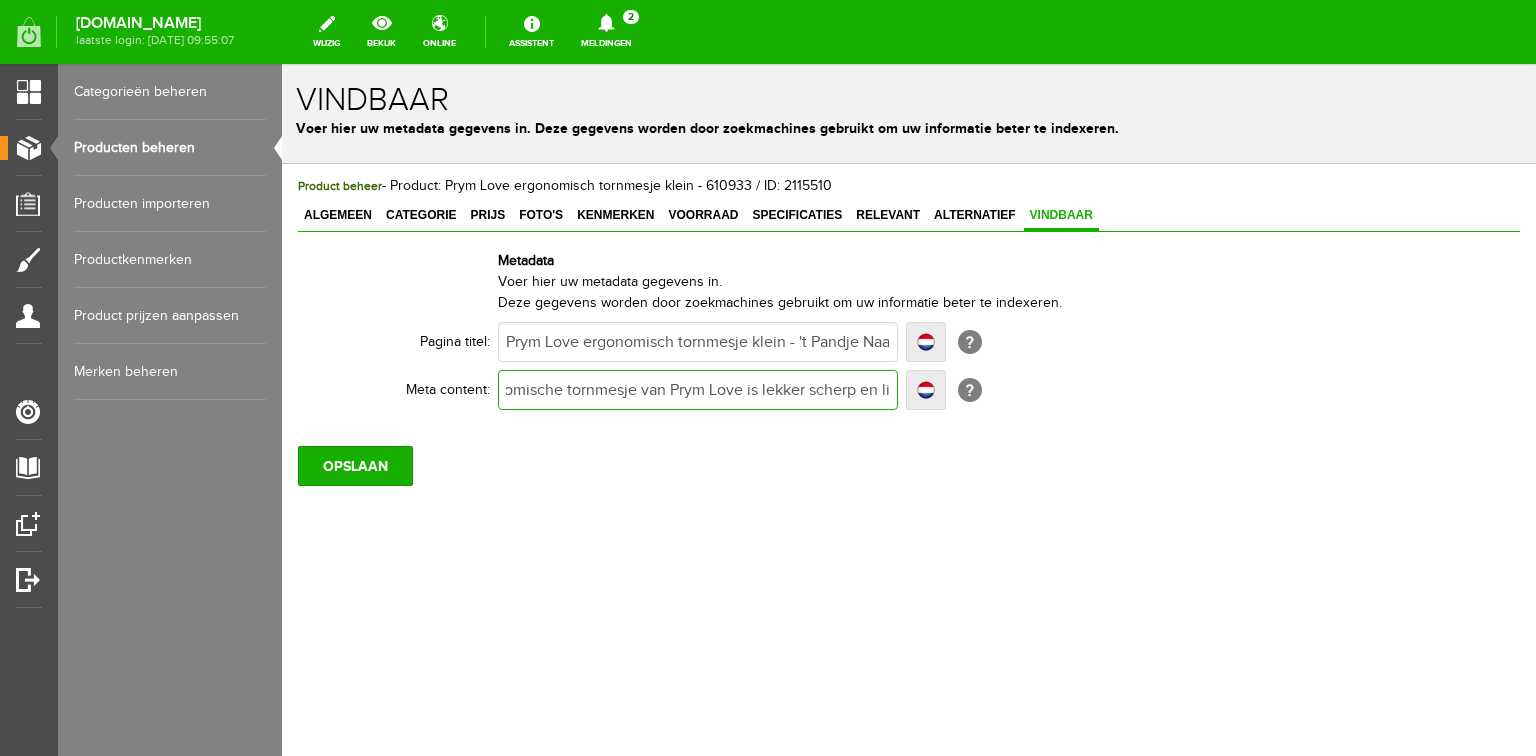 type on "Het ergonomische tornmesje van Prym Love is lekker scherp en lihzelf door zijn scherpe mes en zijn ergonomisch gevormde handreep. Bestel online of bezoek onze winkel. [DOMAIN_NAME]. Prym 610931" 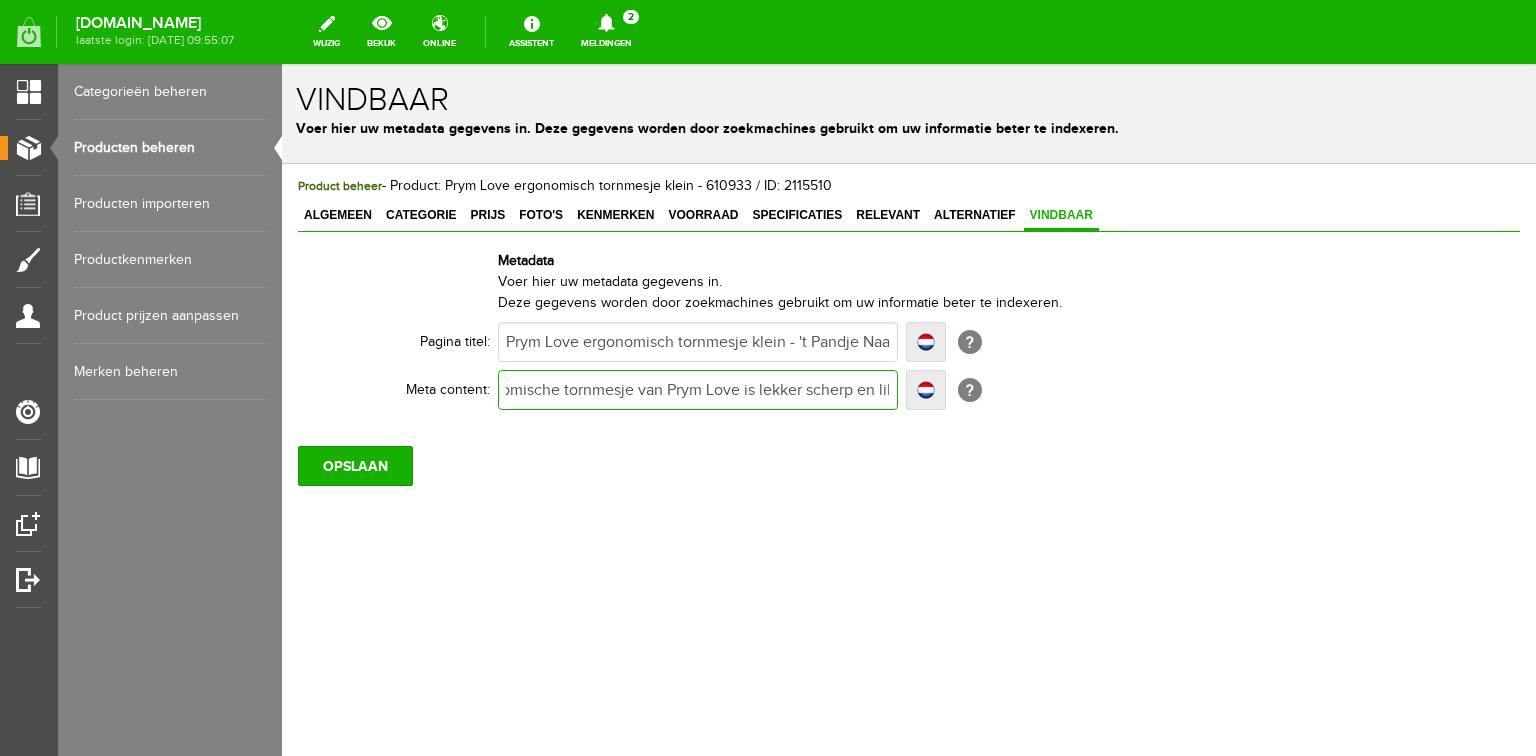 type on "Het ergonomische tornmesje van Prym Love is lekker scherp en lighzelf door zijn scherpe mes en zijn ergonomisch gevormde handreep. Bestel online of bezoek onze winkel. [DOMAIN_NAME]. Prym 610931" 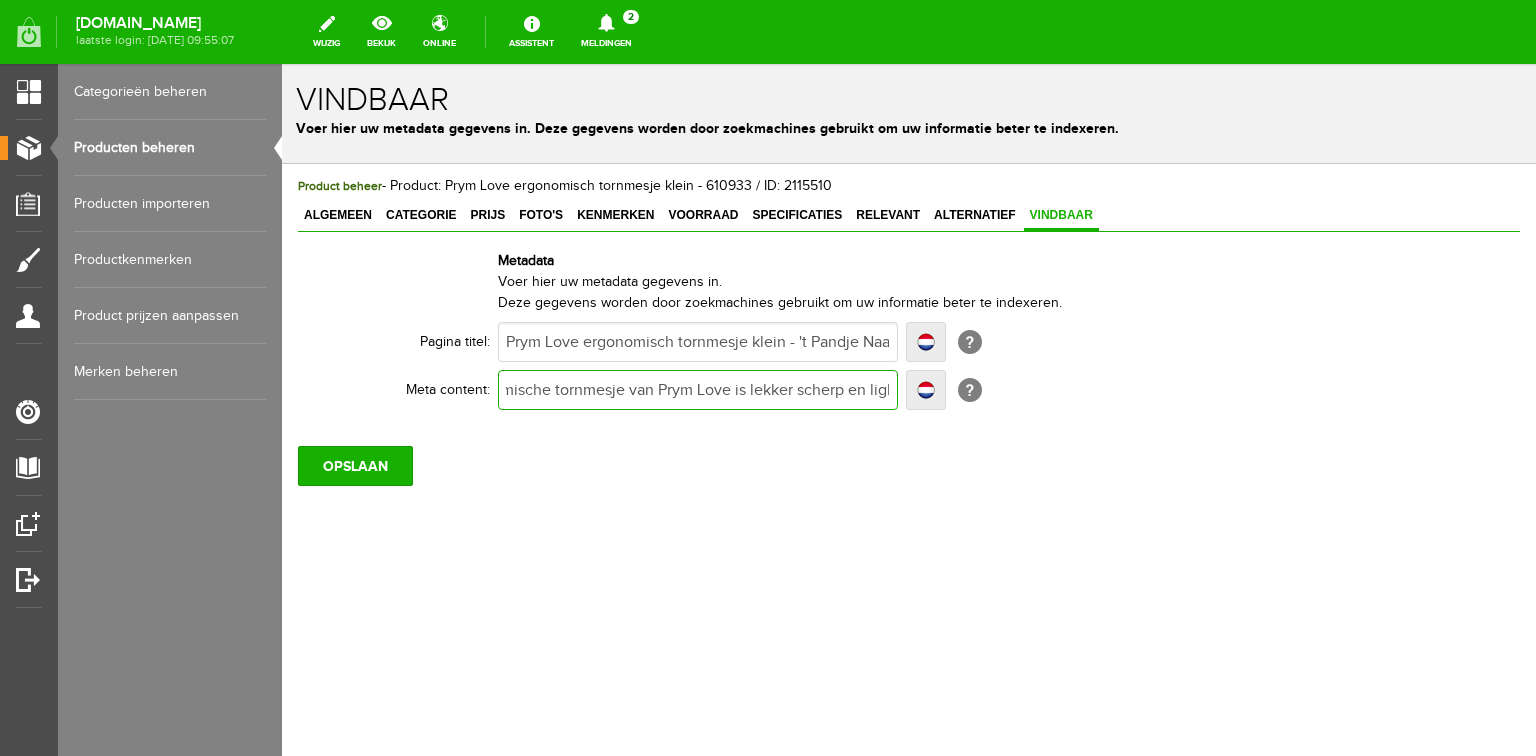 type on "Het ergonomische tornmesje van Prym Love is lekker scherp en lighzelf door zijn scherpe mes en zijn ergonomisch gevormde handreep. Bestel online of bezoek onze winkel. [DOMAIN_NAME]. Prym 610931" 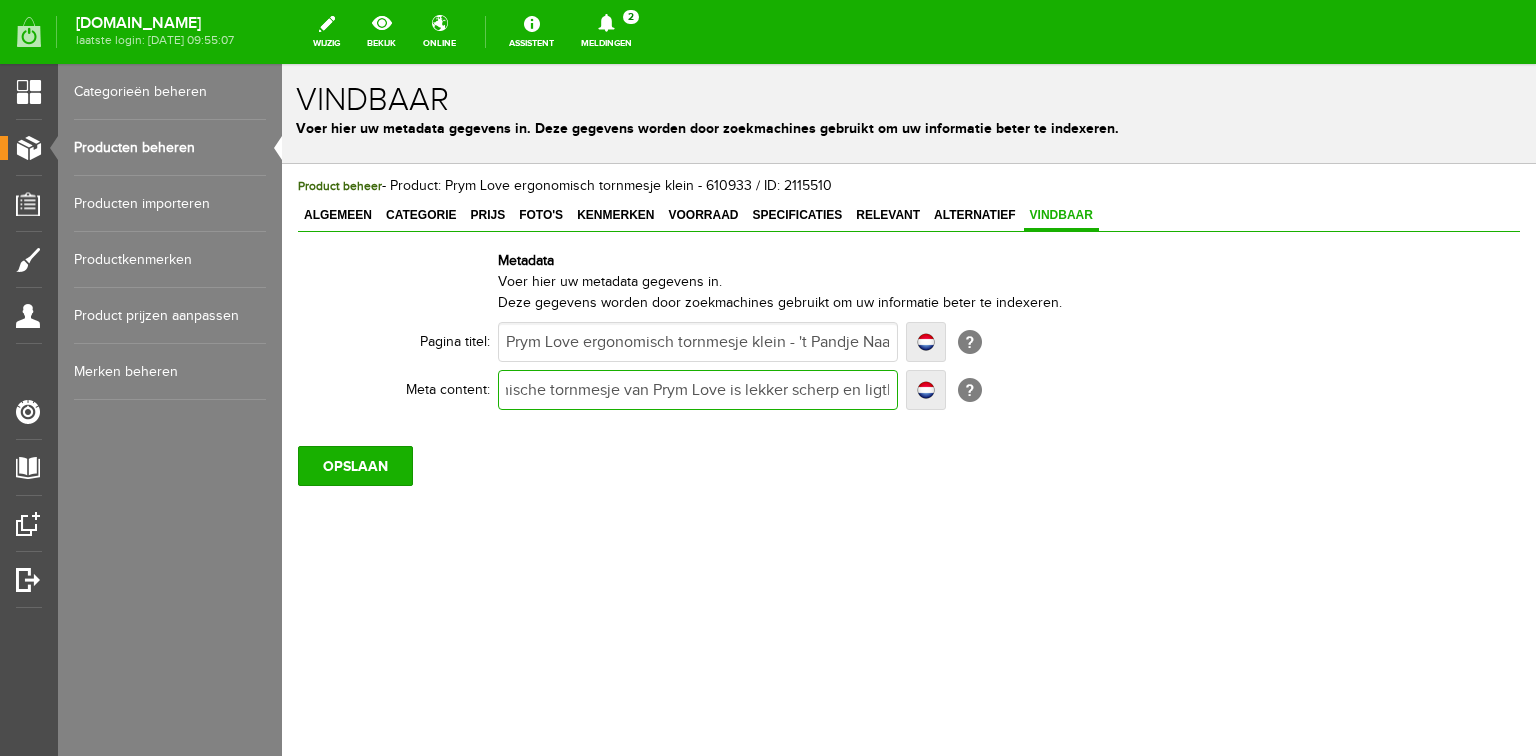type on "Het ergonomische tornmesje van Prym Love is lekker scherp en ligthzelf door zijn scherpe mes en zijn ergonomisch gevormde handreep. Bestel online of bezoek onze winkel. [DOMAIN_NAME]. Prym 610931" 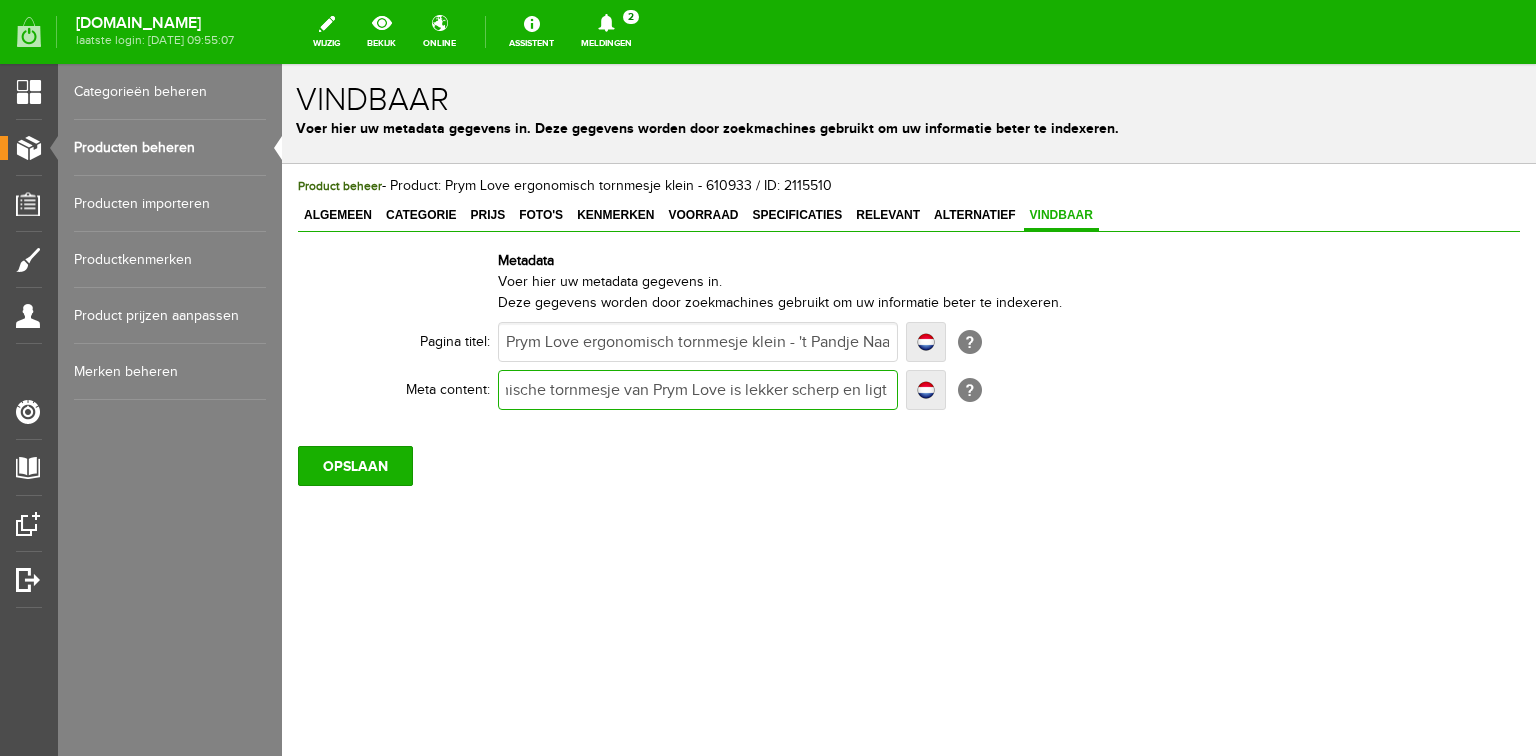 type on "Het ergonomische tornmesje van Prym Love is lekker scherp en ligt hzelf door zijn scherpe mes en zijn ergonomisch gevormde handreep. Bestel online of bezoek onze winkel. [DOMAIN_NAME]. Prym 610931" 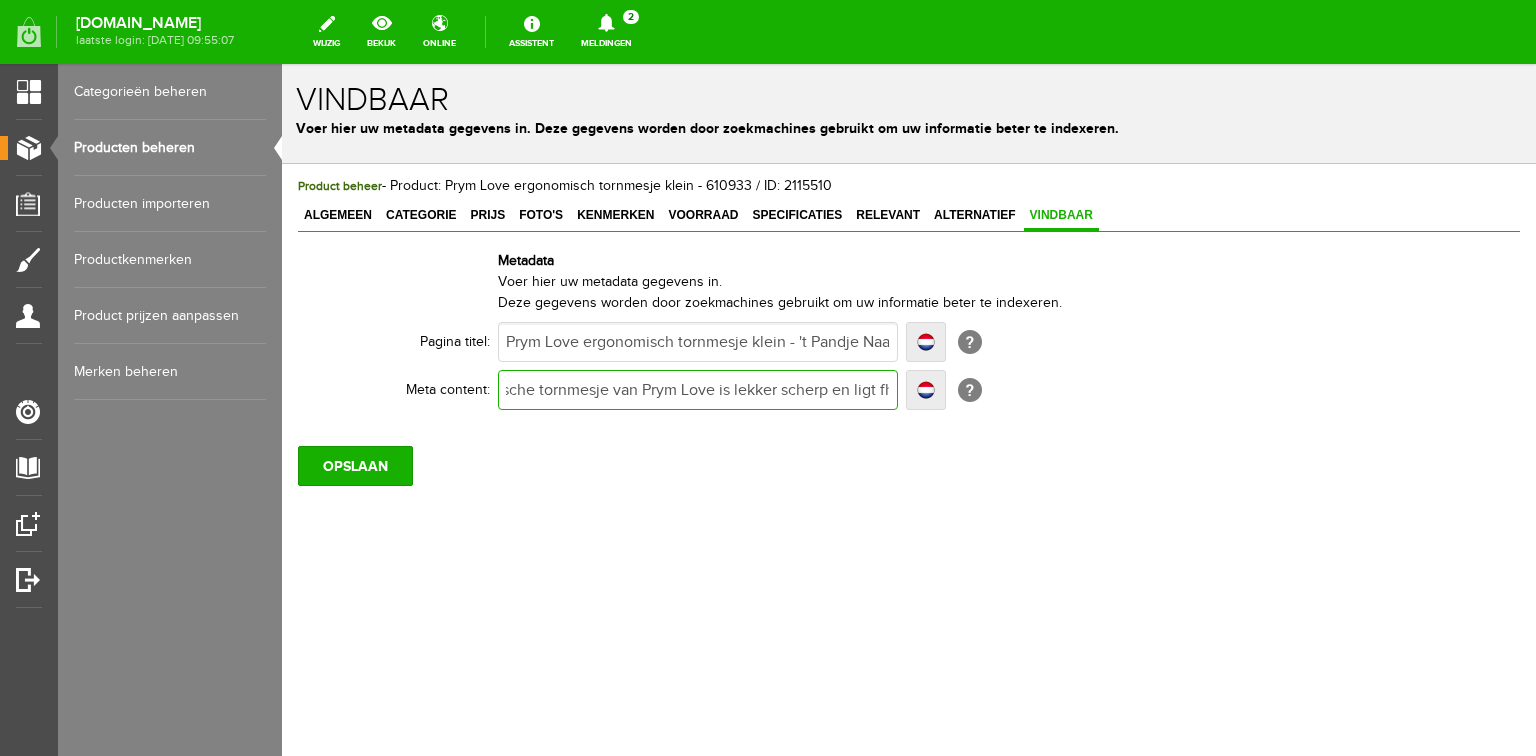 type on "Het ergonomische tornmesje van Prym Love is lekker scherp en ligt fihzelf door zijn scherpe mes en zijn ergonomisch gevormde handreep. Bestel online of bezoek onze winkel. [DOMAIN_NAME]. Prym 610931" 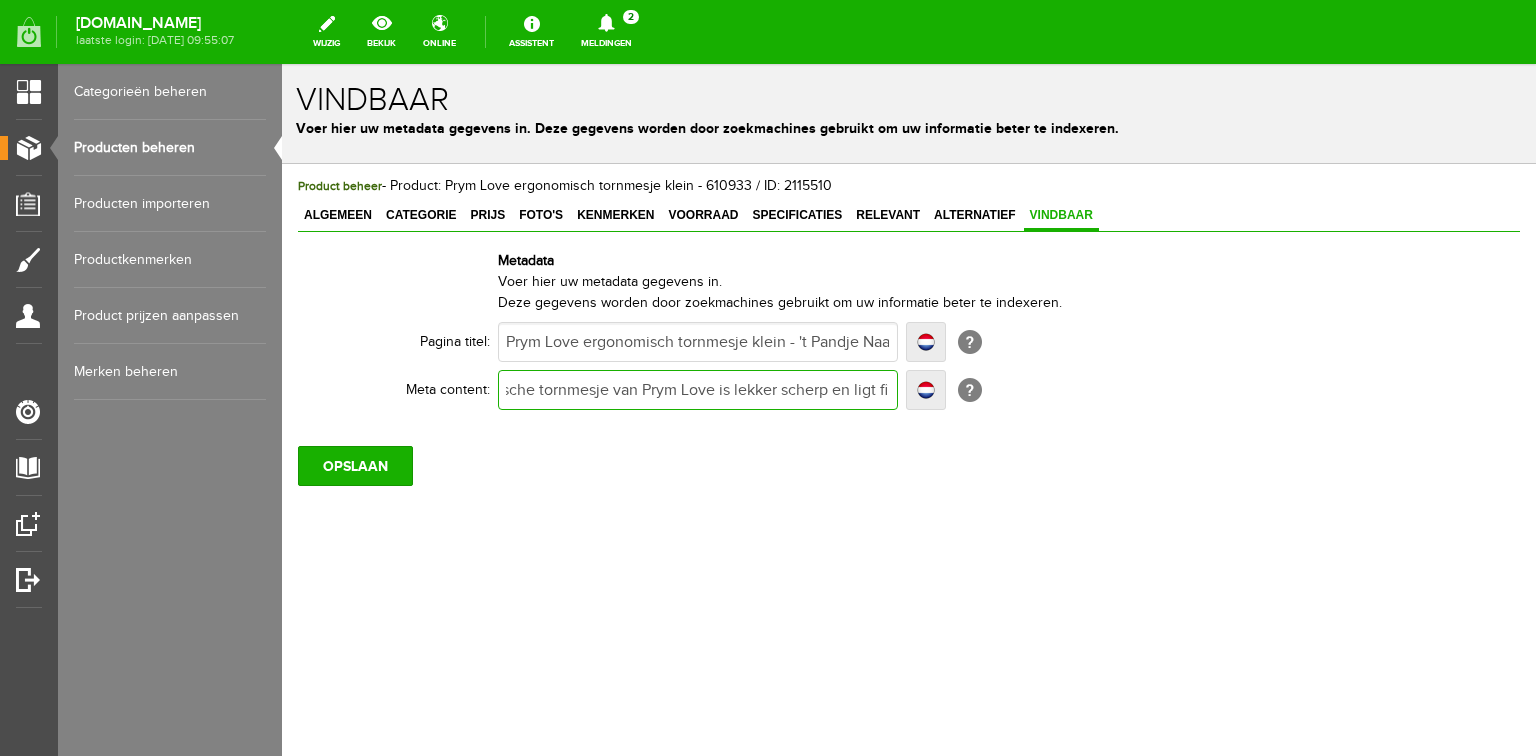 type on "Het ergonomische tornmesje van Prym Love is lekker scherp en ligt fihzelf door zijn scherpe mes en zijn ergonomisch gevormde handreep. Bestel online of bezoek onze winkel. [DOMAIN_NAME]. Prym 610931" 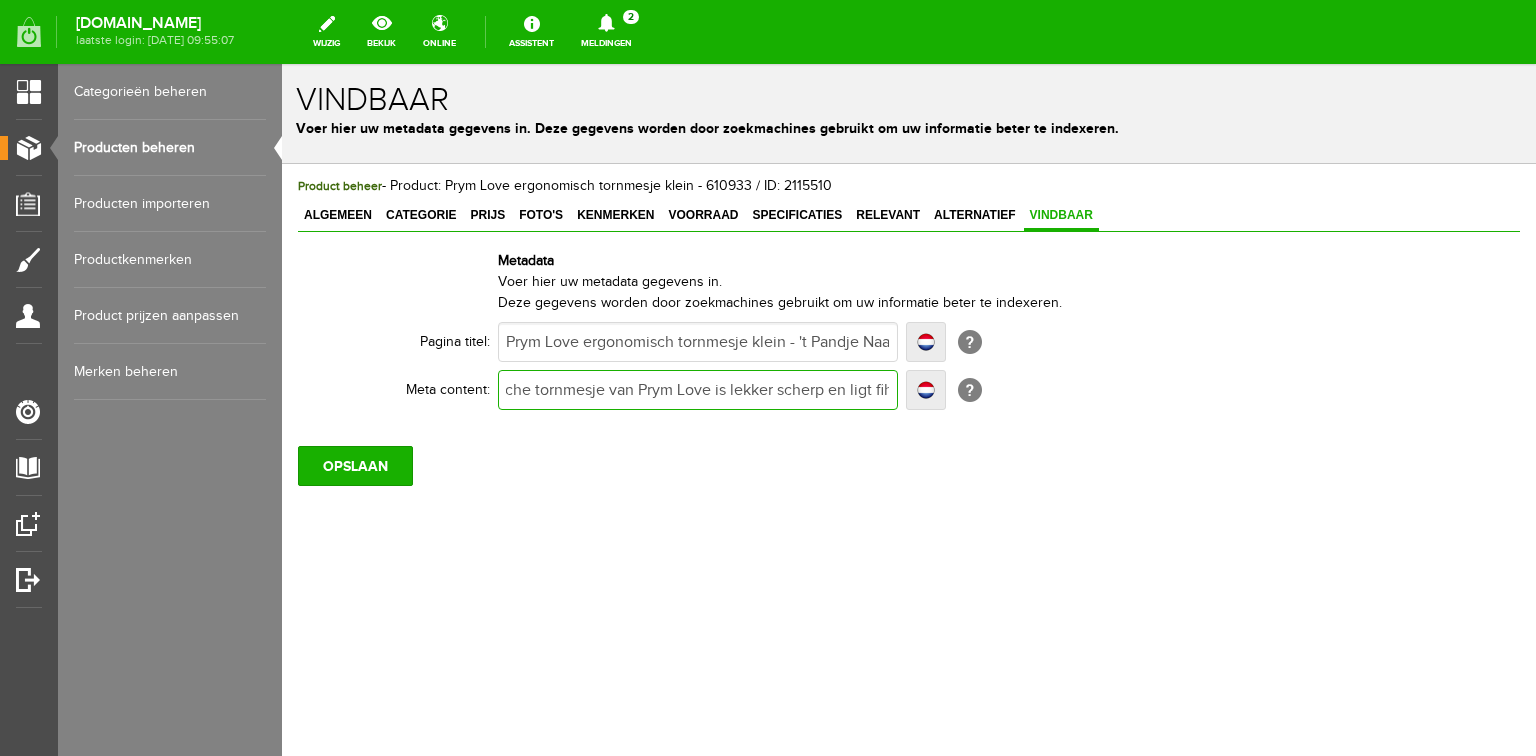 type on "Het ergonomische tornmesje van Prym Love is lekker scherp en ligt fijhzelf door zijn scherpe mes en zijn ergonomisch gevormde handreep. Bestel online of bezoek onze winkel. [DOMAIN_NAME]. Prym 610931" 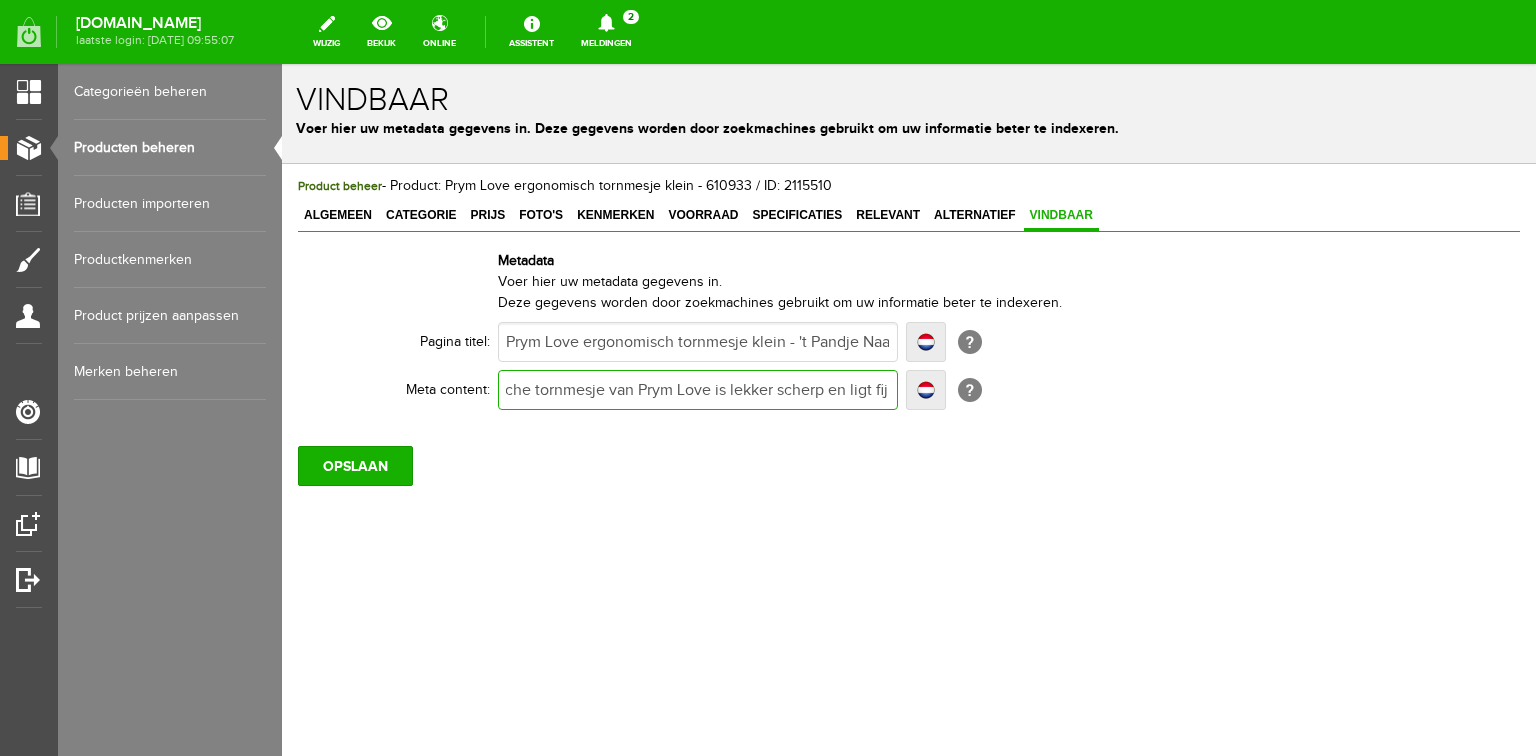 type on "Het ergonomische tornmesje van Prym Love is lekker scherp en ligt fijhzelf door zijn scherpe mes en zijn ergonomisch gevormde handreep. Bestel online of bezoek onze winkel. [DOMAIN_NAME]. Prym 610931" 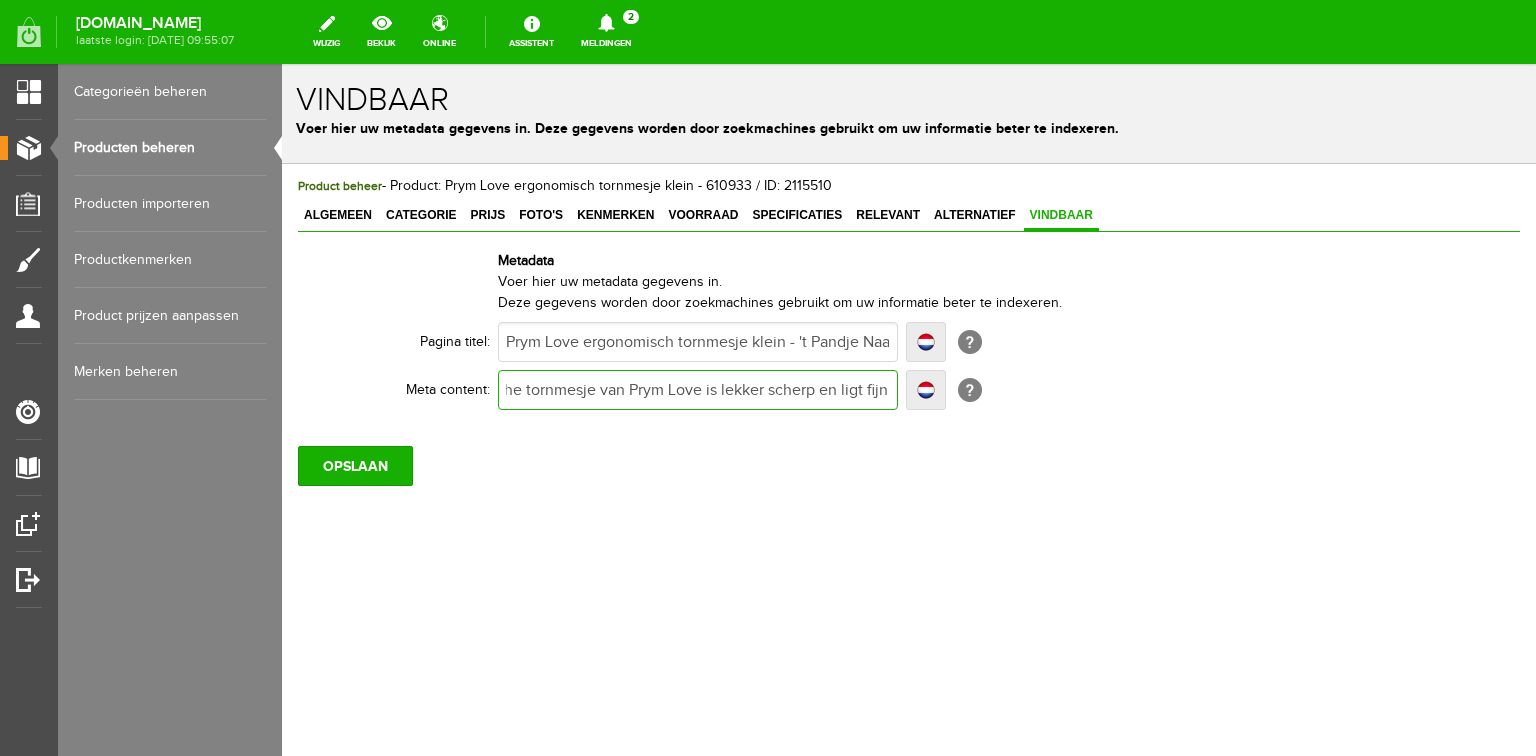 type on "Het ergonomische tornmesje van Prym Love is lekker scherp en ligt fijn hzelf door zijn scherpe mes en zijn ergonomisch gevormde handreep. Bestel online of bezoek onze winkel. [DOMAIN_NAME]. Prym 610931" 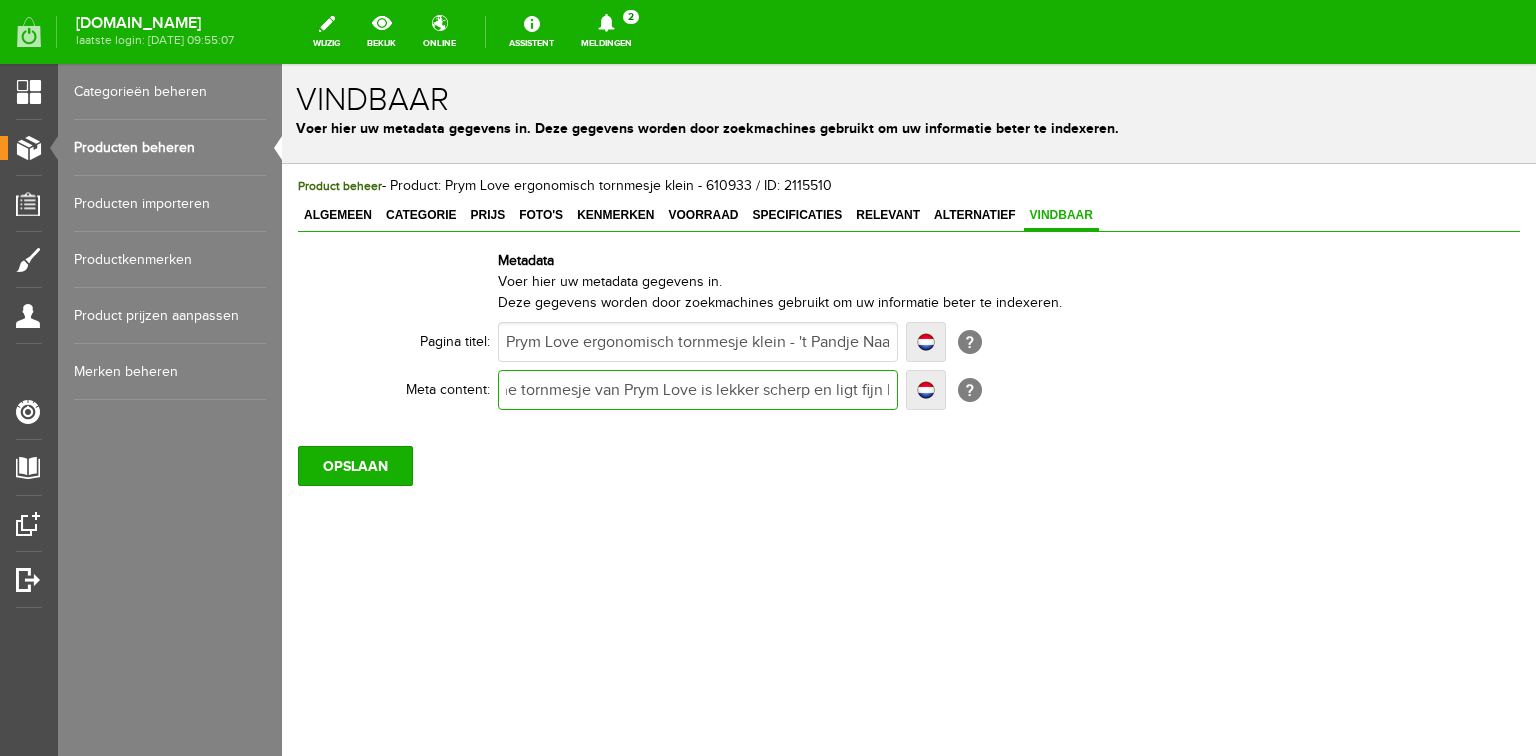 type on "Het ergonomische tornmesje van Prym Love is lekker scherp en ligt fijn ihzelf door zijn scherpe mes en zijn ergonomisch gevormde handreep. Bestel online of bezoek onze winkel. [DOMAIN_NAME]. Prym 610931" 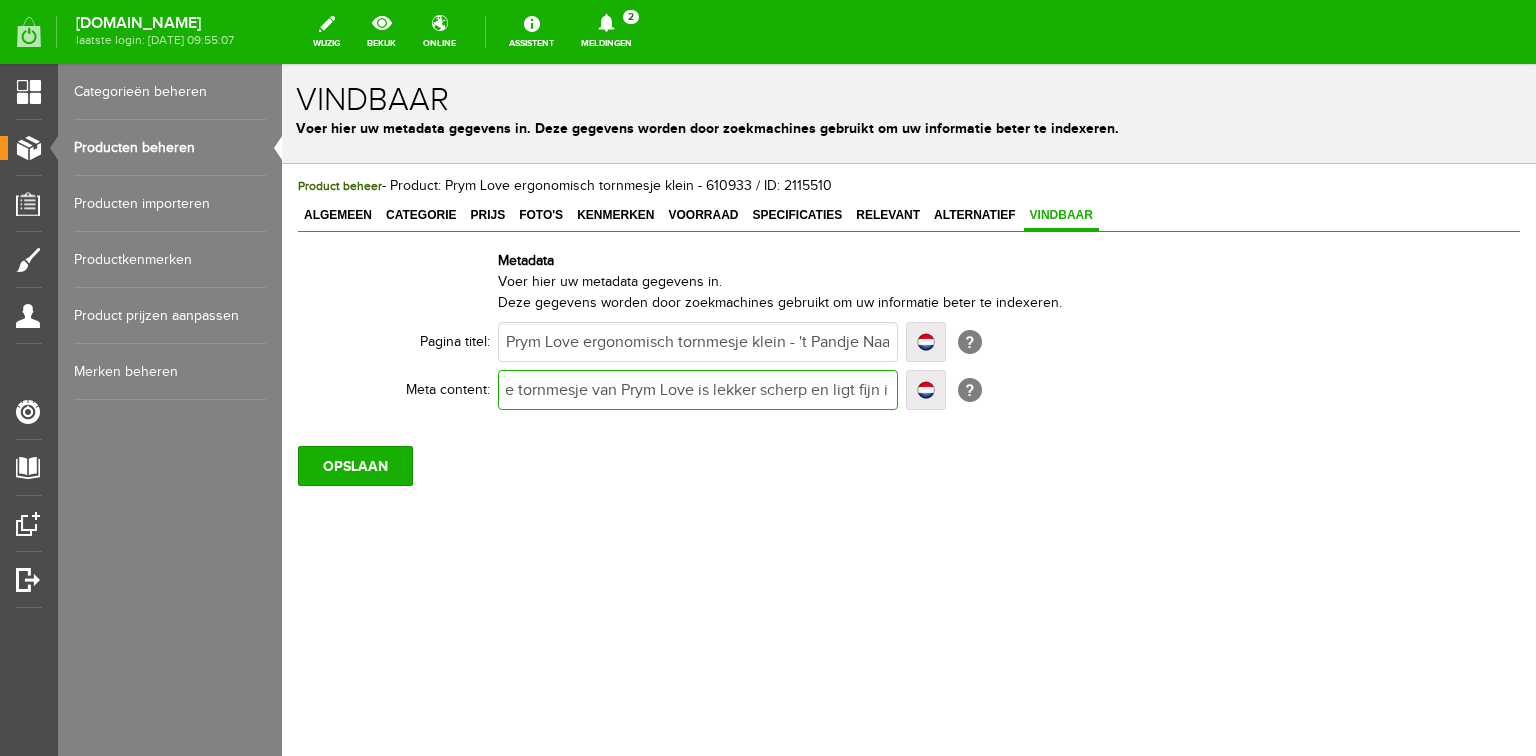 type on "Het ergonomische tornmesje van Prym Love is lekker scherp en ligt fijn ihzelf door zijn scherpe mes en zijn ergonomisch gevormde handreep. Bestel online of bezoek onze winkel. [DOMAIN_NAME]. Prym 610931" 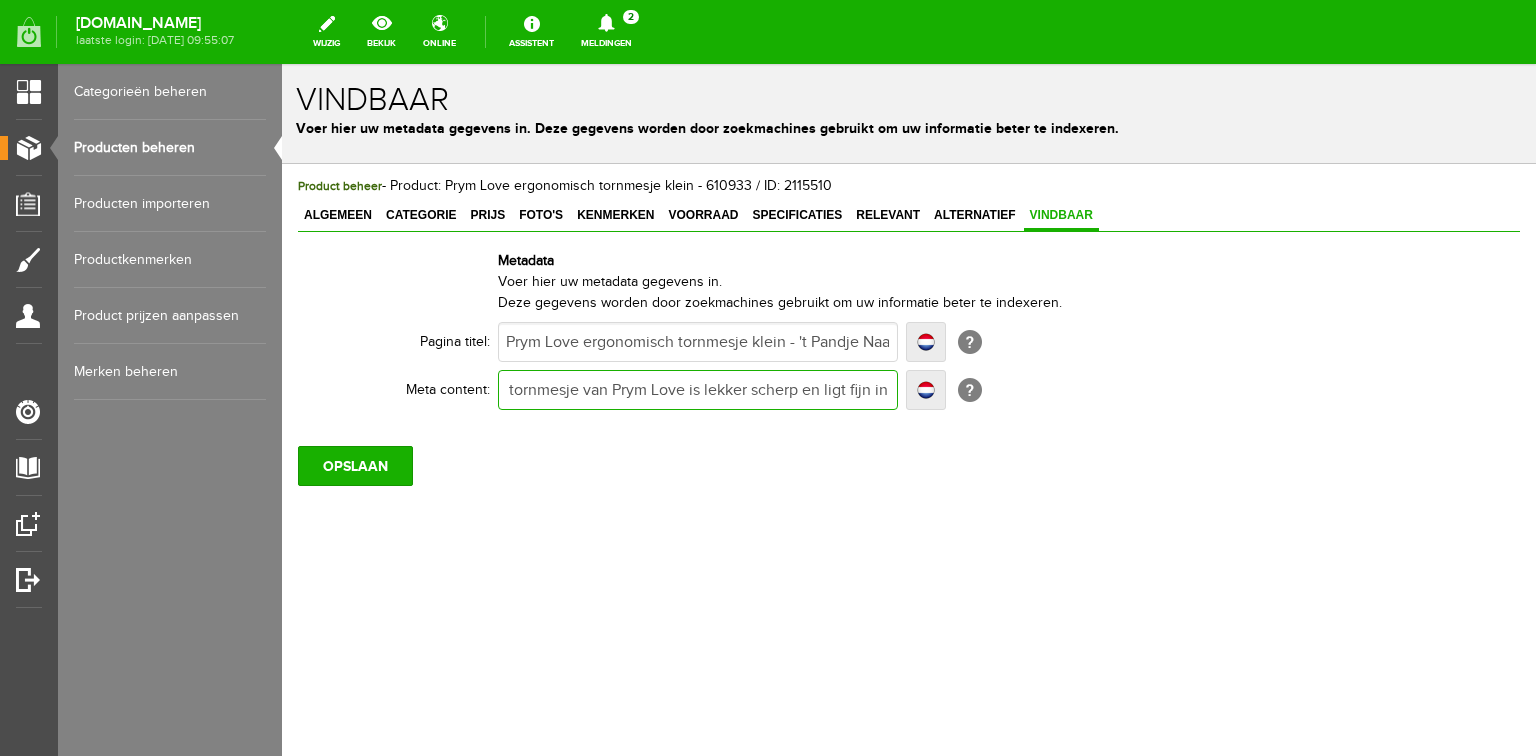 type on "Het ergonomische tornmesje van Prym Love is lekker scherp en ligt fijn in hzelf door zijn scherpe mes en zijn ergonomisch gevormde handreep. Bestel online of bezoek onze winkel. [DOMAIN_NAME]. Prym 610931" 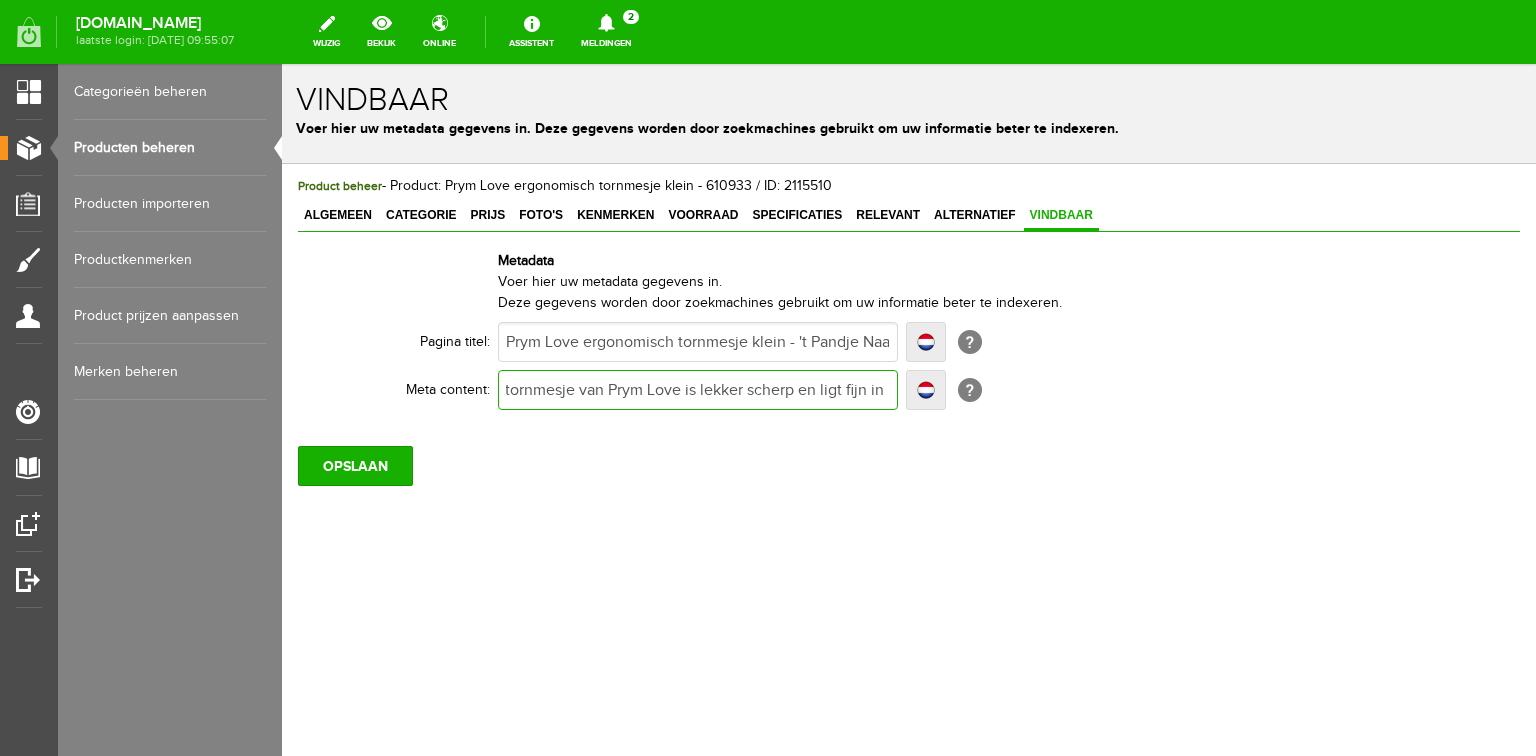type on "Het ergonomische tornmesje van Prym Love is lekker scherp en ligt fijn in hzelf door zijn scherpe mes en zijn ergonomisch gevormde handreep. Bestel online of bezoek onze winkel. [DOMAIN_NAME]. Prym 610931" 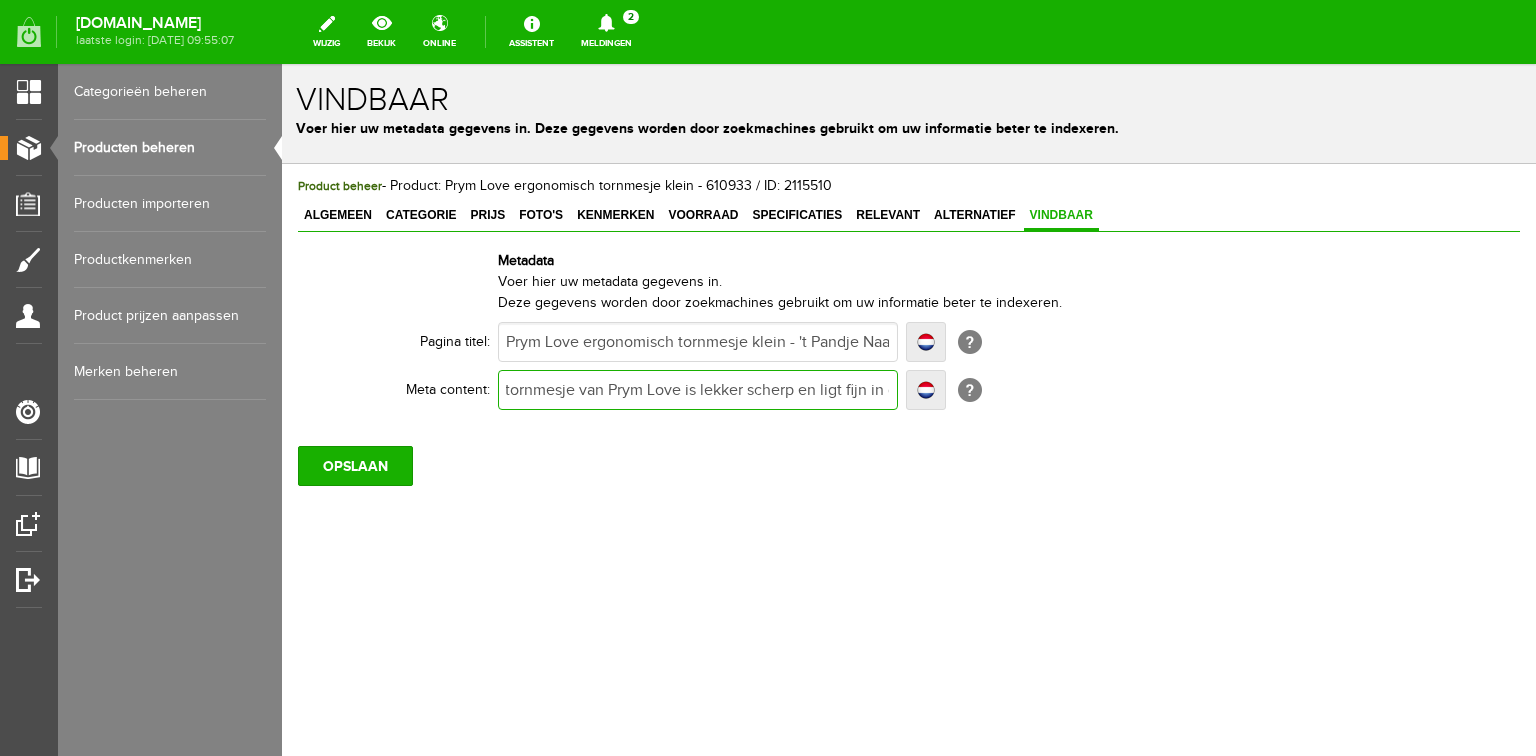 type on "Het ergonomische tornmesje van Prym Love is lekker scherp en ligt fijn in dhzelf door zijn scherpe mes en zijn ergonomisch gevormde handreep. Bestel online of bezoek onze winkel. [DOMAIN_NAME]. Prym 610931" 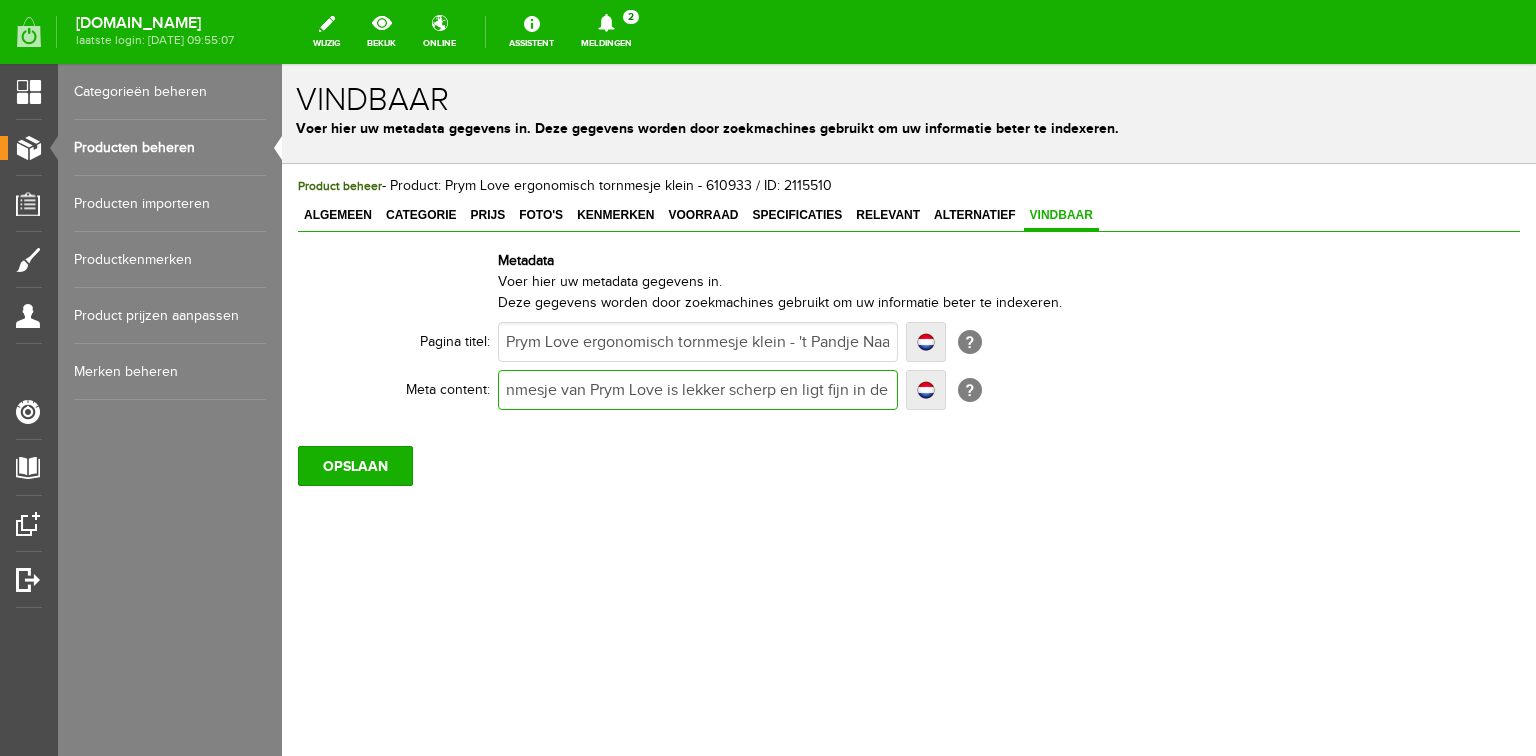 type on "Het ergonomische tornmesje van Prym Love is lekker scherp en ligt fijn in de hzelf door zijn scherpe mes en zijn ergonomisch gevormde handreep. Bestel online of bezoek onze winkel. [DOMAIN_NAME]. Prym 610931" 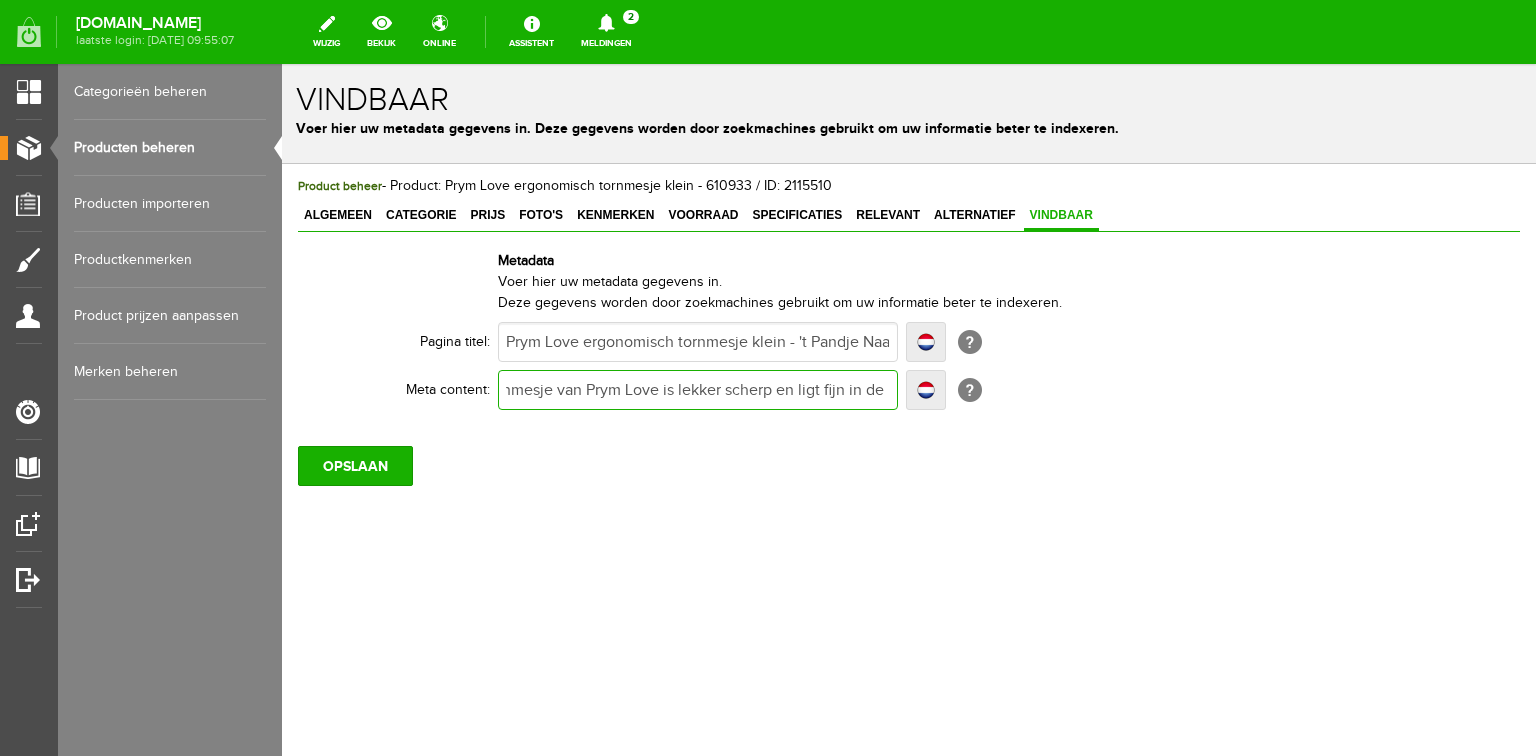 type on "Het ergonomische tornmesje van Prym Love is lekker scherp en ligt fijn in de hahzelf door zijn scherpe mes en zijn ergonomisch gevormde handreep. Bestel online of bezoek onze winkel. [DOMAIN_NAME]. Prym 610931" 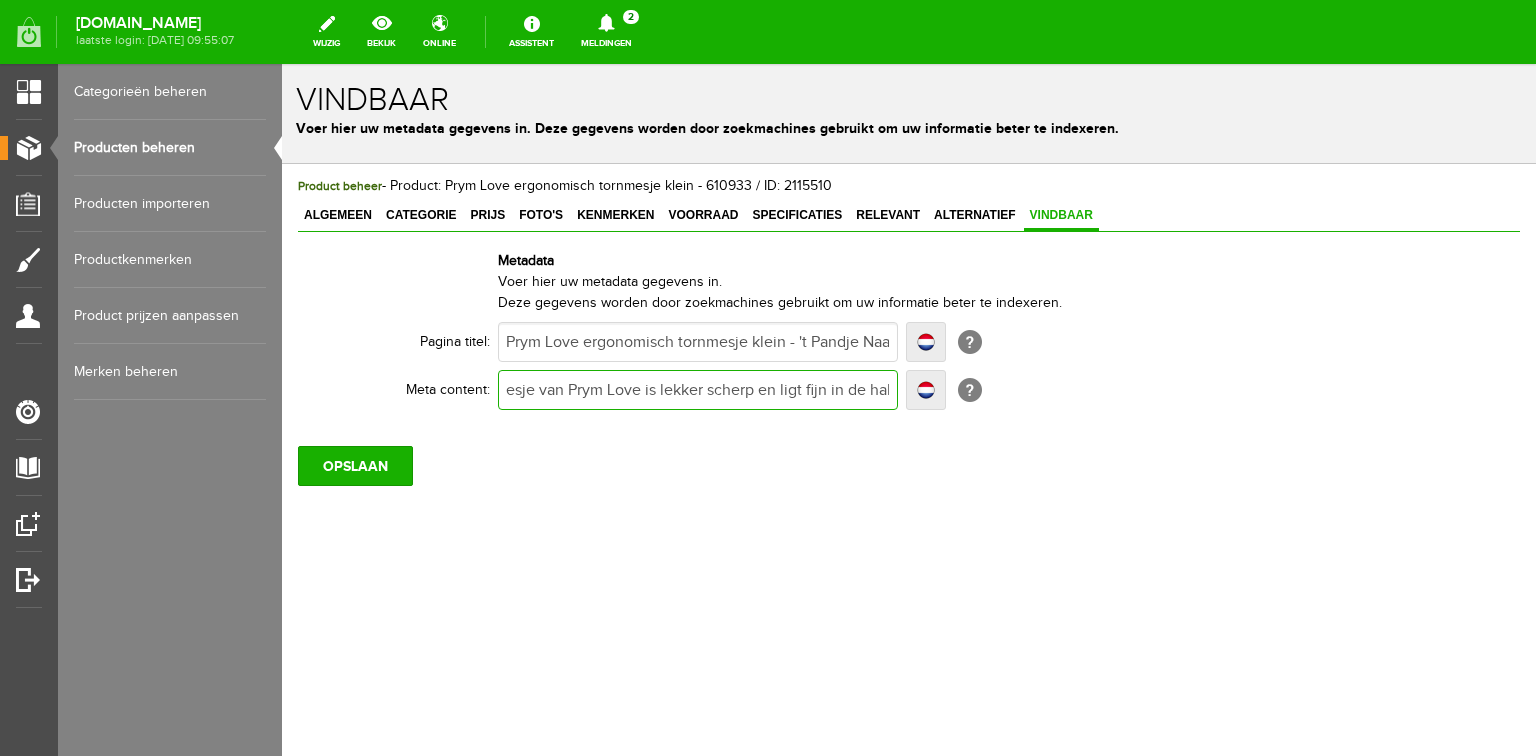type on "Het ergonomische tornmesje van Prym Love is lekker scherp en ligt fijn in de hanhzelf door zijn scherpe mes en zijn ergonomisch gevormde handreep. Bestel online of bezoek onze winkel. [DOMAIN_NAME]. Prym 610931" 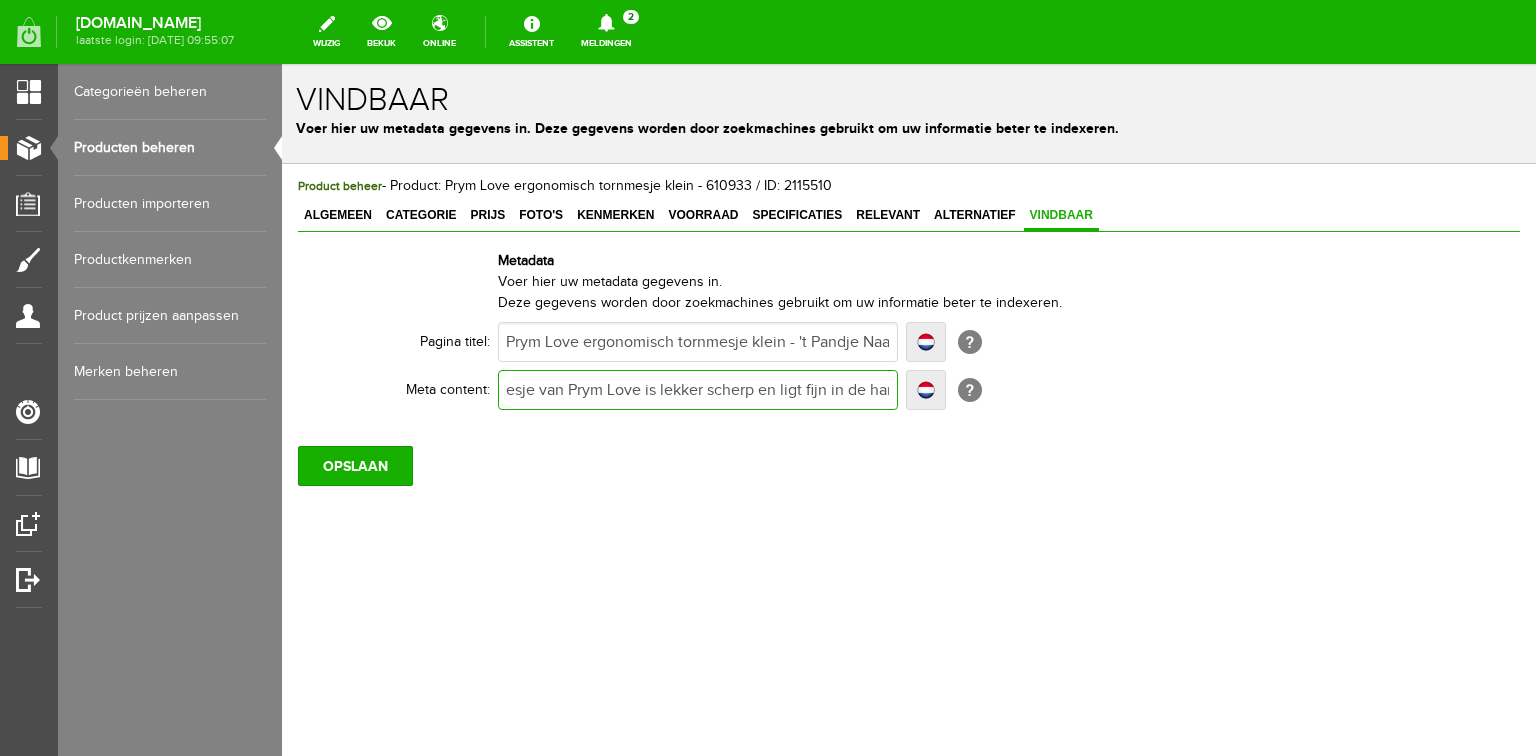type on "Het ergonomische tornmesje van Prym Love is lekker scherp en ligt fijn in de hanhzelf door zijn scherpe mes en zijn ergonomisch gevormde handreep. Bestel online of bezoek onze winkel. [DOMAIN_NAME]. Prym 610931" 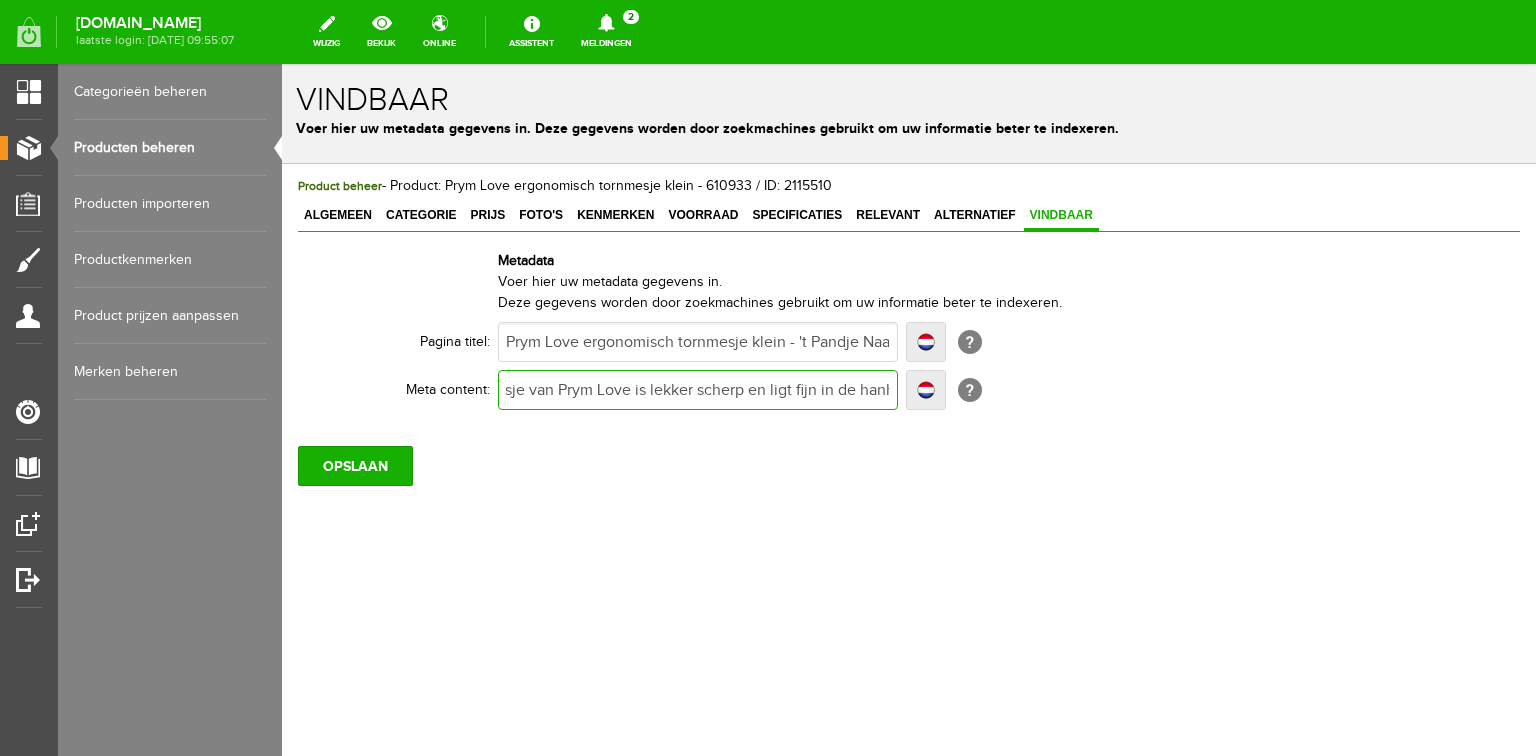 type on "Het ergonomische tornmesje van Prym Love is lekker scherp en ligt fijn in de handhzelf door zijn scherpe mes en zijn ergonomisch gevormde handreep. Bestel online of bezoek onze winkel. [DOMAIN_NAME]. Prym 610931" 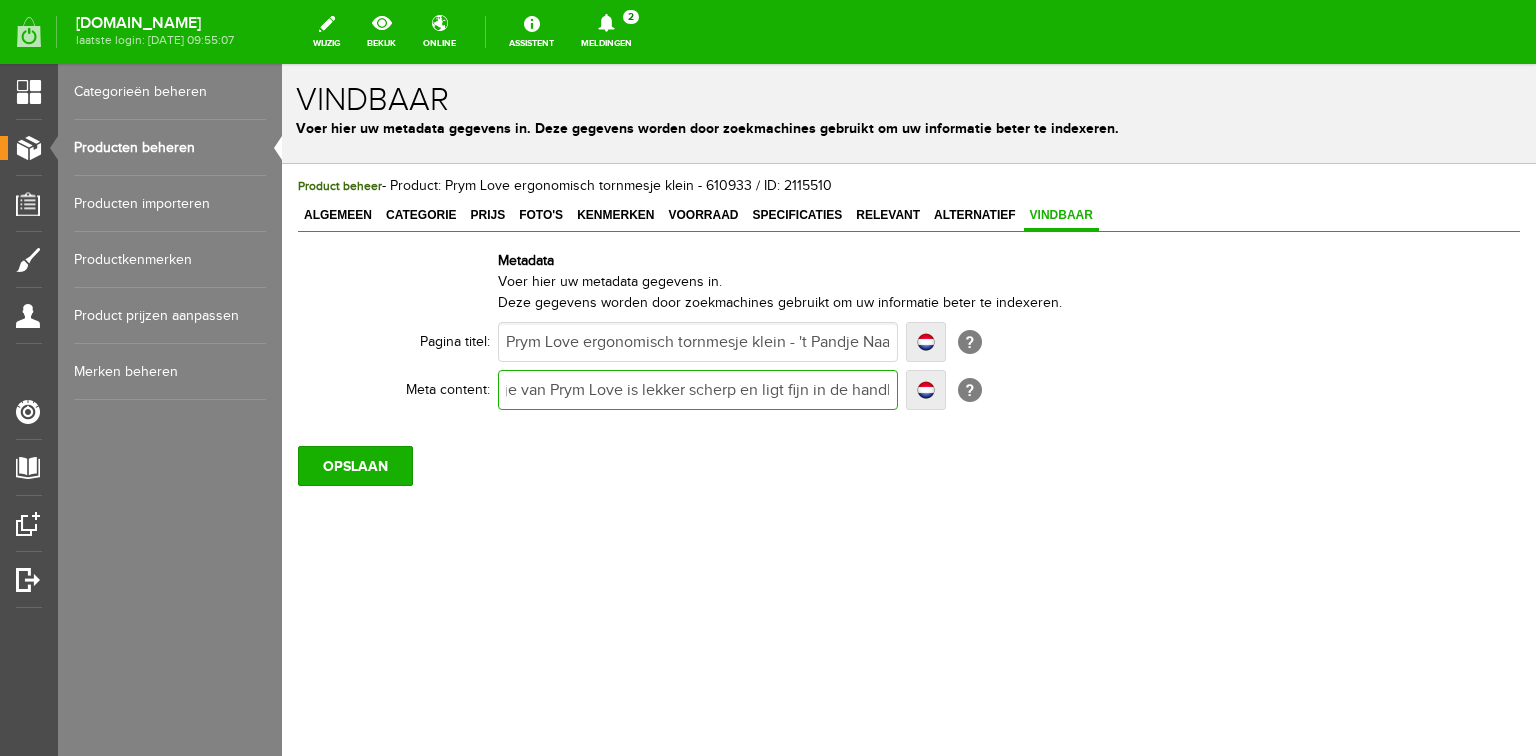 type on "Het ergonomische tornmesje van Prym Love is lekker scherp en ligt fijn in de handhzelf door zijn scherpe mes en zijn ergonomisch gevormde handreep. Bestel online of bezoek onze winkel. [DOMAIN_NAME]. Prym 610931" 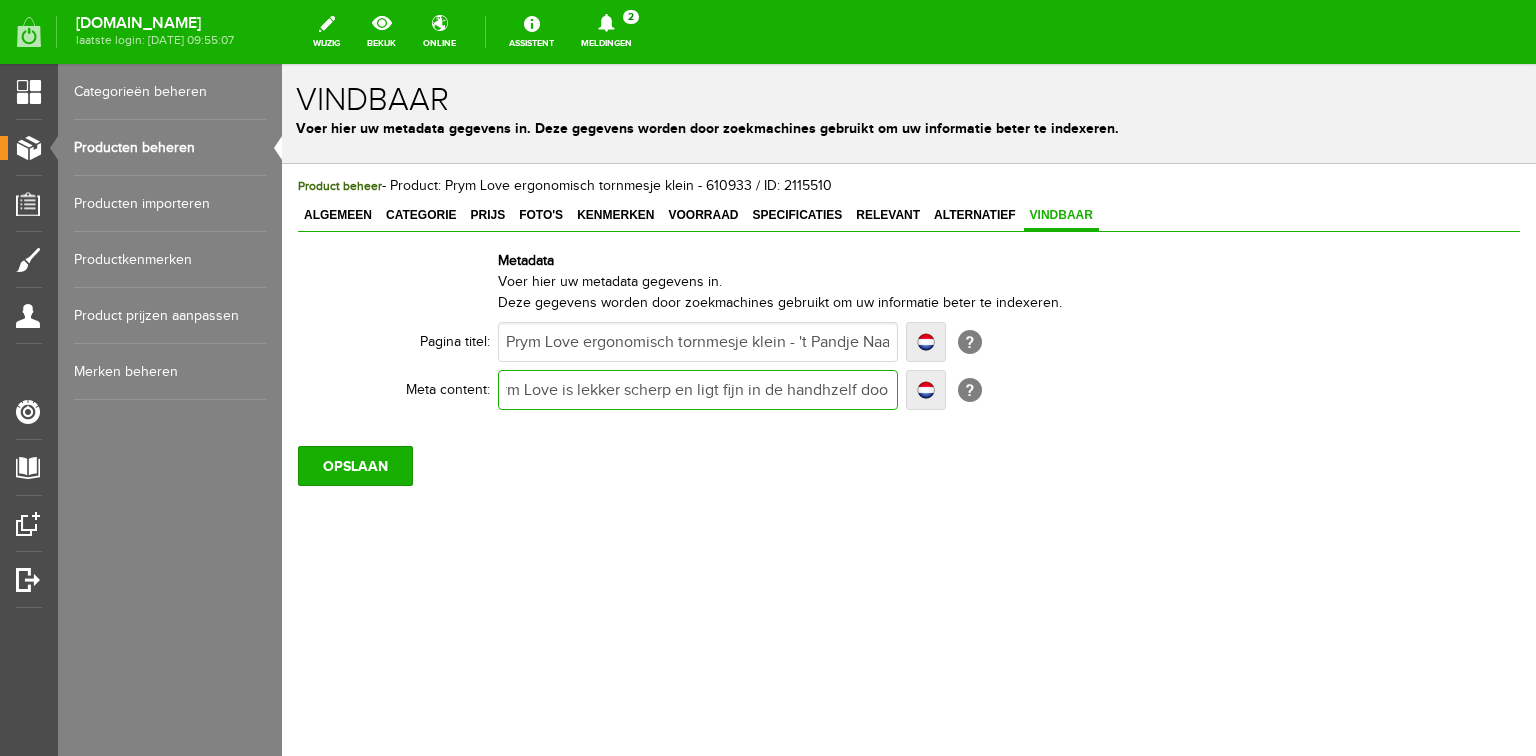 scroll, scrollTop: 0, scrollLeft: 267, axis: horizontal 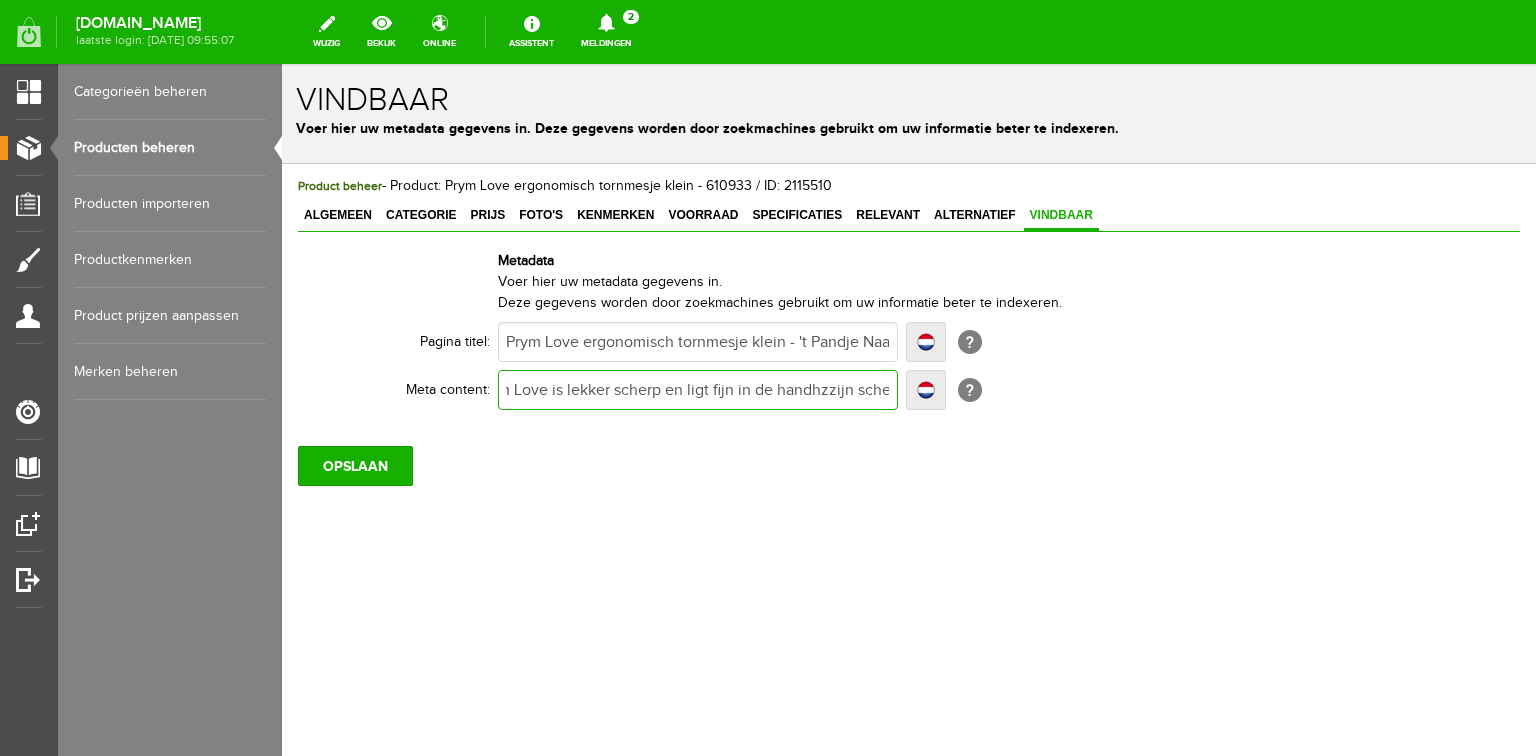 type on "Het ergonomische tornmesje van Prym Love is lekker scherp en ligt fijn in de handhzijn scherpe mes en zijn ergonomisch gevormde handreep. Bestel online of bezoek onze winkel. [DOMAIN_NAME]. Prym 610931" 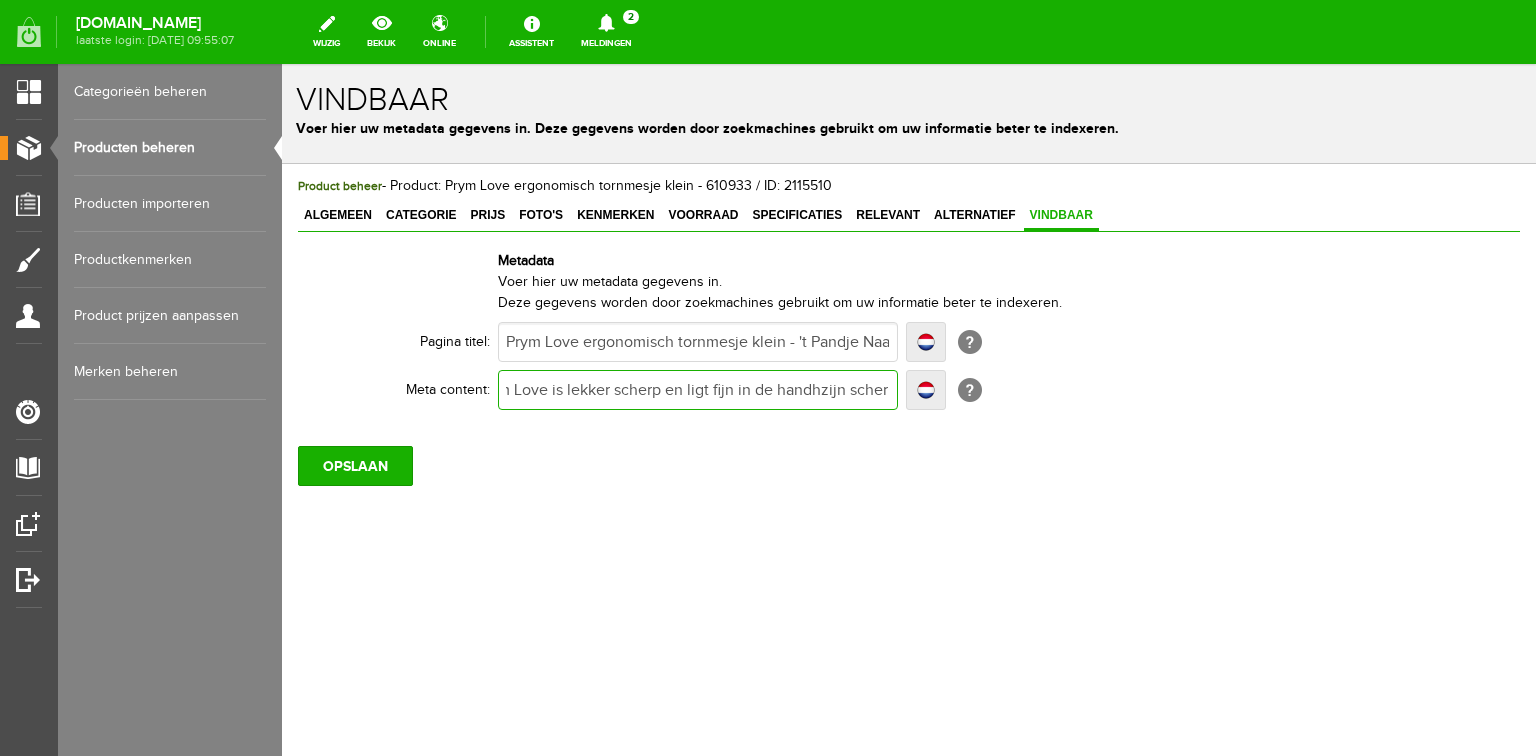 type on "Het ergonomische tornmesje van Prym Love is lekker scherp en ligt fijn in de handhzijn scherpe mes en zijn ergonomisch gevormde handreep. Bestel online of bezoek onze winkel. [DOMAIN_NAME]. Prym 610931" 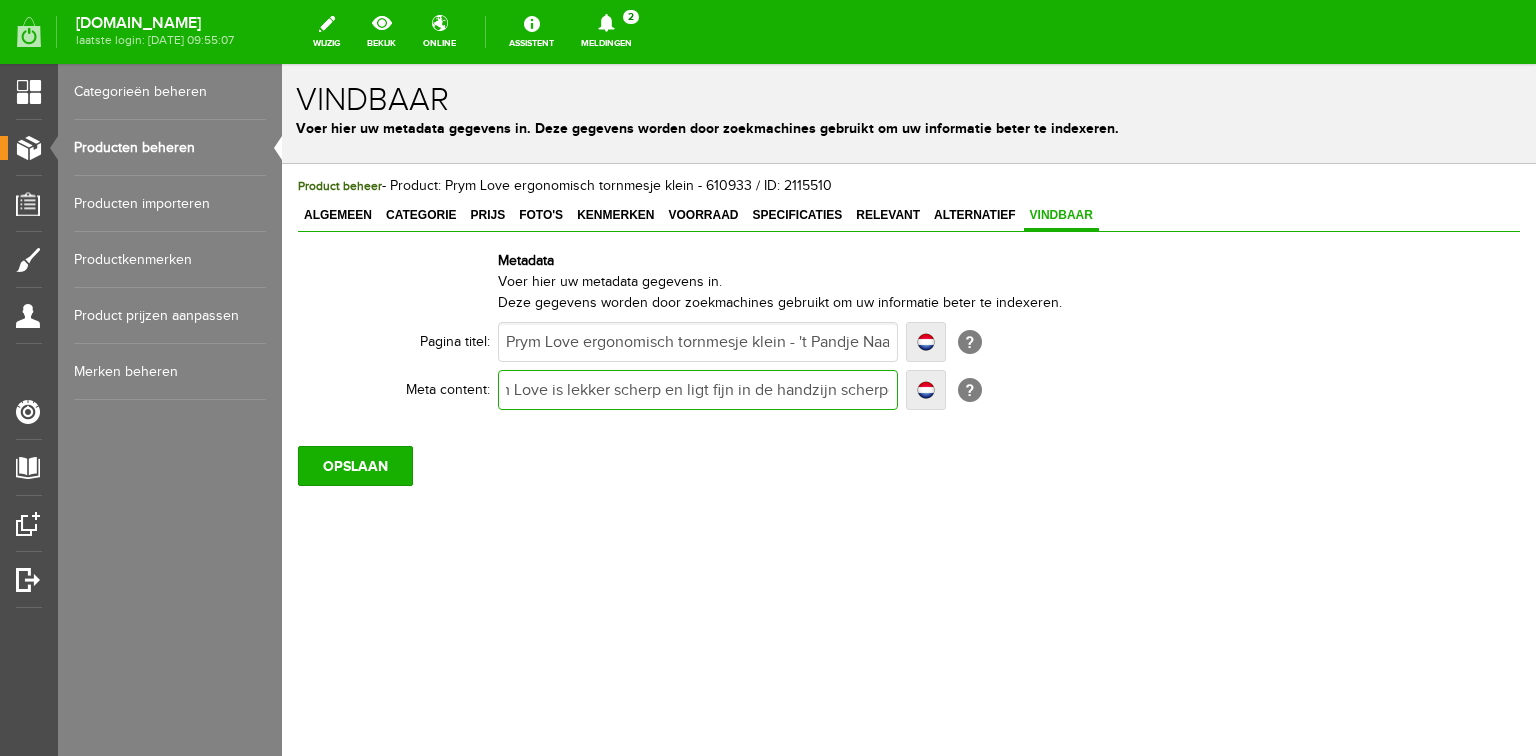 type on "Het ergonomische tornmesje van Prym Love is lekker scherp en ligt fijn in de handzijn scherpe mes en zijn ergonomisch gevormde handreep. Bestel online of bezoek onze winkel. [DOMAIN_NAME]. Prym 610931" 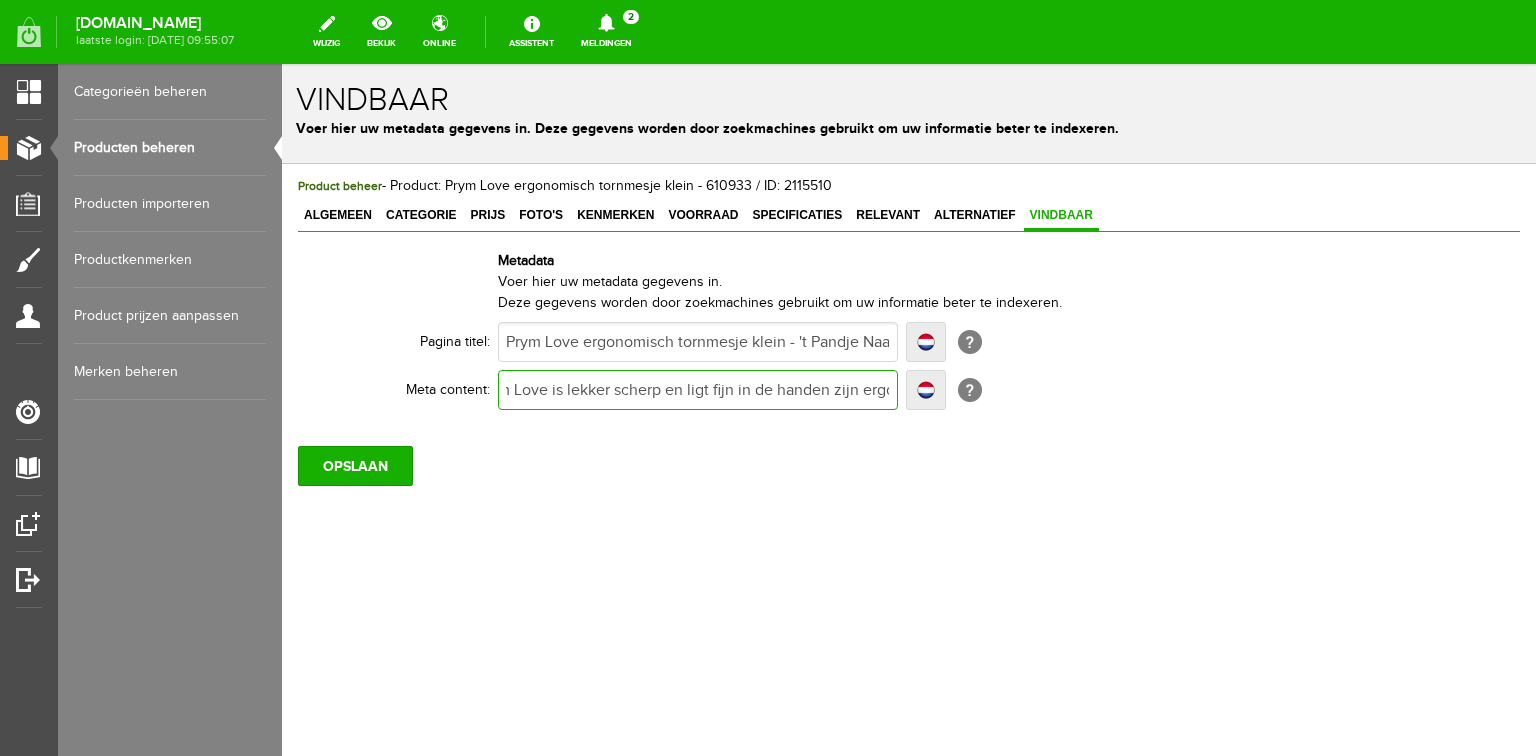 type on "Het ergonomische tornmesje van Prym Love is lekker scherp en ligt fijn in de handn zijn ergonomisch gevormde handreep. Bestel online of bezoek onze winkel. [DOMAIN_NAME]. Prym 610931" 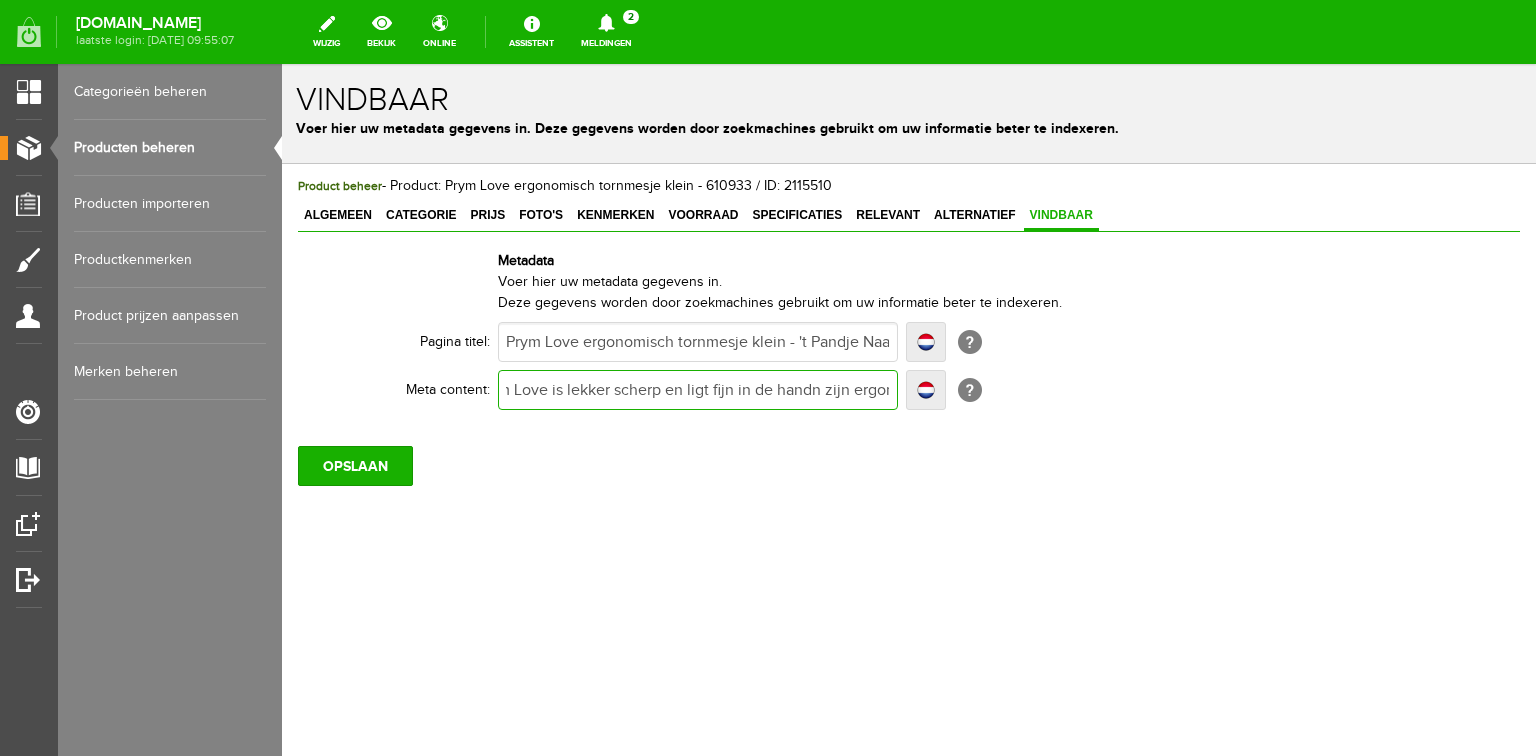 type on "Het ergonomische tornmesje van Prym Love is lekker scherp en ligt fijn in de handn zijn ergonomisch gevormde handreep. Bestel online of bezoek onze winkel. [DOMAIN_NAME]. Prym 610931" 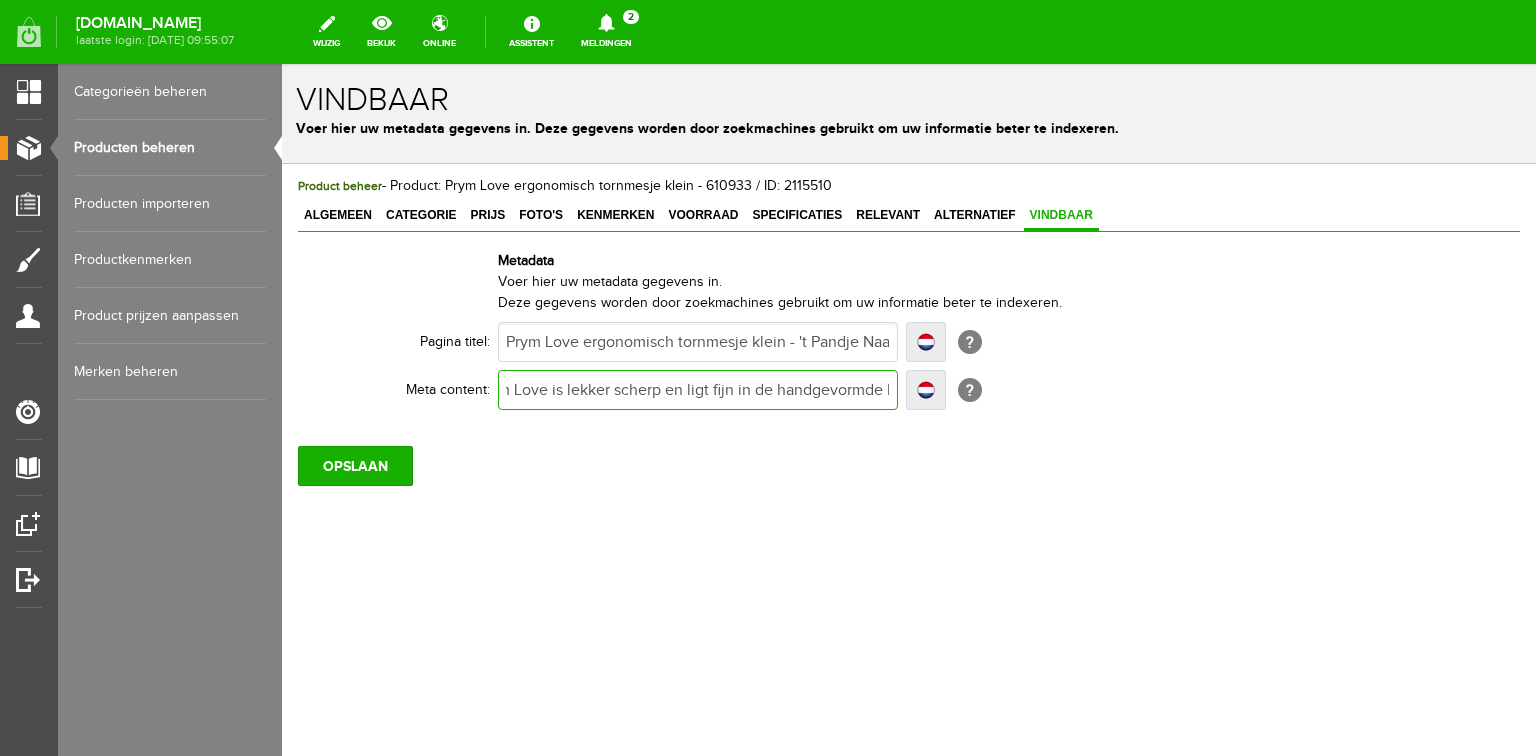 type on "Het ergonomische tornmesje van Prym Love is lekker scherp en ligt fijn in de handevormde handreep. Bestel online of bezoek onze winkel. [DOMAIN_NAME]. Prym 610931" 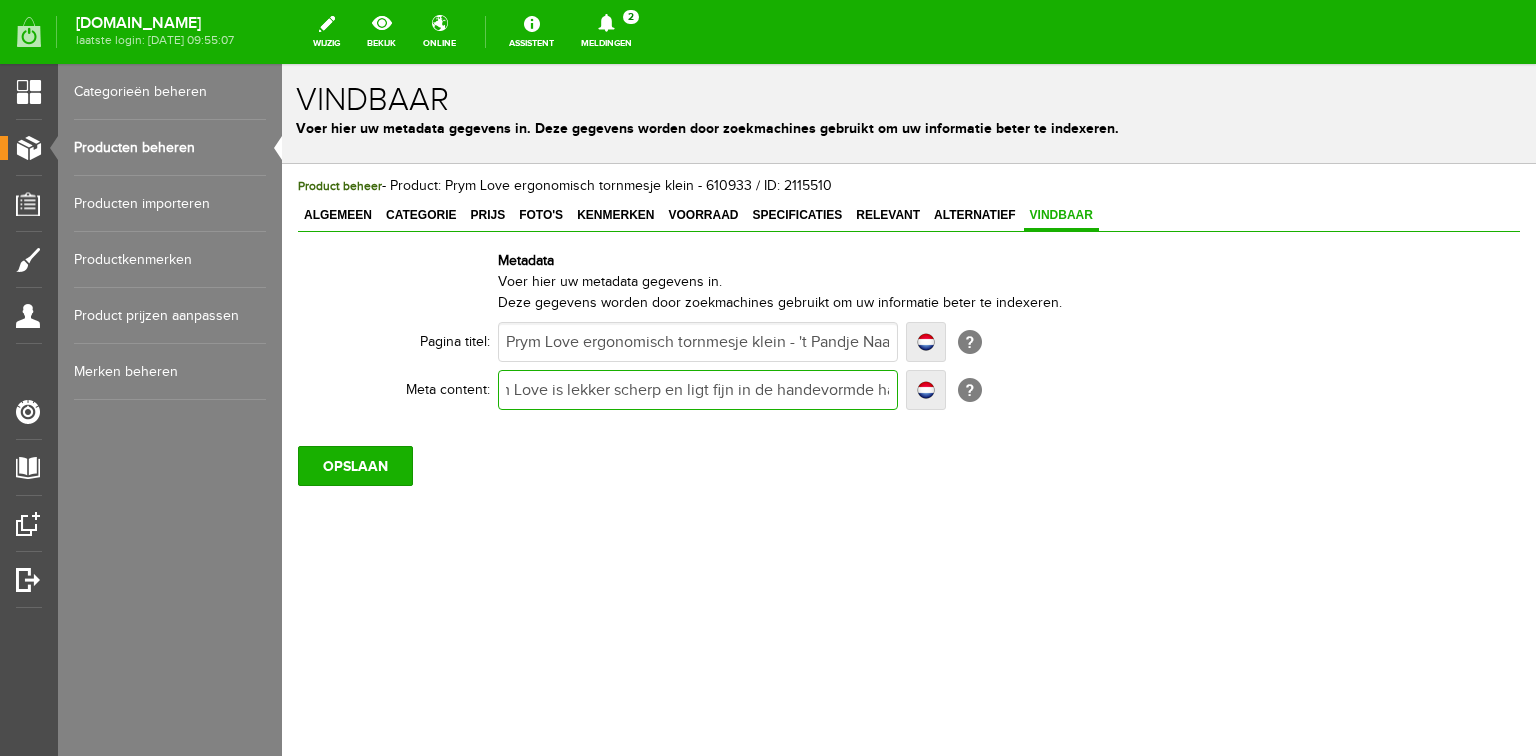 type on "Het ergonomische tornmesje van Prym Love is lekker scherp en ligt fijn in de handevormde handreep. Bestel online of bezoek onze winkel. [DOMAIN_NAME]. Prym 610931" 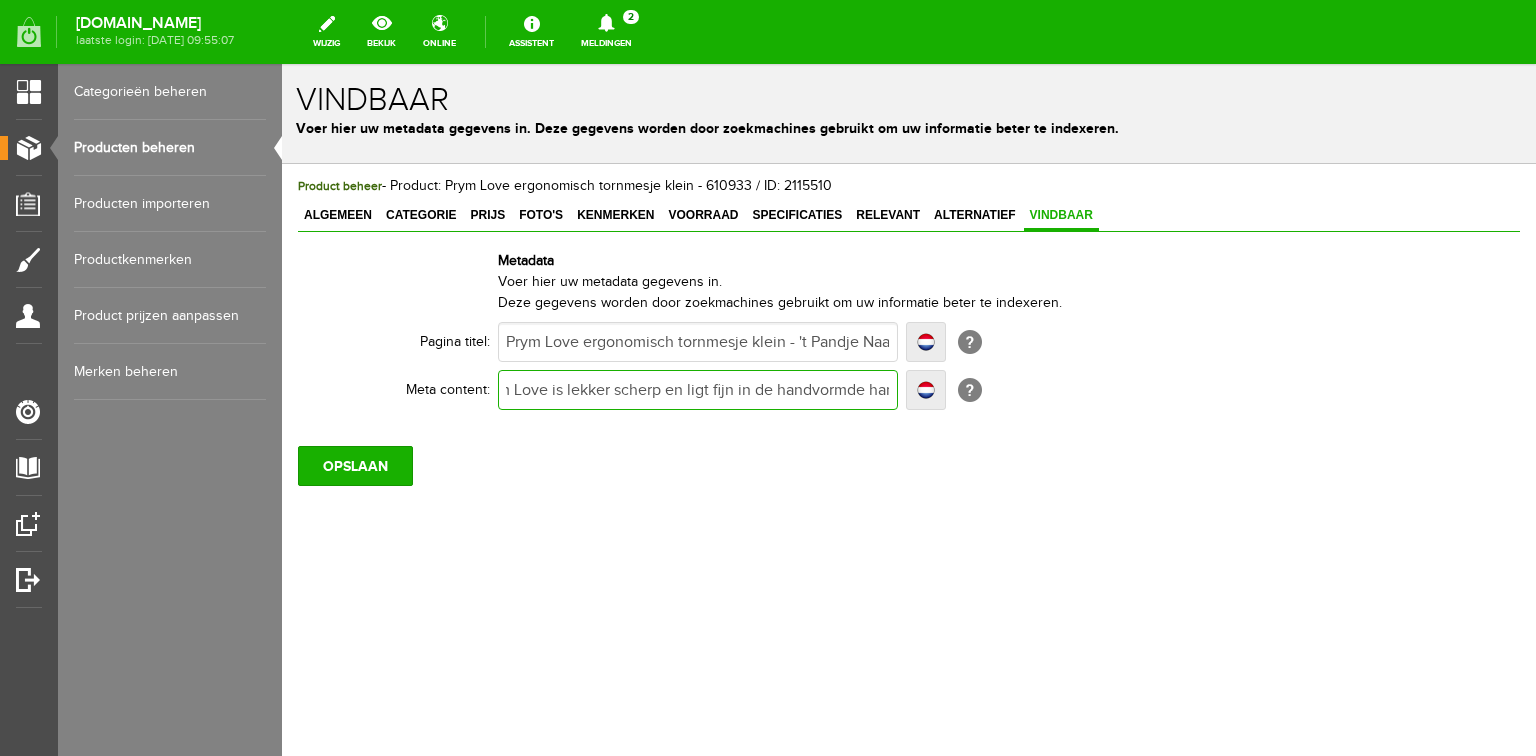 type on "Het ergonomische tornmesje van Prym Love is lekker scherp en ligt fijn in de handvormde handreep. Bestel online of bezoek onze winkel. [DOMAIN_NAME]. Prym 610931" 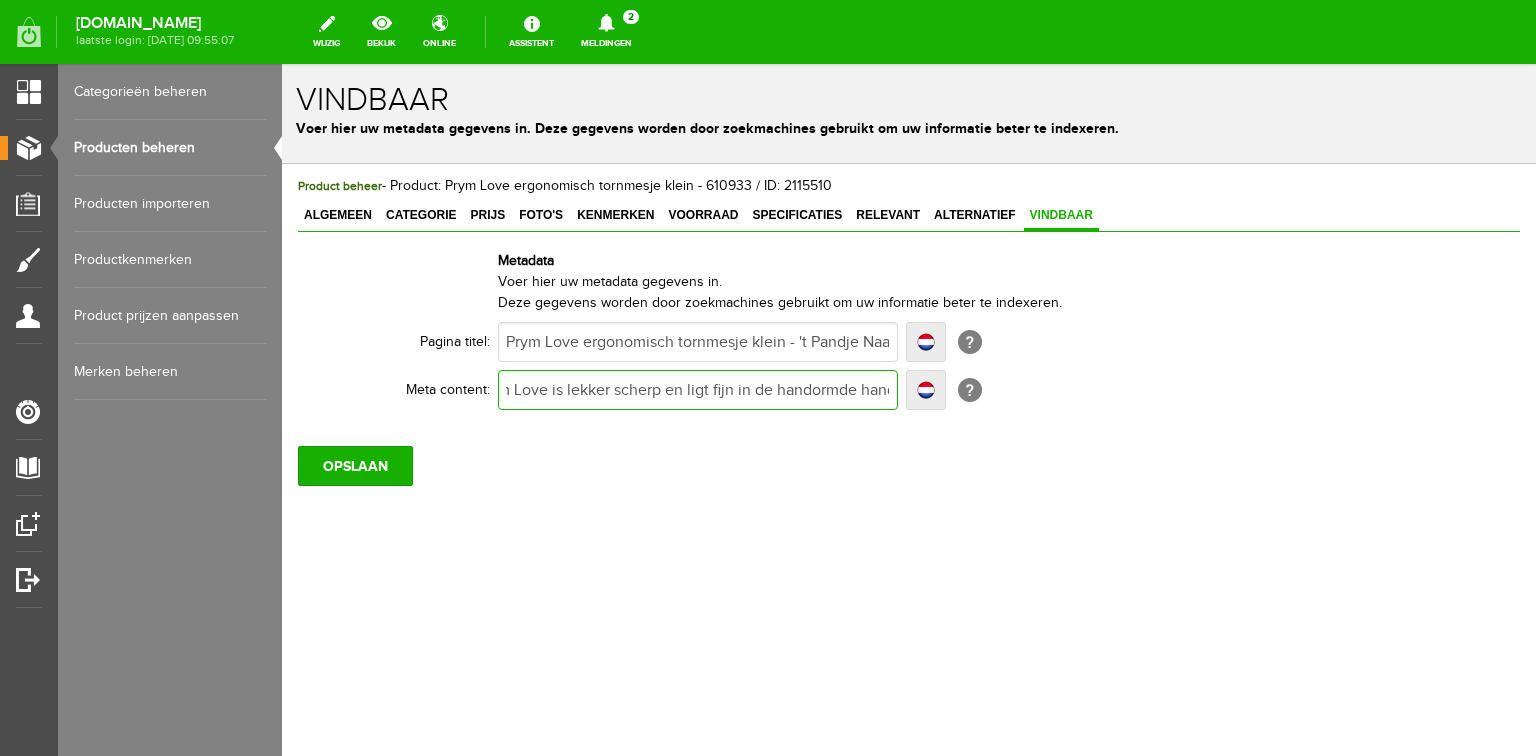 type on "Het ergonomische tornmesje van Prym Love is lekker scherp en ligt fijn in de handormde handreep. Bestel online of bezoek onze winkel. [DOMAIN_NAME]. Prym 610931" 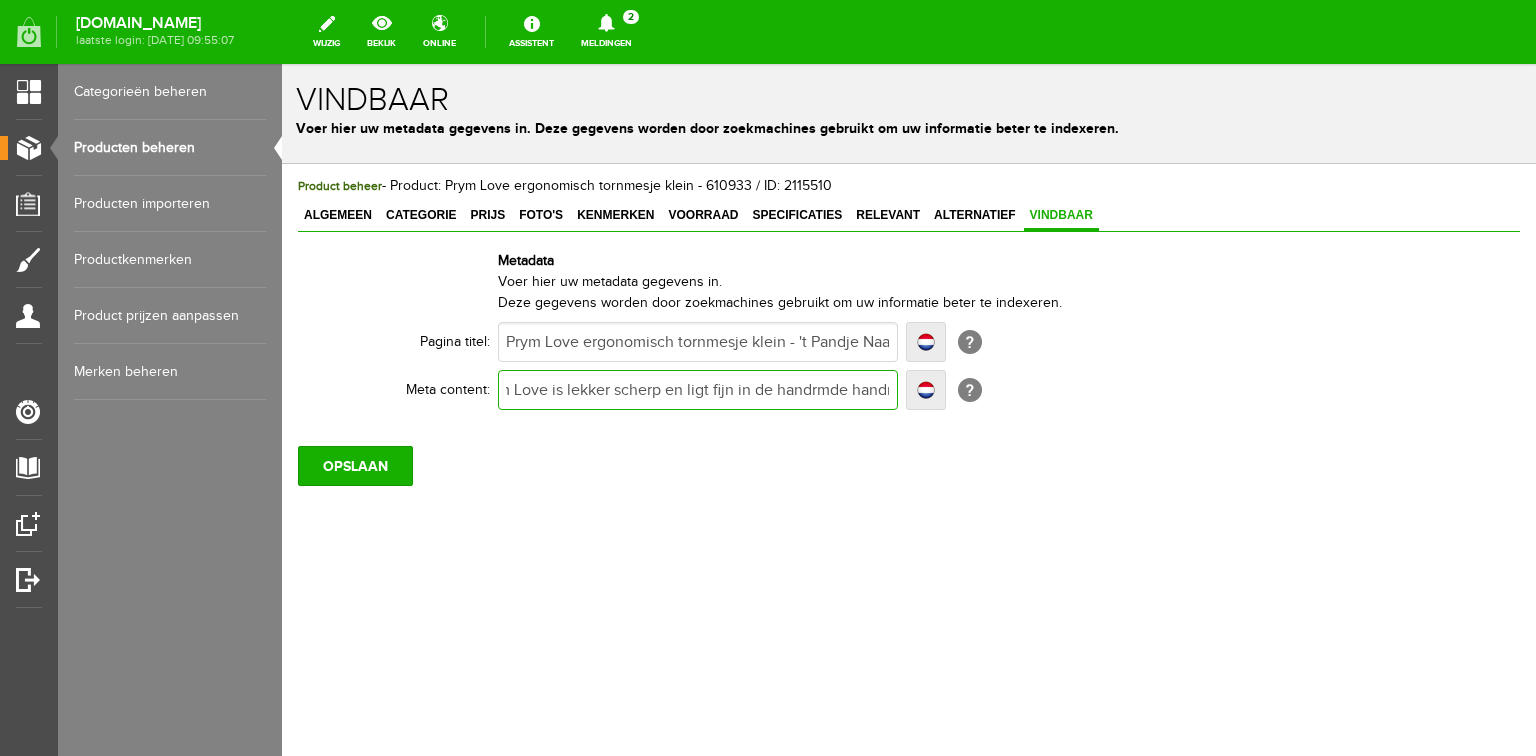 type on "Het ergonomische tornmesje van Prym Love is lekker scherp en ligt fijn in de handrmde handreep. Bestel online of bezoek onze winkel. [DOMAIN_NAME]. Prym 610931" 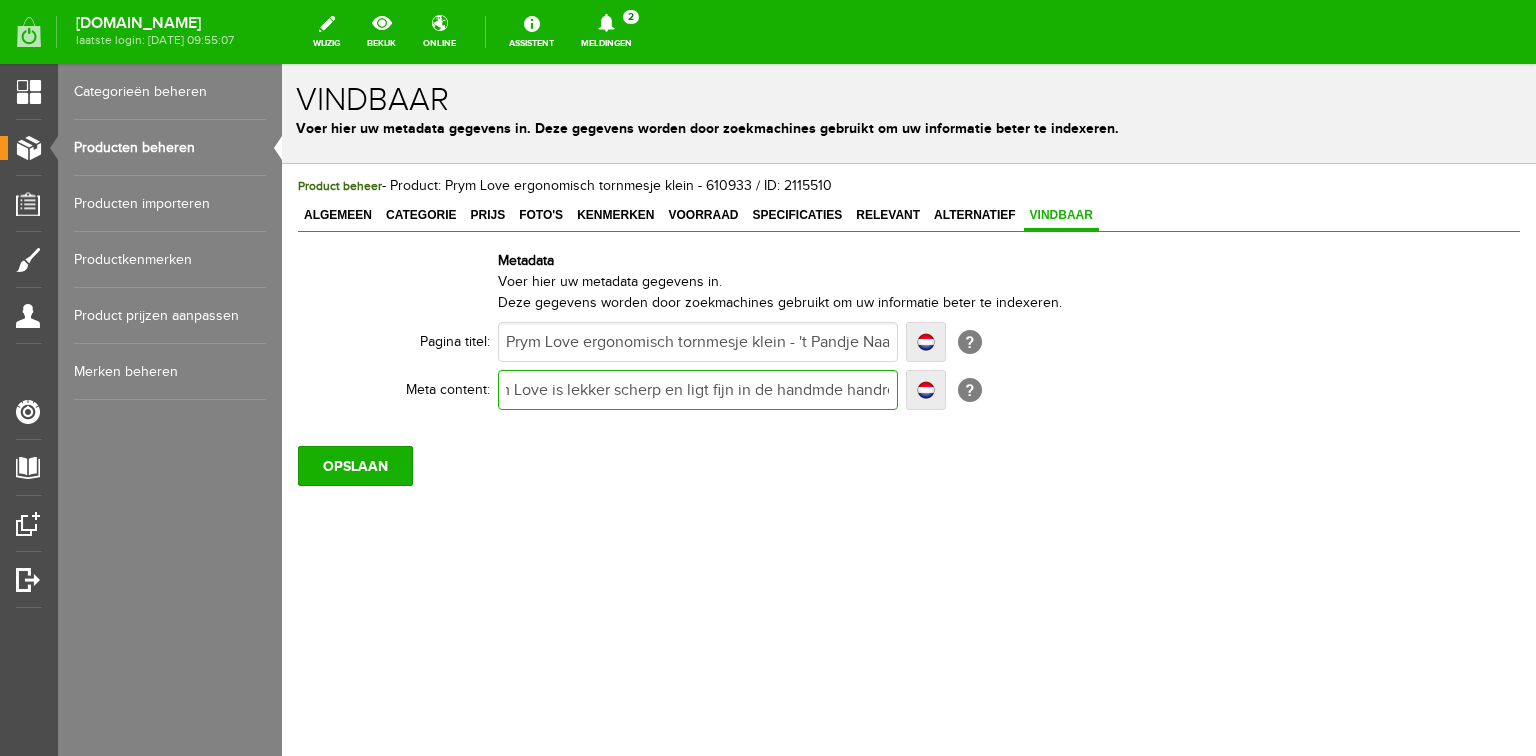 type on "Het ergonomische tornmesje van Prym Love is lekker scherp en ligt fijn in de handmde handreep. Bestel online of bezoek onze winkel. [DOMAIN_NAME]. Prym 610931" 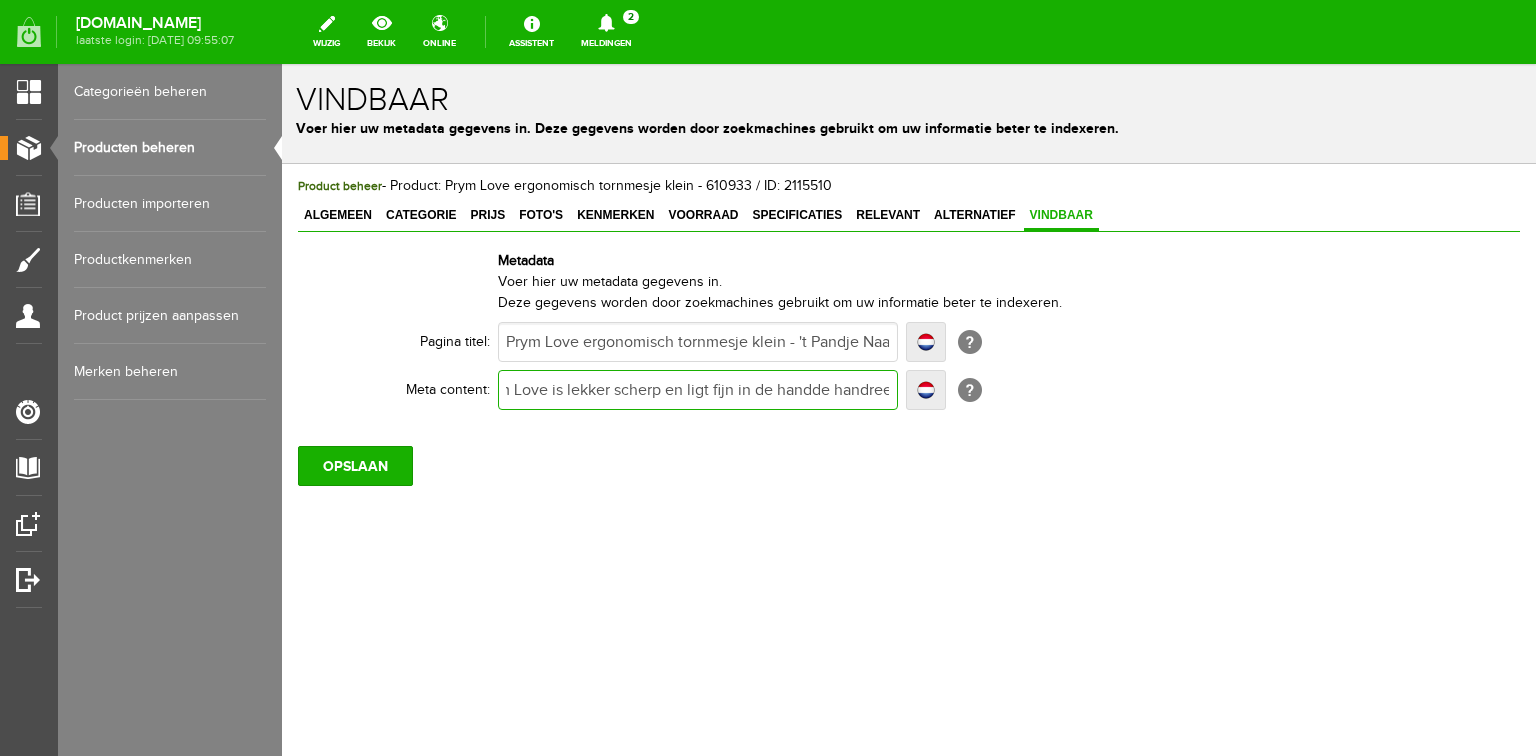 type on "Het ergonomische tornmesje van Prym Love is lekker scherp en ligt fijn in de handde handreep. Bestel online of bezoek onze winkel. [DOMAIN_NAME]. Prym 610931" 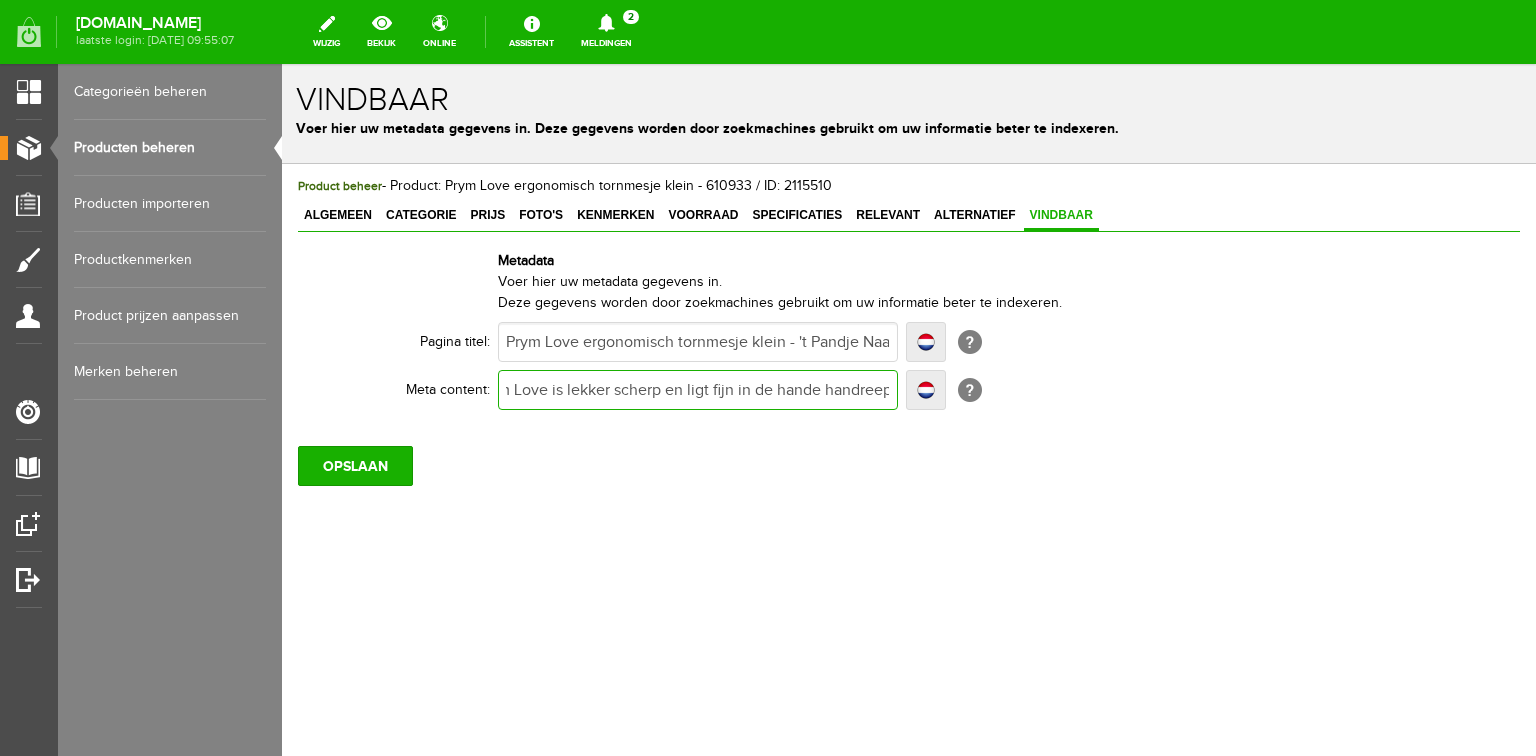type on "Het ergonomische tornmesje van Prym Love is lekker scherp en ligt fijn in de hande handreep. Bestel online of bezoek onze winkel. [DOMAIN_NAME]. Prym 610931" 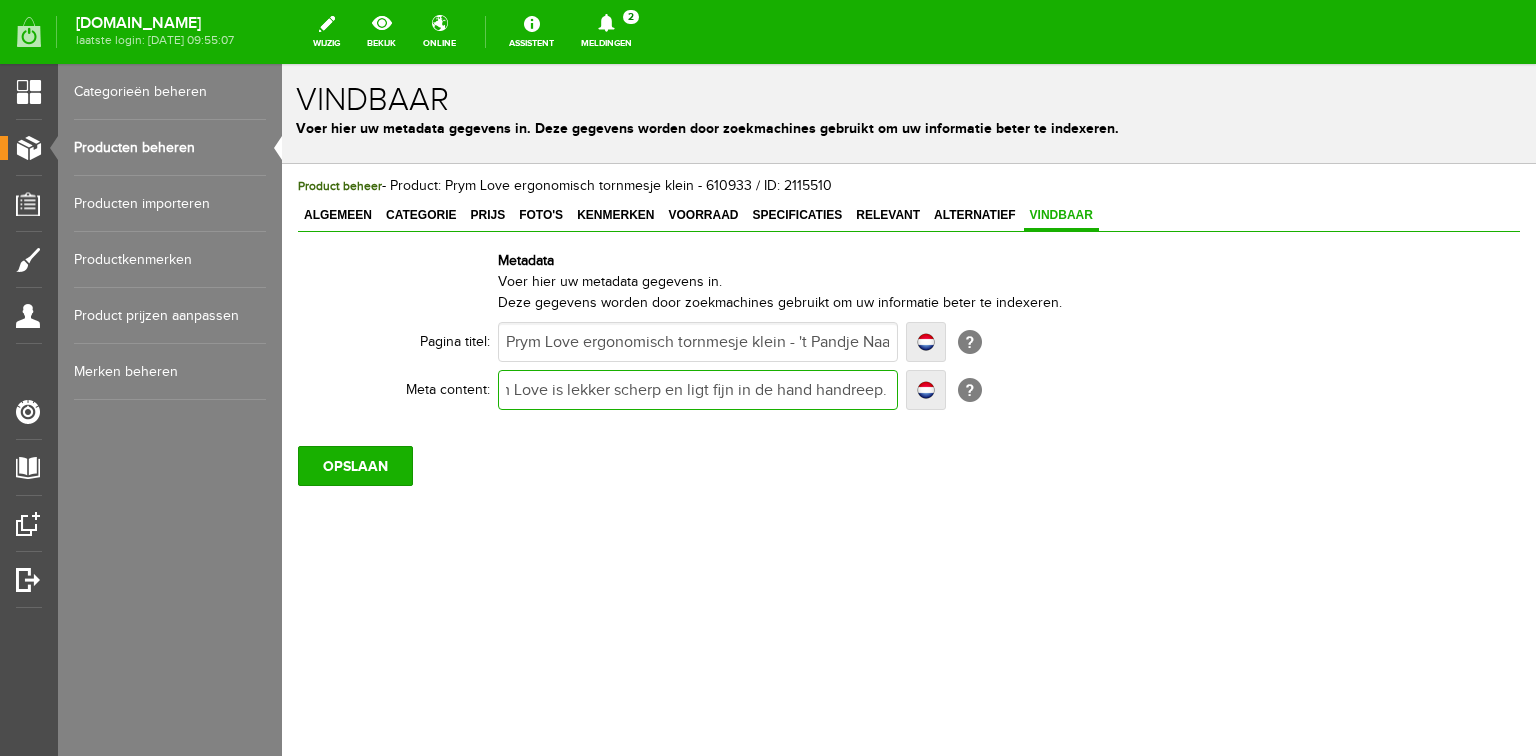 type on "Het ergonomische tornmesje van Prym Love is lekker scherp en ligt fijn in de hand handreep. Bestel online of bezoek onze winkel. [DOMAIN_NAME]. Prym 610931" 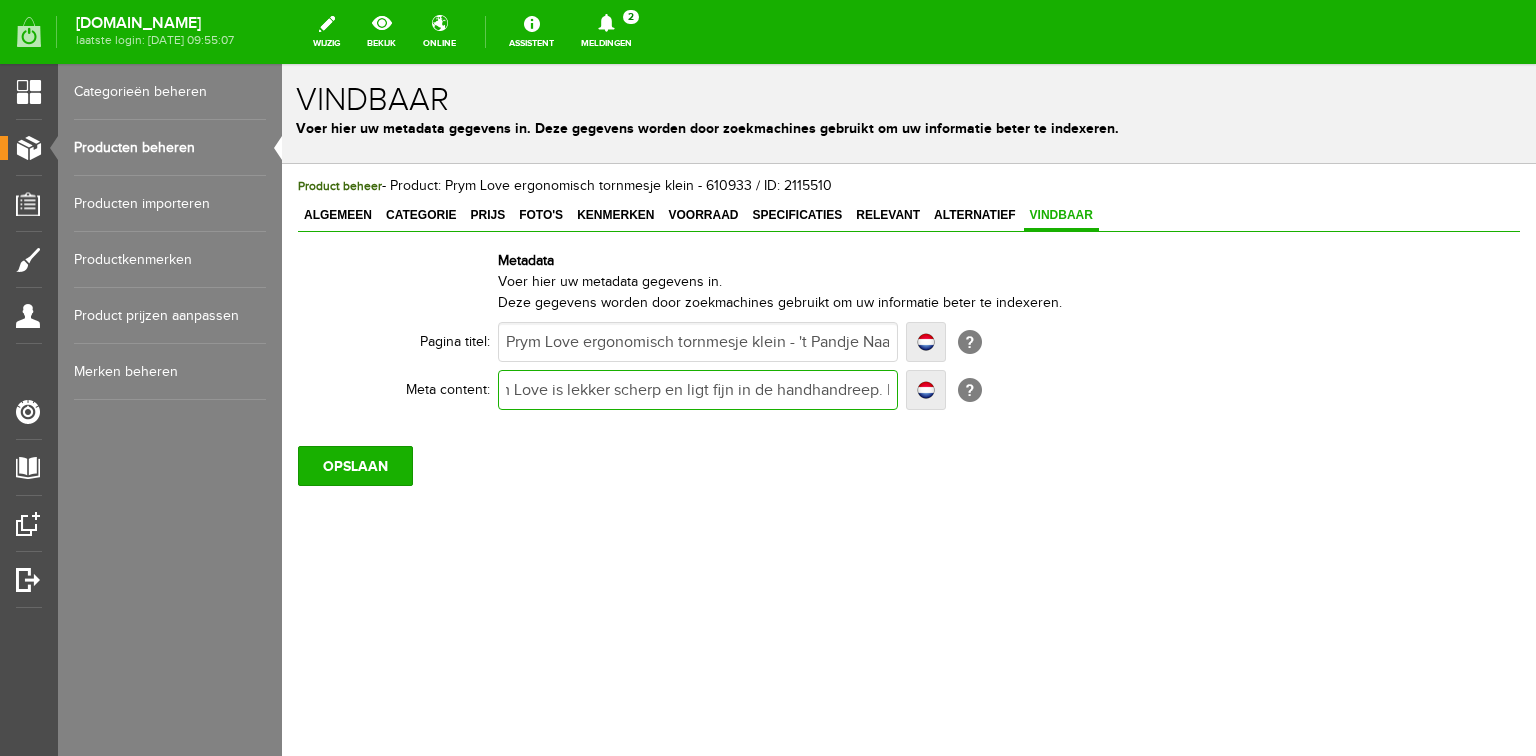 type on "Het ergonomische tornmesje van Prym Love is lekker scherp en ligt fijn in de handhandreep. Bestel online of bezoek onze winkel. [DOMAIN_NAME]. Prym 610931" 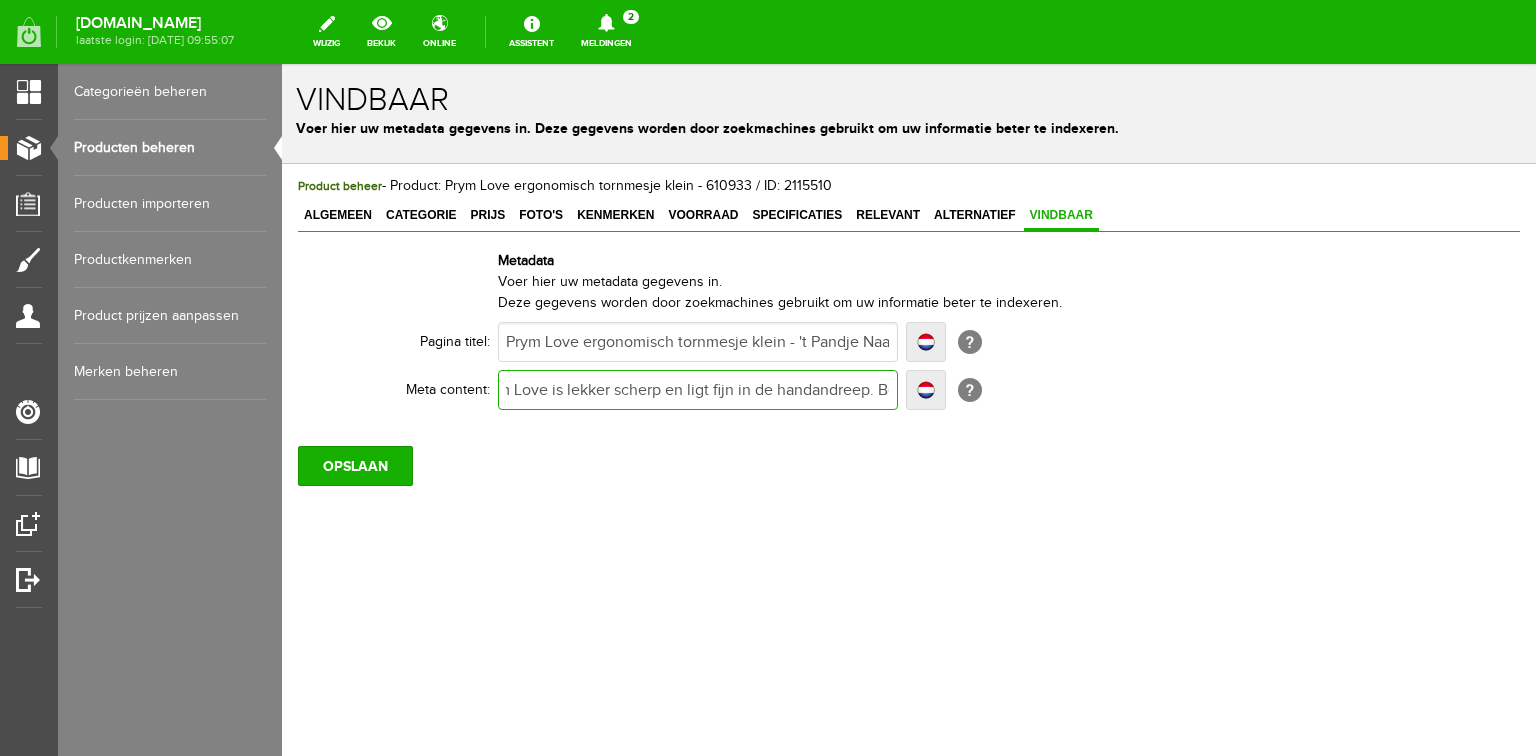 type on "Het ergonomische tornmesje van Prym Love is lekker scherp en ligt fijn in de handandreep. Bestel online of bezoek onze winkel. [DOMAIN_NAME]. Prym 610931" 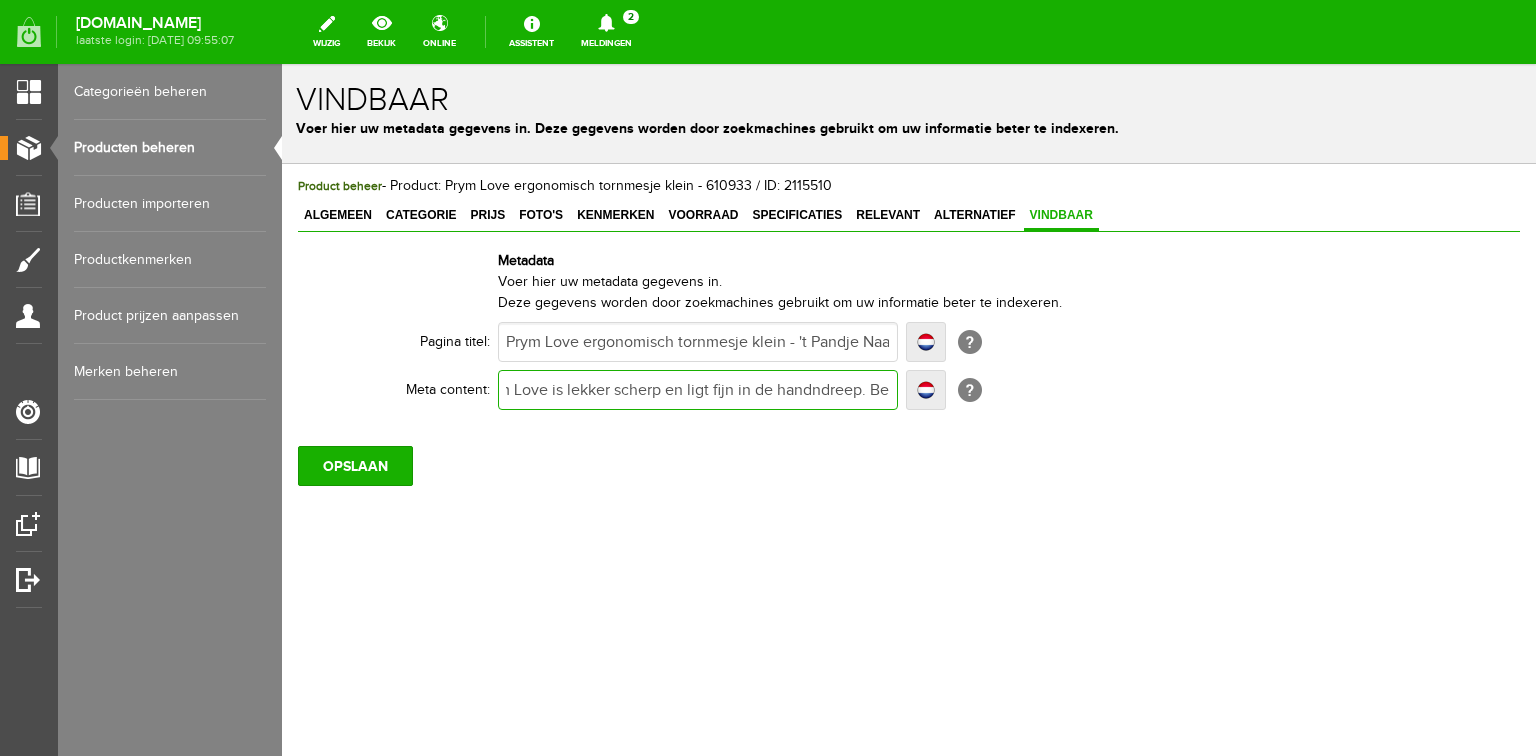 type on "Het ergonomische tornmesje van Prym Love is lekker scherp en ligt fijn in de handndreep. Bestel online of bezoek onze winkel. [DOMAIN_NAME]. Prym 610931" 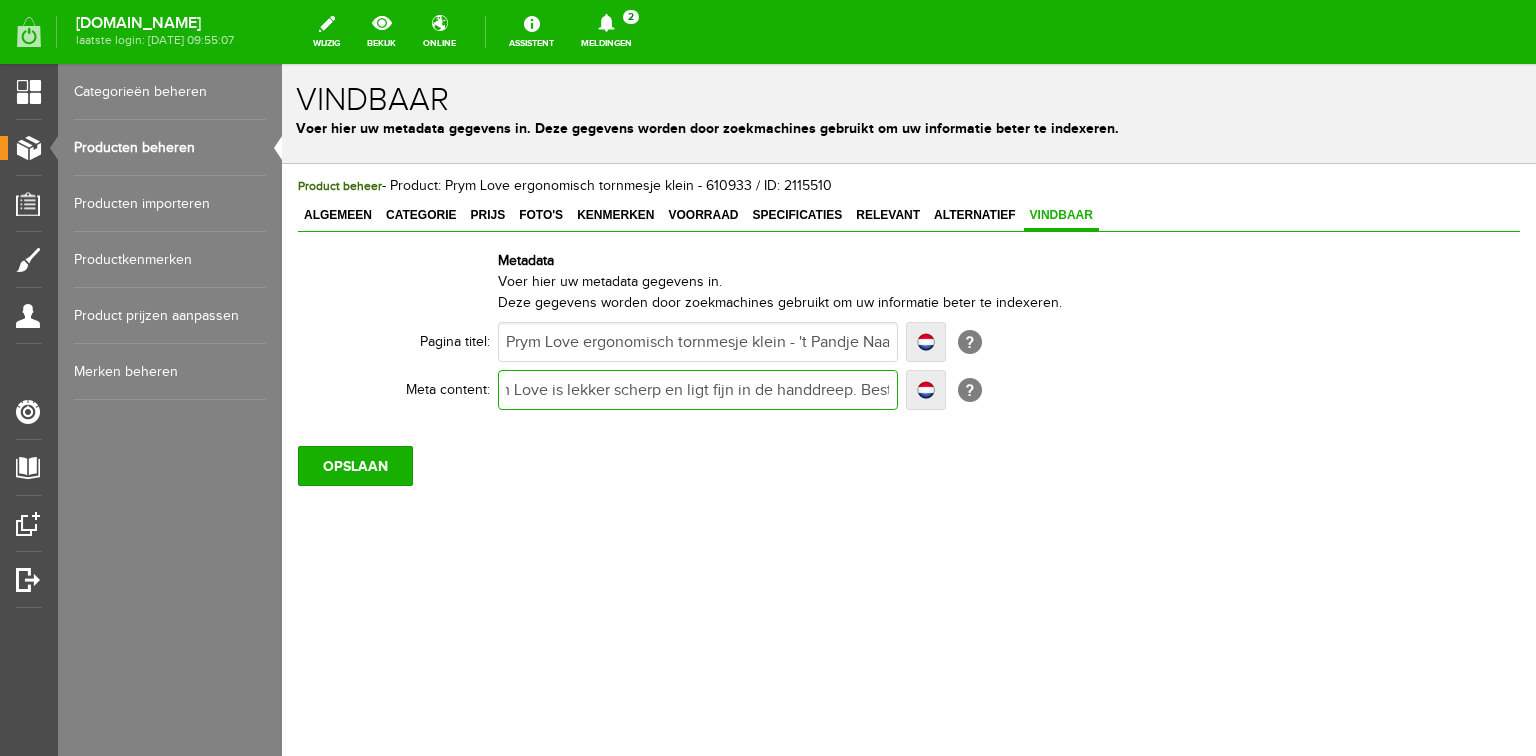 type on "Het ergonomische tornmesje van Prym Love is lekker scherp en ligt fijn in de handdreep. Bestel online of bezoek onze winkel. [DOMAIN_NAME]. Prym 610931" 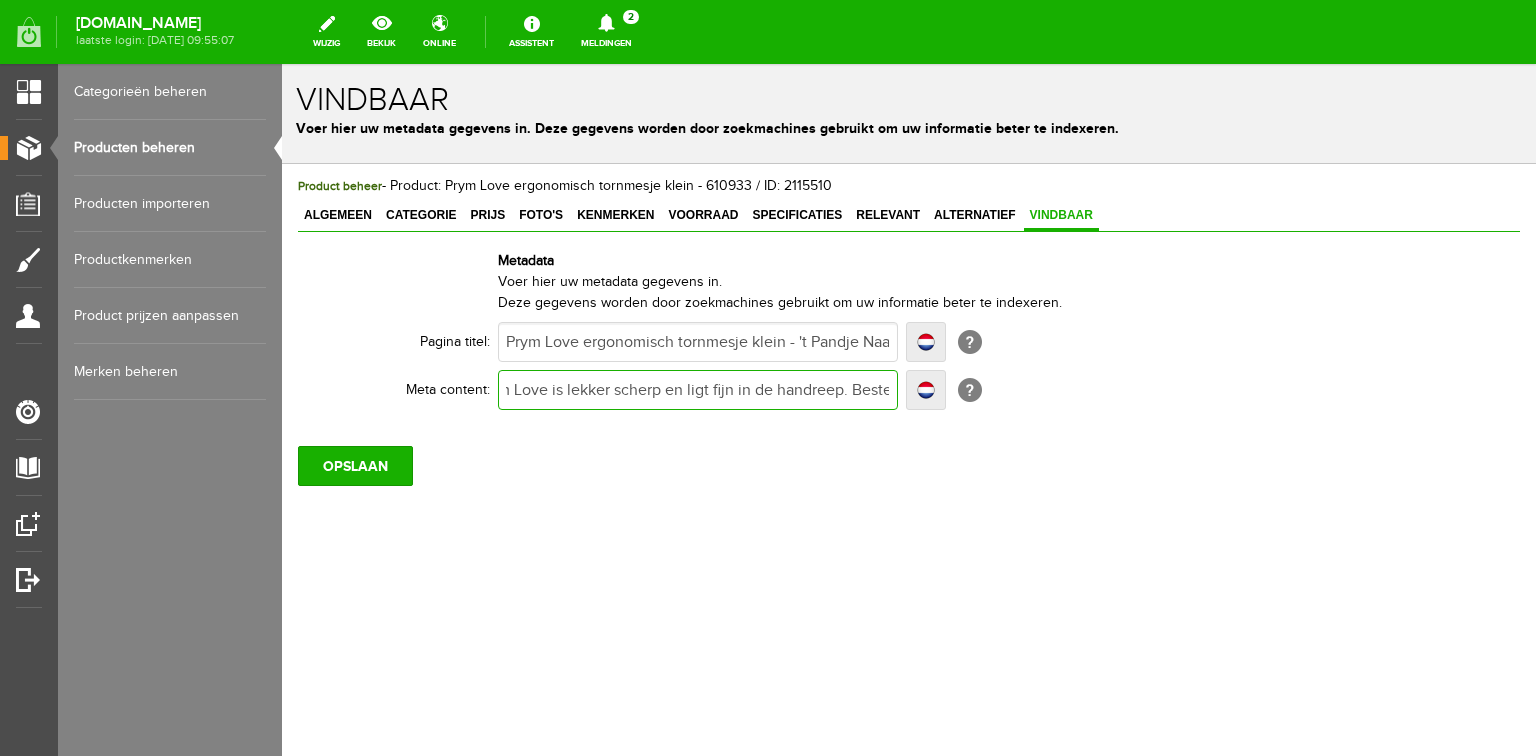 type on "Het ergonomische tornmesje van Prym Love is lekker scherp en ligt fijn in de handreep. Bestel online of bezoek onze winkel. [DOMAIN_NAME]. Prym 610931" 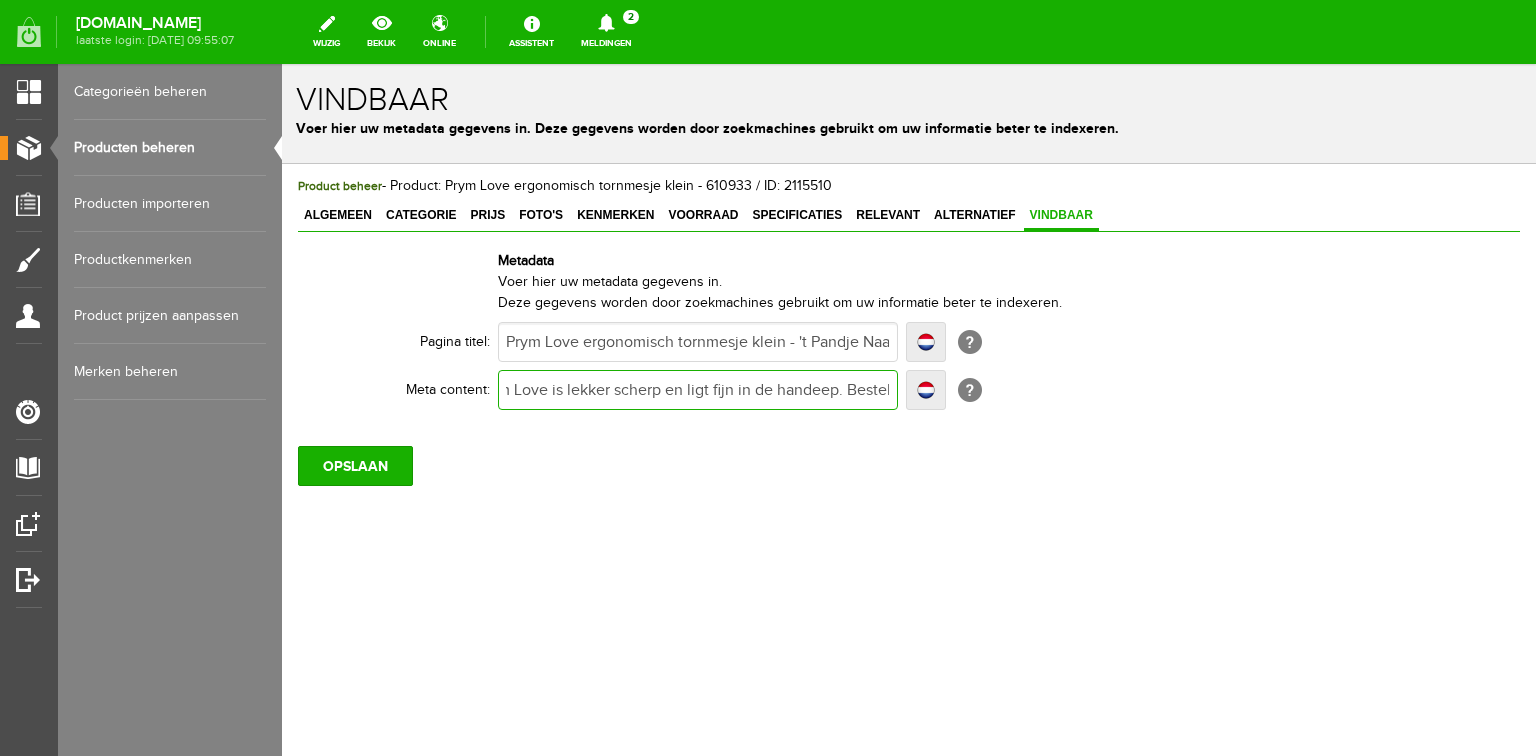 type on "Het ergonomische tornmesje van Prym Love is lekker scherp en ligt fijn in de handeep. Bestel online of bezoek onze winkel. [DOMAIN_NAME]. Prym 610931" 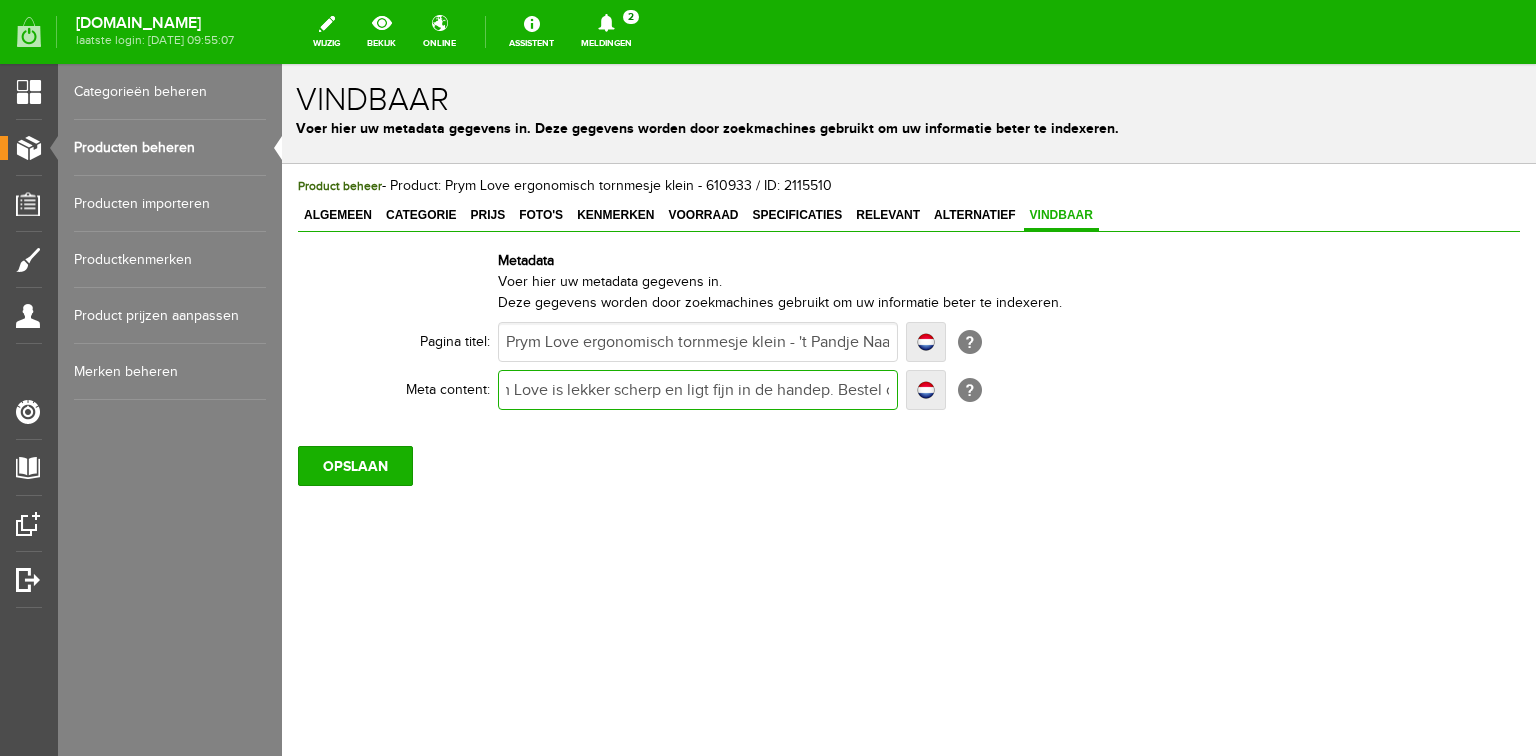 type on "Het ergonomische tornmesje van Prym Love is lekker scherp en ligt fijn in de handep. Bestel online of bezoek onze winkel. [DOMAIN_NAME]. Prym 610931" 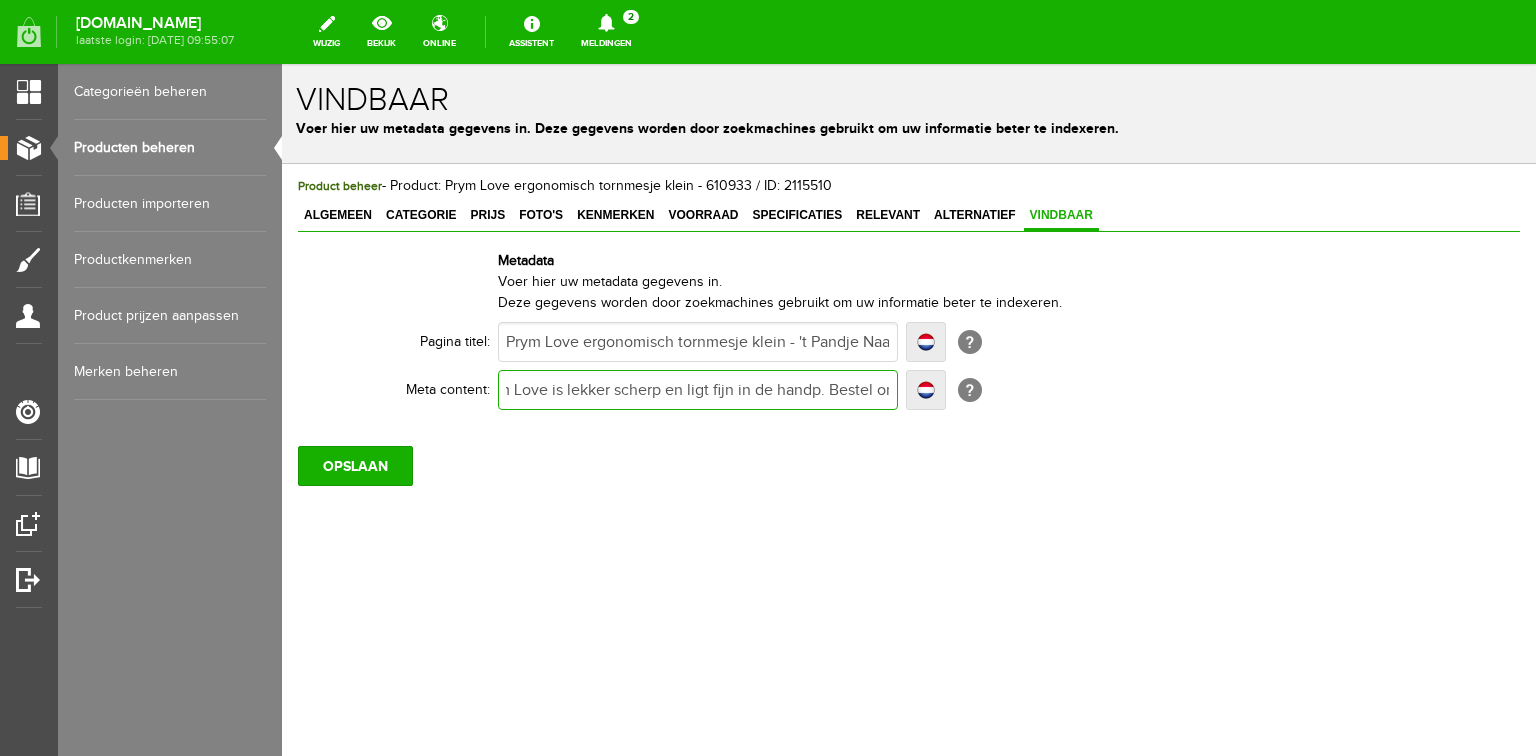 type on "Het ergonomische tornmesje van Prym Love is lekker scherp en ligt fijn in de handp. Bestel online of bezoek onze winkel. [DOMAIN_NAME]. Prym 610931" 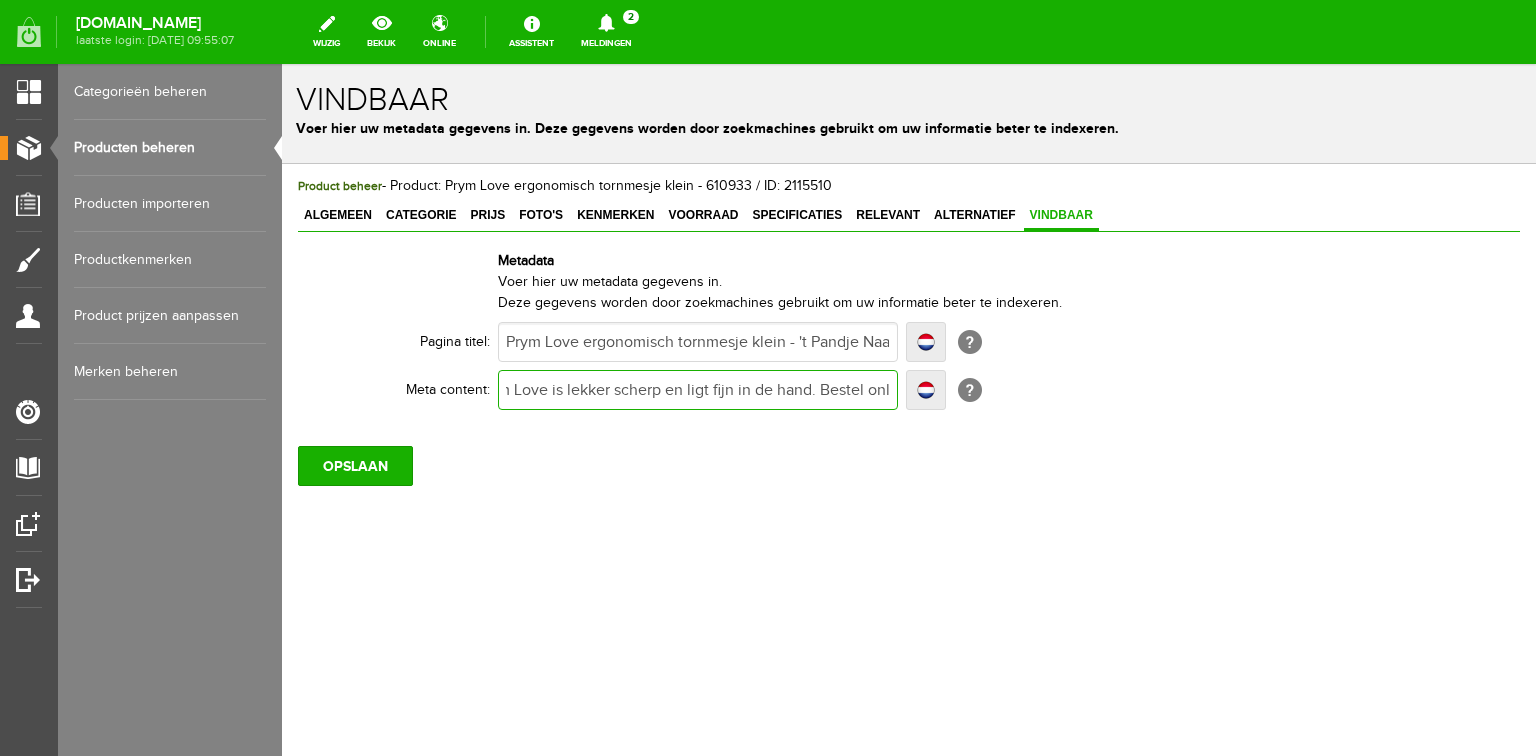 type on "Het ergonomische tornmesje van Prym Love is lekker scherp en ligt fijn in de hand. Bestel online of bezoek onze winkel. [DOMAIN_NAME]. Prym 610931" 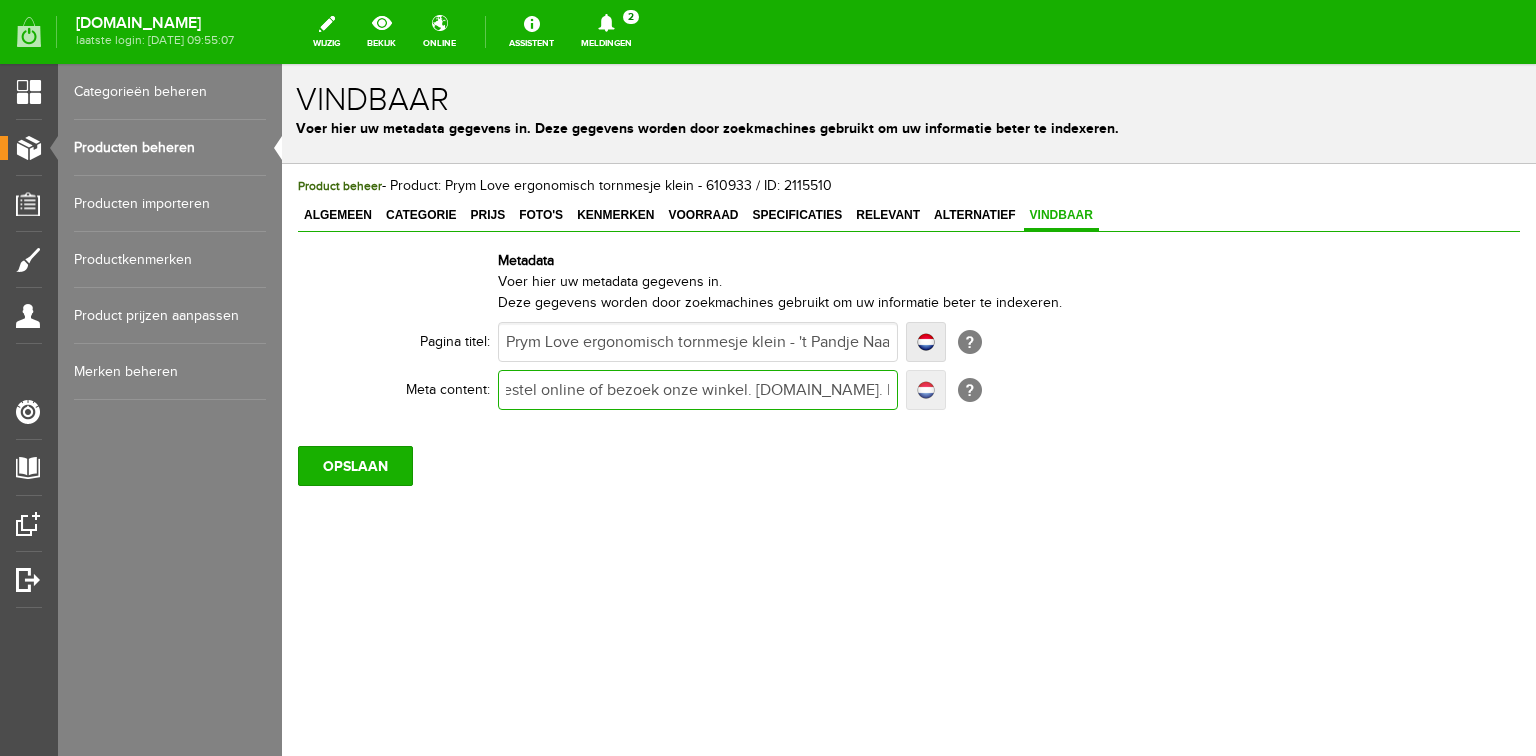 type on "Het ergonomische tornmesje van Prym Love is lekker scherp en ligt fijn in de hand. Bestel online of bezoek onze winkel. [DOMAIN_NAME]. Prym 61093" 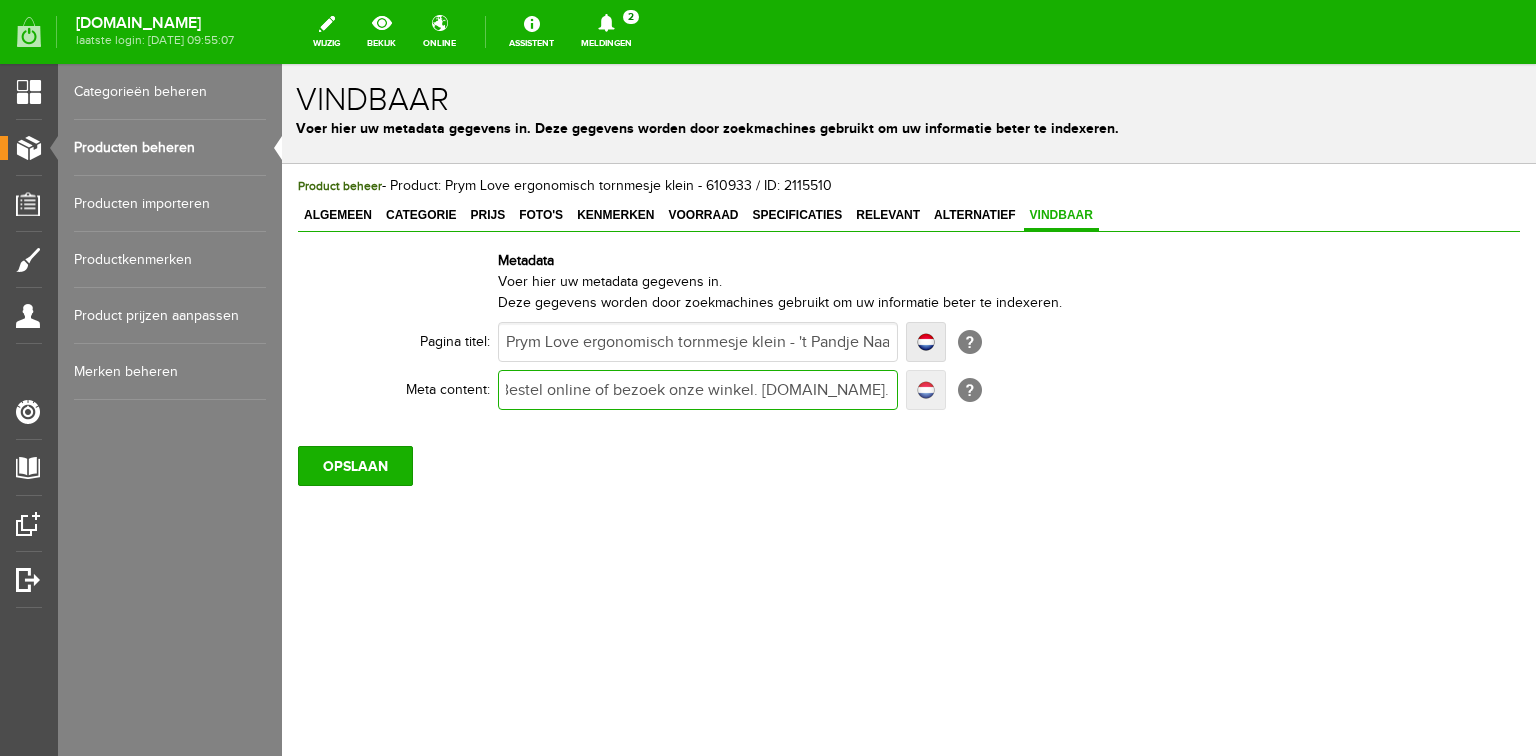 type on "Het ergonomische tornmesje van Prym Love is lekker scherp en ligt fijn in de hand. Bestel online of bezoek onze winkel. [DOMAIN_NAME]. Prym 610933" 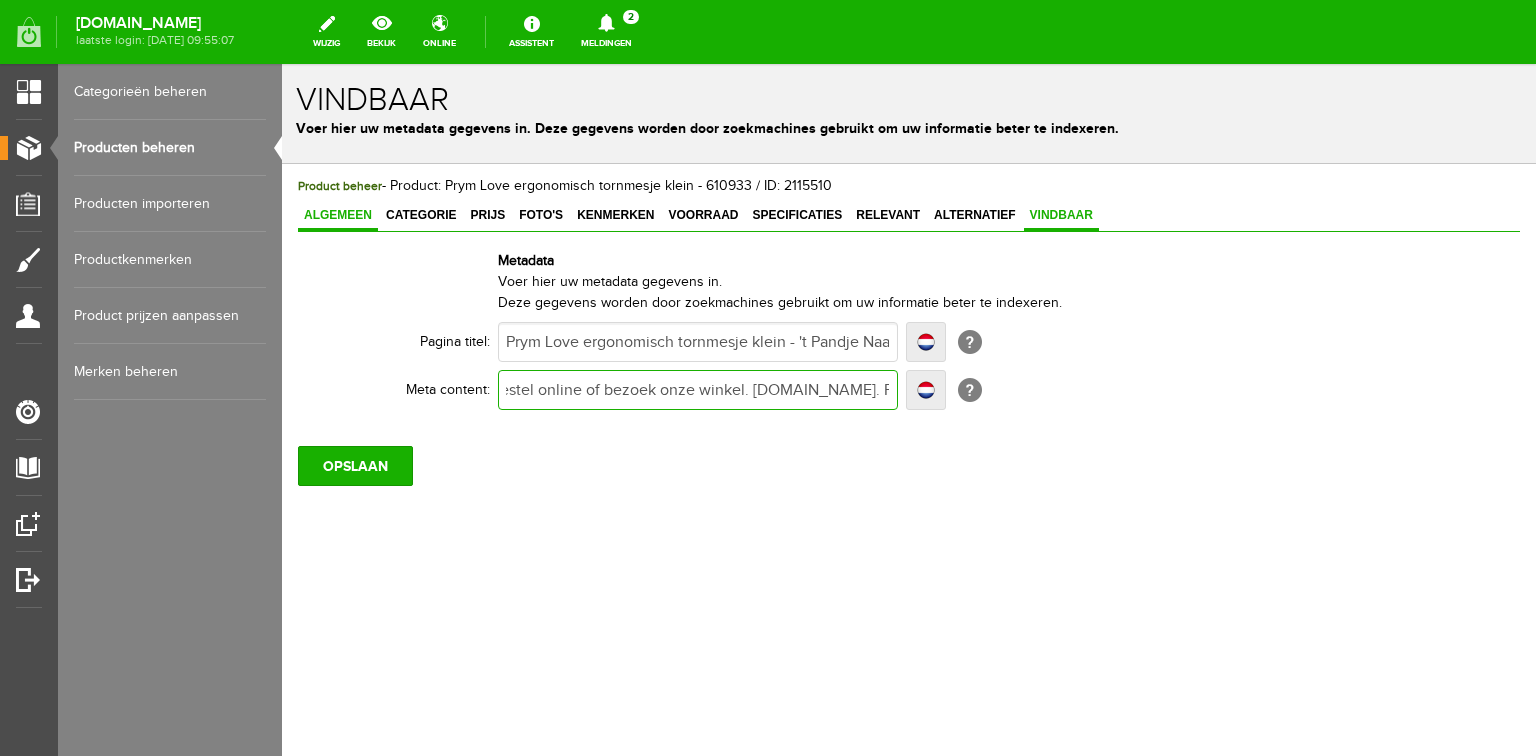 type on "Het ergonomische tornmesje van Prym Love is lekker scherp en ligt fijn in de hand. Bestel online of bezoek onze winkel. [DOMAIN_NAME]. Prym 610933" 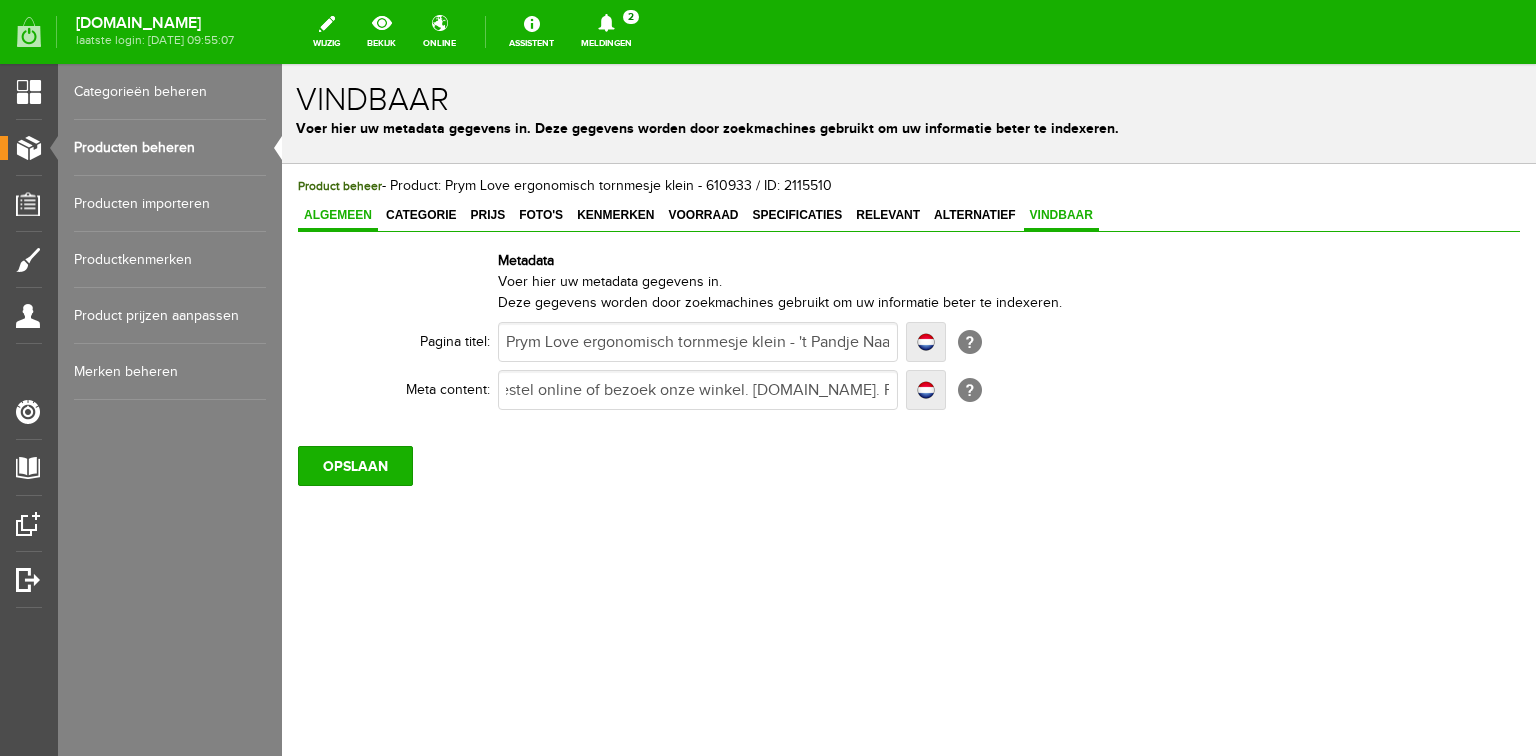 click on "Algemeen" at bounding box center [338, 215] 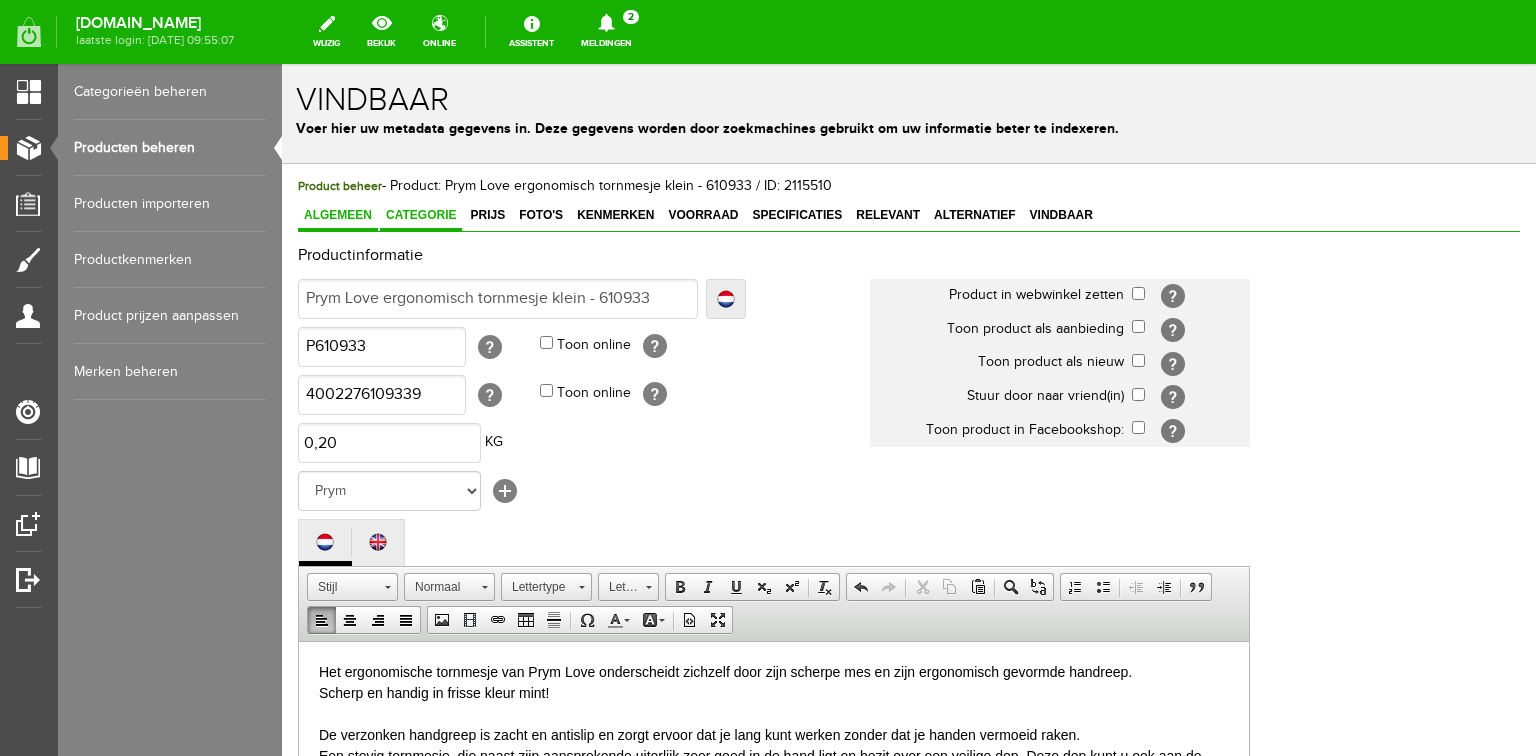 scroll, scrollTop: 0, scrollLeft: 0, axis: both 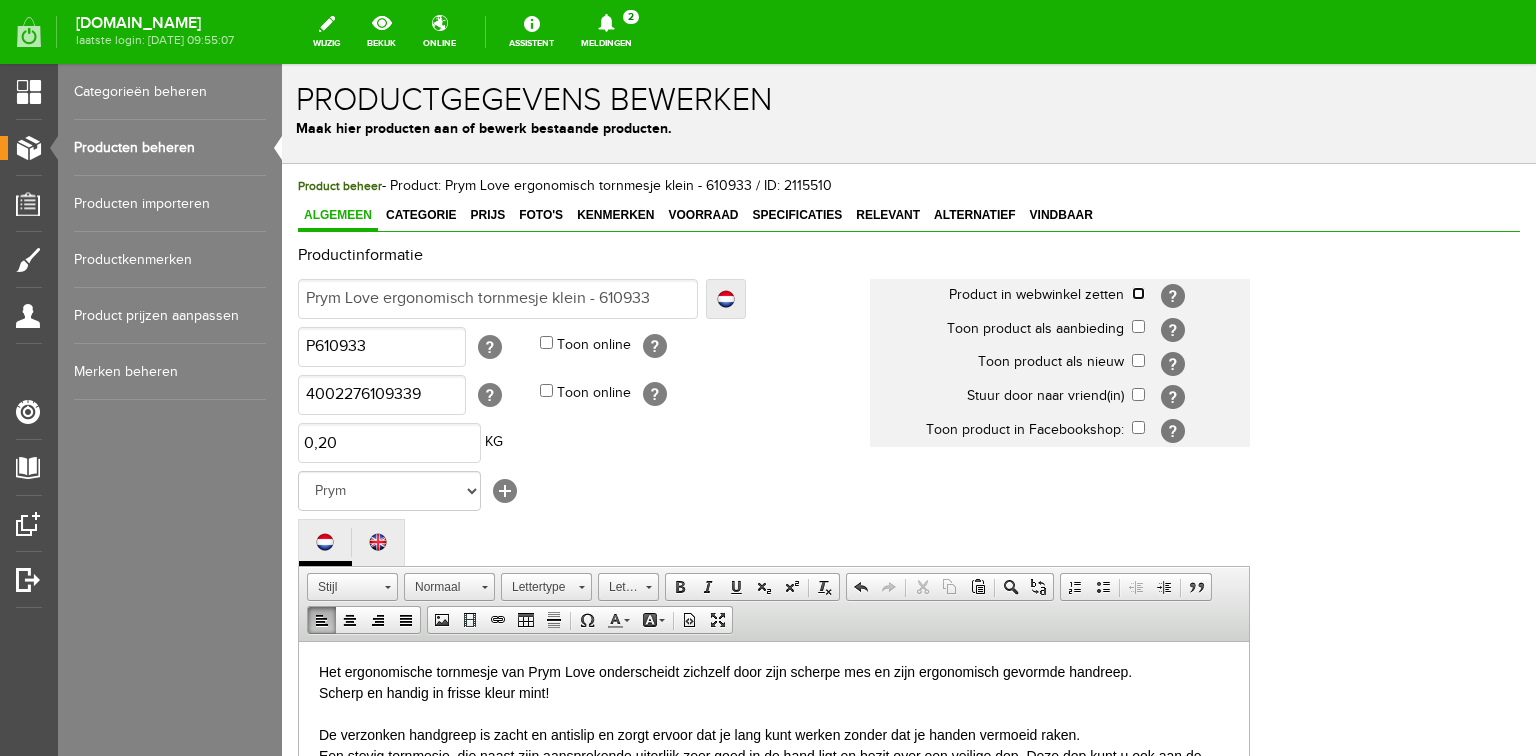 click at bounding box center [1138, 293] 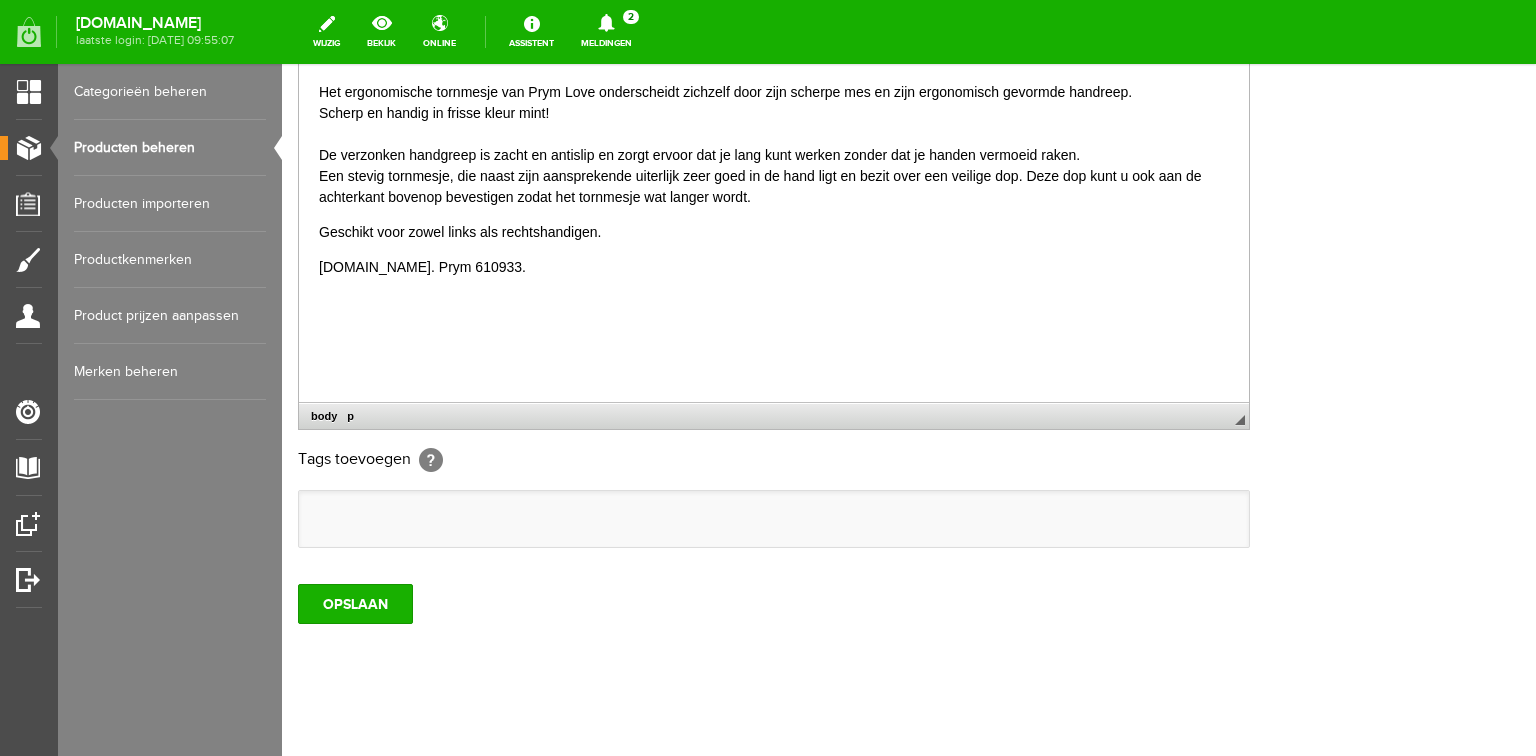 scroll, scrollTop: 592, scrollLeft: 0, axis: vertical 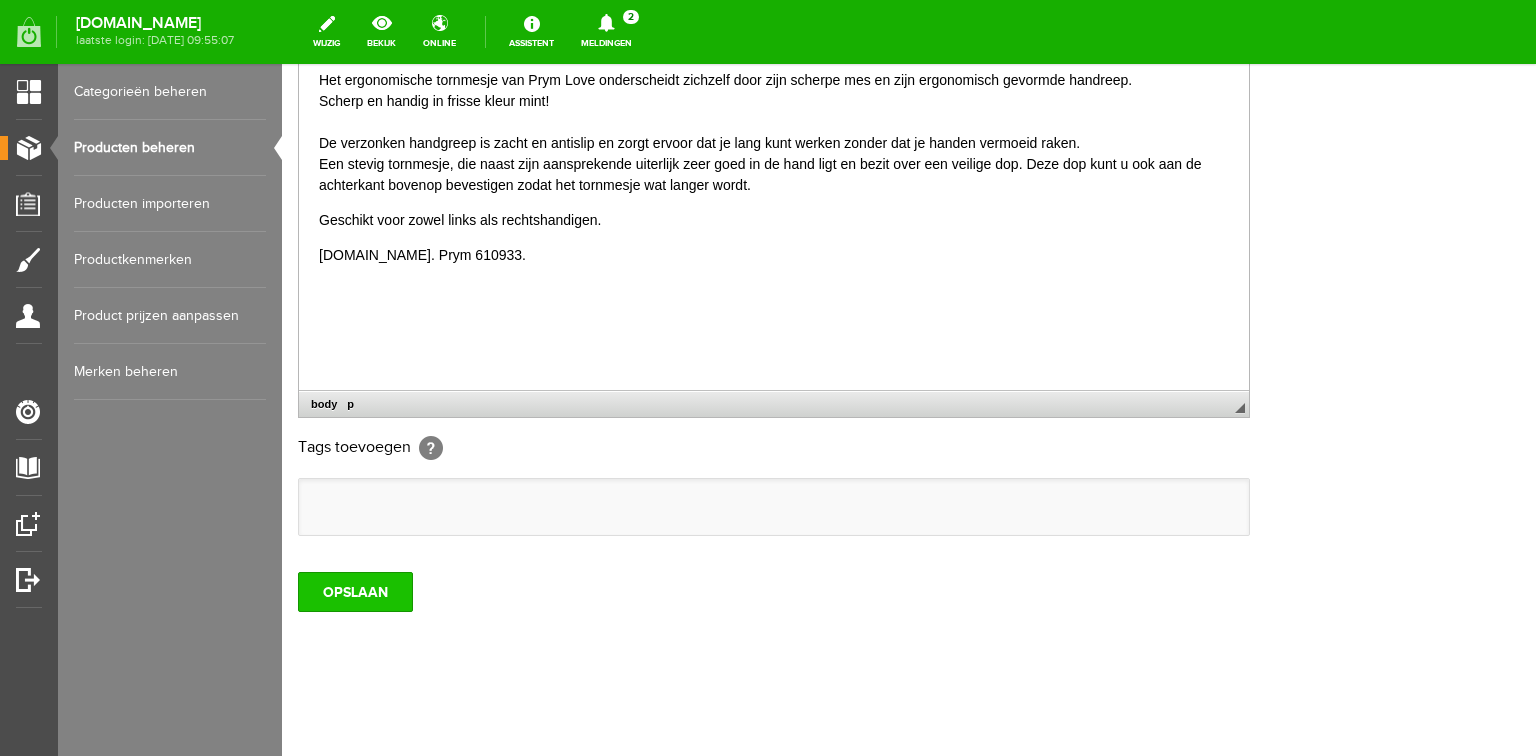click on "OPSLAAN" at bounding box center [355, 592] 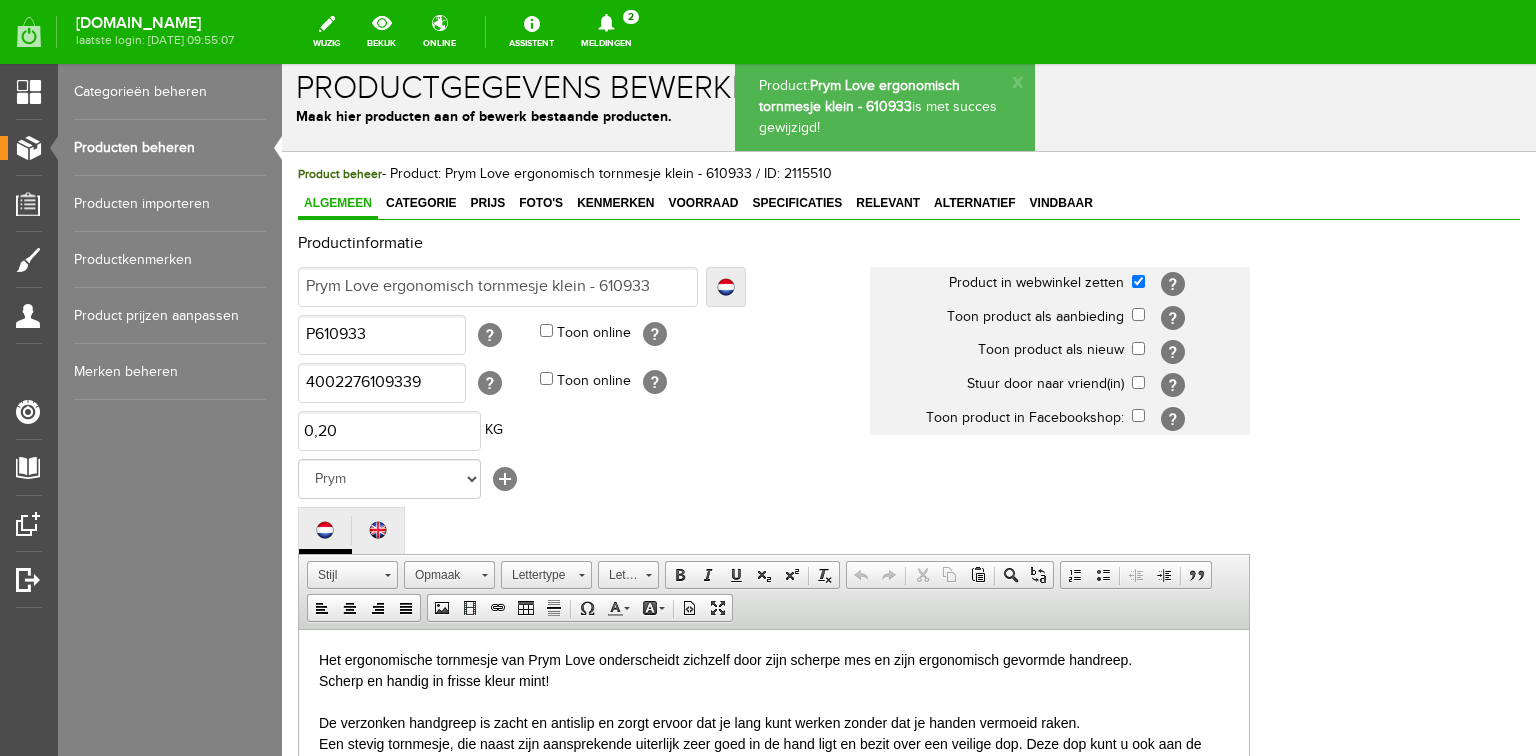 scroll, scrollTop: 0, scrollLeft: 0, axis: both 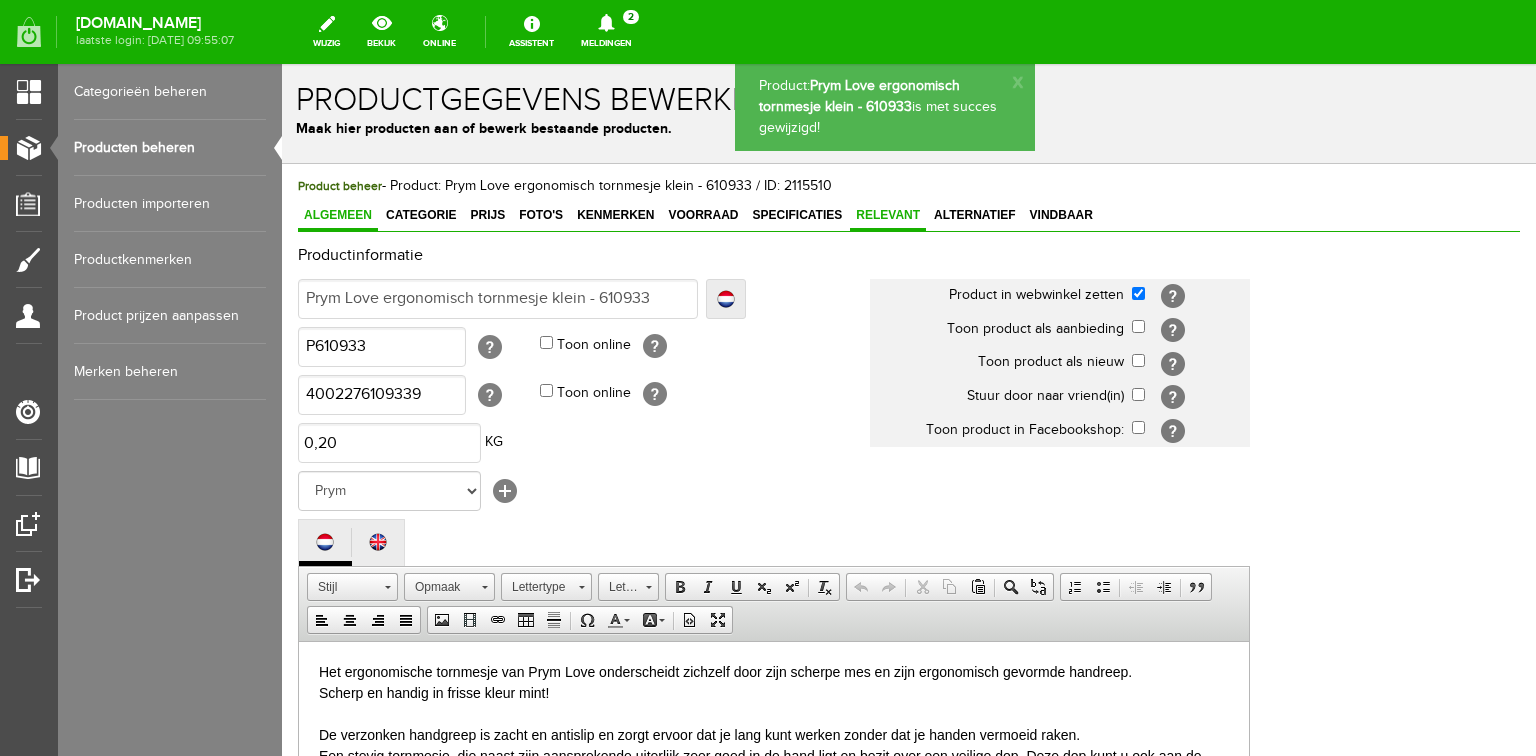 click on "Relevant" at bounding box center [888, 215] 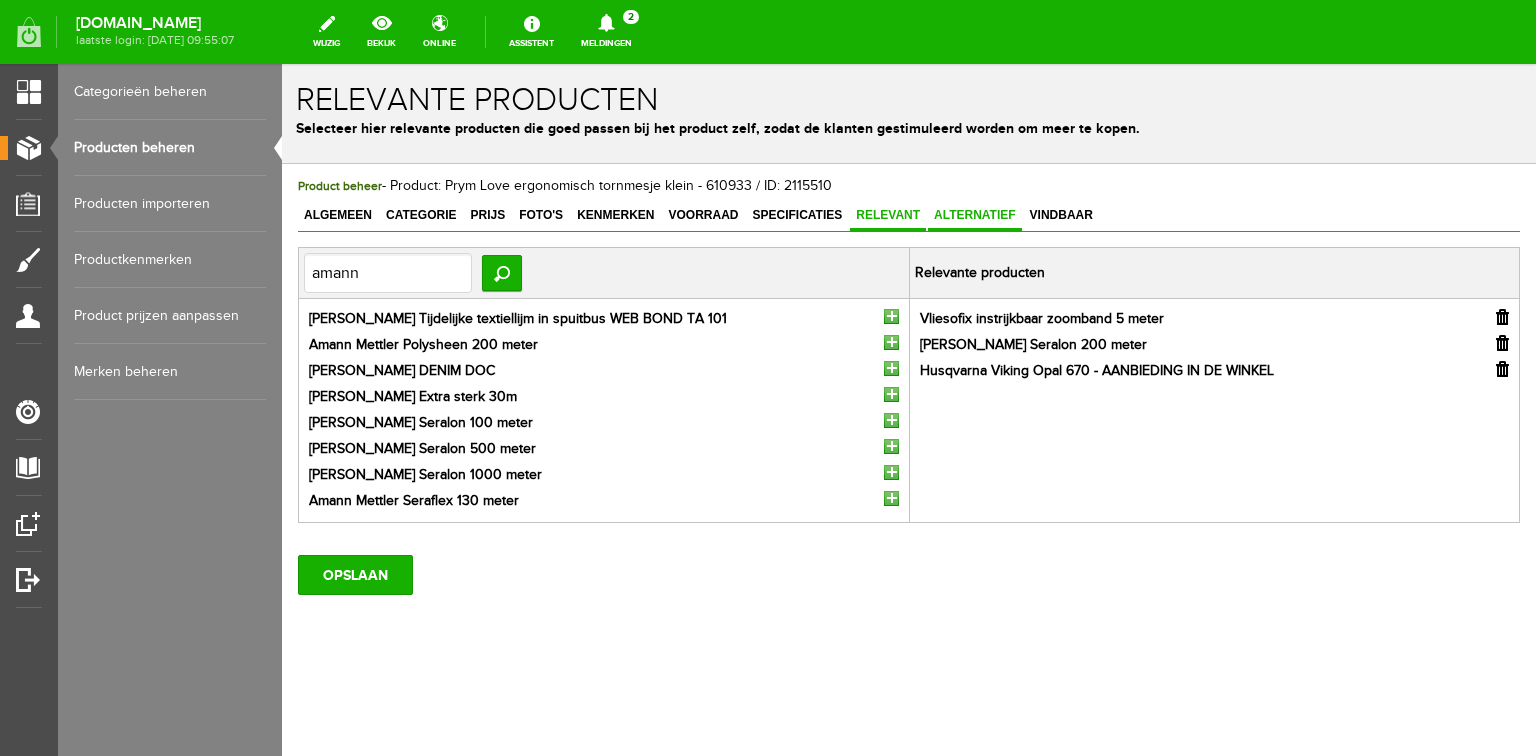 click on "Alternatief" at bounding box center [975, 215] 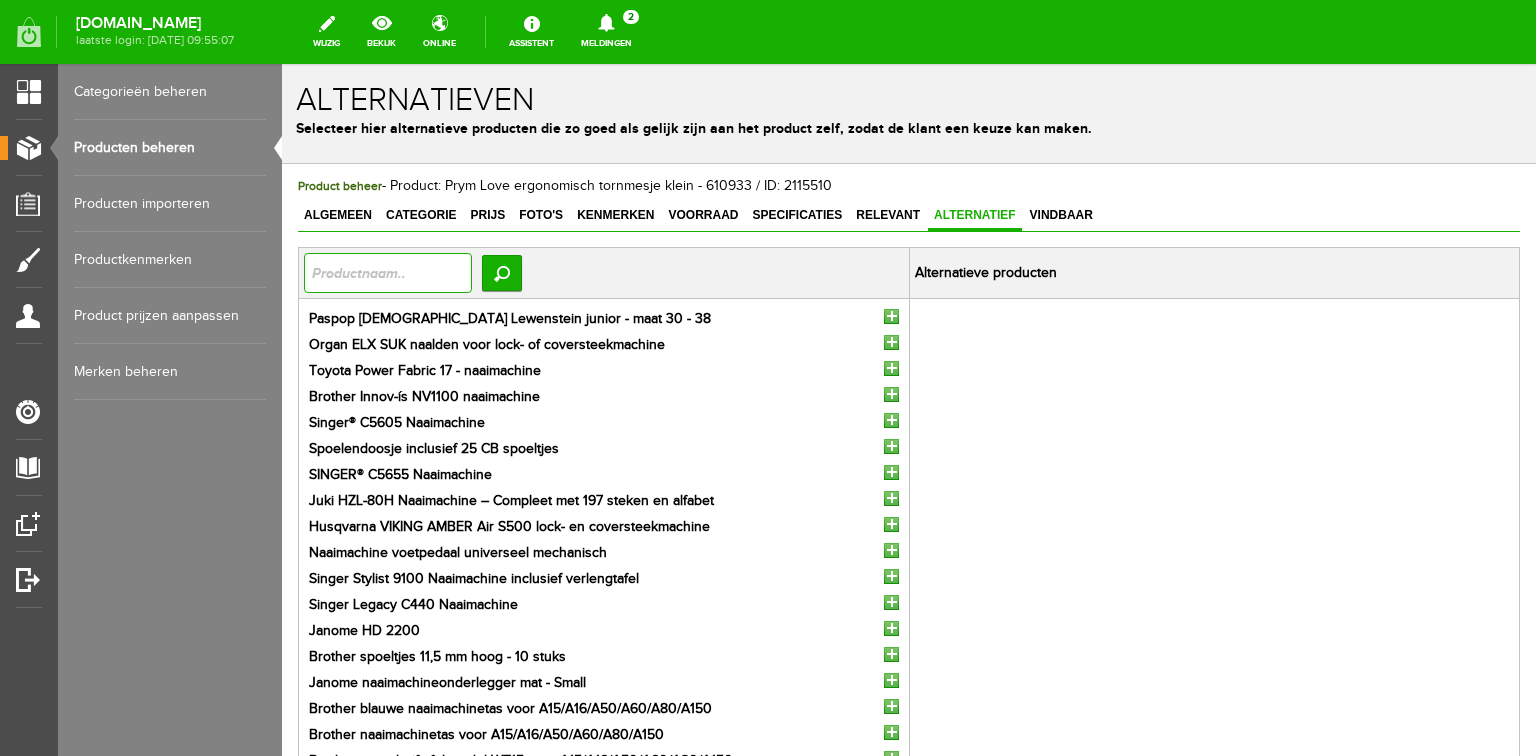 click at bounding box center [388, 273] 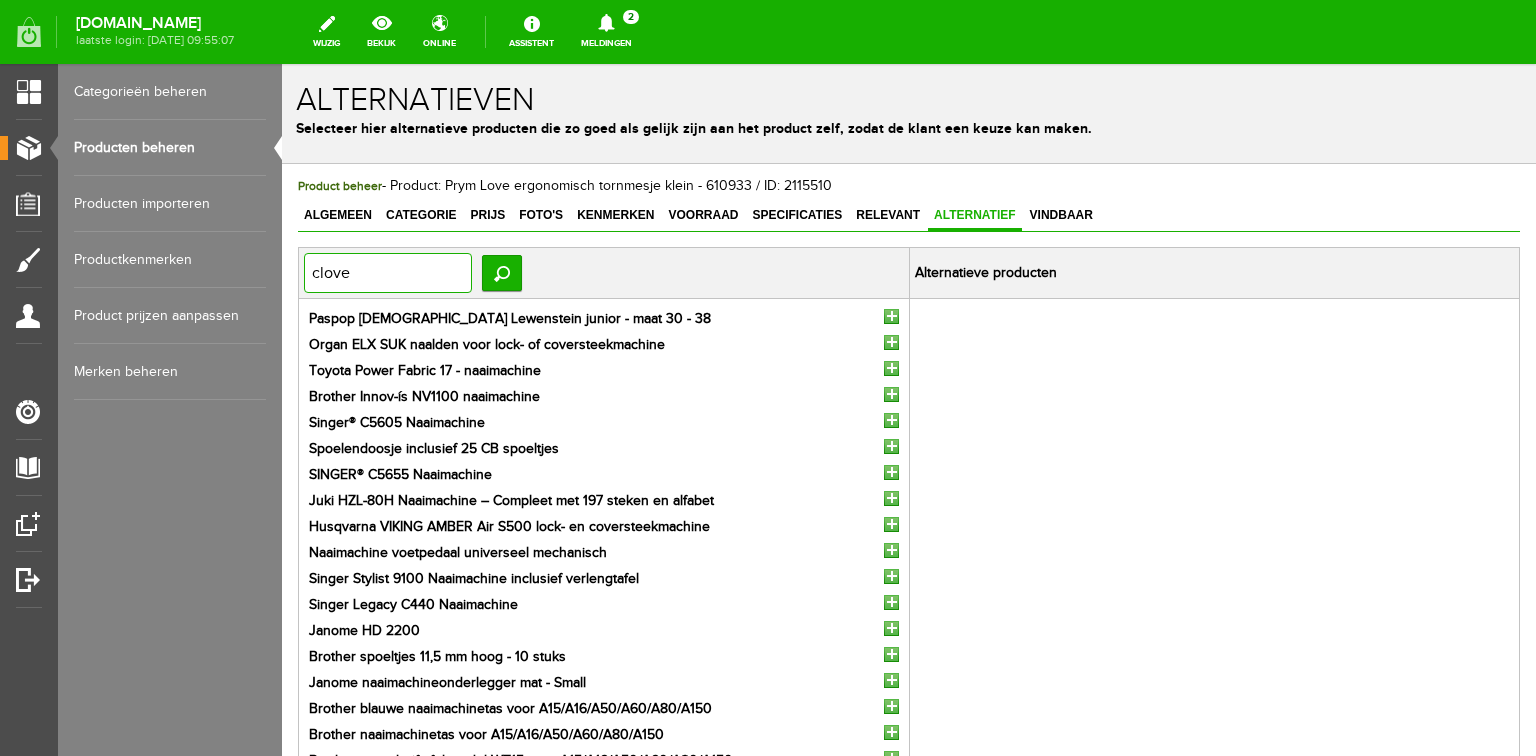 type on "clover" 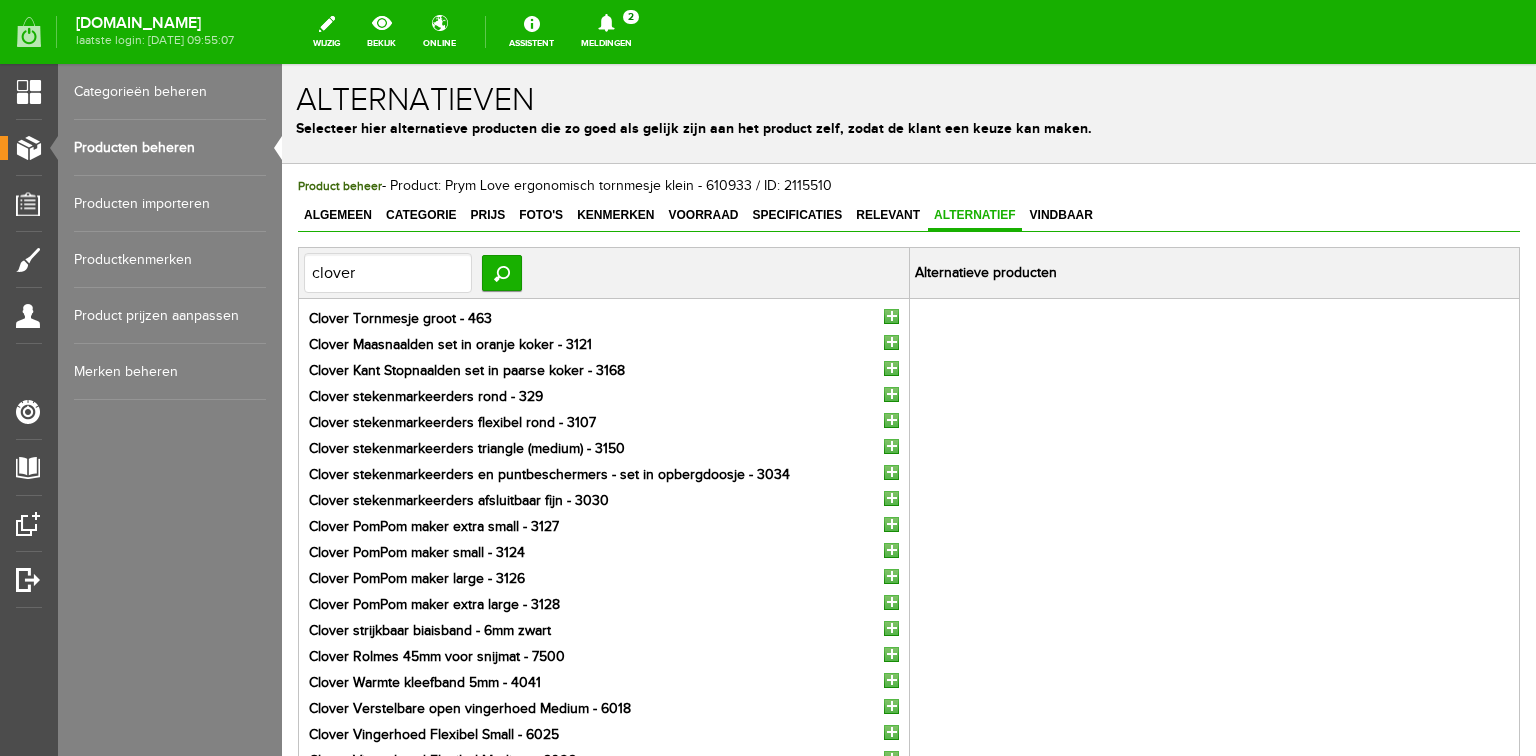 click at bounding box center (891, 316) 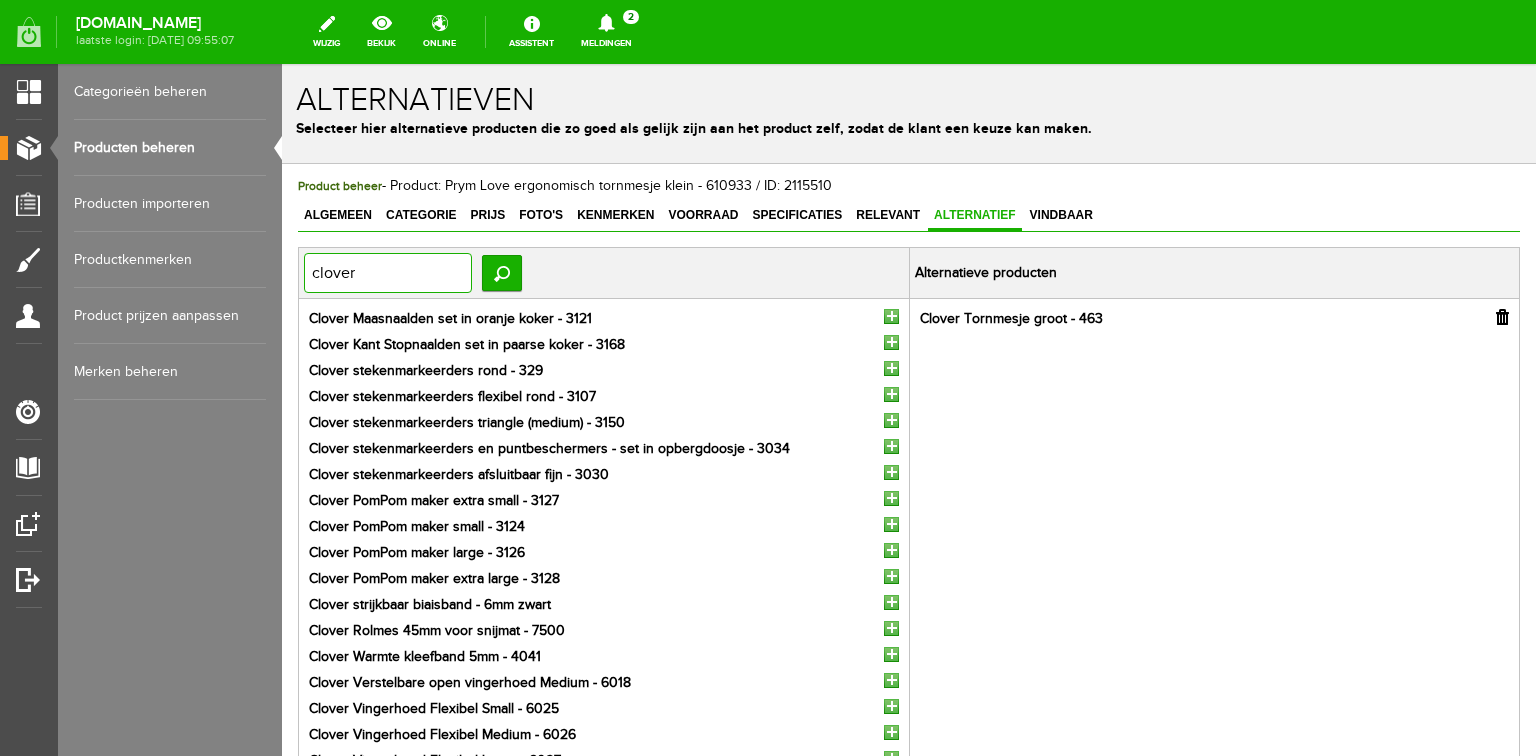 click on "clover" at bounding box center [388, 273] 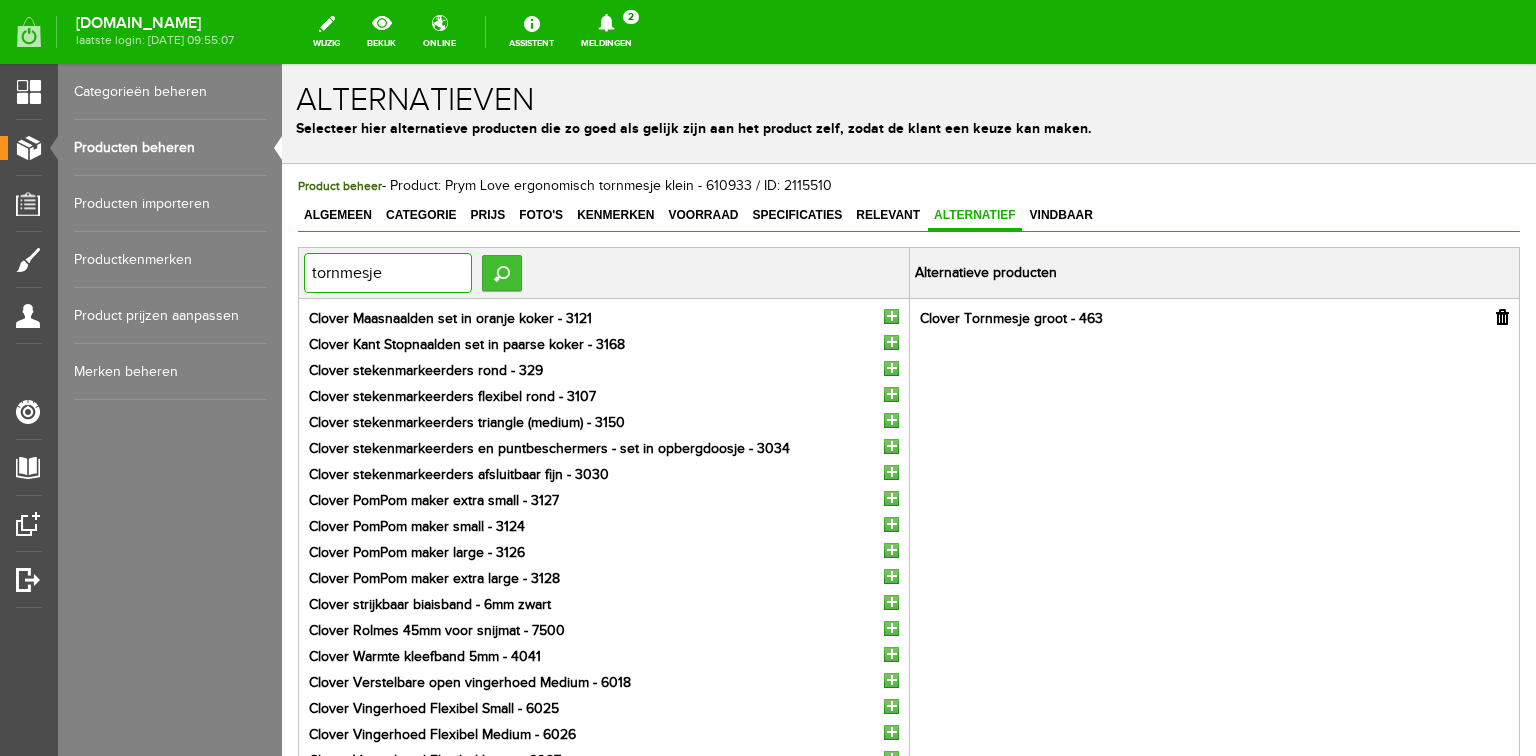 type on "tornmesje" 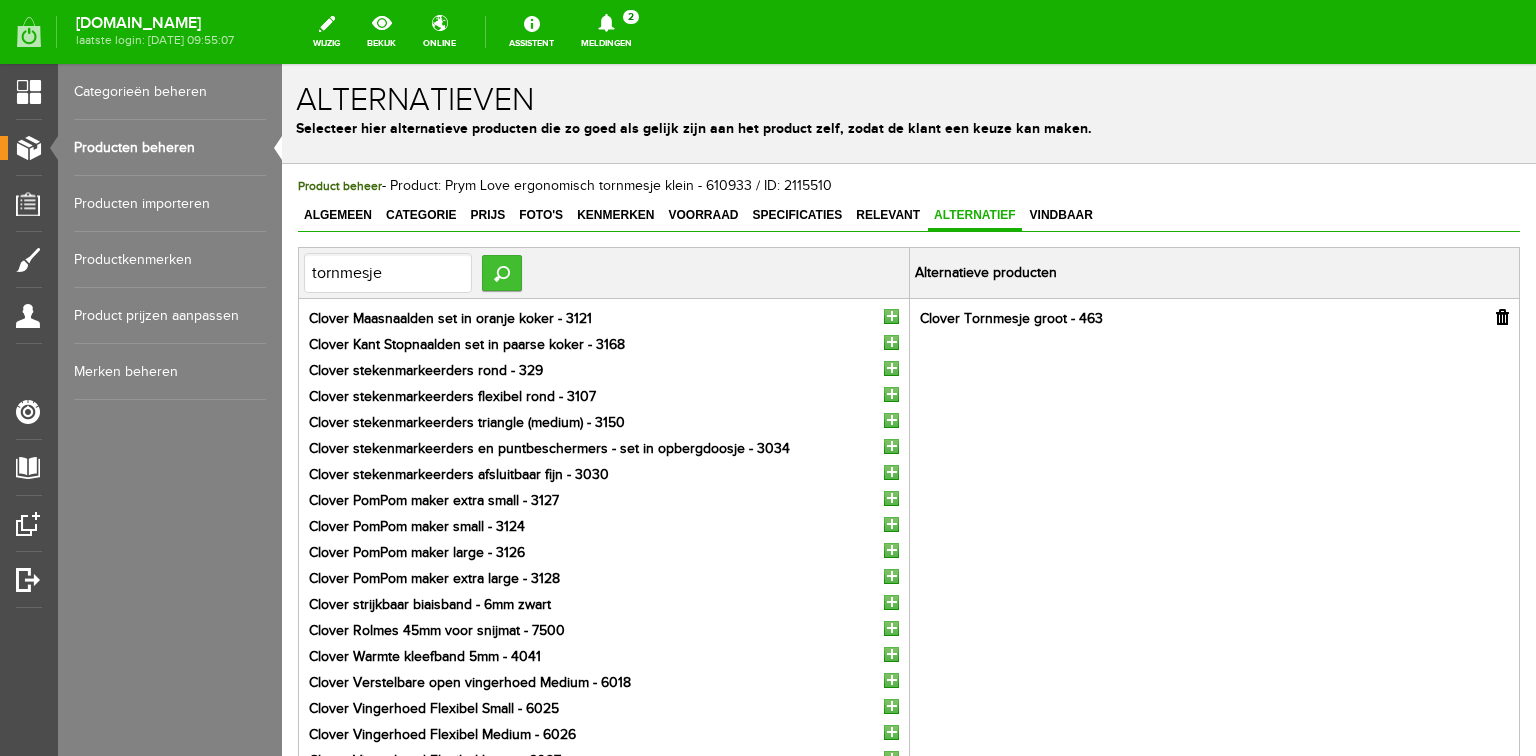 click on "Zoeken" at bounding box center (502, 273) 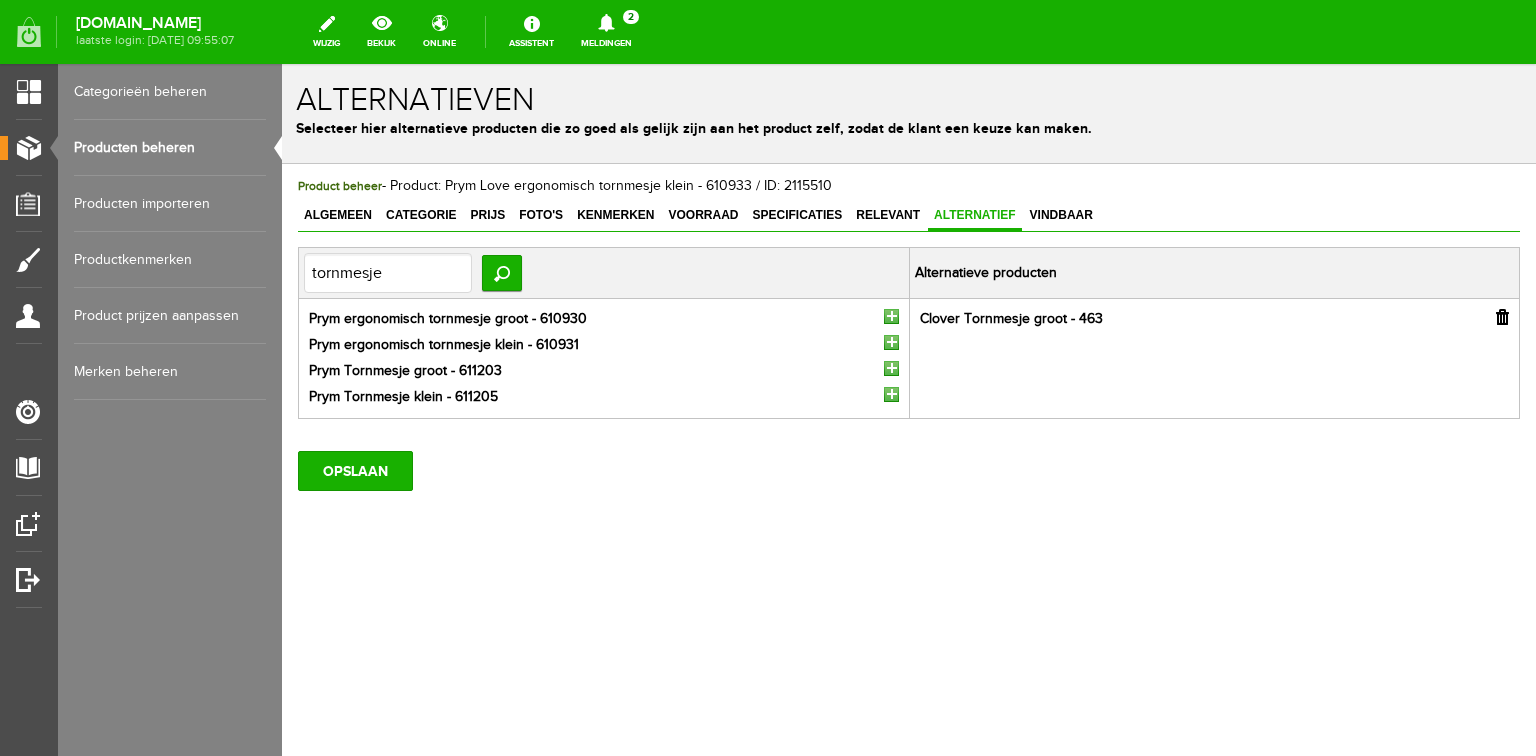 click at bounding box center [891, 394] 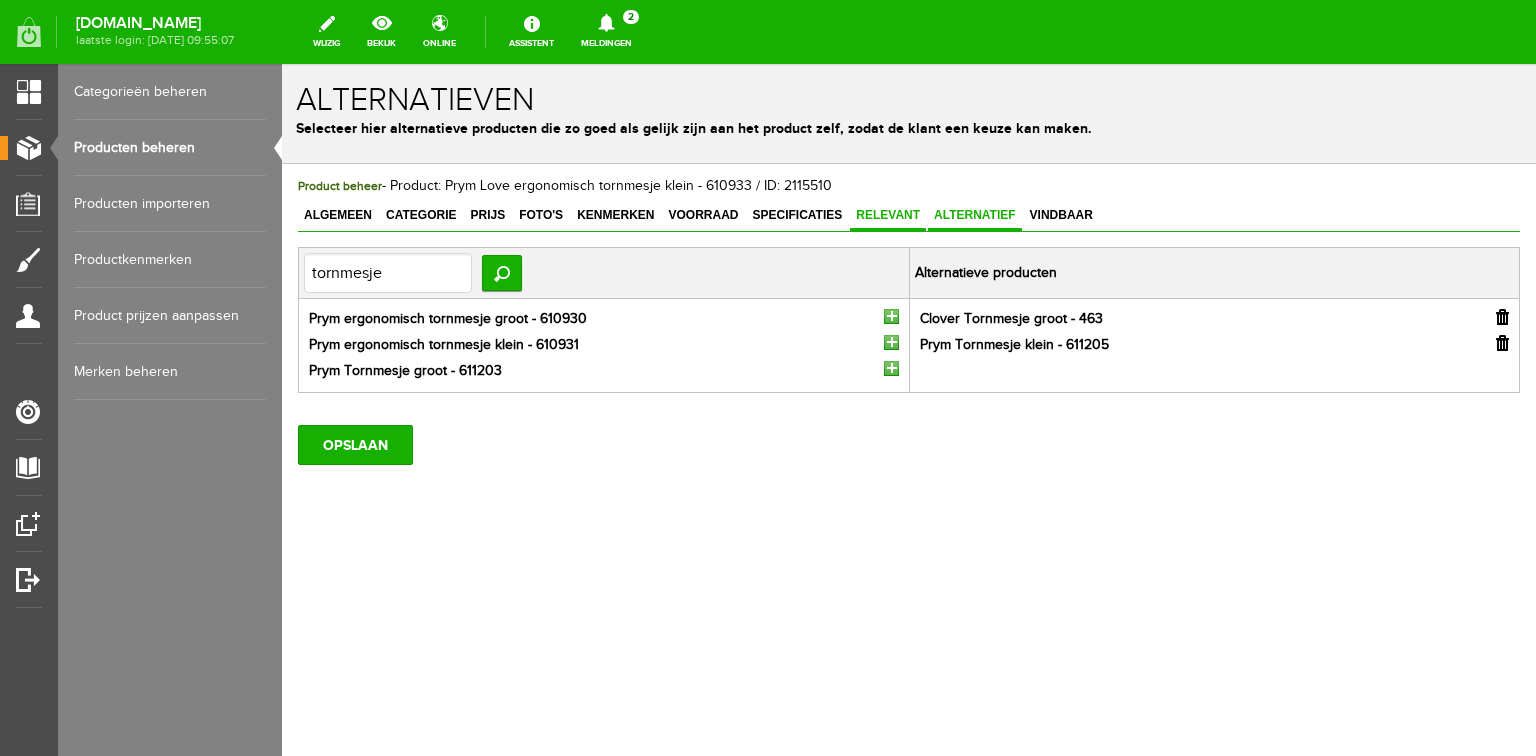 click on "Relevant" at bounding box center (888, 215) 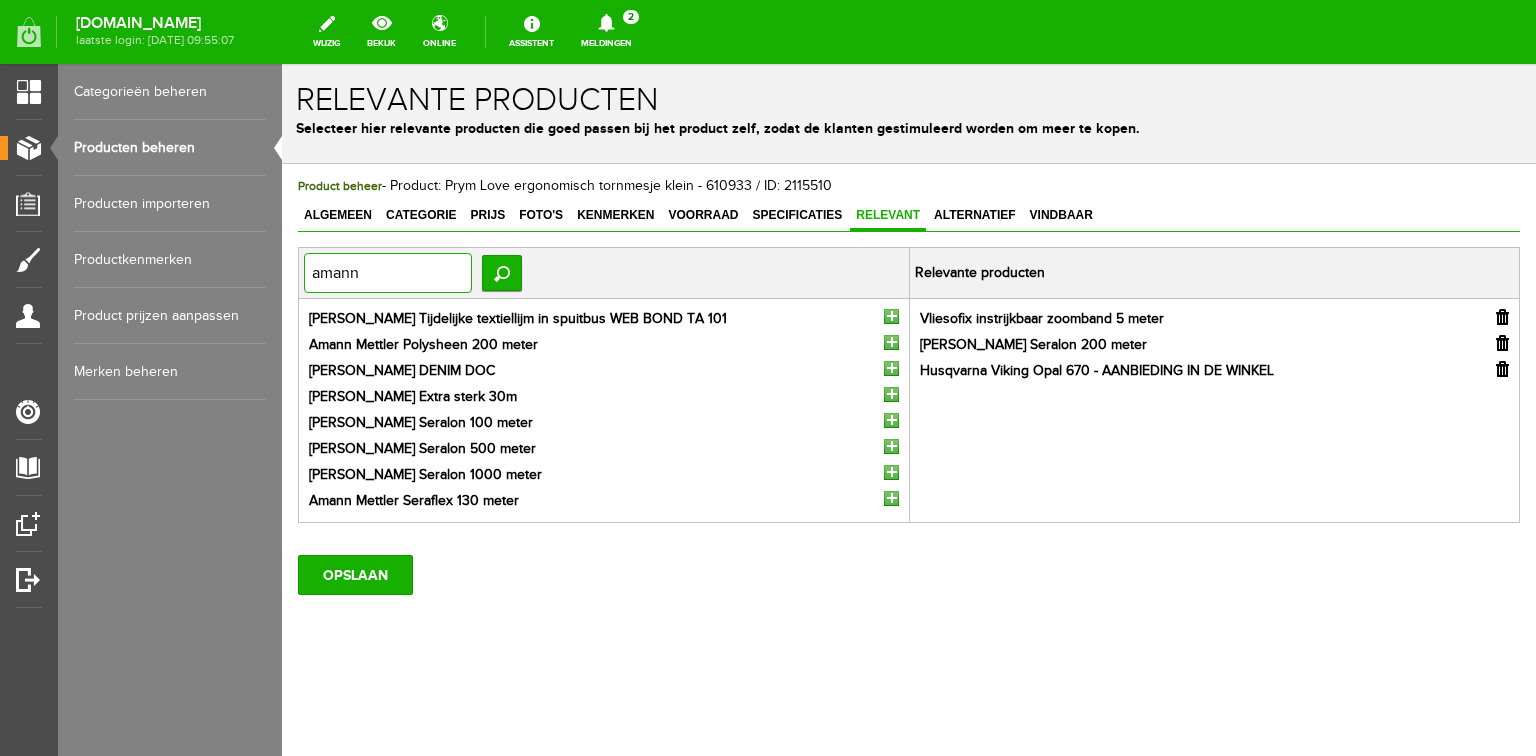drag, startPoint x: 369, startPoint y: 268, endPoint x: 298, endPoint y: 264, distance: 71.11259 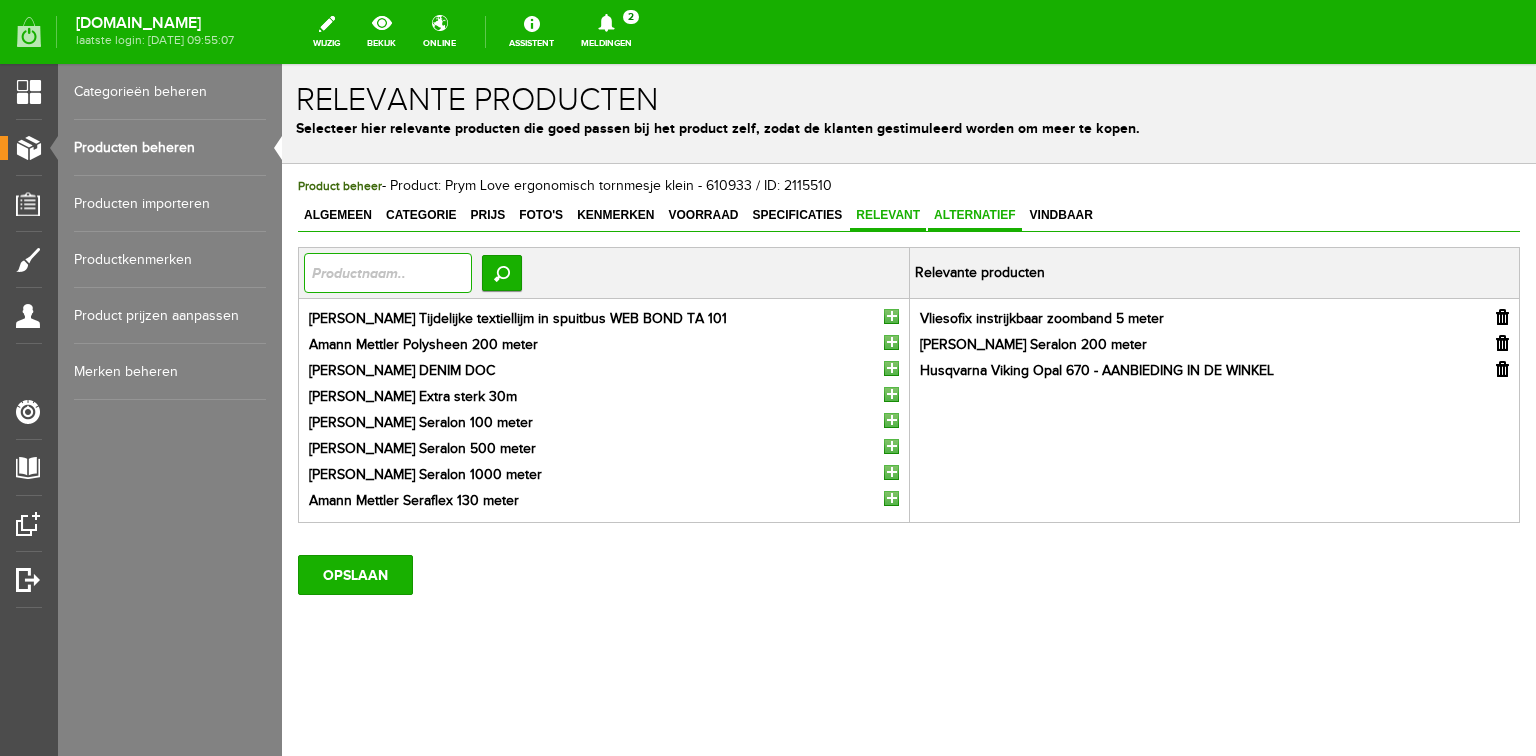 type 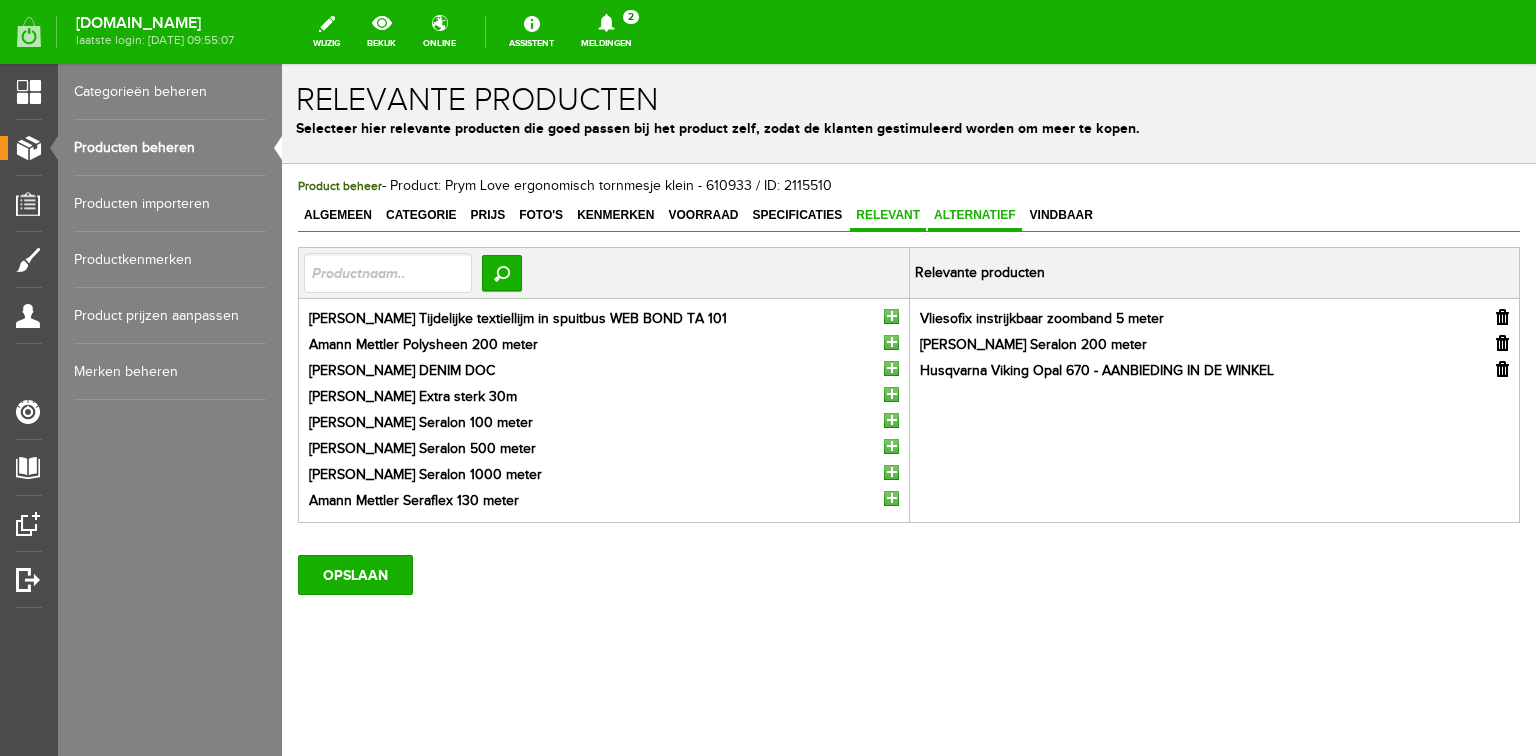 click on "Alternatief" at bounding box center (975, 215) 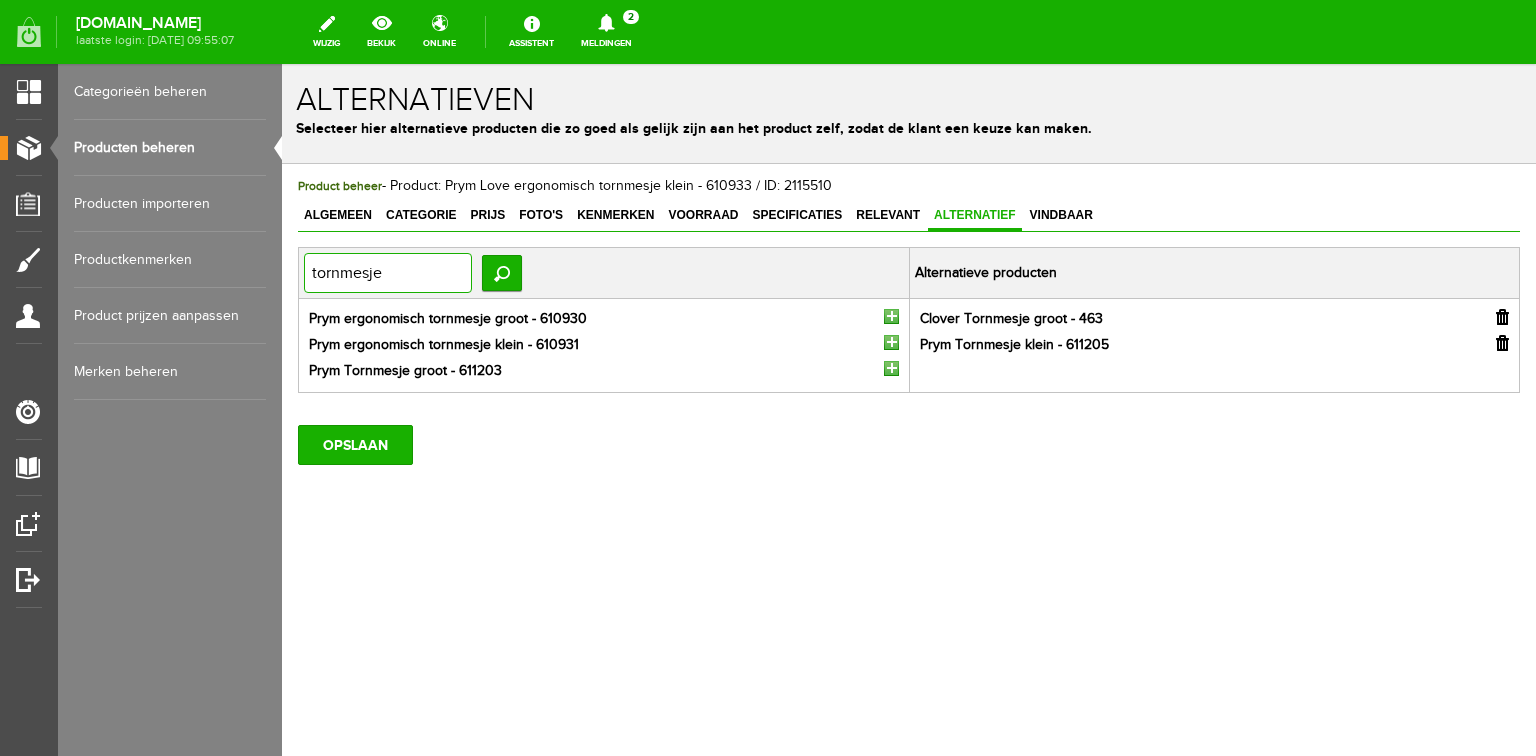 drag, startPoint x: 404, startPoint y: 276, endPoint x: 289, endPoint y: 273, distance: 115.03912 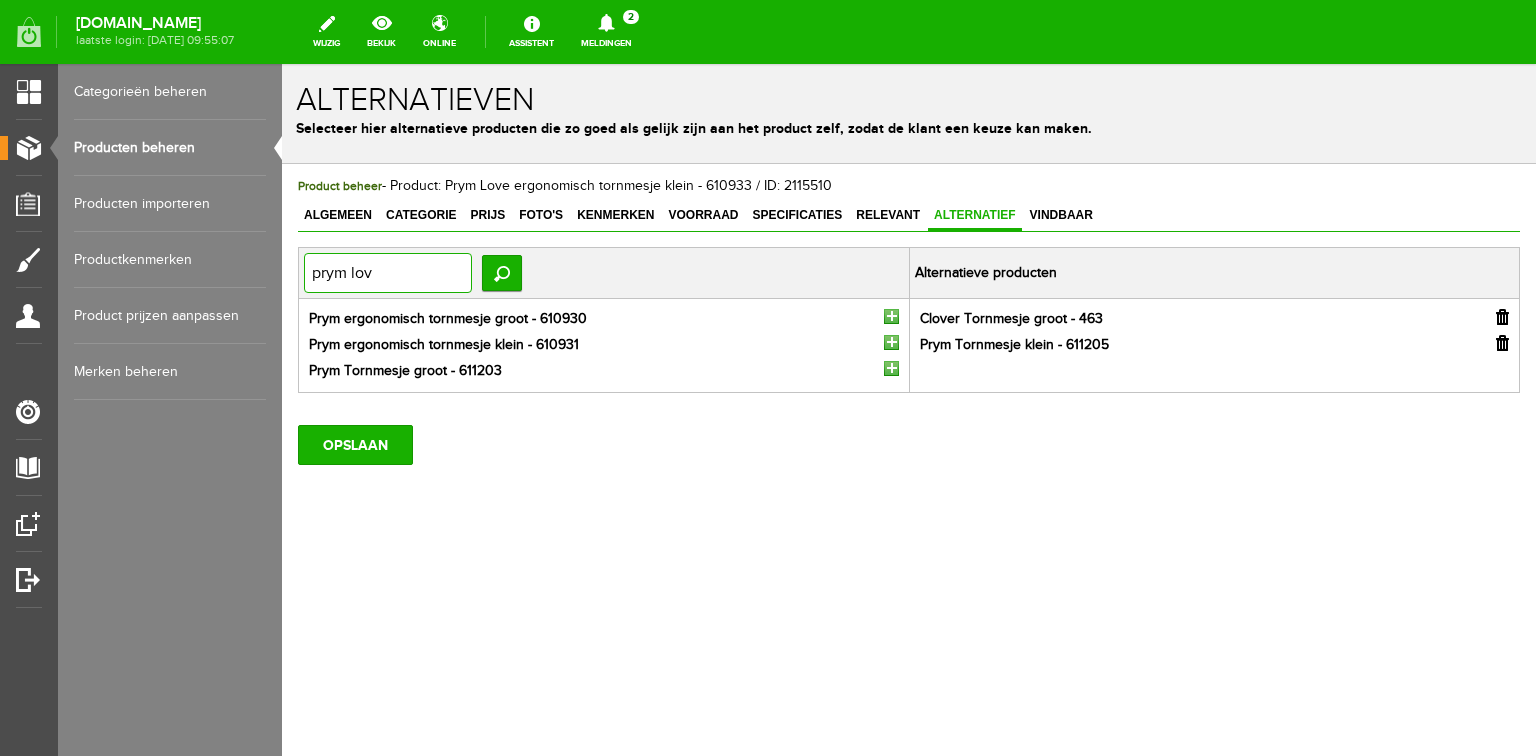 type on "prym love" 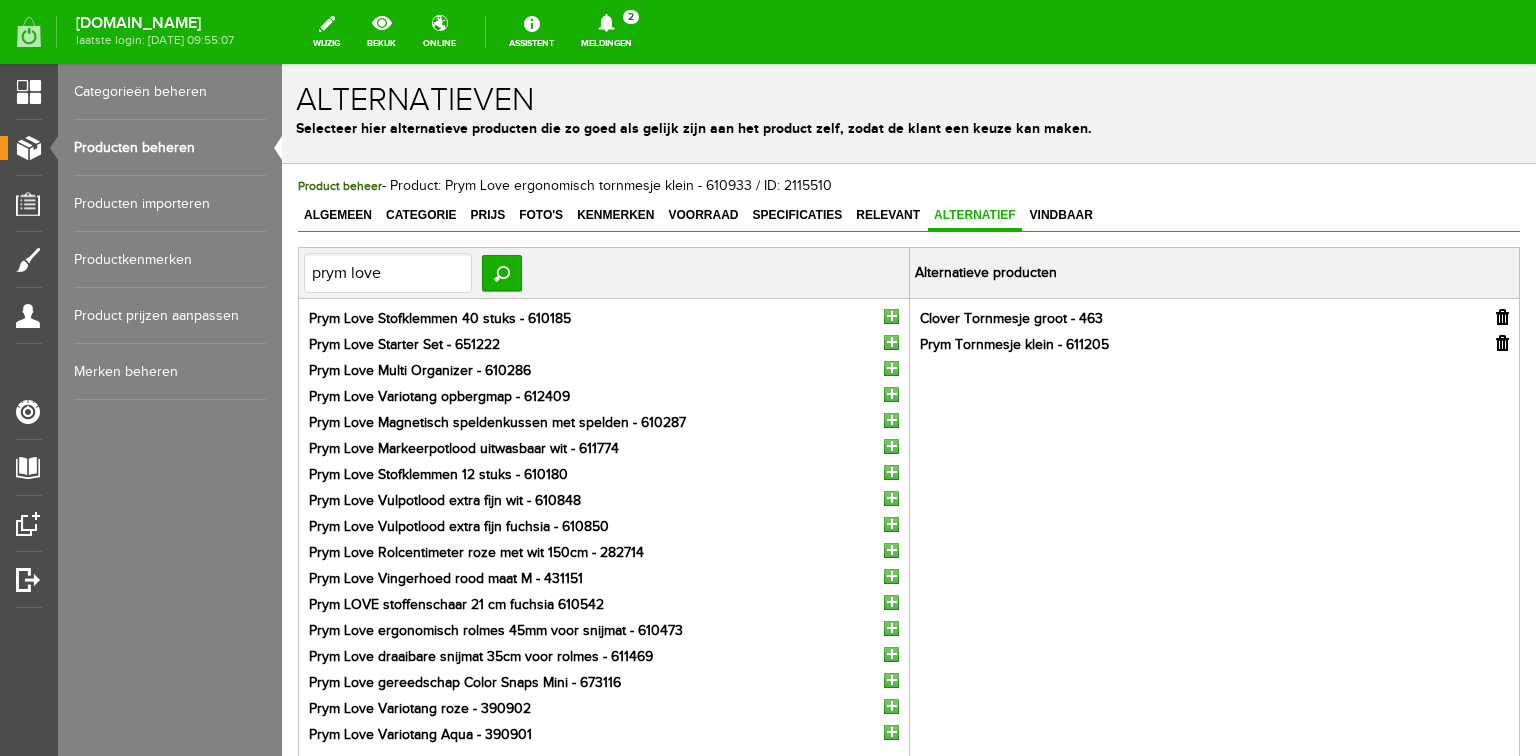 click at bounding box center (891, 342) 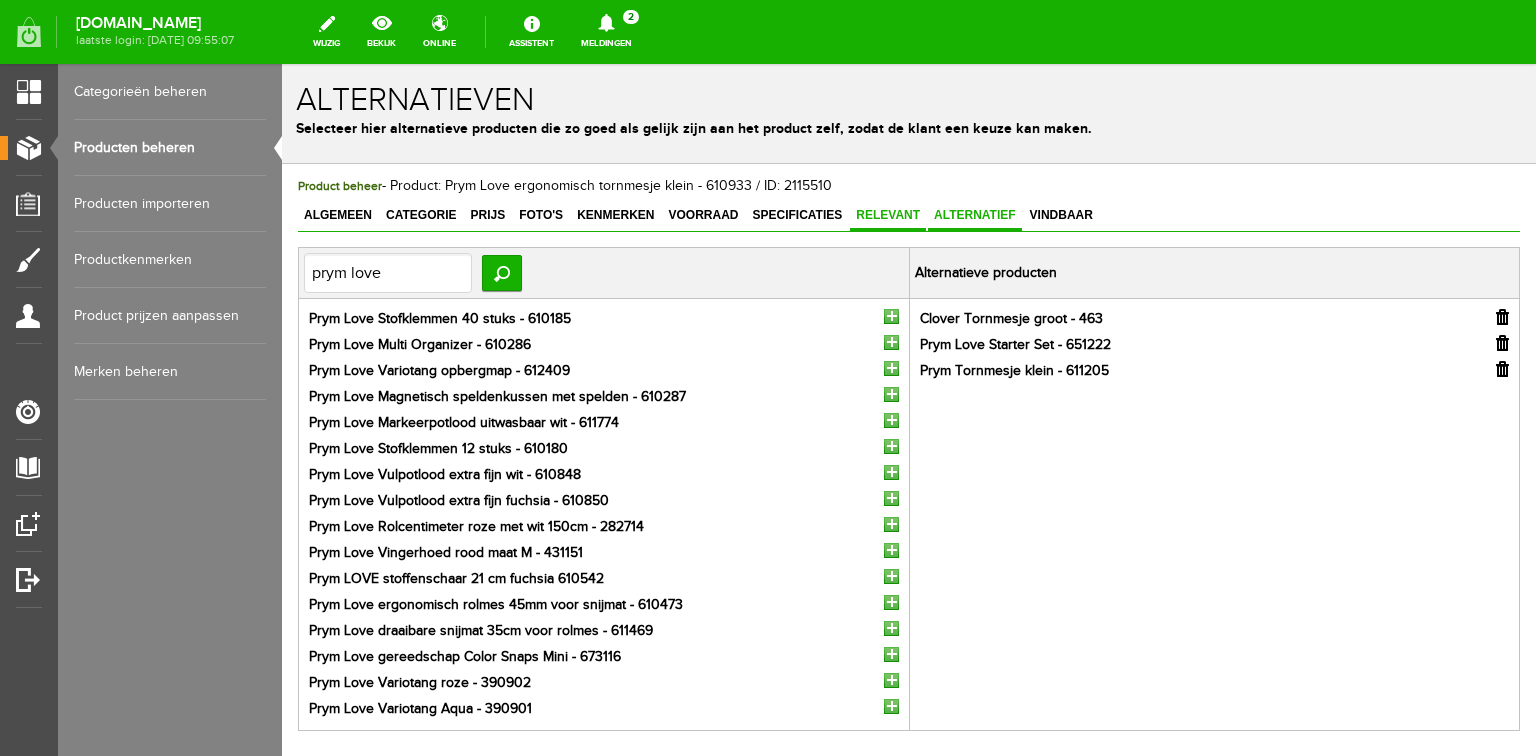 click on "Relevant" at bounding box center [888, 215] 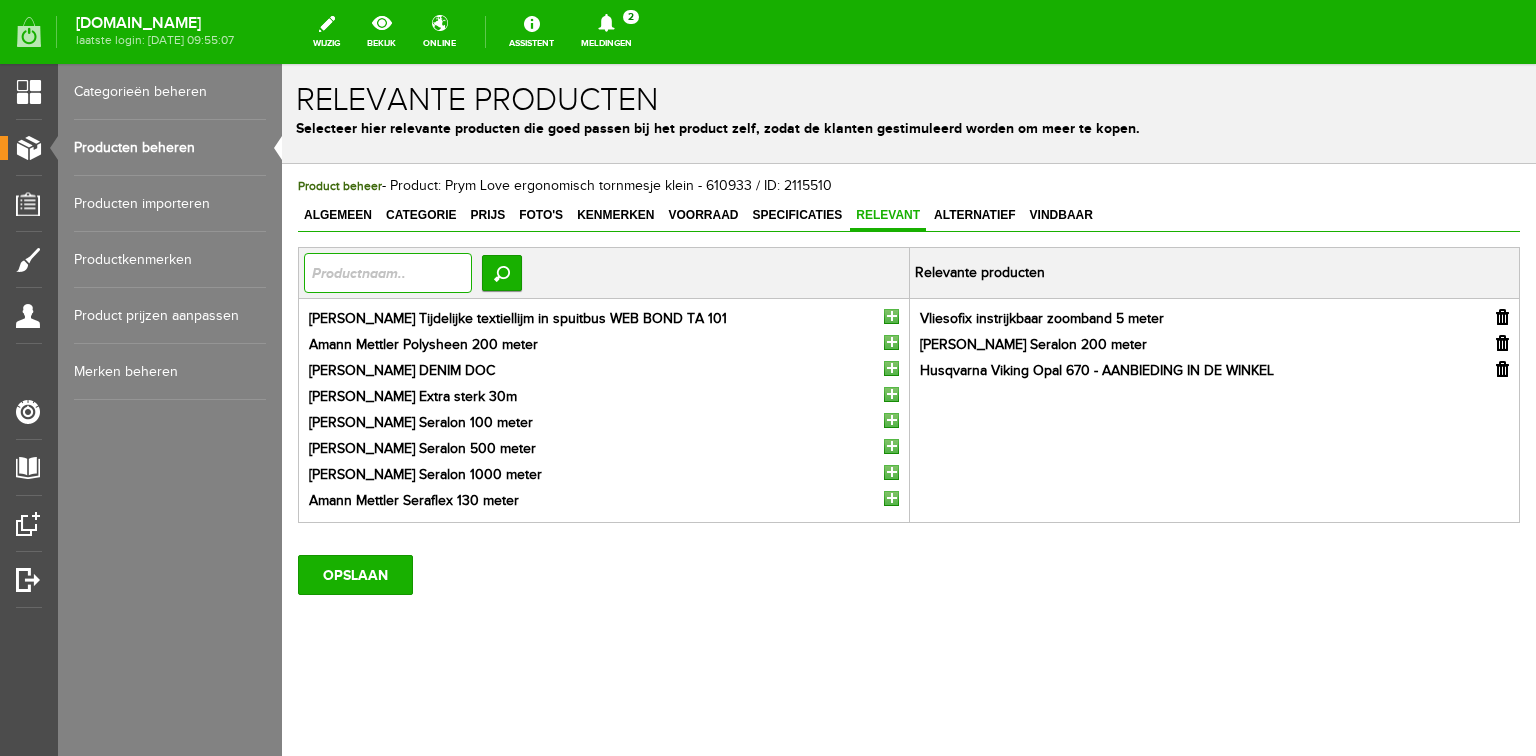 click at bounding box center [388, 273] 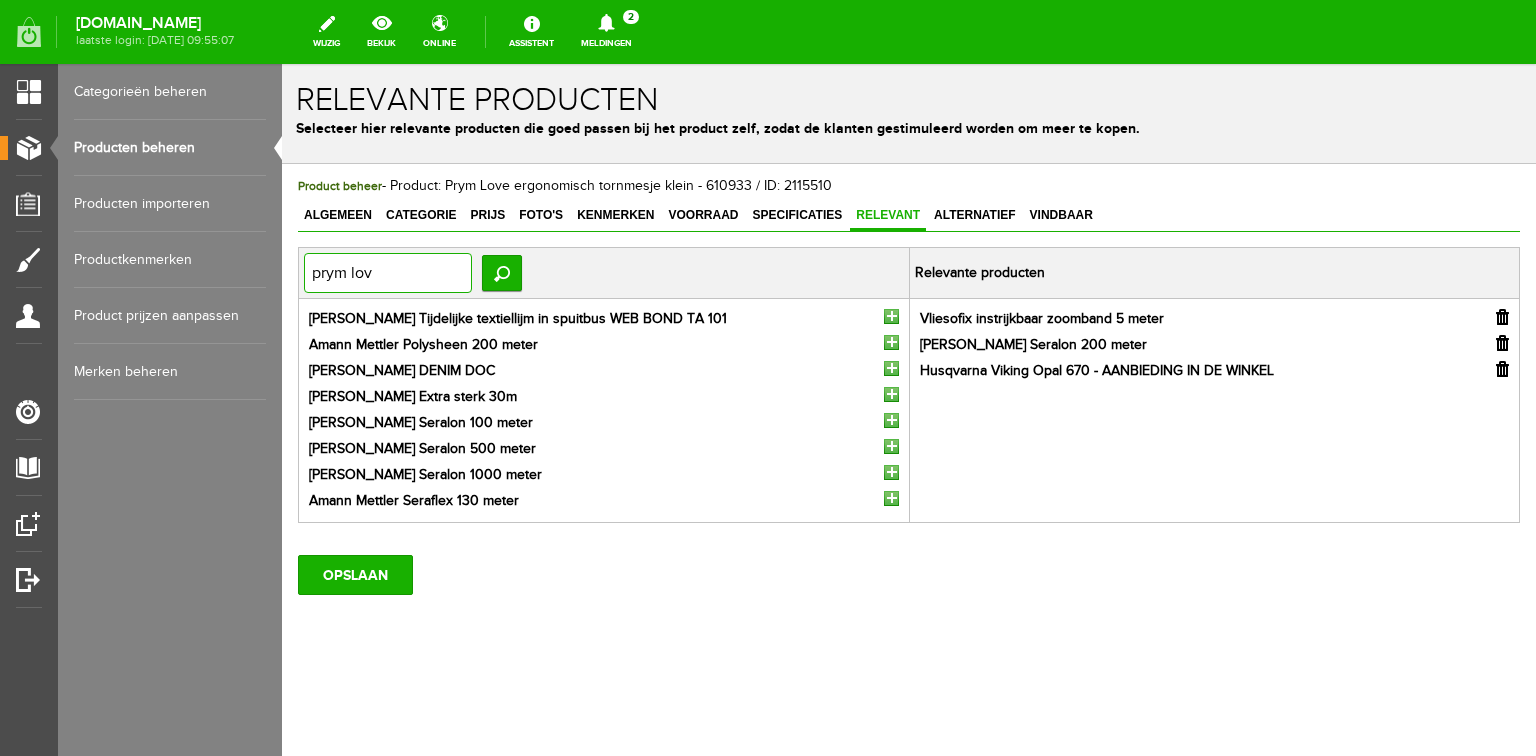 type on "prym love" 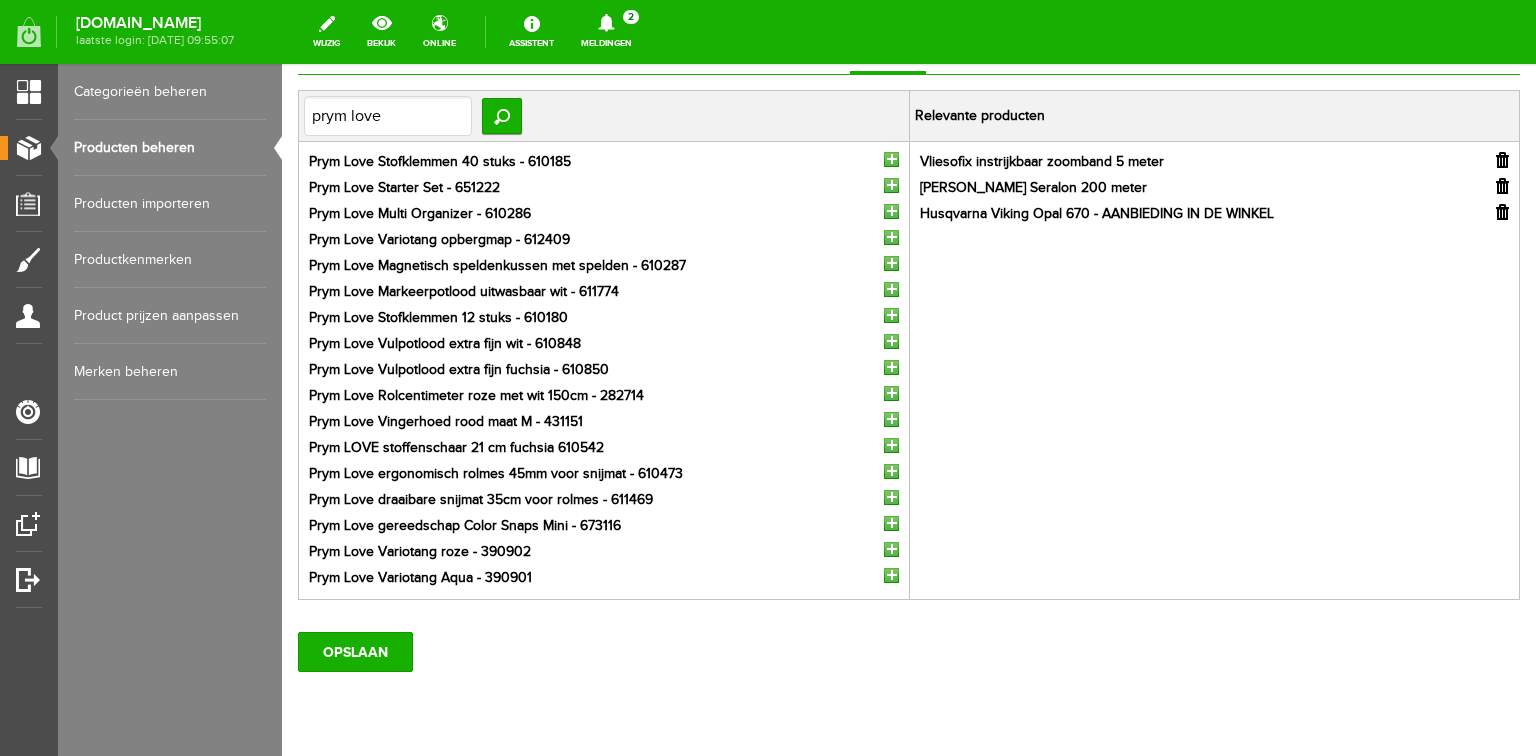 scroll, scrollTop: 160, scrollLeft: 0, axis: vertical 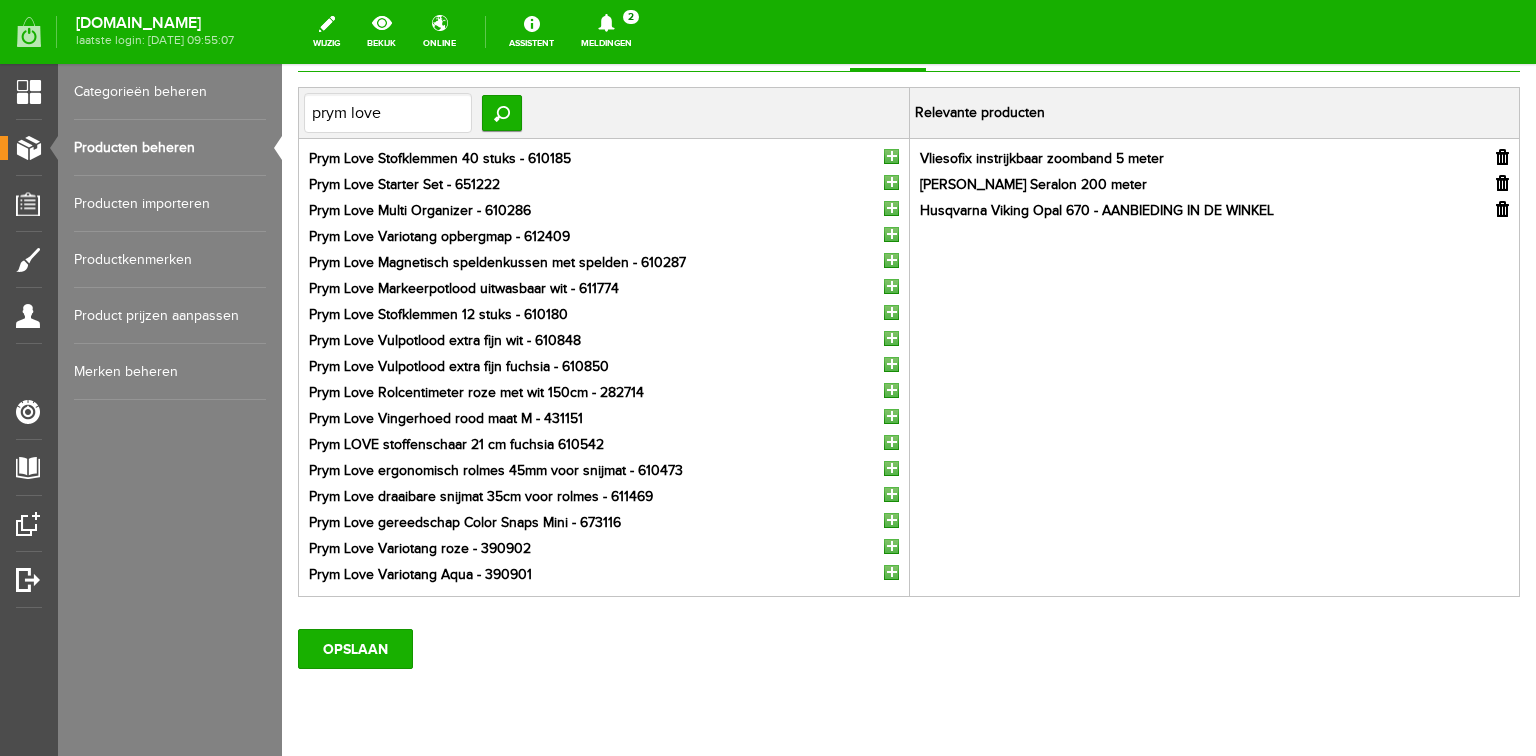 click at bounding box center (891, 572) 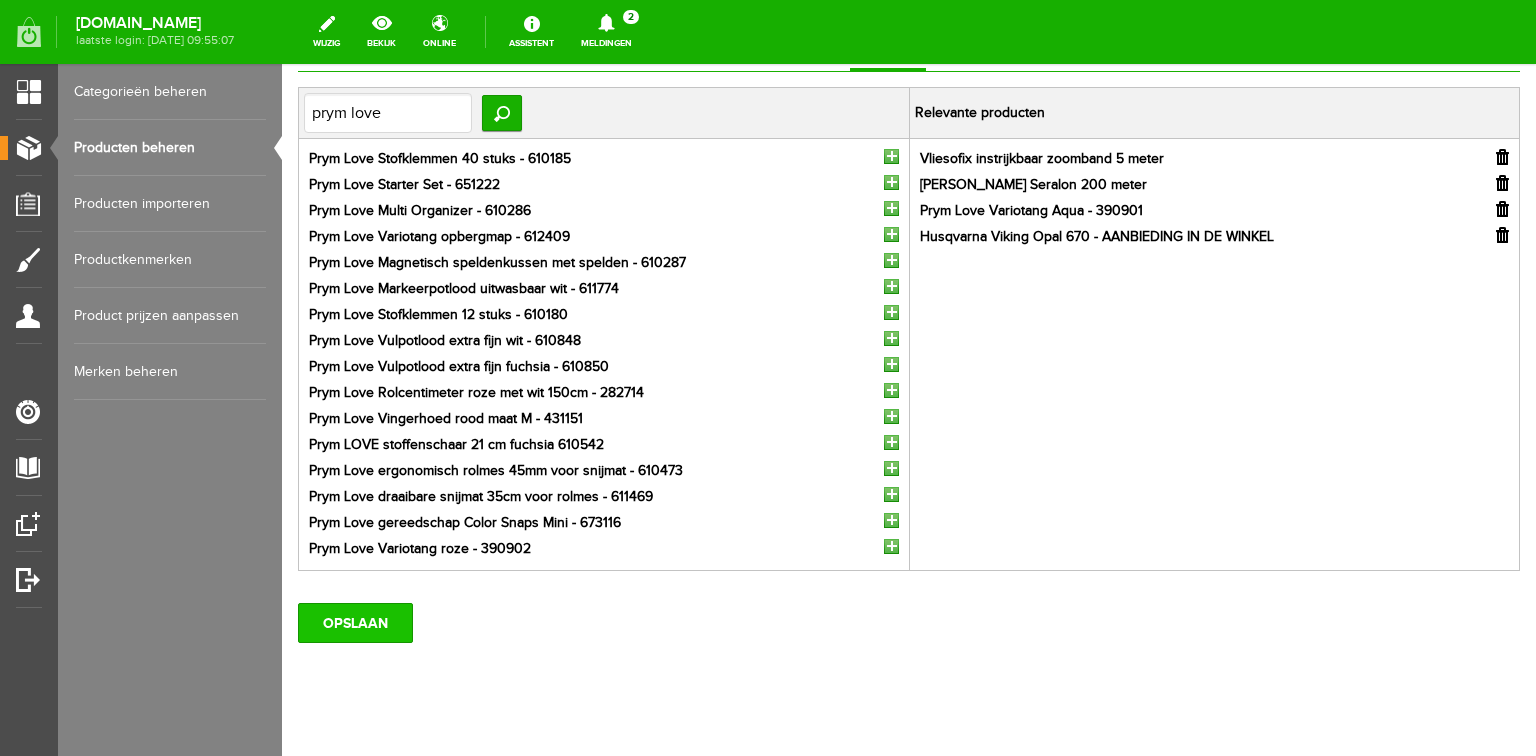 click on "OPSLAAN" at bounding box center (355, 623) 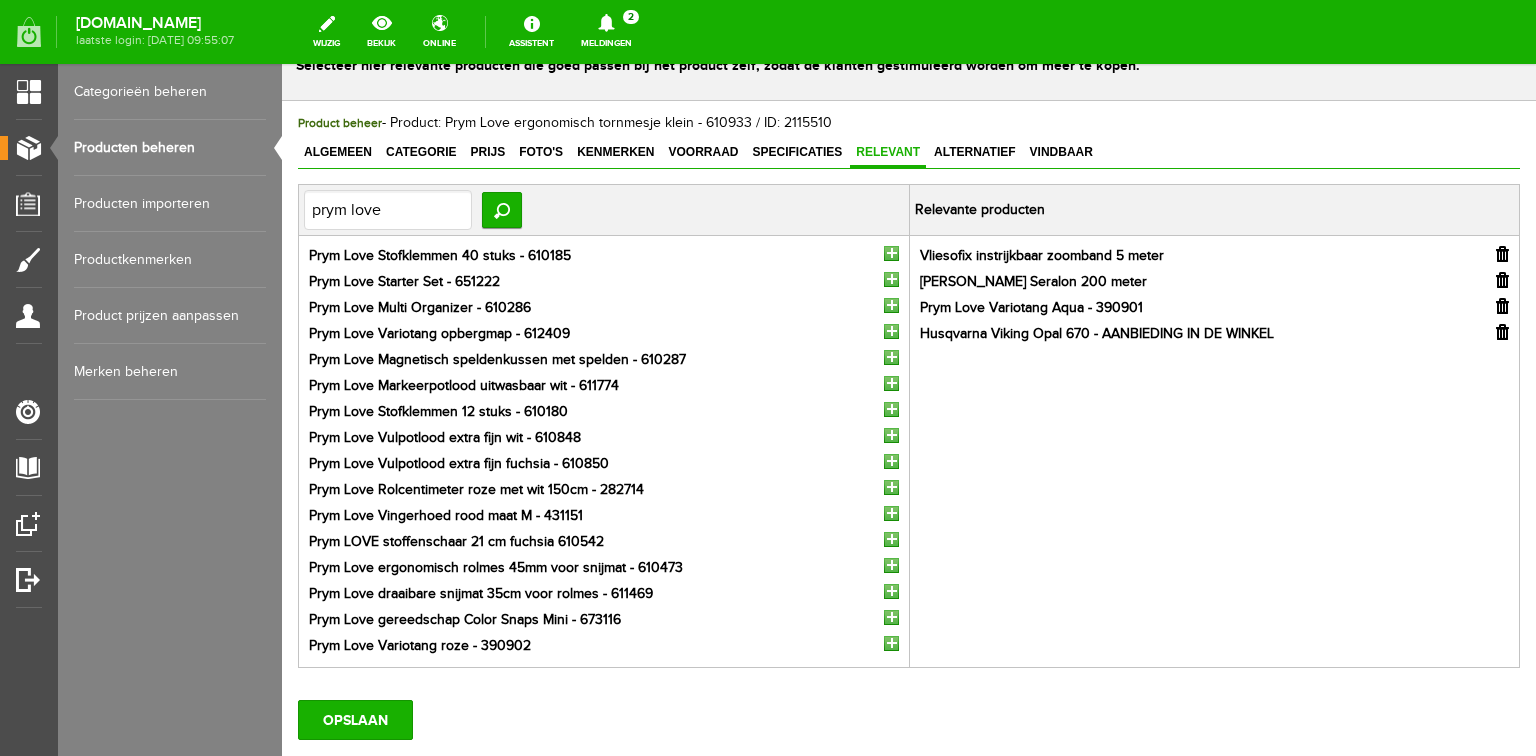scroll, scrollTop: 0, scrollLeft: 0, axis: both 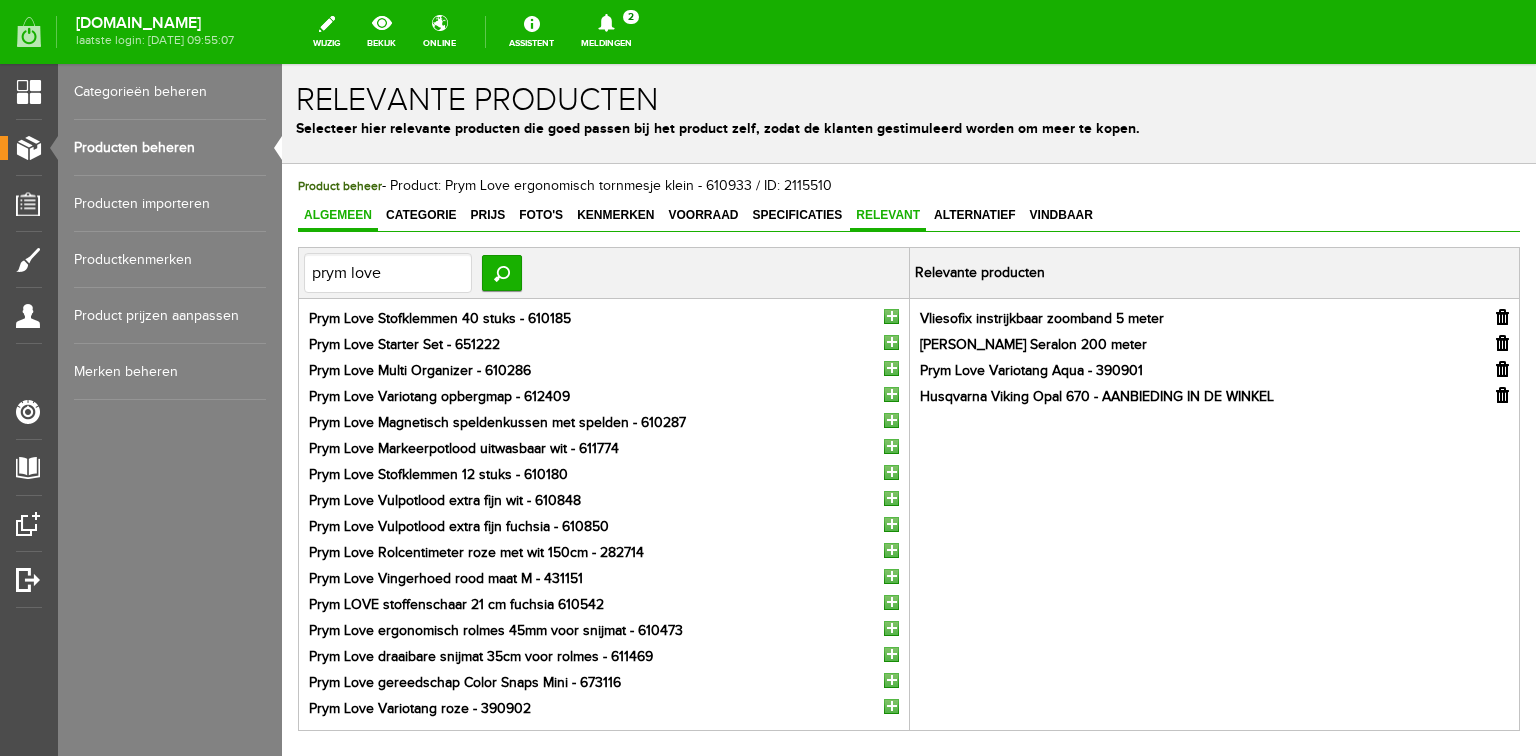 click on "Algemeen" at bounding box center [338, 215] 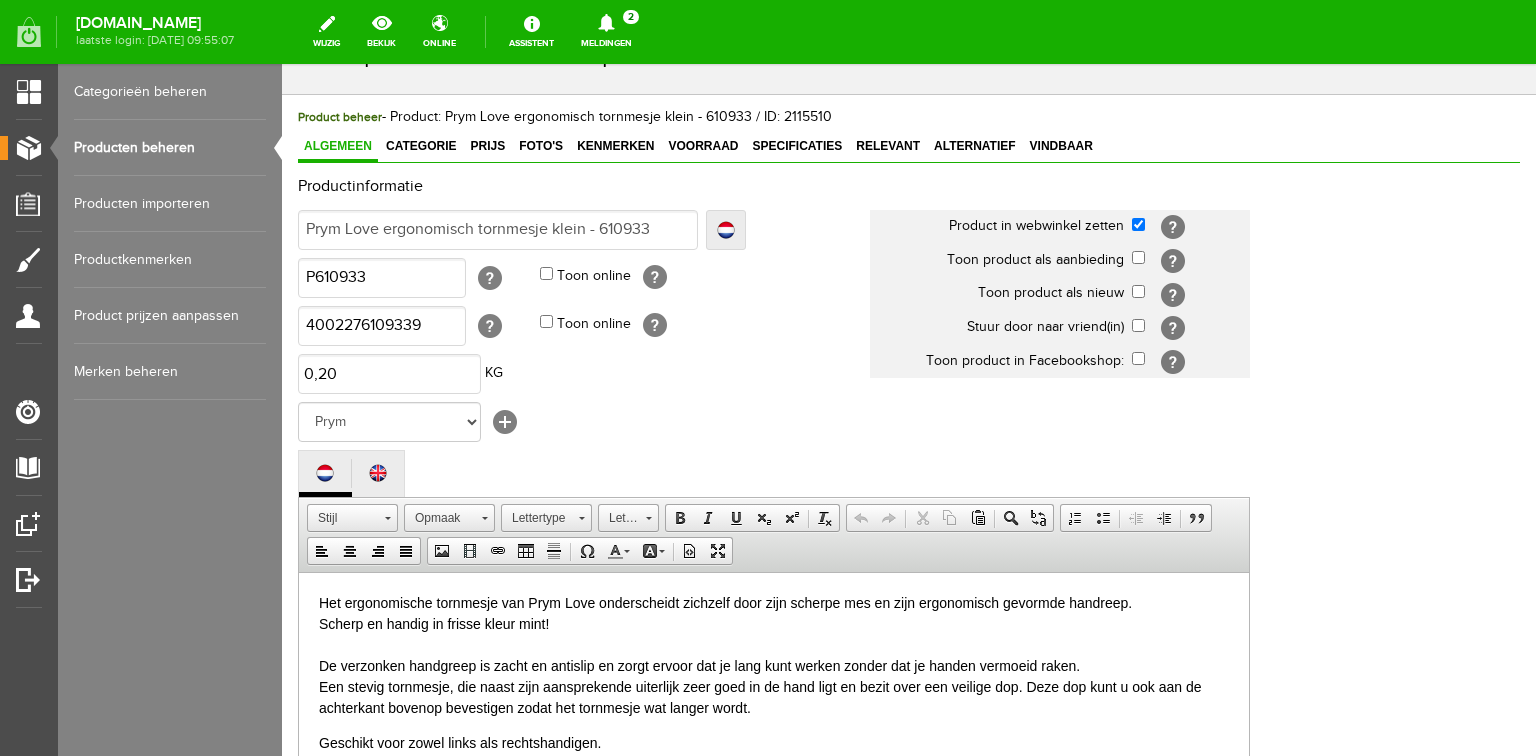 scroll, scrollTop: 160, scrollLeft: 0, axis: vertical 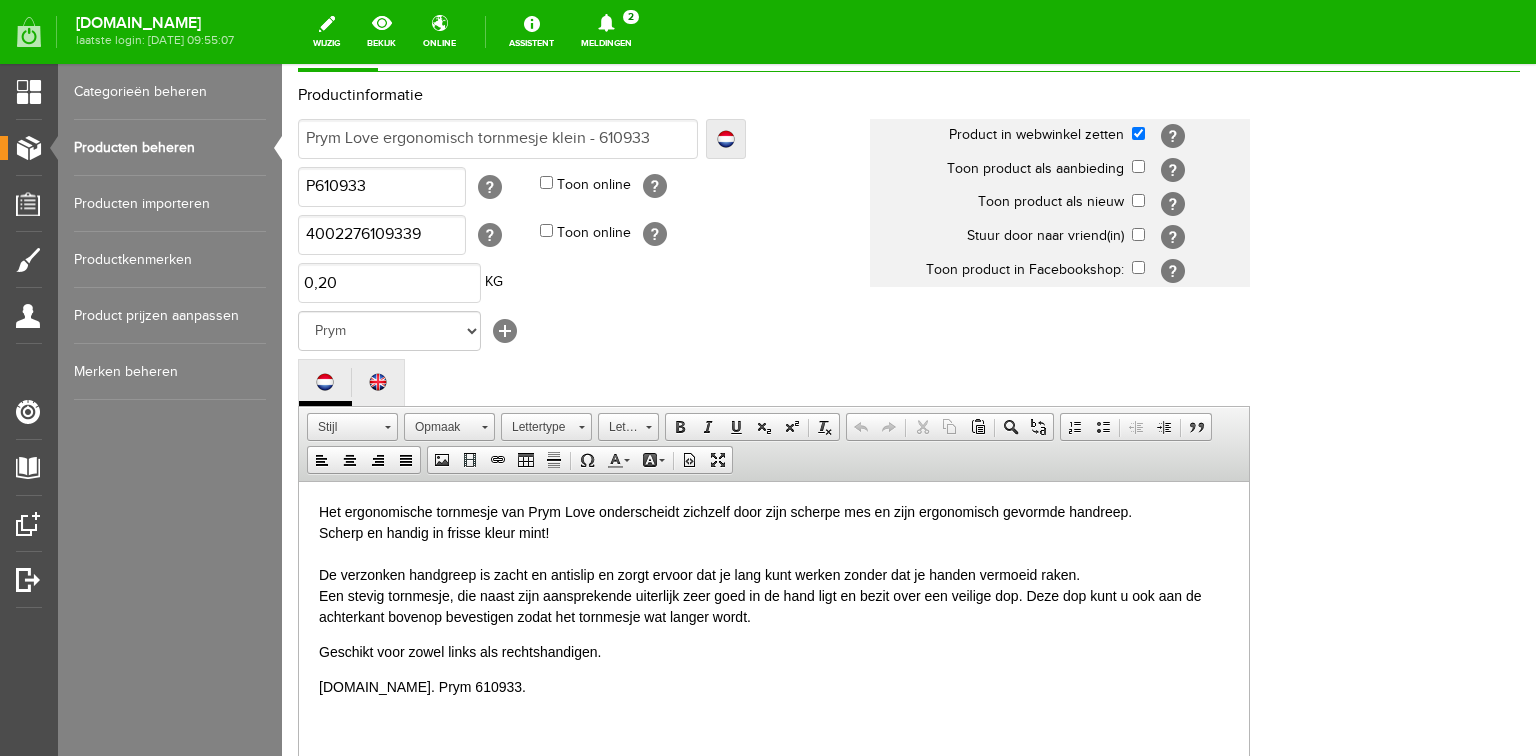 click on "Het ergonomische tornmesje van Prym Love onderscheidt zichzelf door zijn scherpe mes en zijn ergonomisch gevormde handreep. Scherp en handig in frisse kleur mint!   De verzonken handgreep is zacht en antislip en zorgt ervoor dat je lang kunt werken zonder dat je handen vermoeid raken. Een stevig tornmesje, die naast zijn aansprekende uiterlijk zeer goed in de hand ligt en bezit over een veilige dop. Deze dop kunt u ook aan de achterkant bovenop bevestigen zodat het tornmesje wat langer wordt." at bounding box center (774, 564) 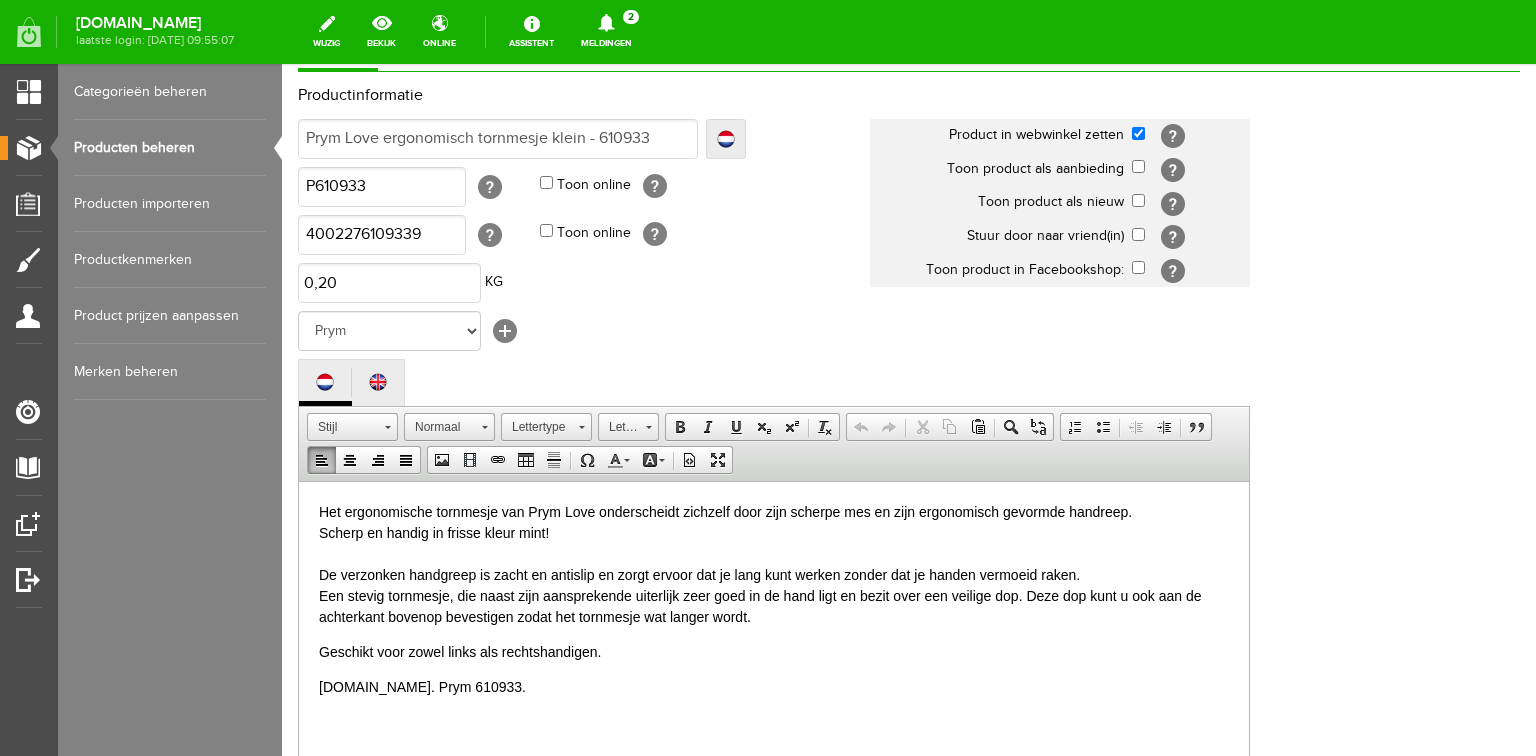 type 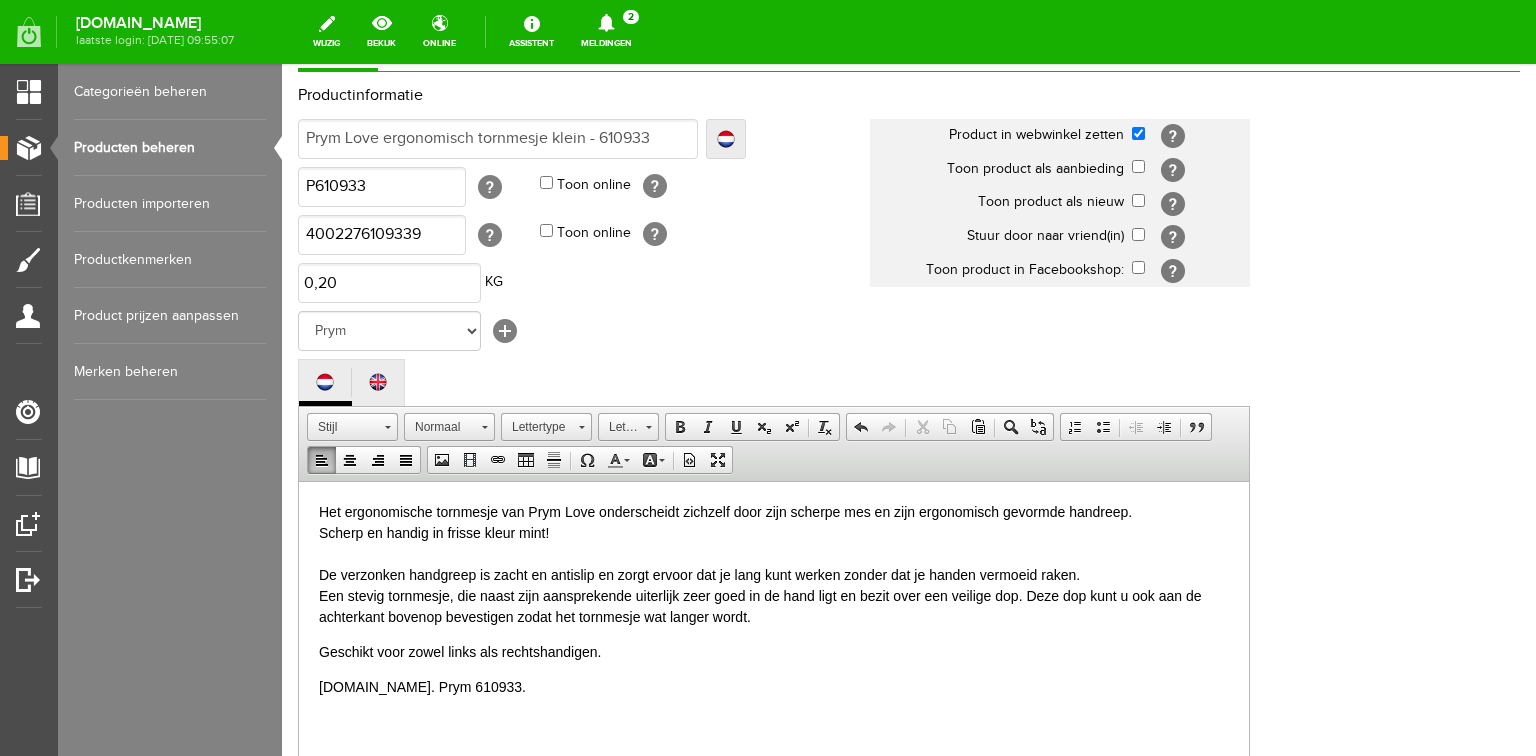 click on "[DOMAIN_NAME]. Prym 610933." at bounding box center (774, 686) 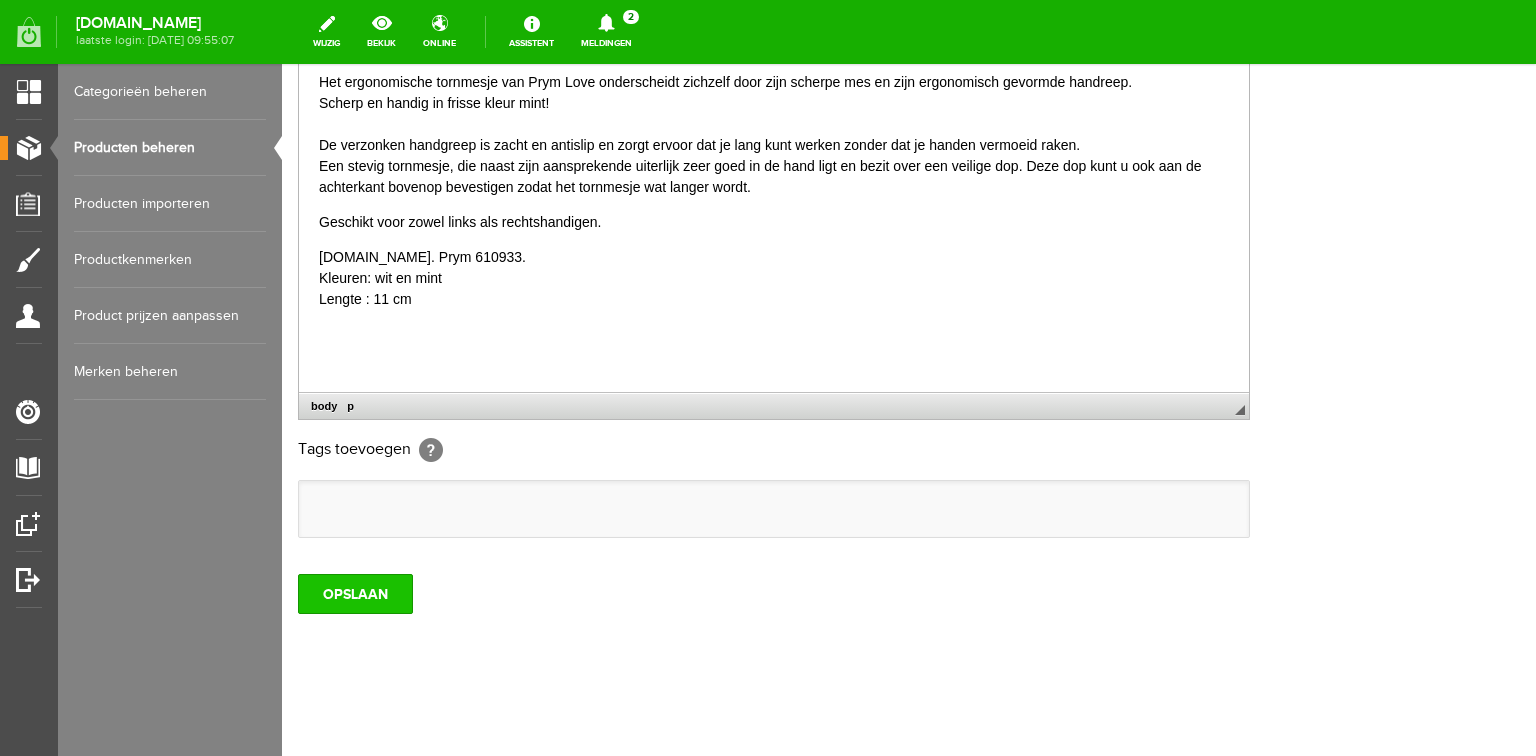 scroll, scrollTop: 592, scrollLeft: 0, axis: vertical 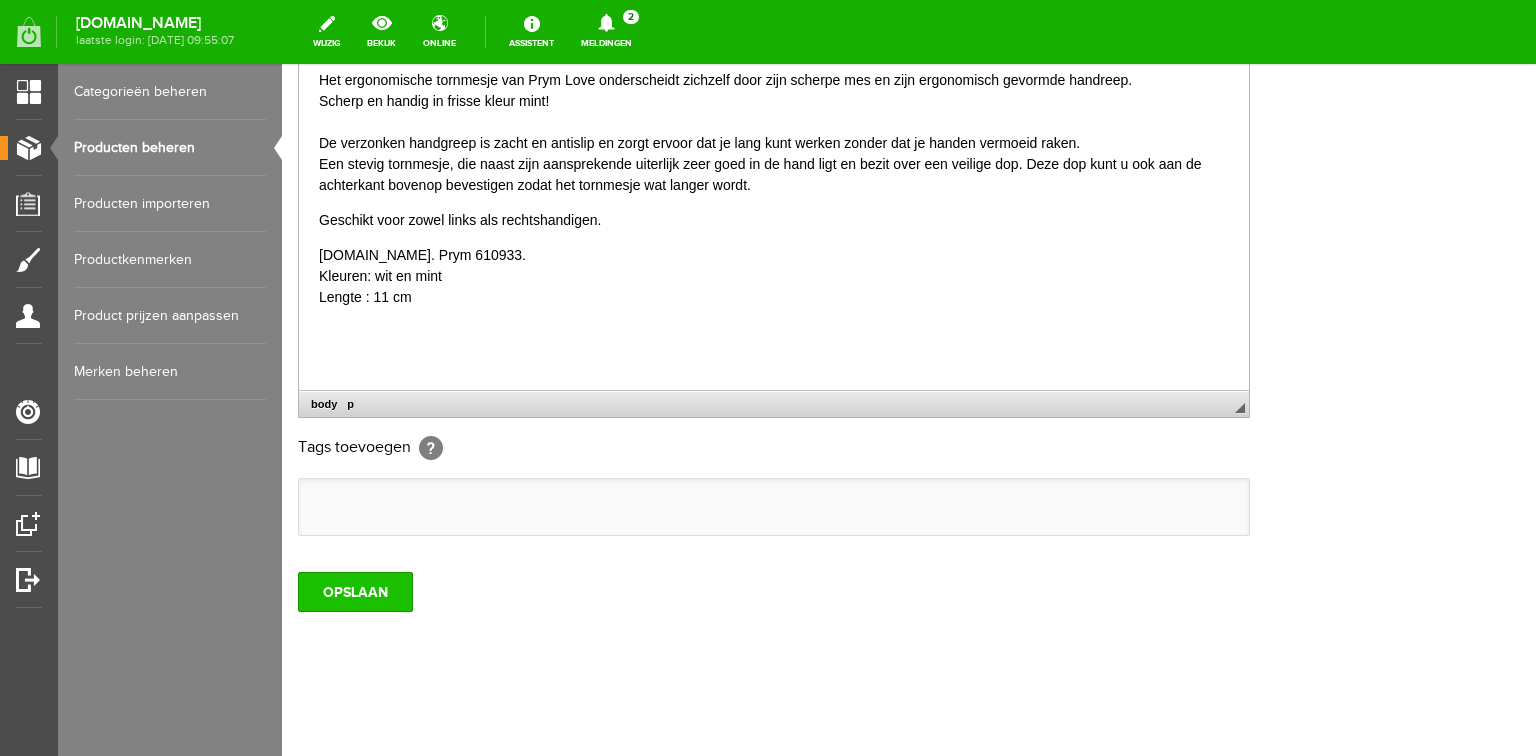 click on "OPSLAAN" at bounding box center [355, 592] 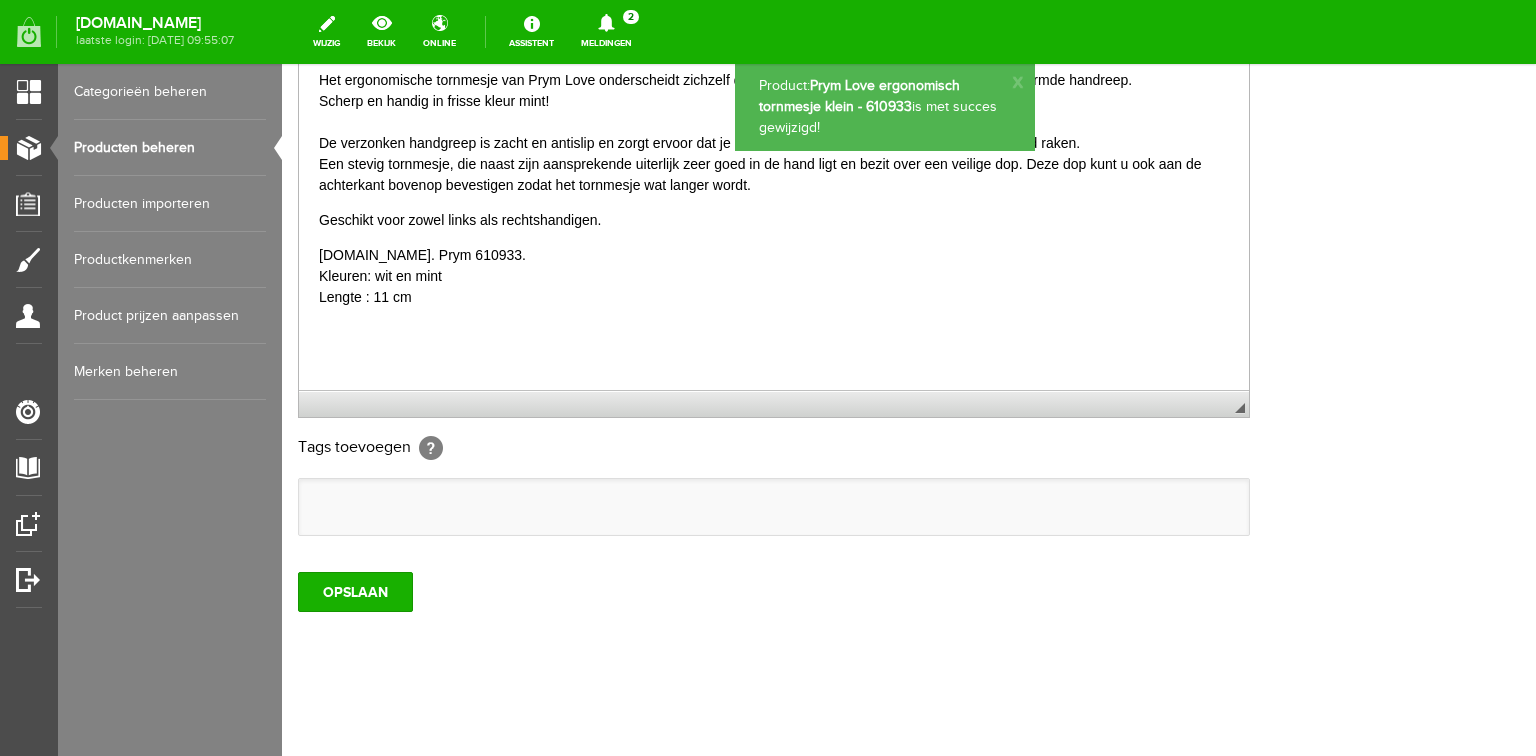 scroll, scrollTop: 0, scrollLeft: 0, axis: both 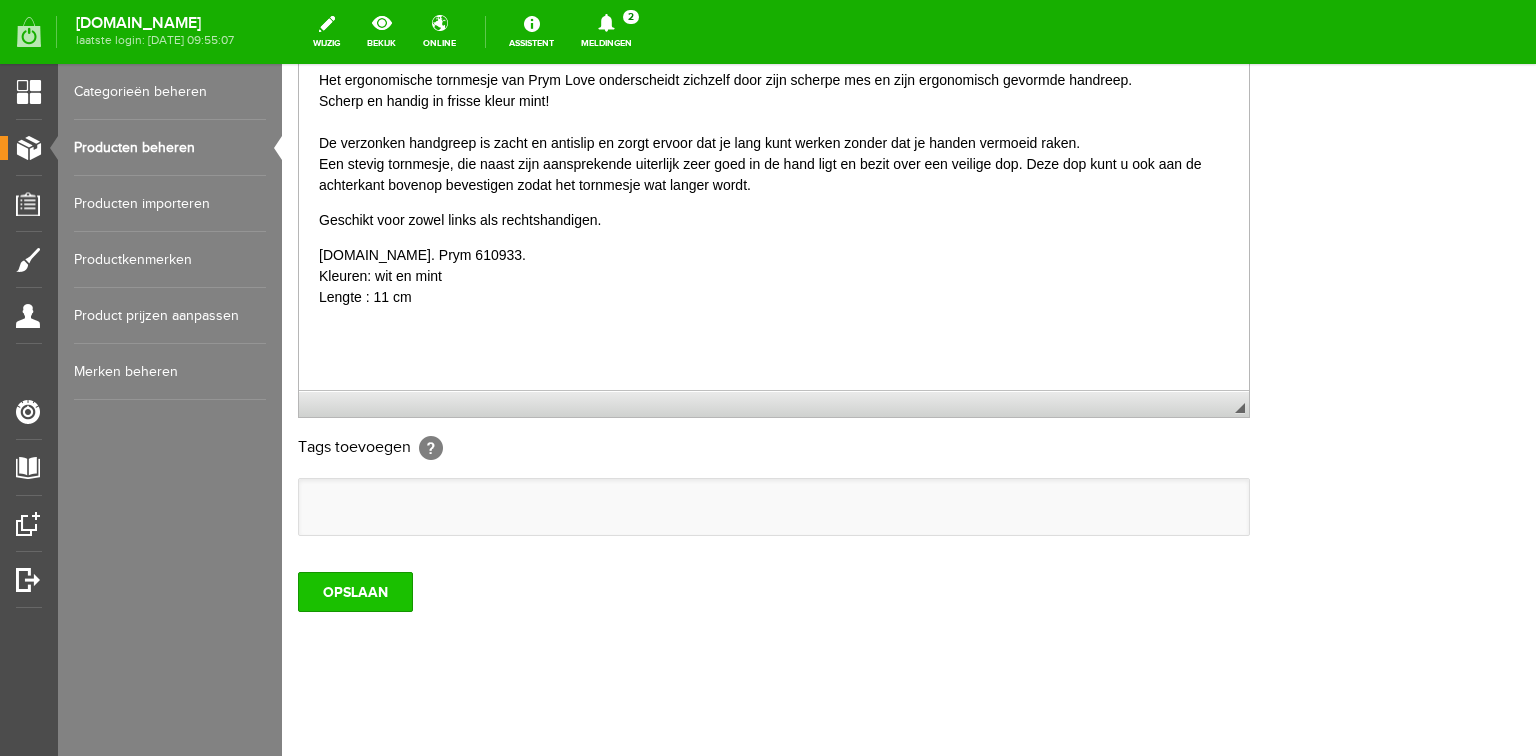 click on "OPSLAAN" at bounding box center [355, 592] 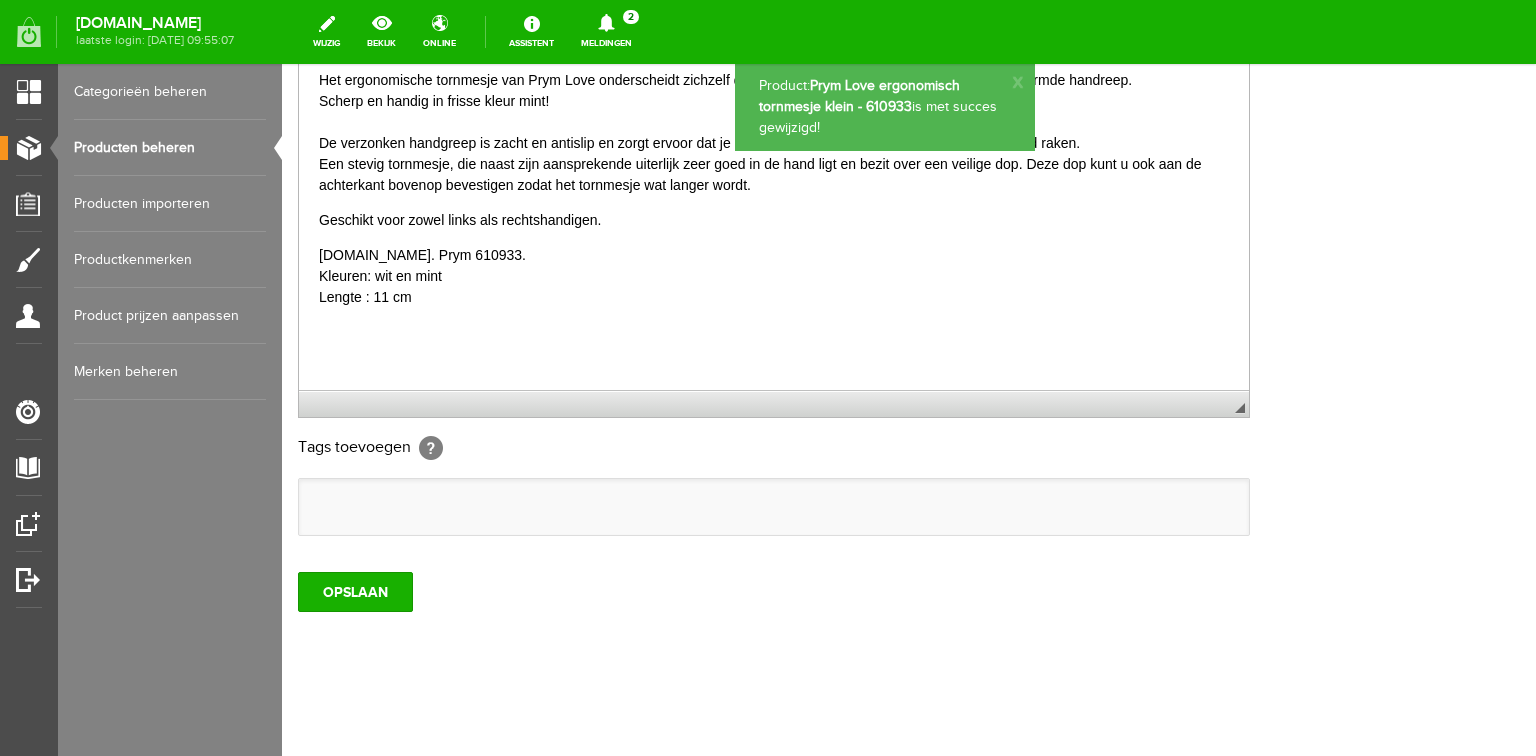 scroll, scrollTop: 0, scrollLeft: 0, axis: both 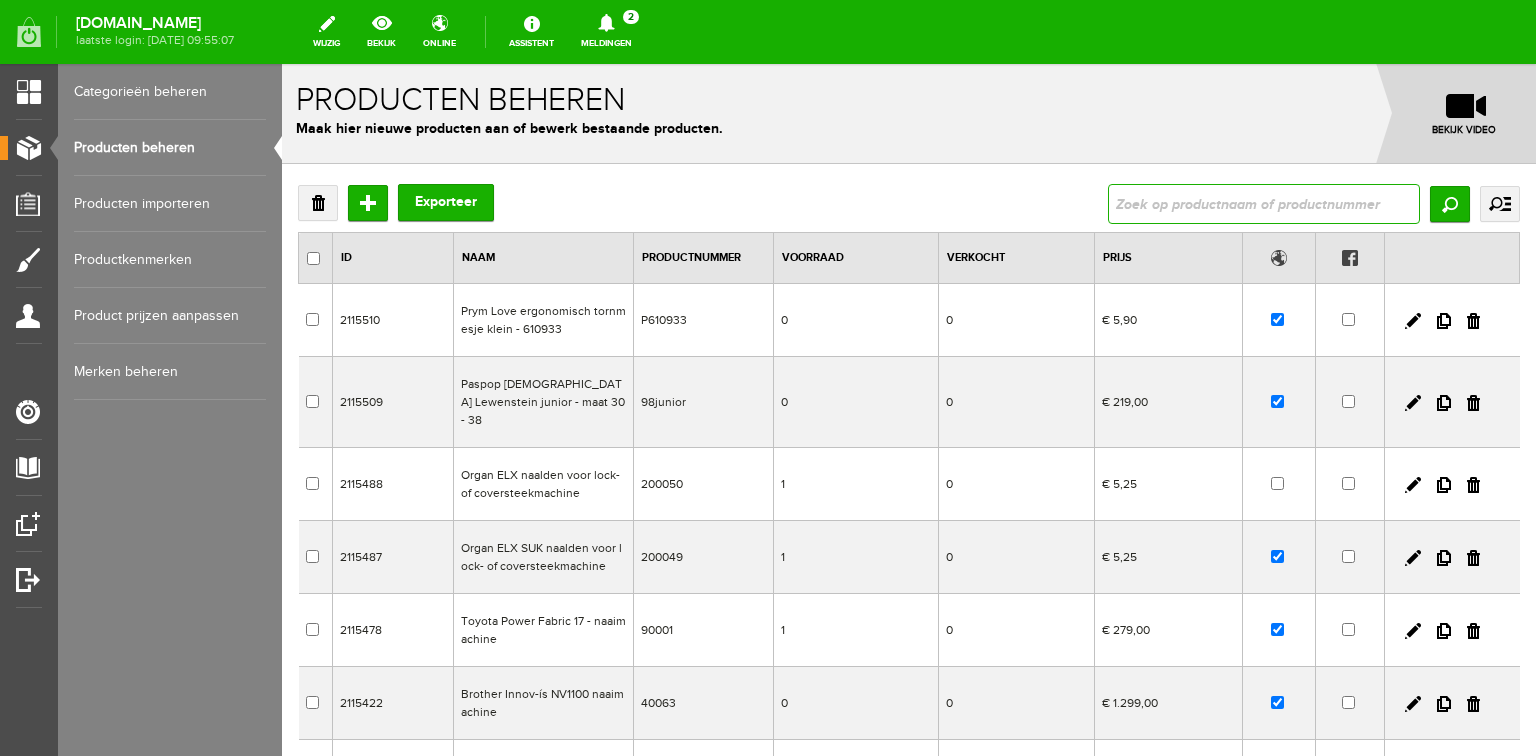click at bounding box center (1264, 204) 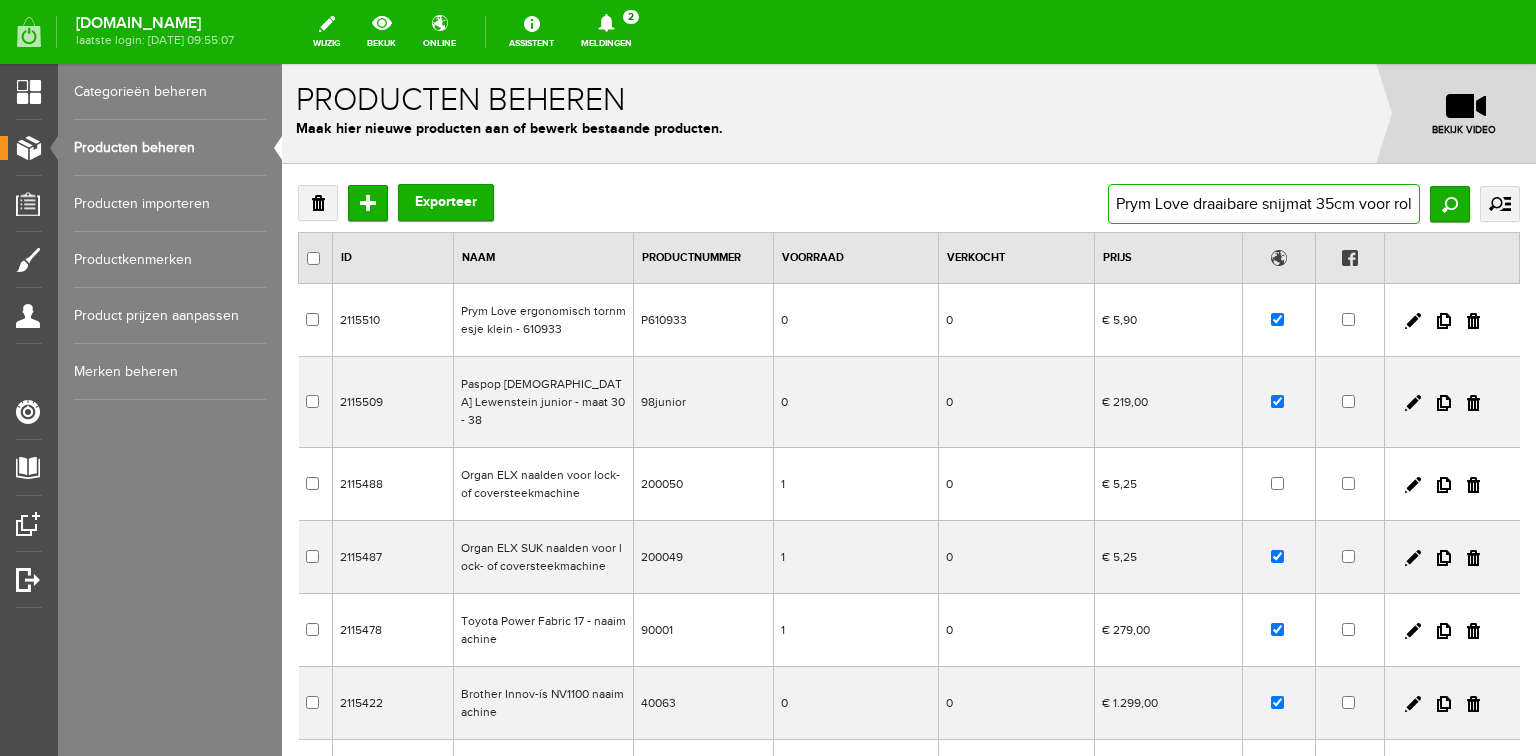 scroll, scrollTop: 0, scrollLeft: 94, axis: horizontal 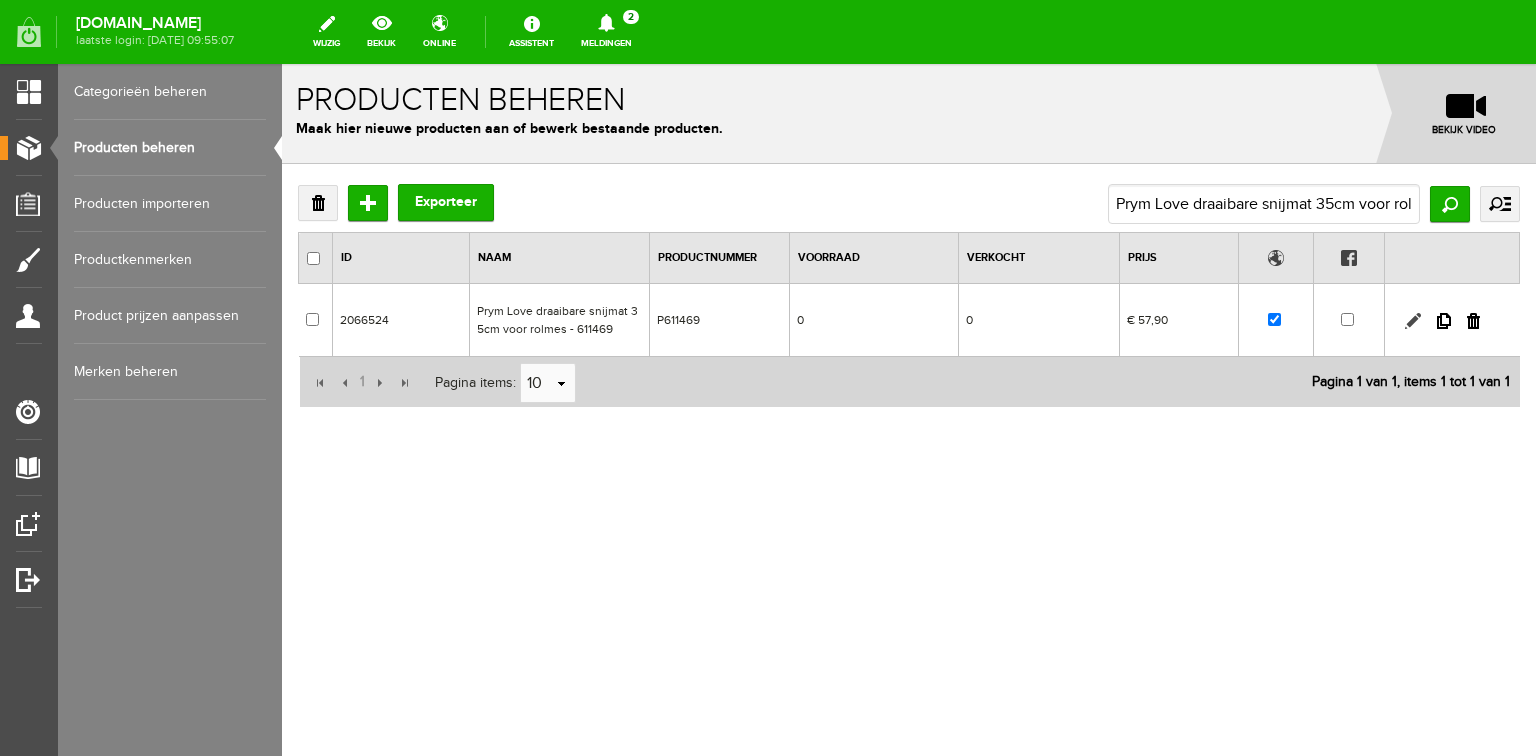 click at bounding box center [1413, 321] 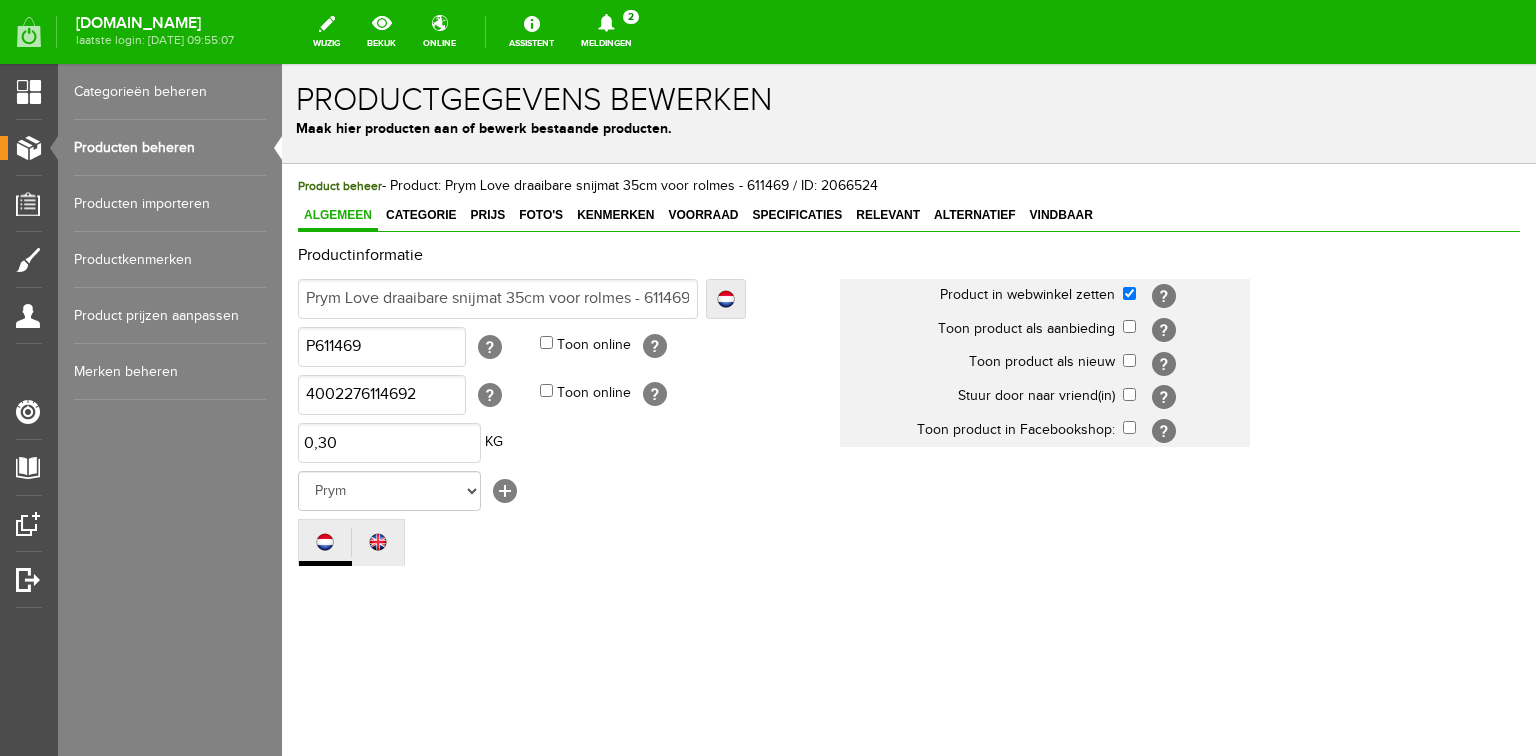 scroll, scrollTop: 0, scrollLeft: 0, axis: both 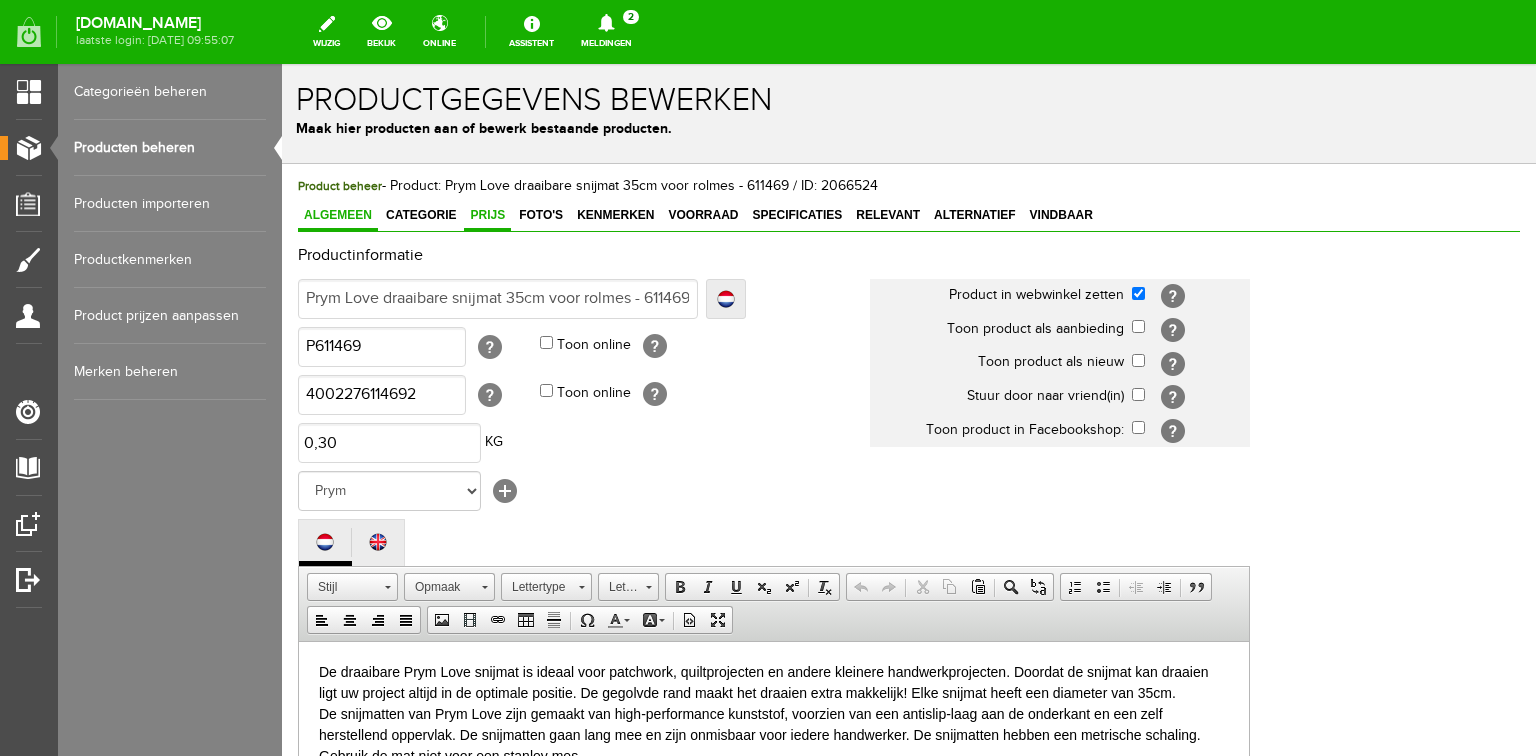 click on "Prijs" at bounding box center [487, 215] 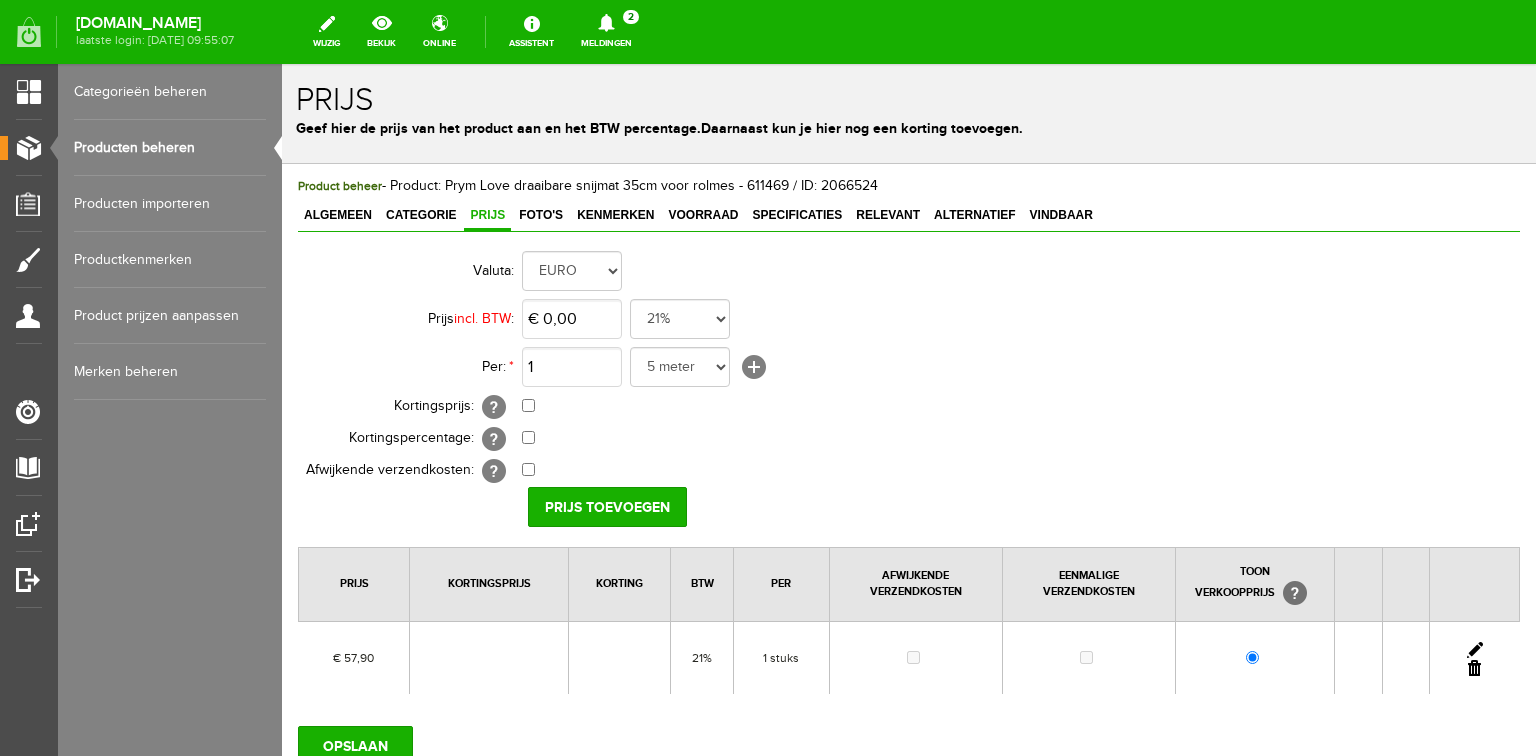 click at bounding box center (1475, 650) 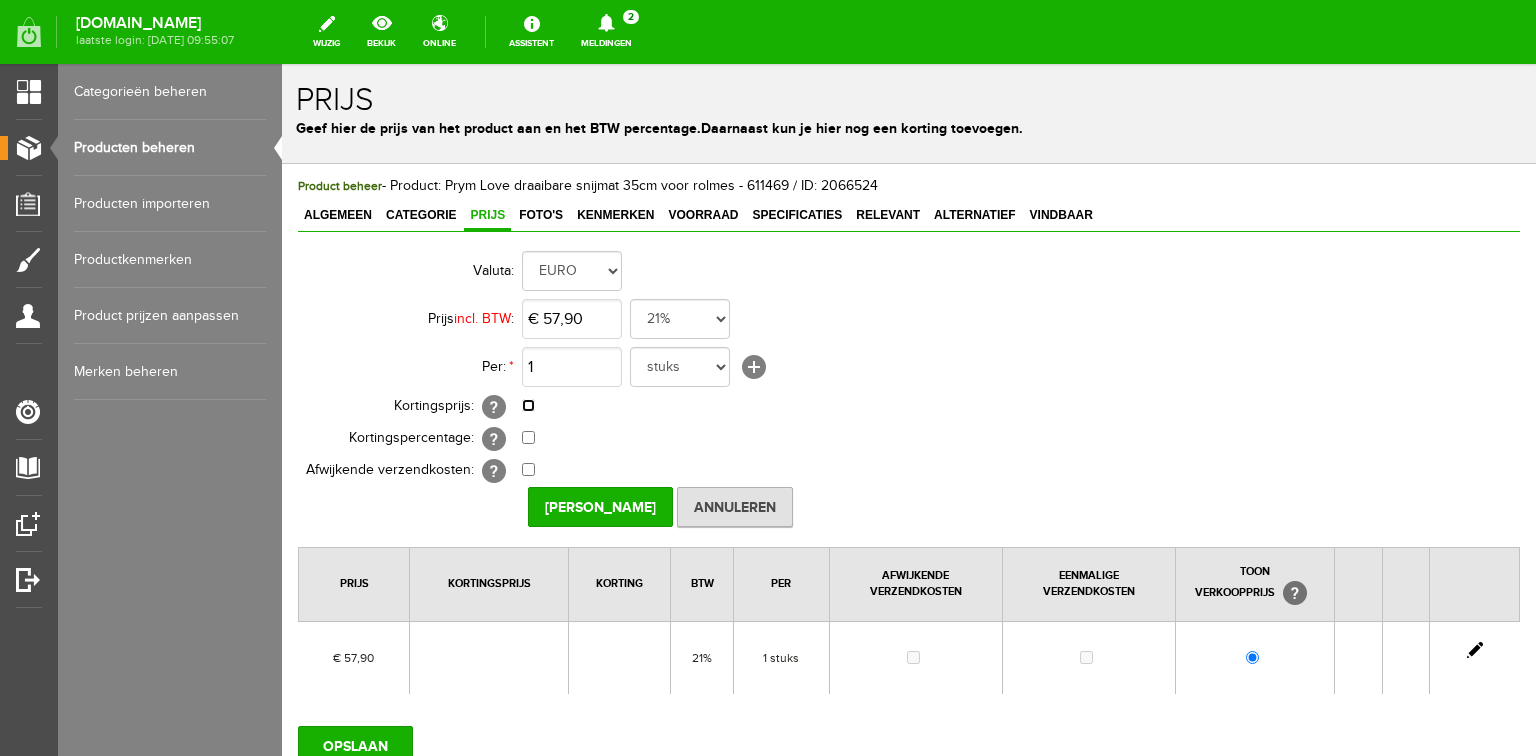 click at bounding box center [528, 405] 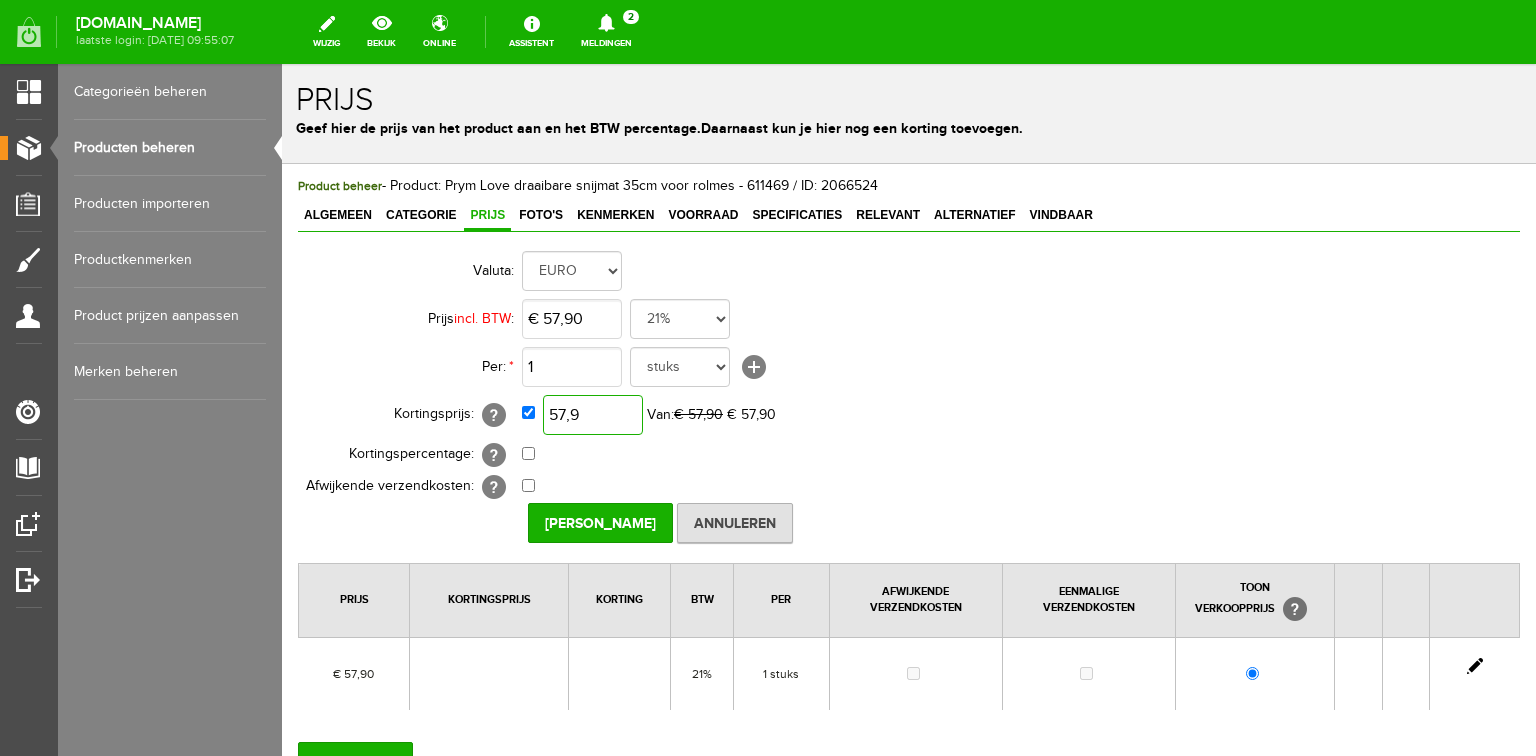 click on "57,9" at bounding box center [593, 415] 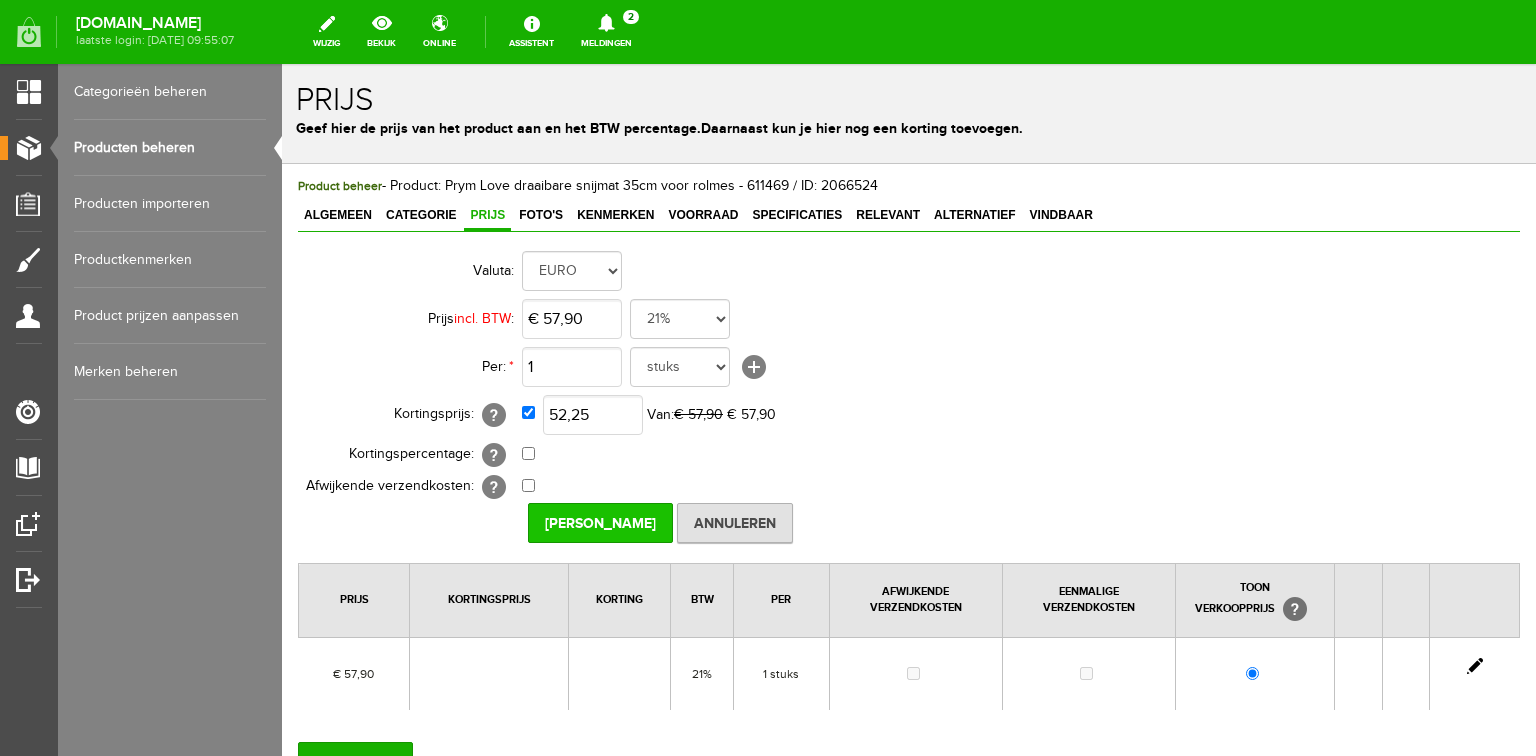 type on "€ 52,25" 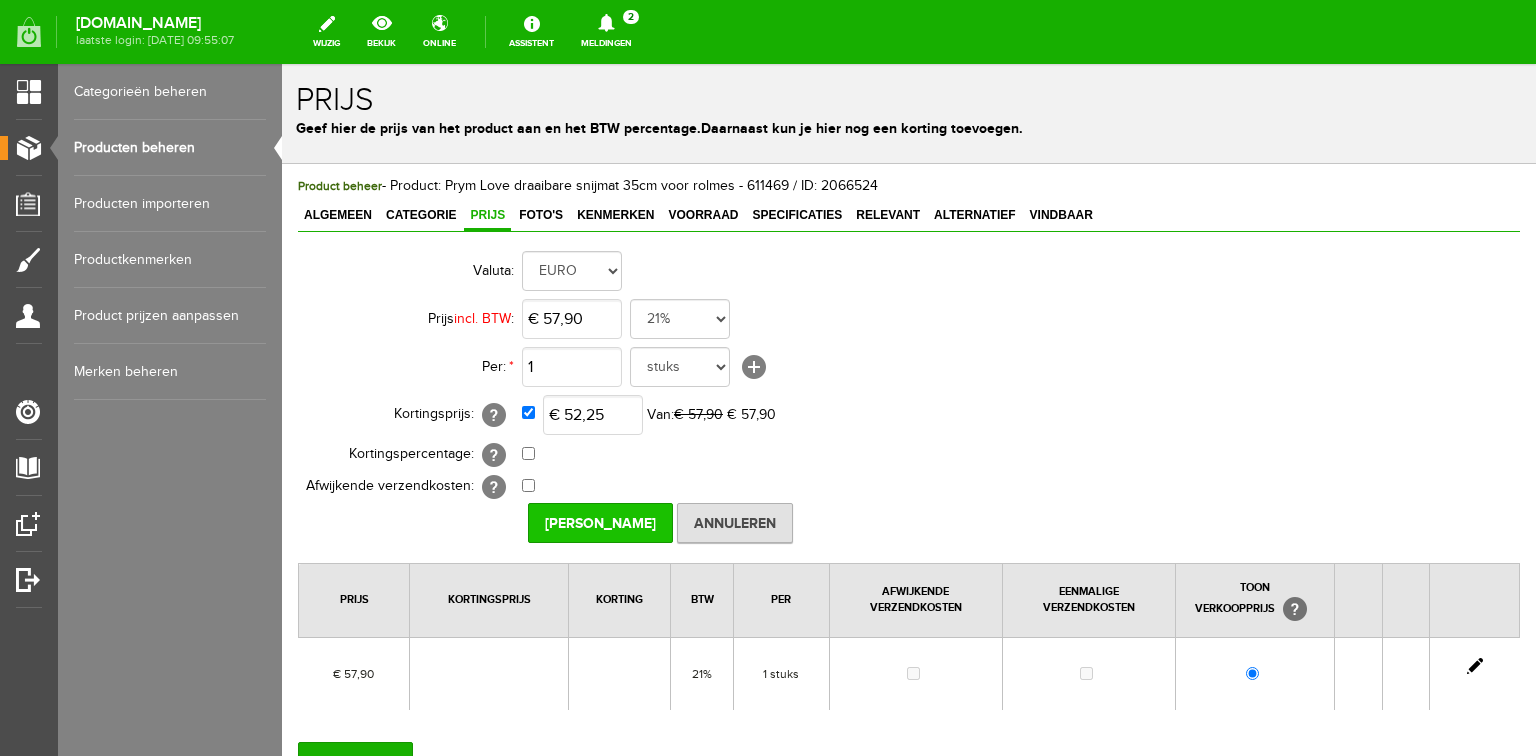 click on "[PERSON_NAME]" at bounding box center [600, 523] 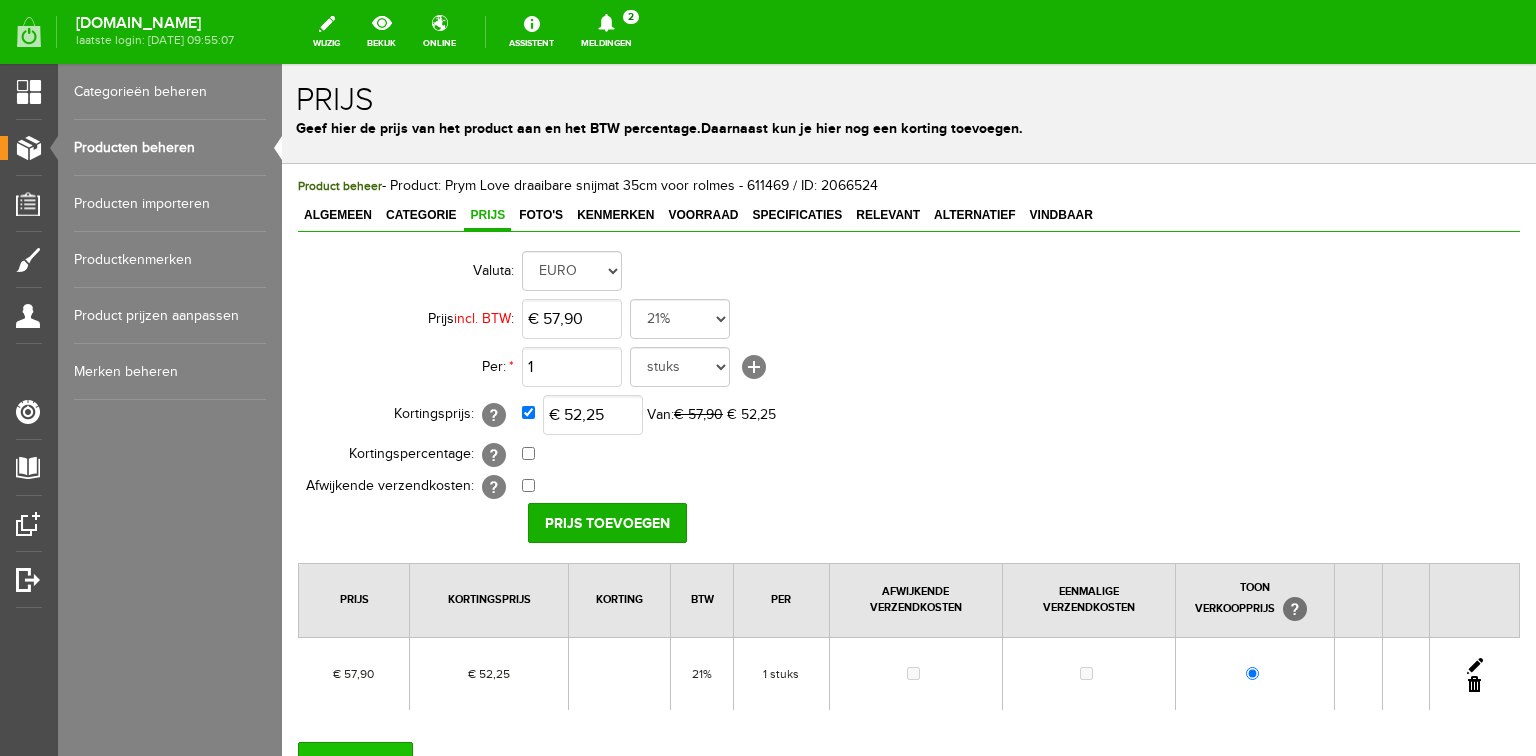 click on "OPSLAAN" at bounding box center [355, 762] 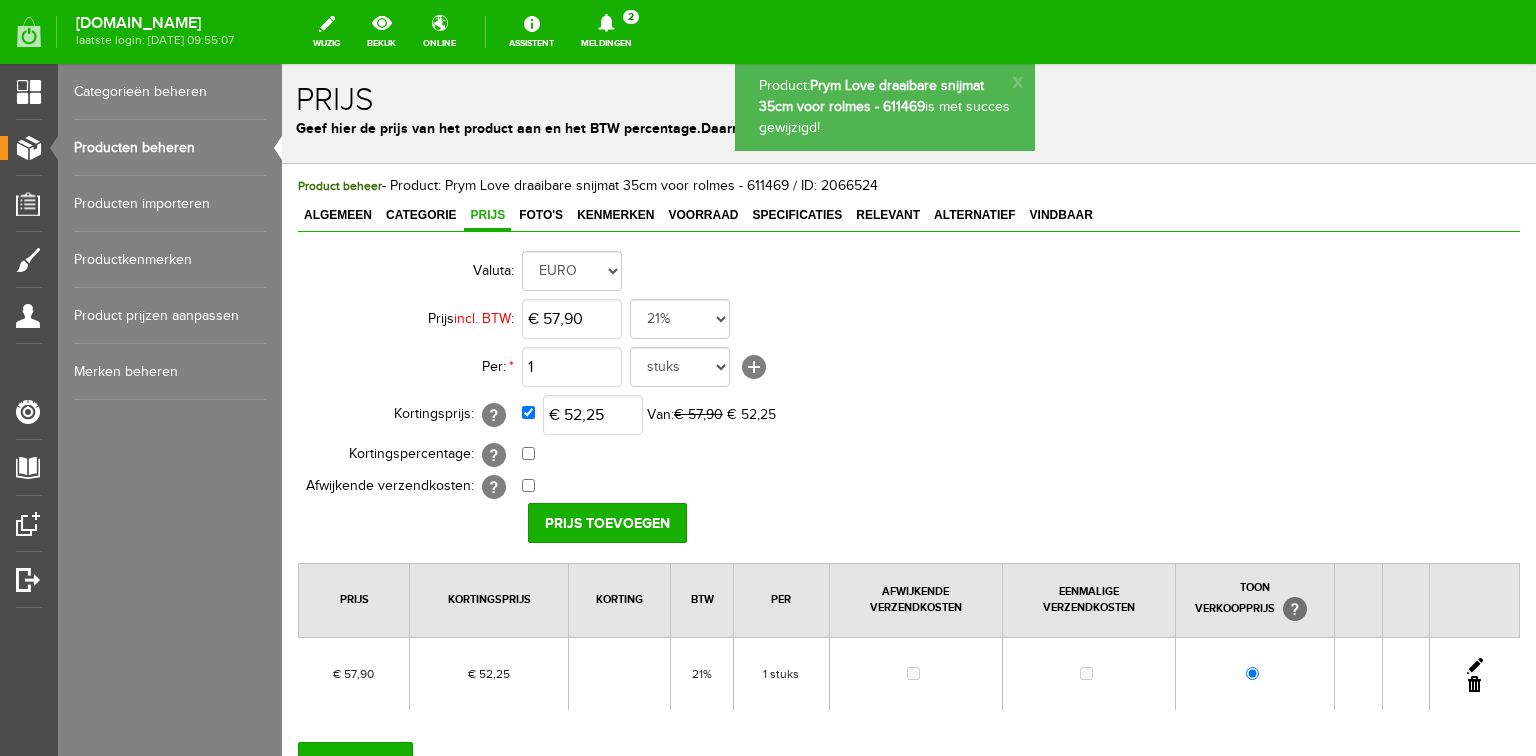 scroll, scrollTop: 0, scrollLeft: 0, axis: both 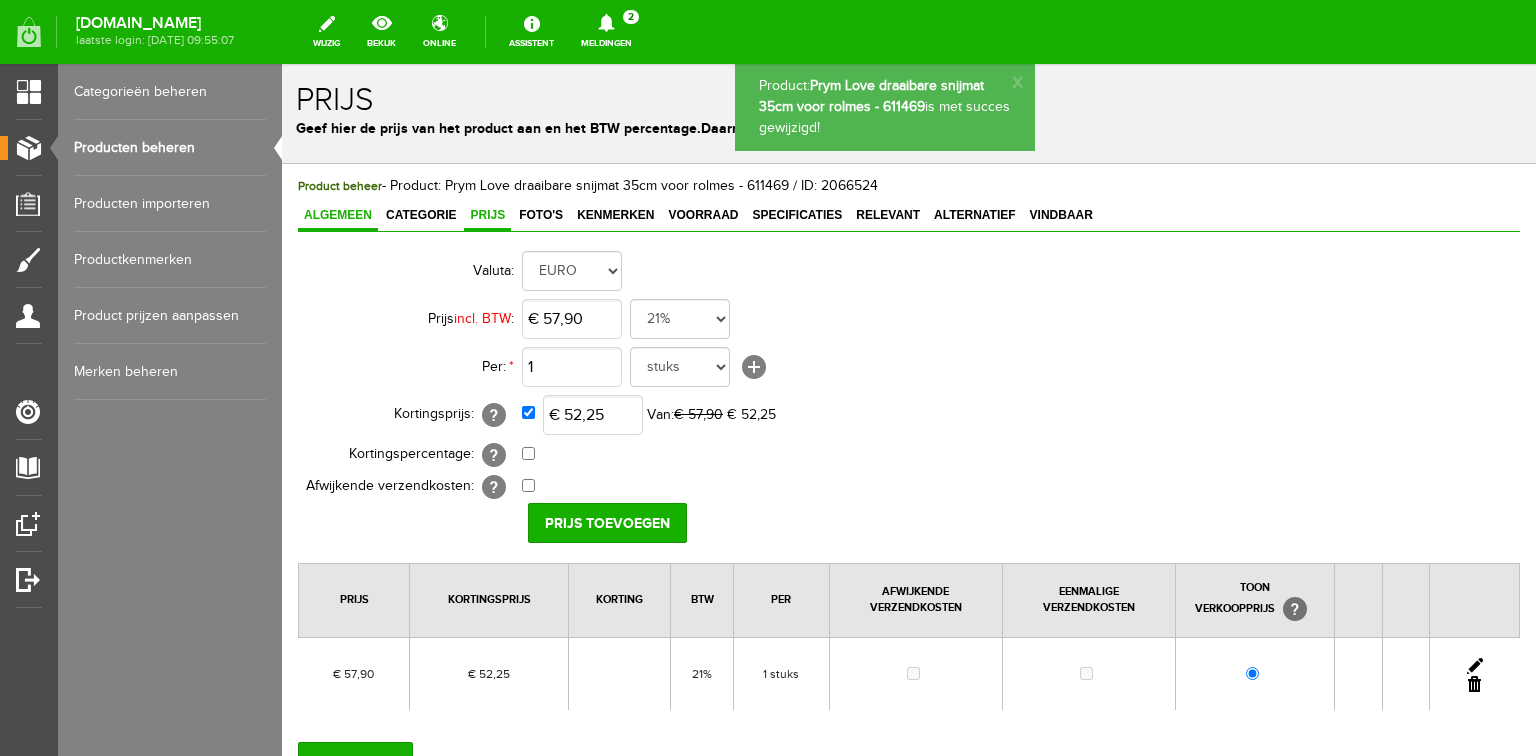 click on "Algemeen" at bounding box center (338, 215) 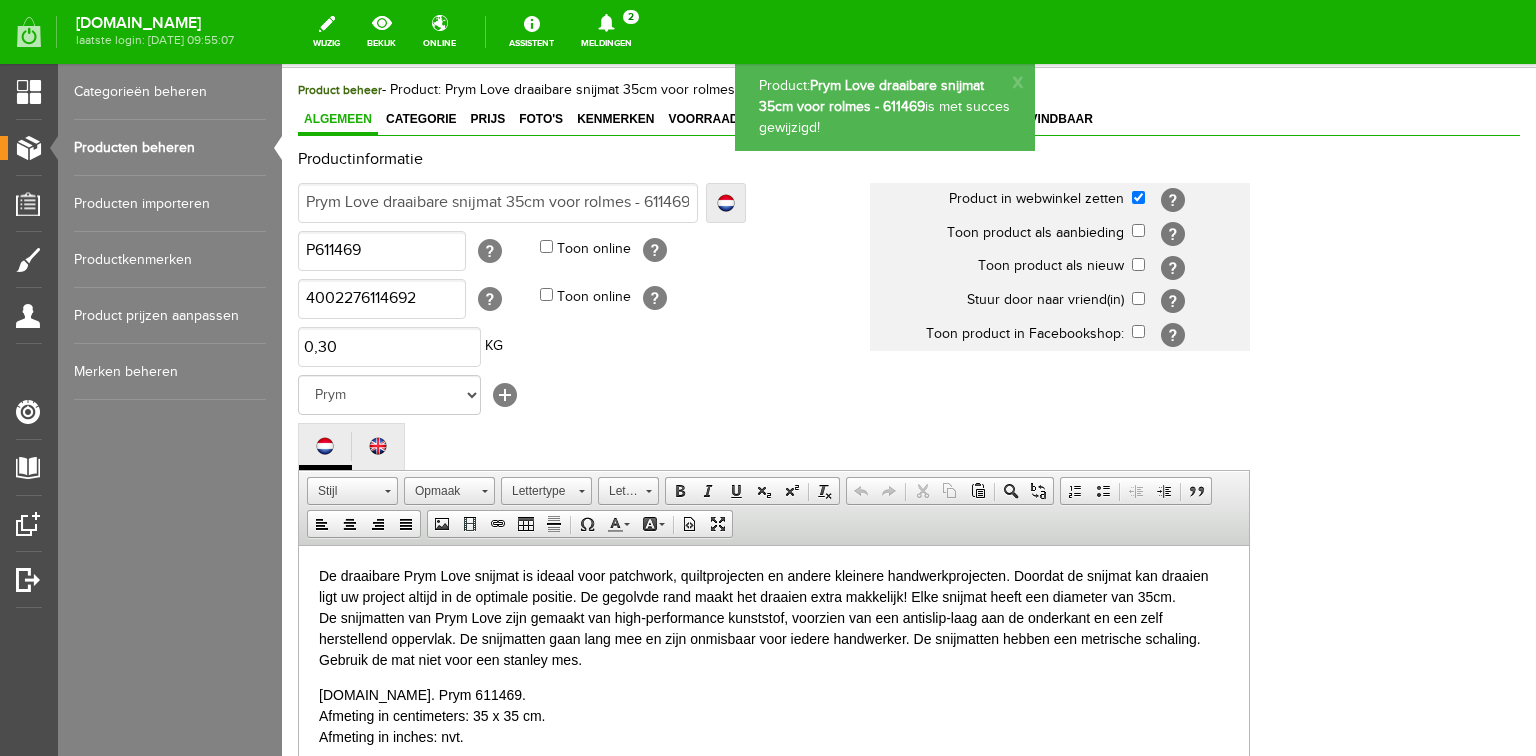 scroll, scrollTop: 80, scrollLeft: 0, axis: vertical 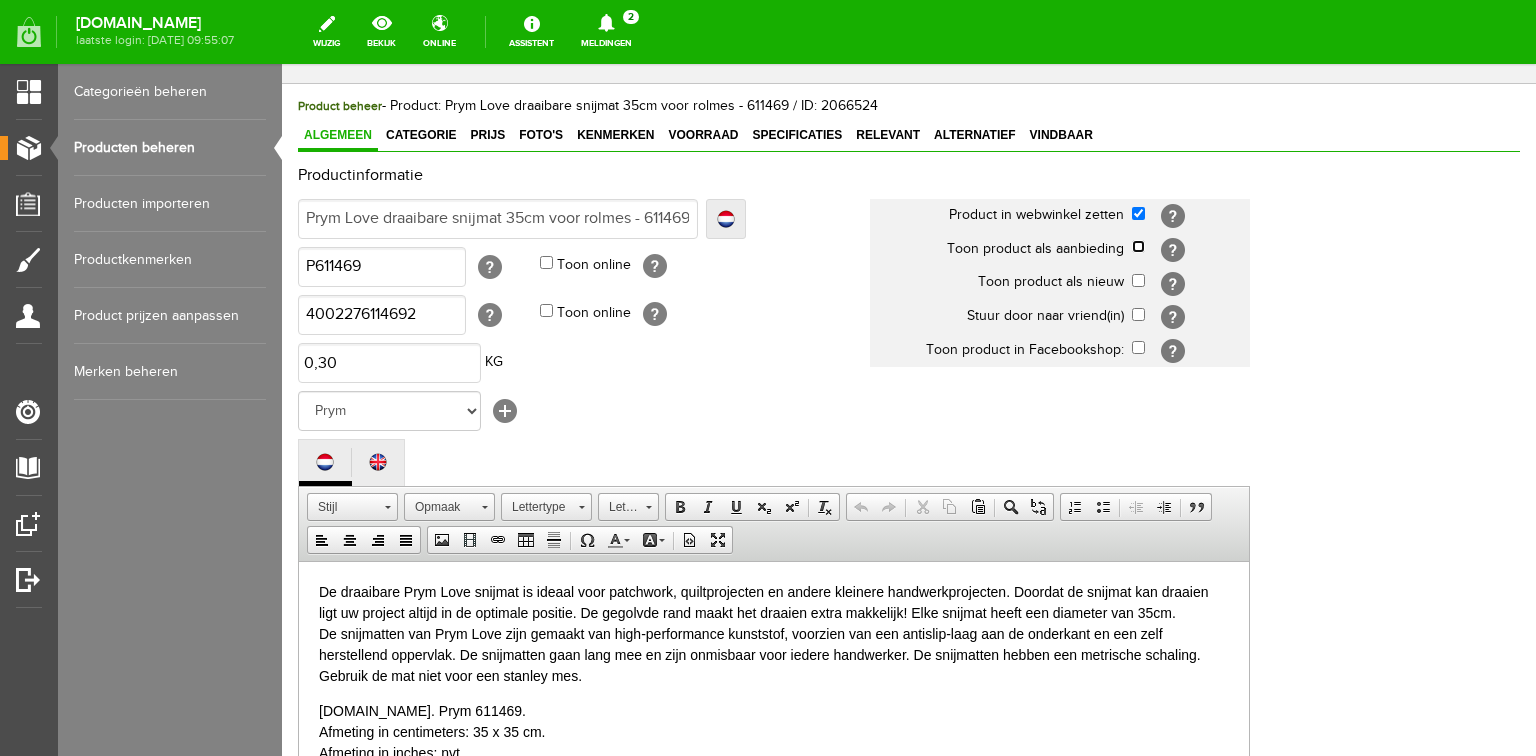 click at bounding box center (1138, 246) 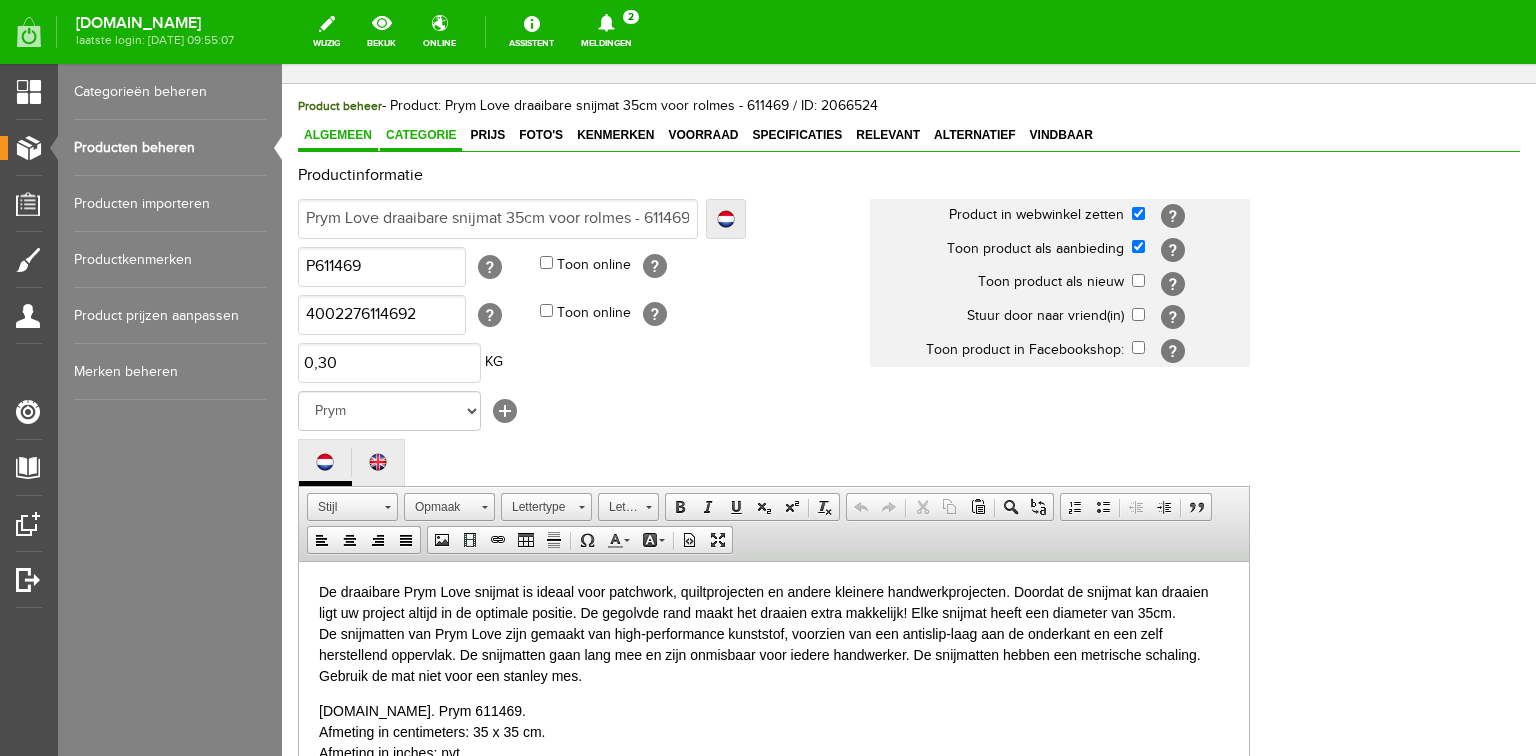 click on "Categorie" at bounding box center (421, 135) 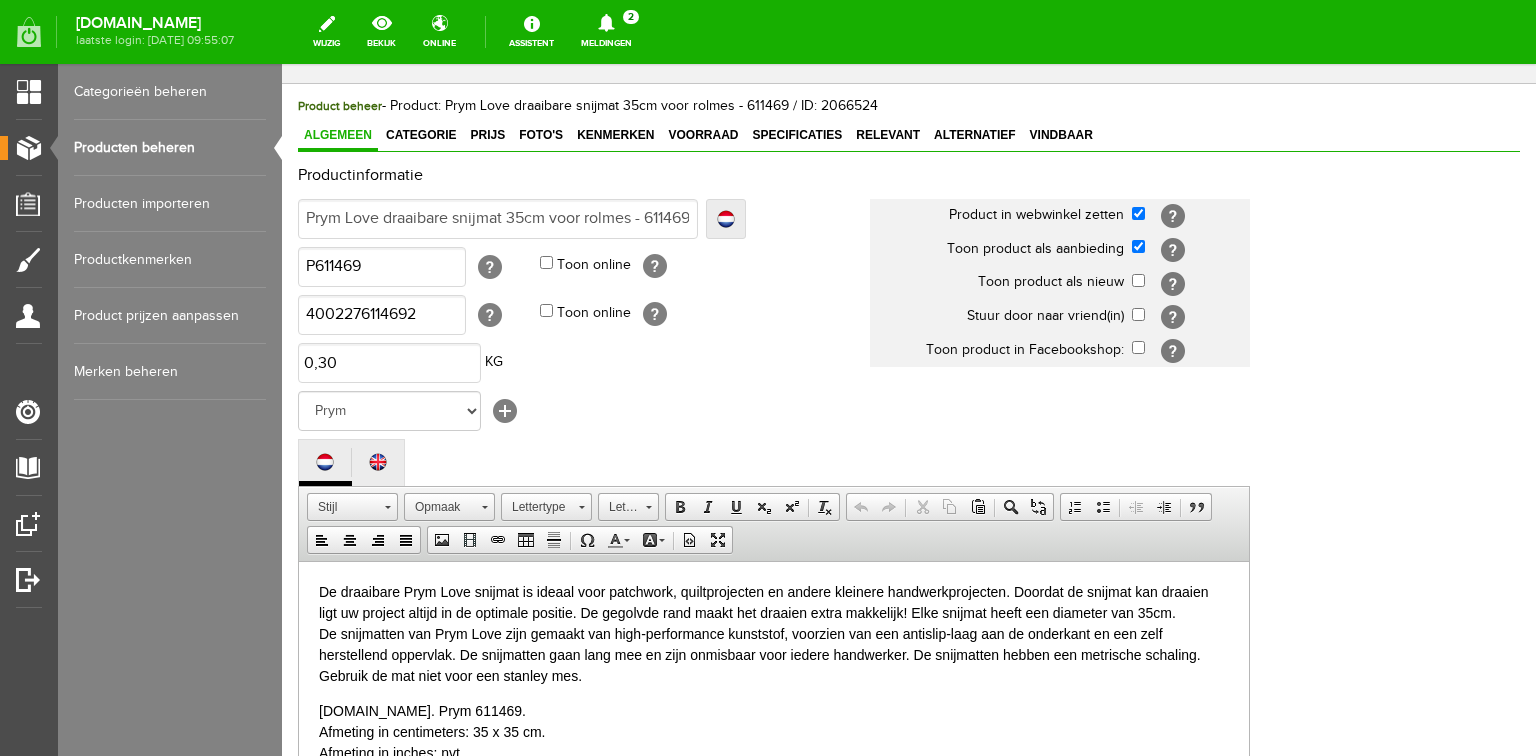 scroll, scrollTop: 0, scrollLeft: 0, axis: both 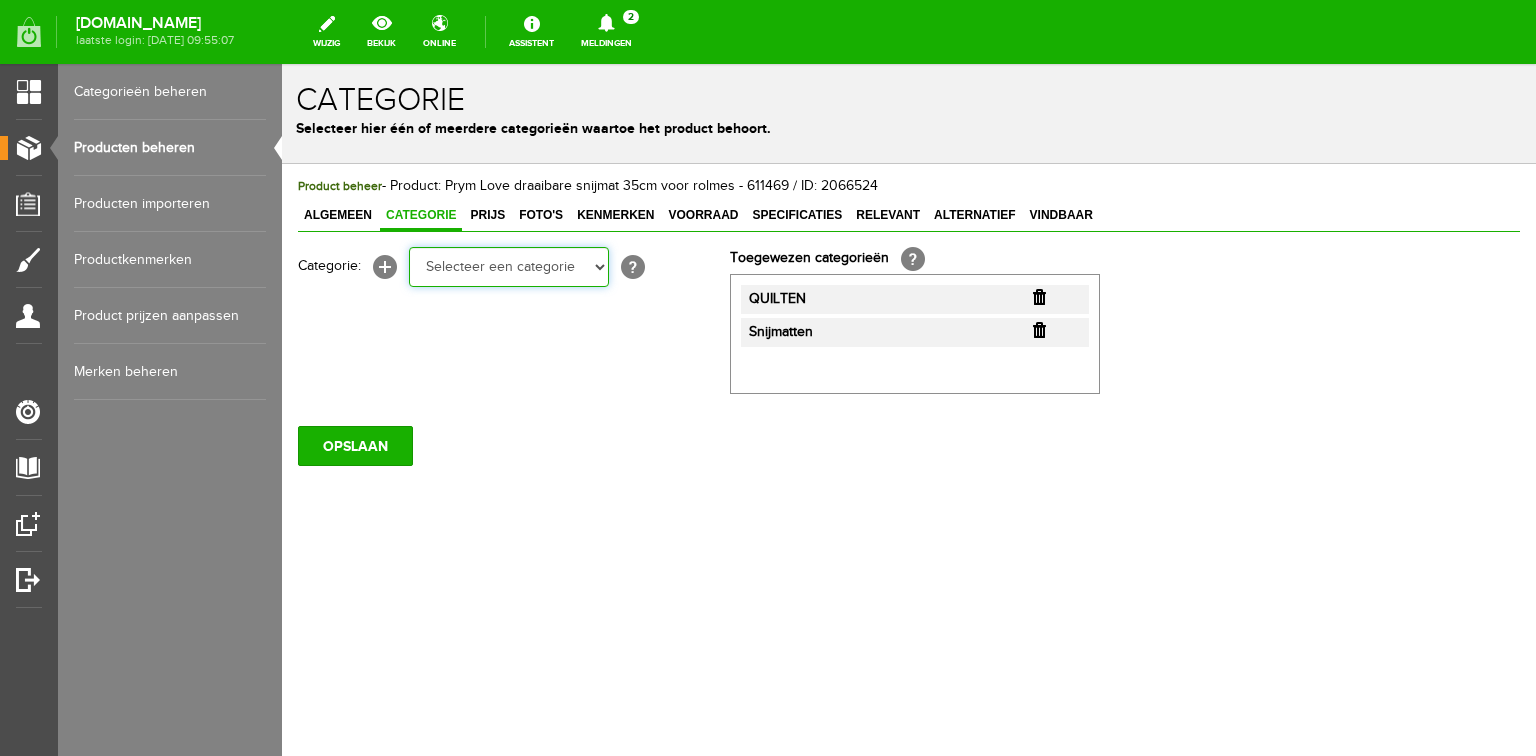 click on "Selecteer een categorie
Cadeaubon
[DATE][DATE] AANBIEDINGEN!
Naai Tips en video's
NAAIMACHINES
Babylock
Bernina
Brother
[PERSON_NAME]
Husqvarna Viking
[PERSON_NAME]
Pfaff
Singer
BORDUURMACHINES
Bernina
Brother
Husqvarna Viking
[PERSON_NAME]
Singer
INDUSTRIEMACHINES
LOCKMACHINES
Baby lock
Bernina
Brother
Husqvarna Viking
[PERSON_NAME]
Juki
Pfaff
Singer
QUILTMACHINES
Brother
Husqvarna Viking
JANOME
PFAFF
ACCESSOIRES
Tassen en koffers
Babylock accessoires
Babylock compendium HOBBY" at bounding box center (509, 267) 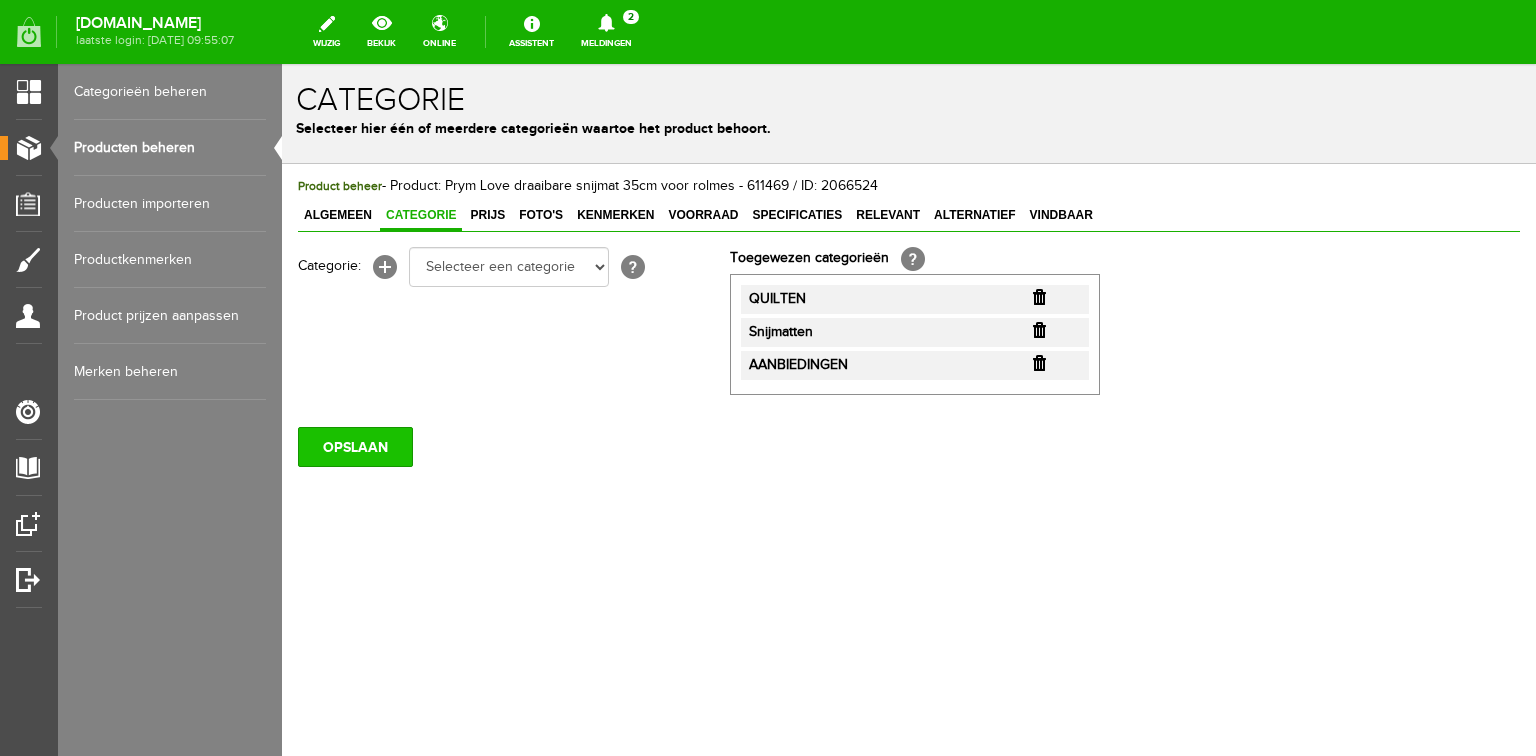 click on "OPSLAAN" at bounding box center [355, 447] 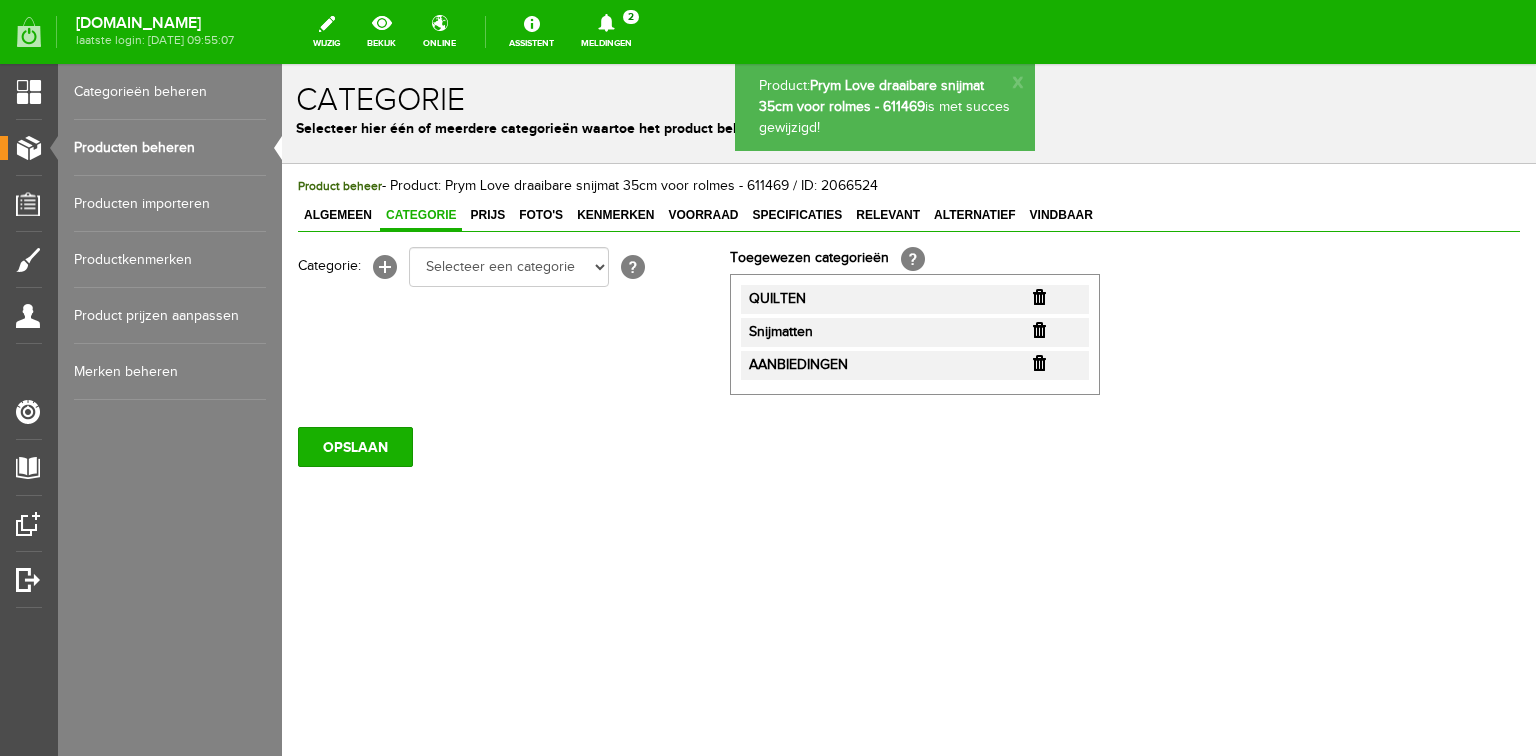 scroll, scrollTop: 0, scrollLeft: 0, axis: both 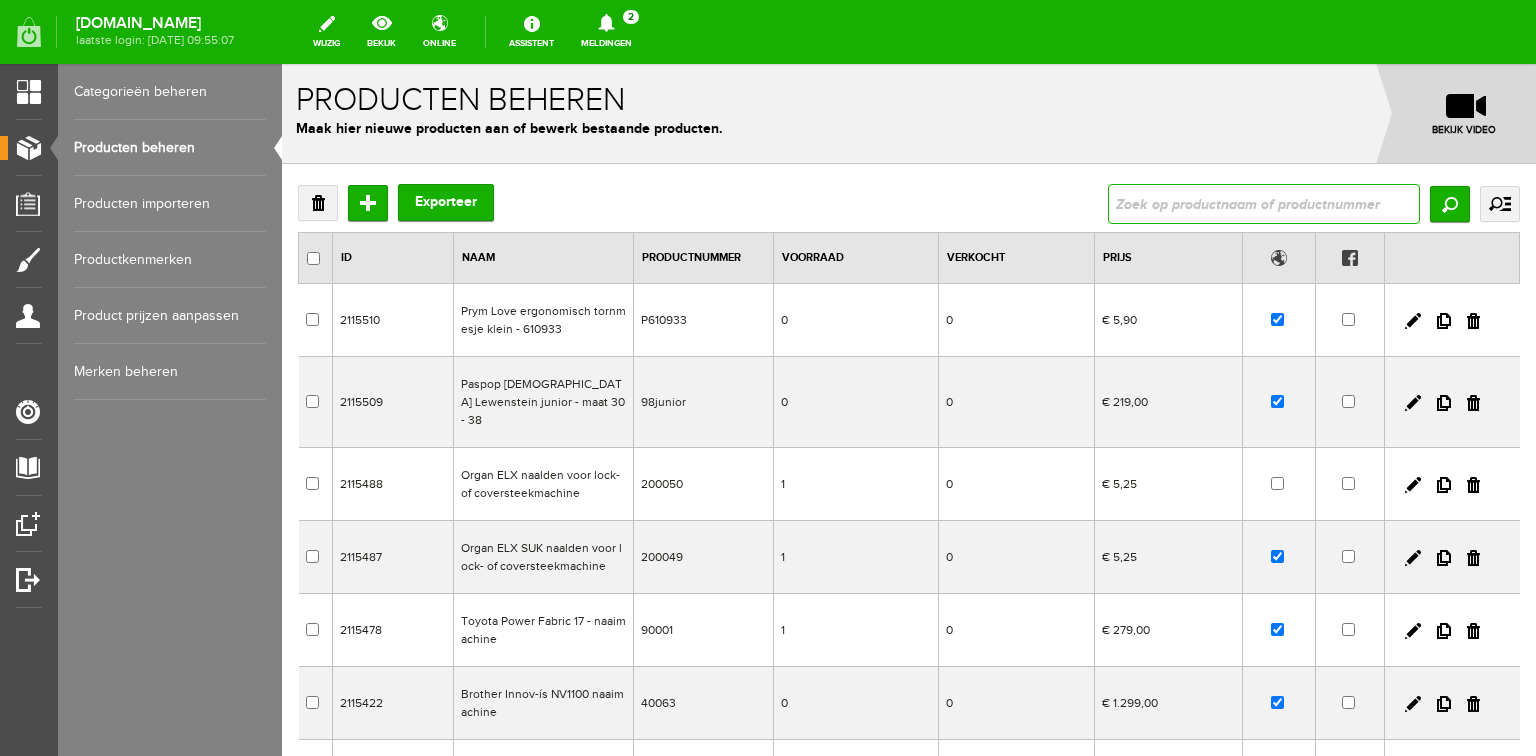click at bounding box center [1264, 204] 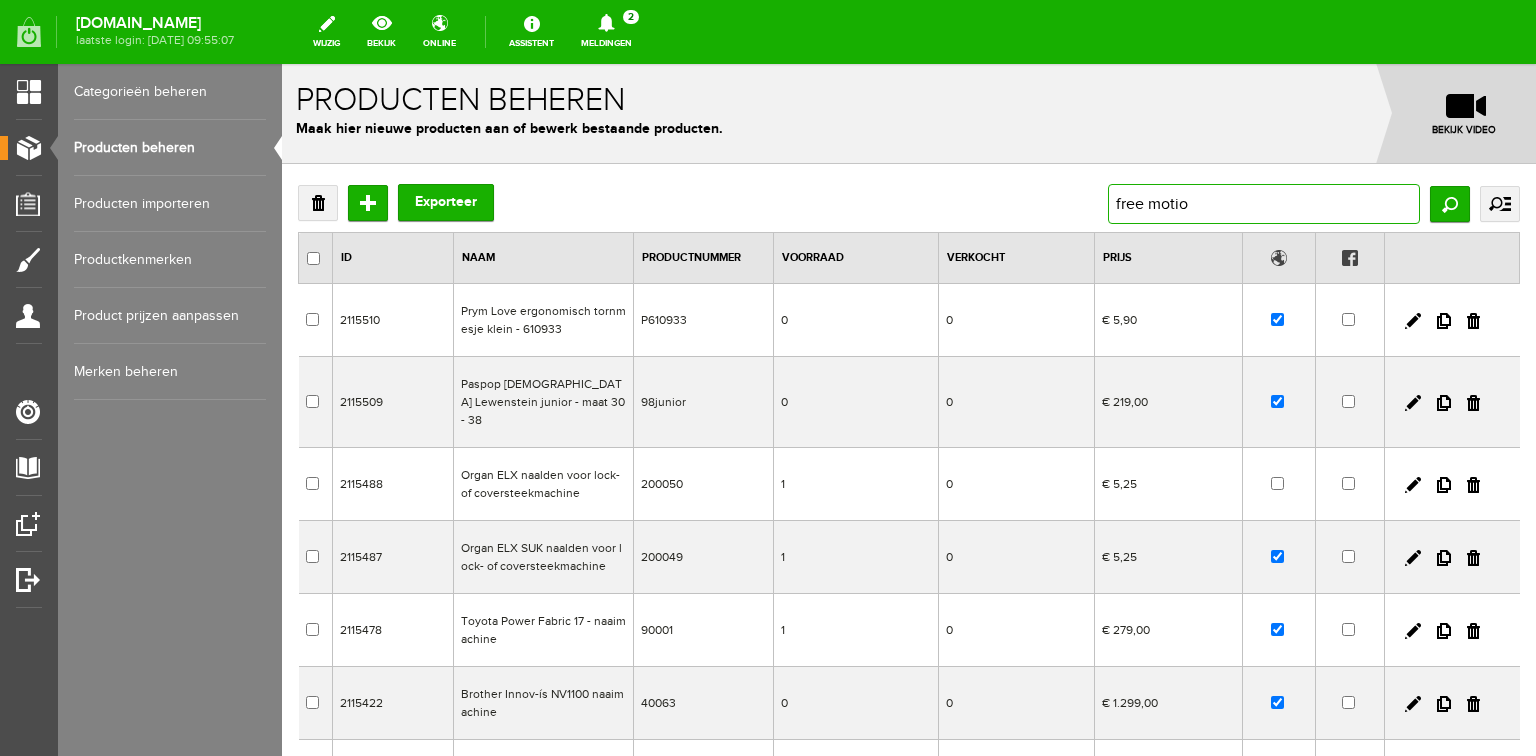 type on "free motion" 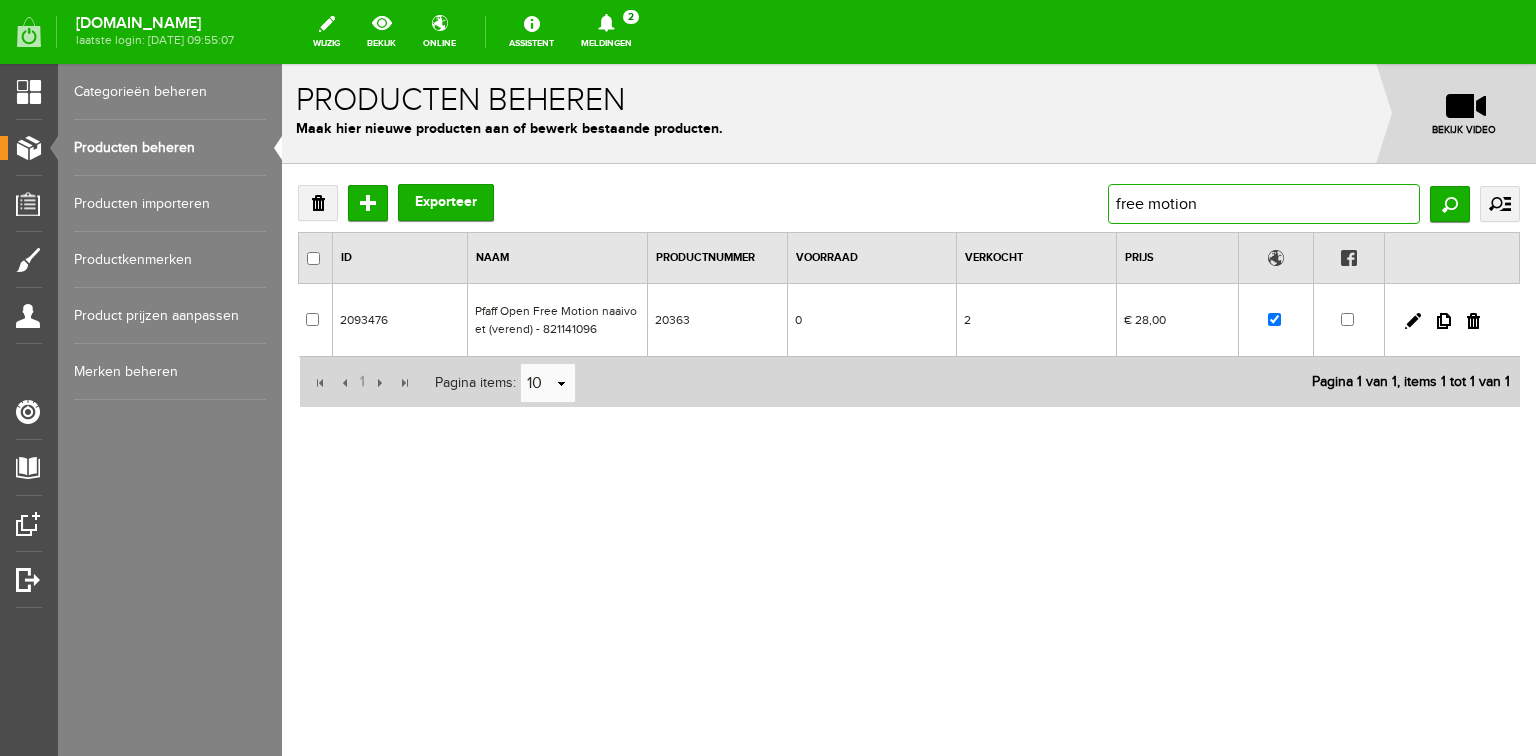 drag, startPoint x: 1211, startPoint y: 202, endPoint x: 1102, endPoint y: 202, distance: 109 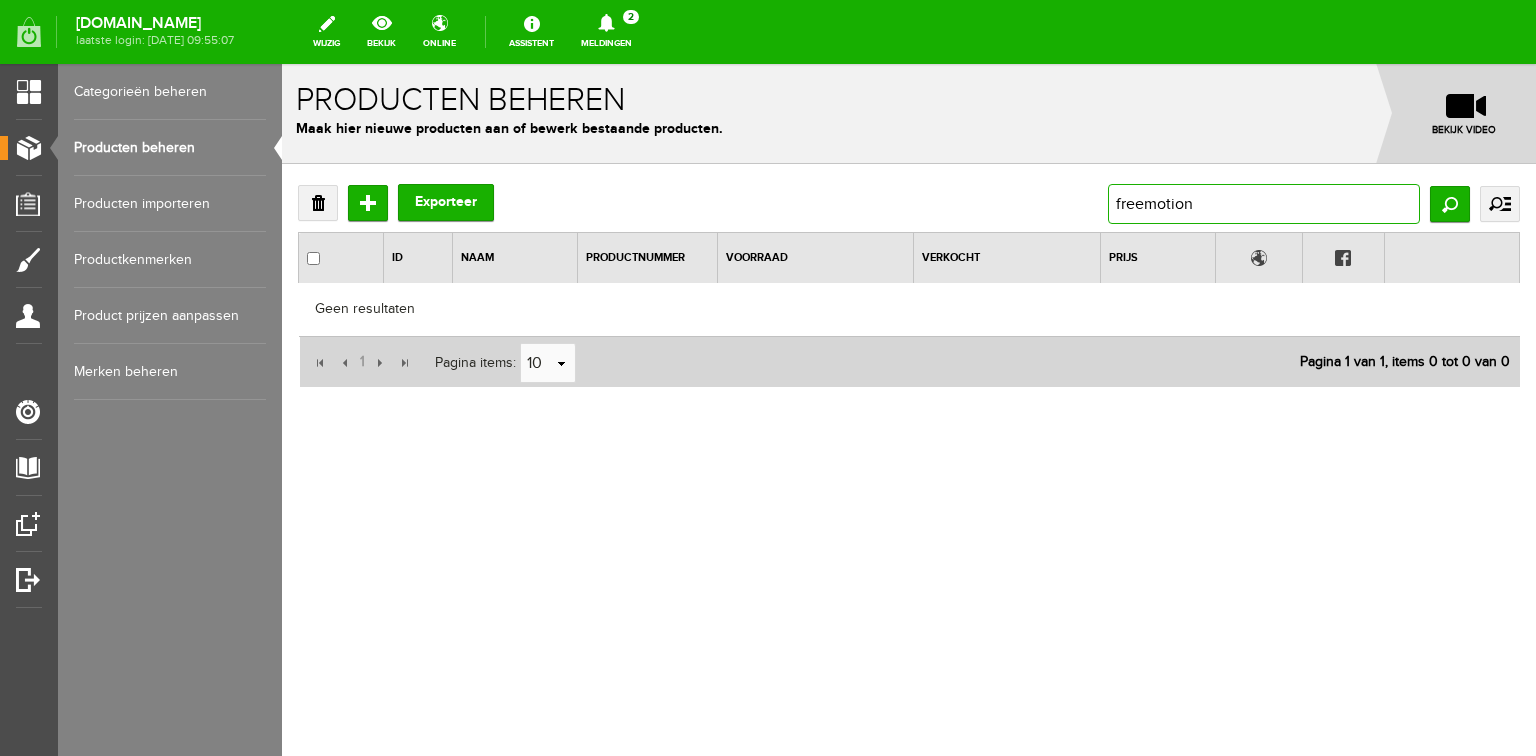 drag, startPoint x: 1211, startPoint y: 206, endPoint x: 1074, endPoint y: 208, distance: 137.0146 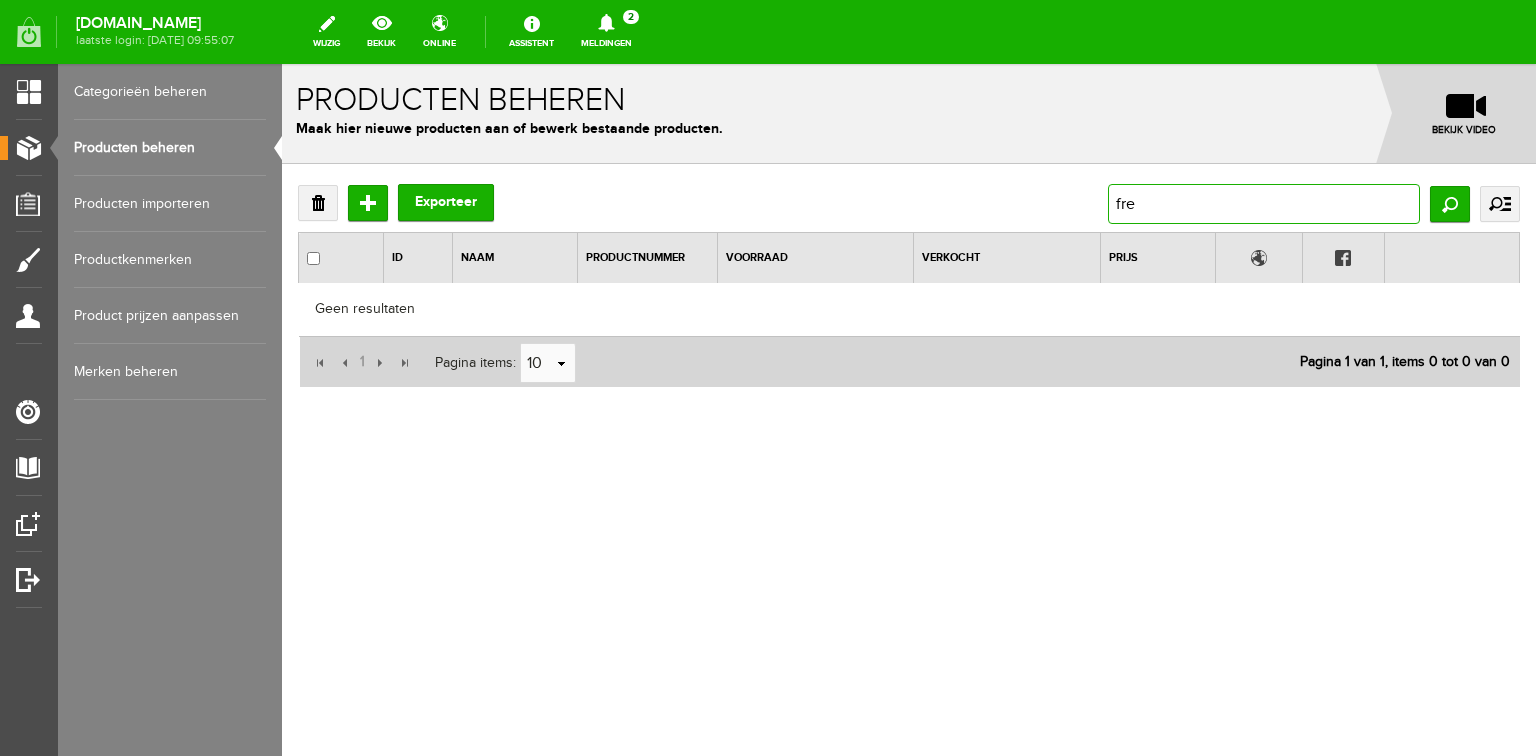 type on "free" 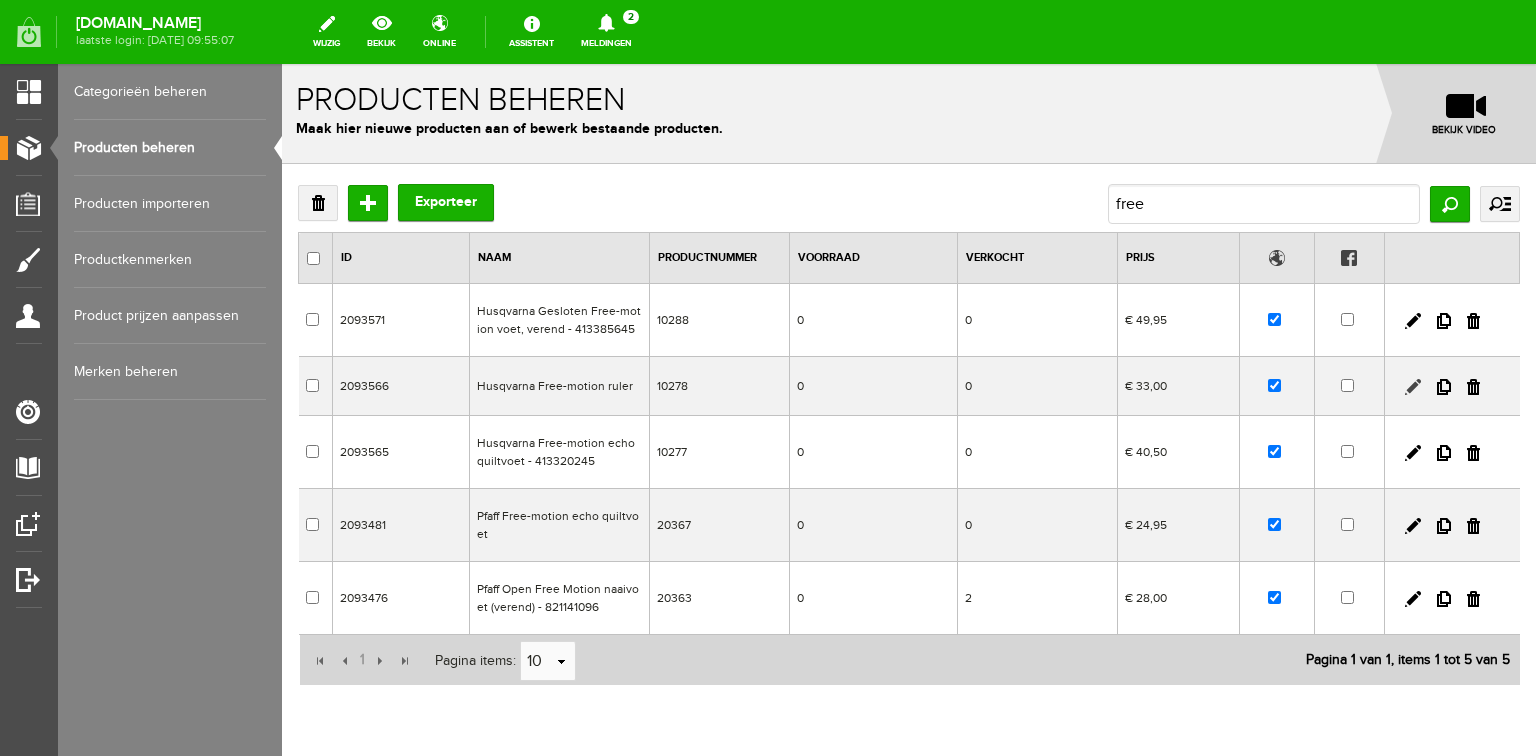 click at bounding box center (1413, 387) 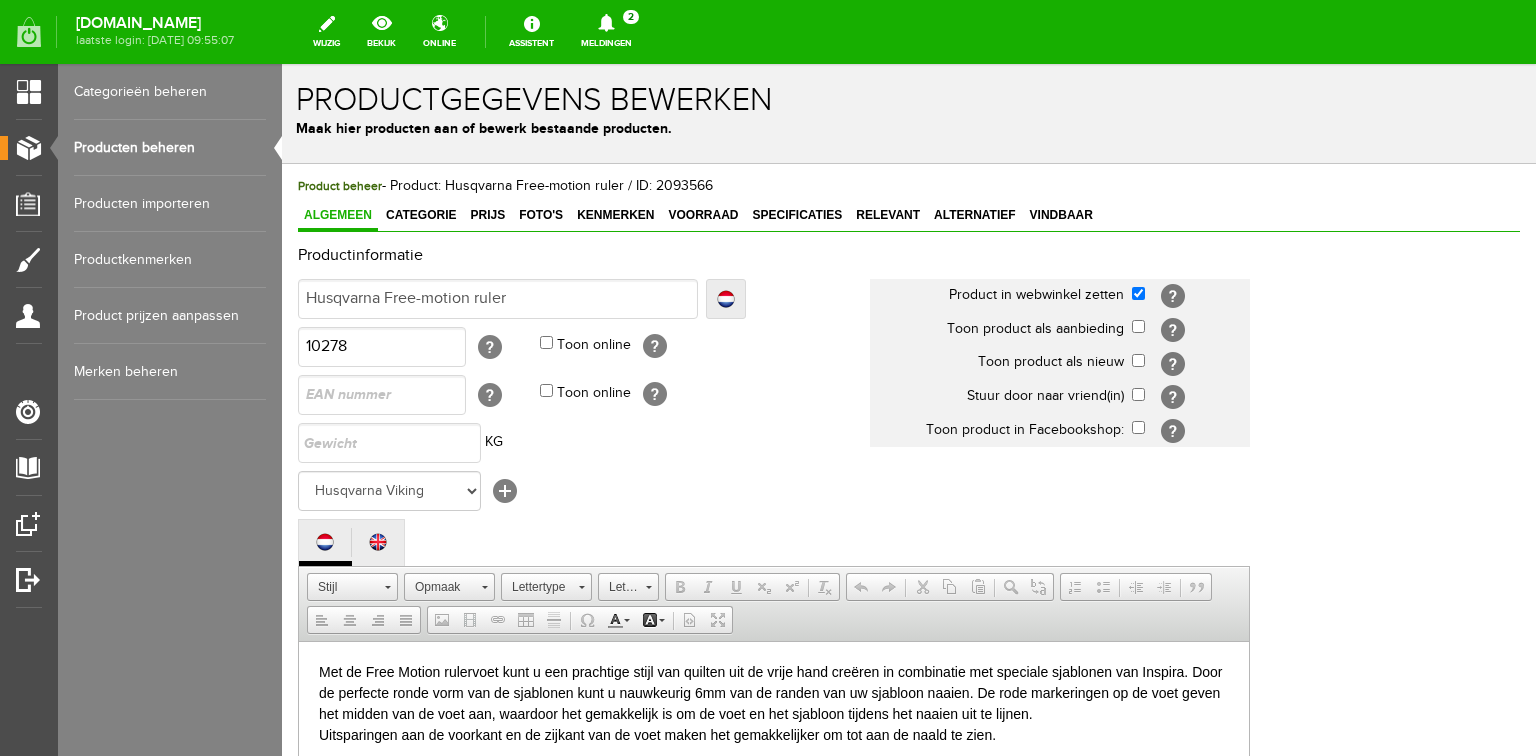 scroll, scrollTop: 0, scrollLeft: 0, axis: both 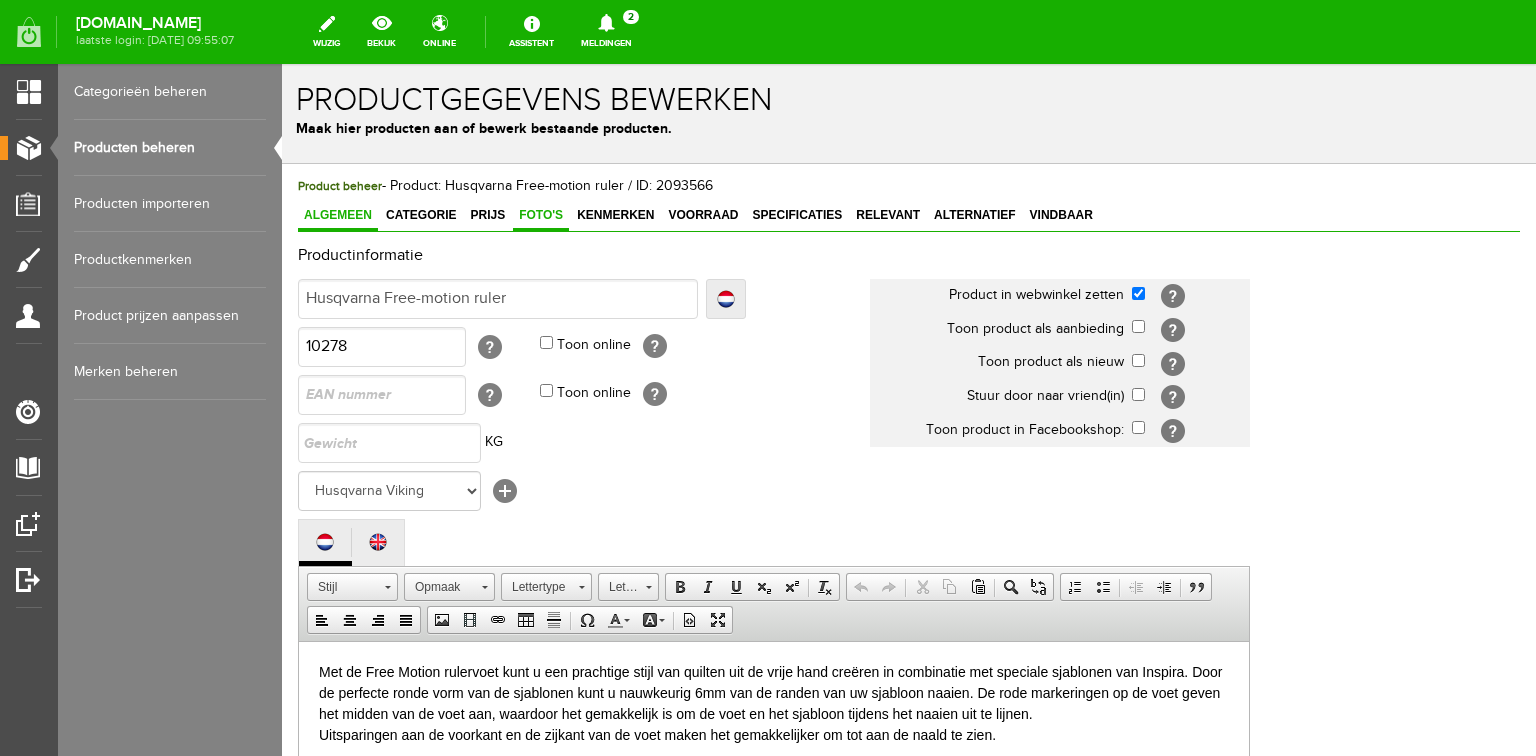 click on "Foto's" at bounding box center [541, 215] 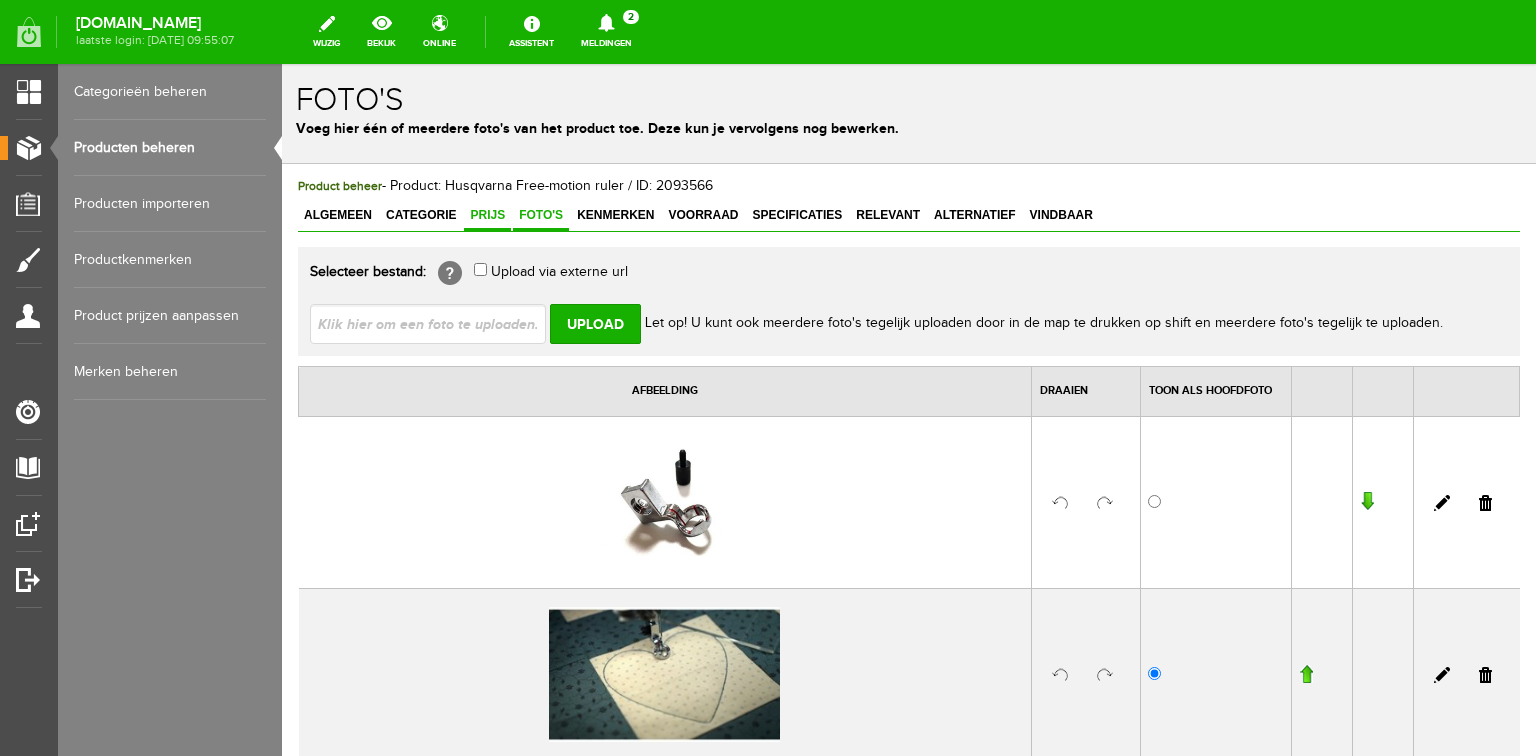 click on "Prijs" at bounding box center (487, 215) 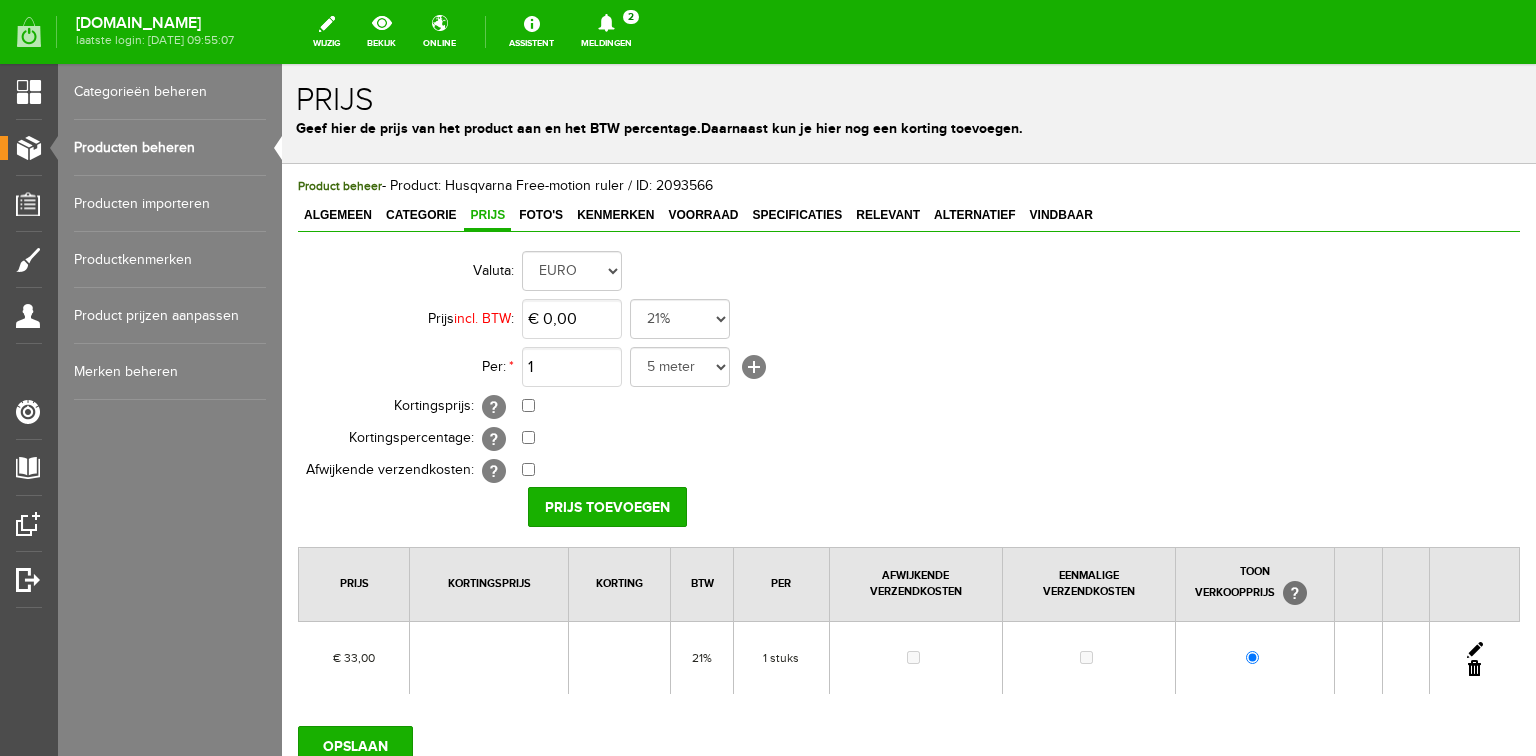 click at bounding box center [1475, 650] 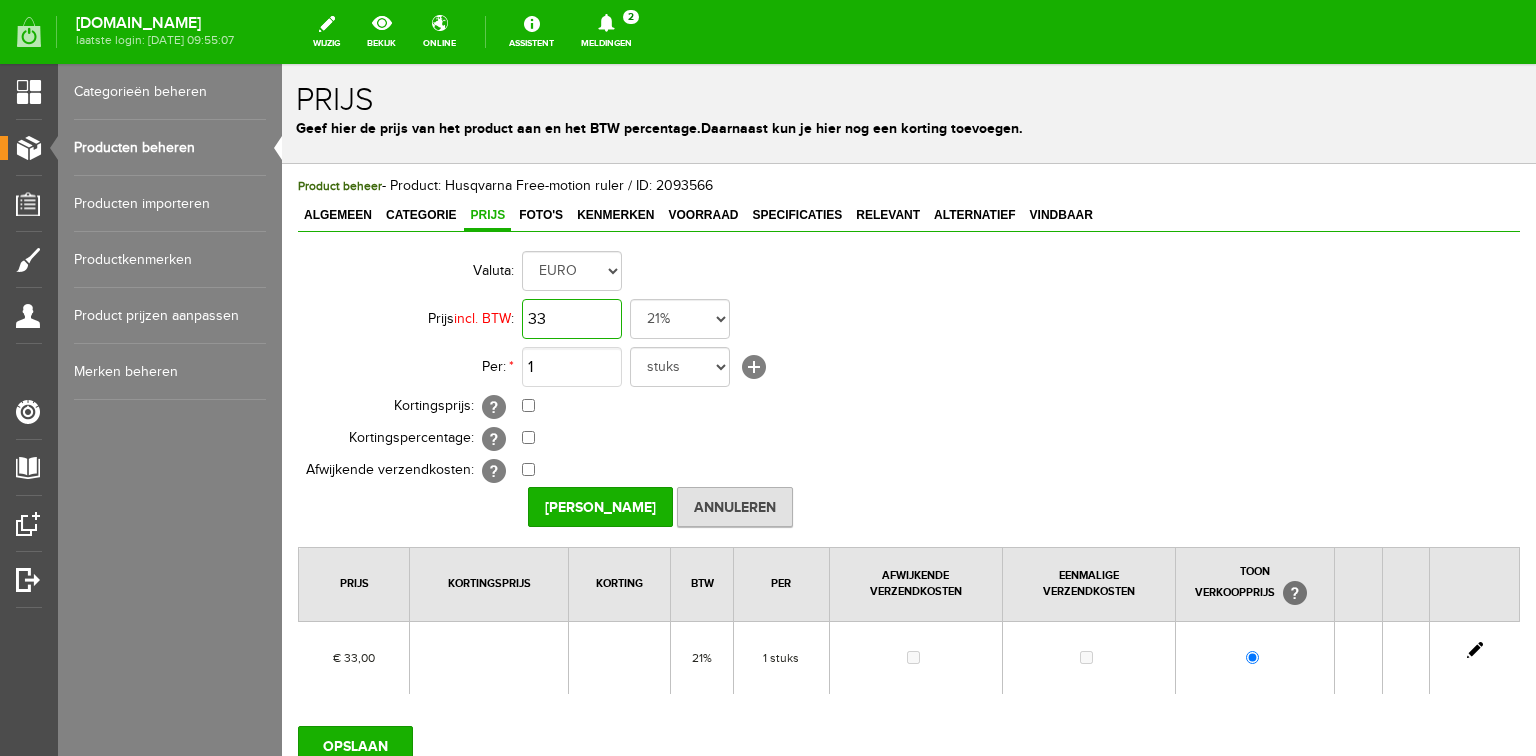 click on "33" at bounding box center (572, 319) 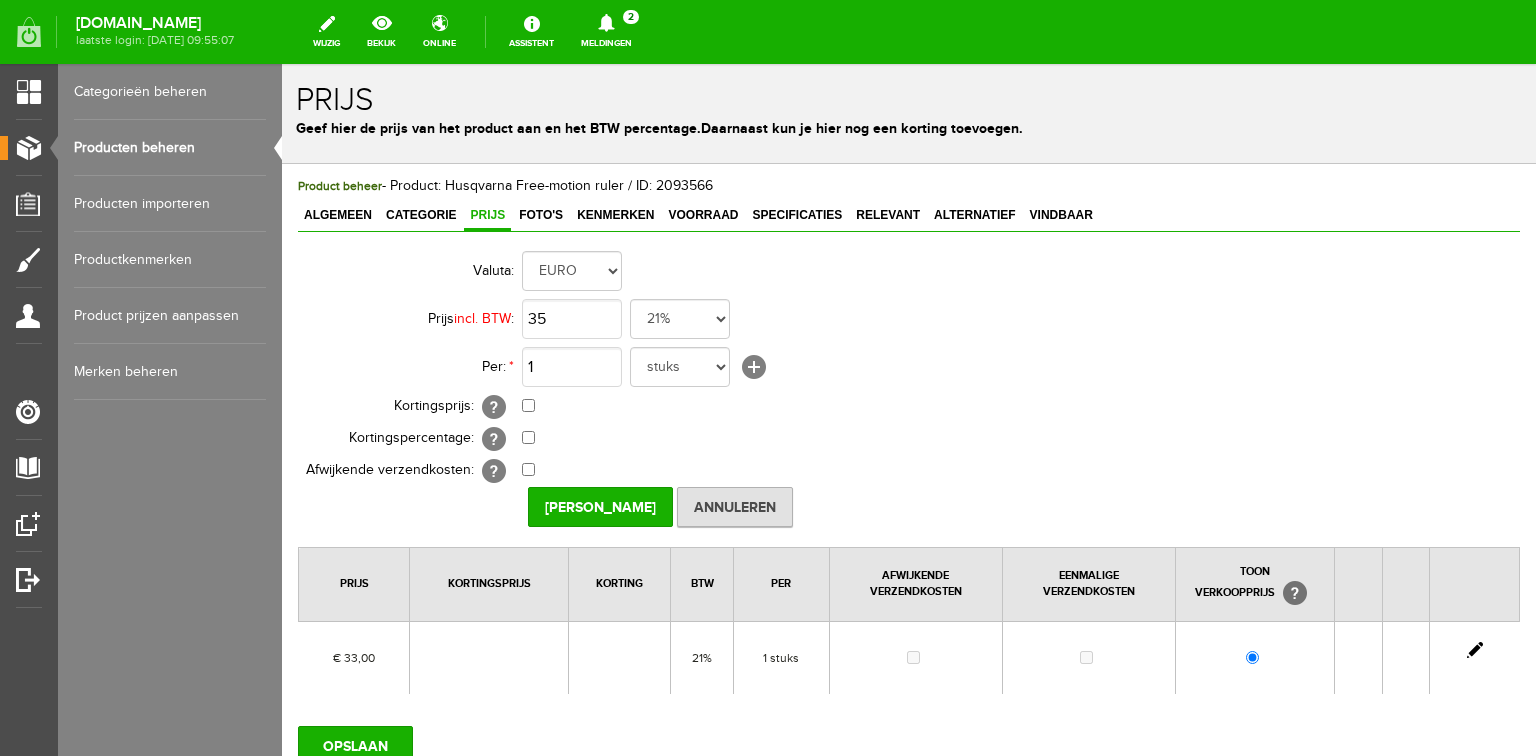 type on "€ 35,00" 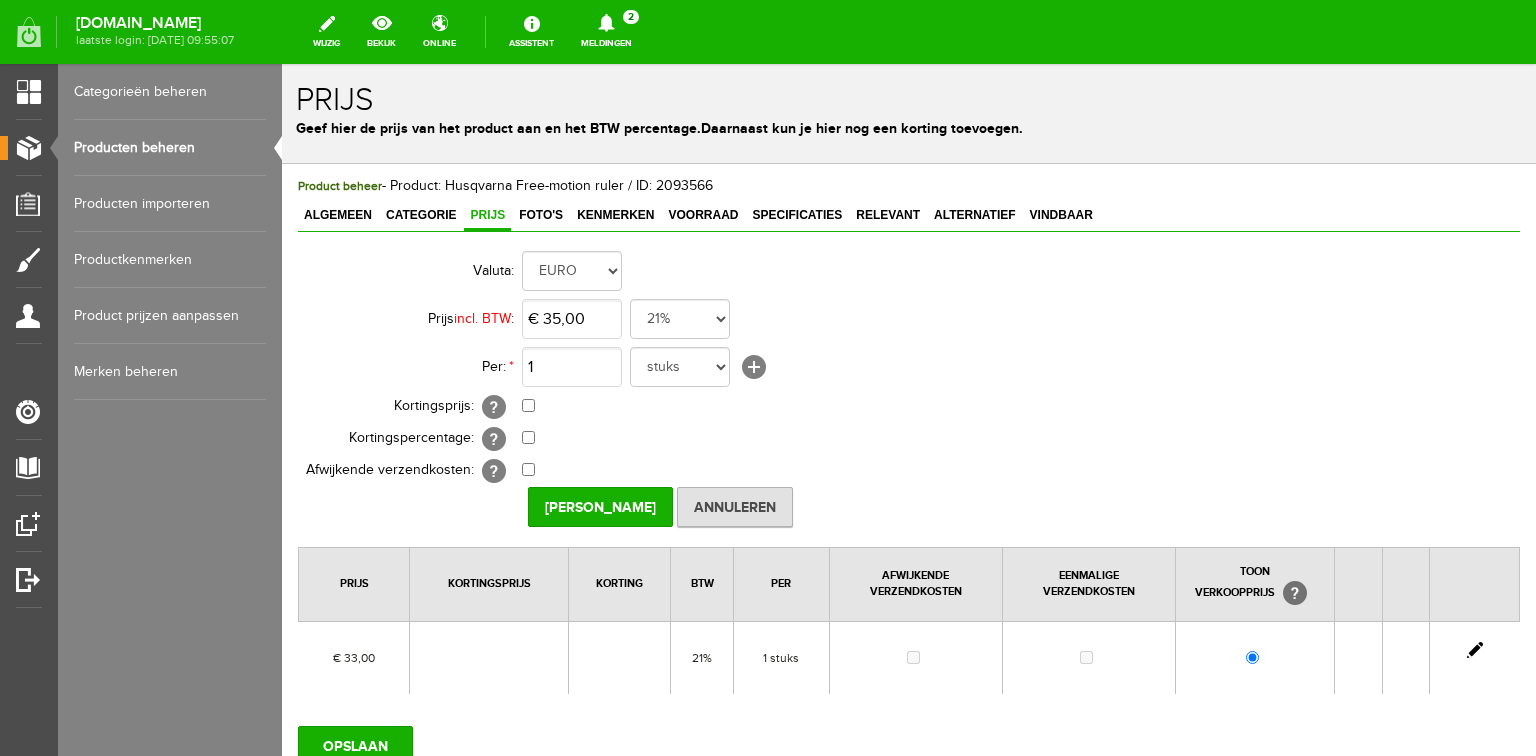 click at bounding box center (1475, 650) 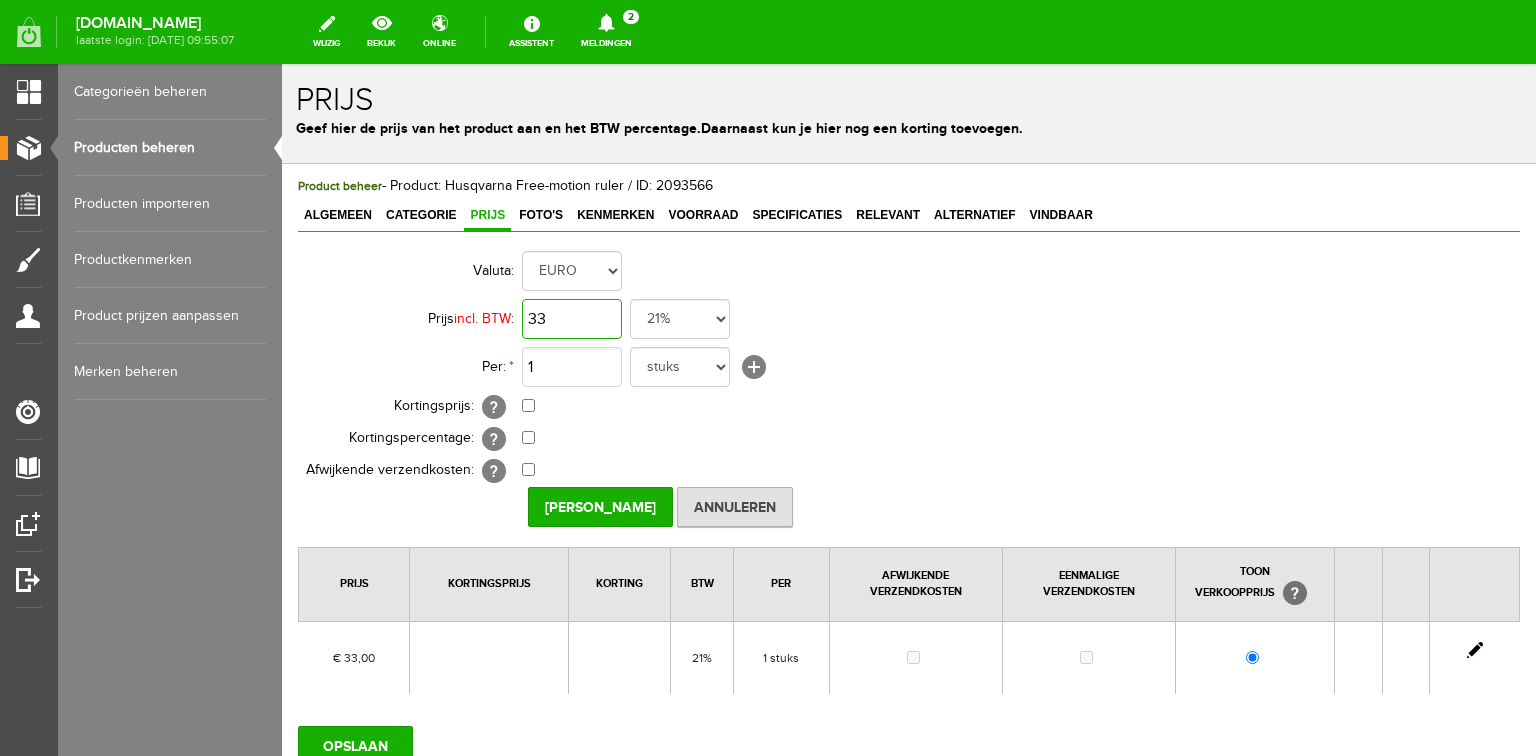 click on "33" at bounding box center (572, 319) 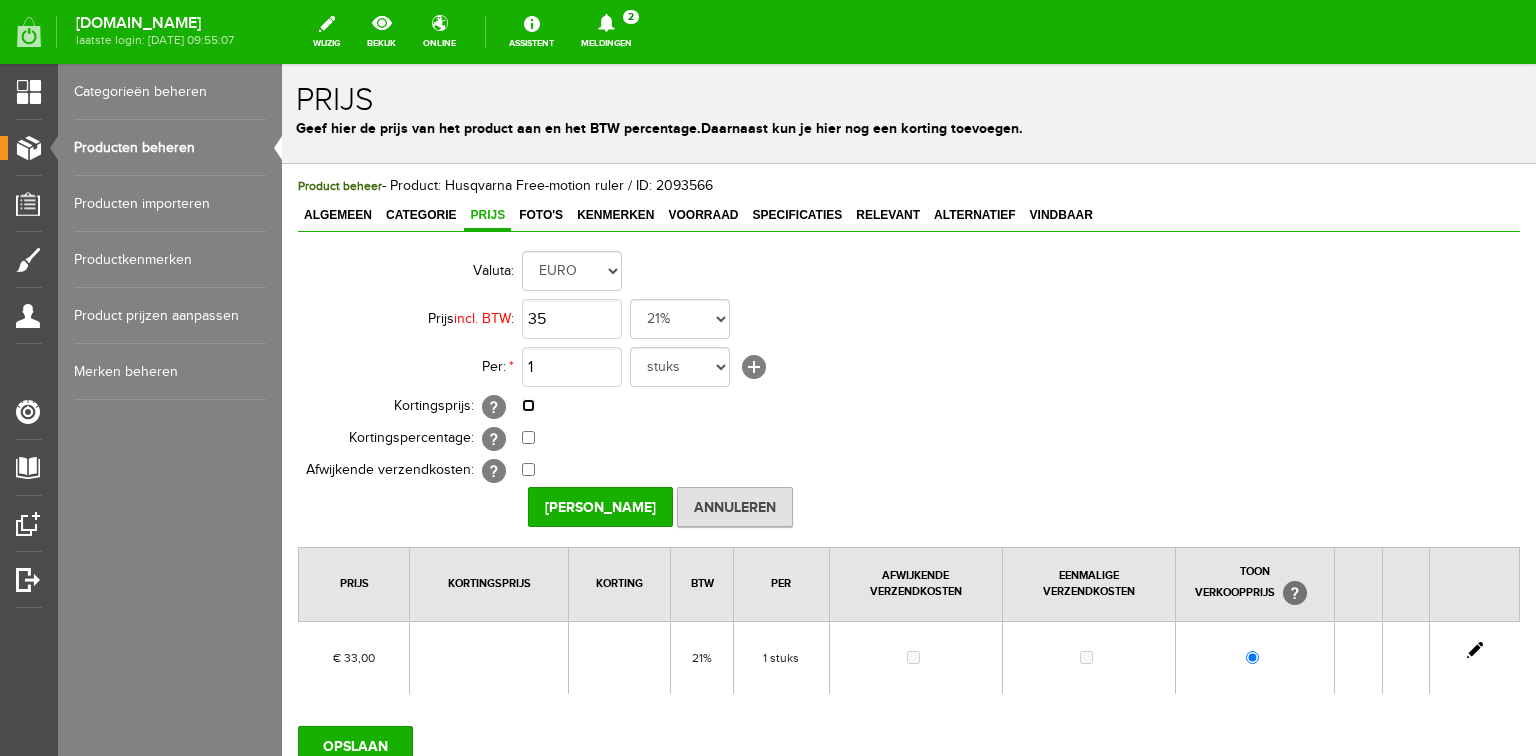 type on "€ 35,00" 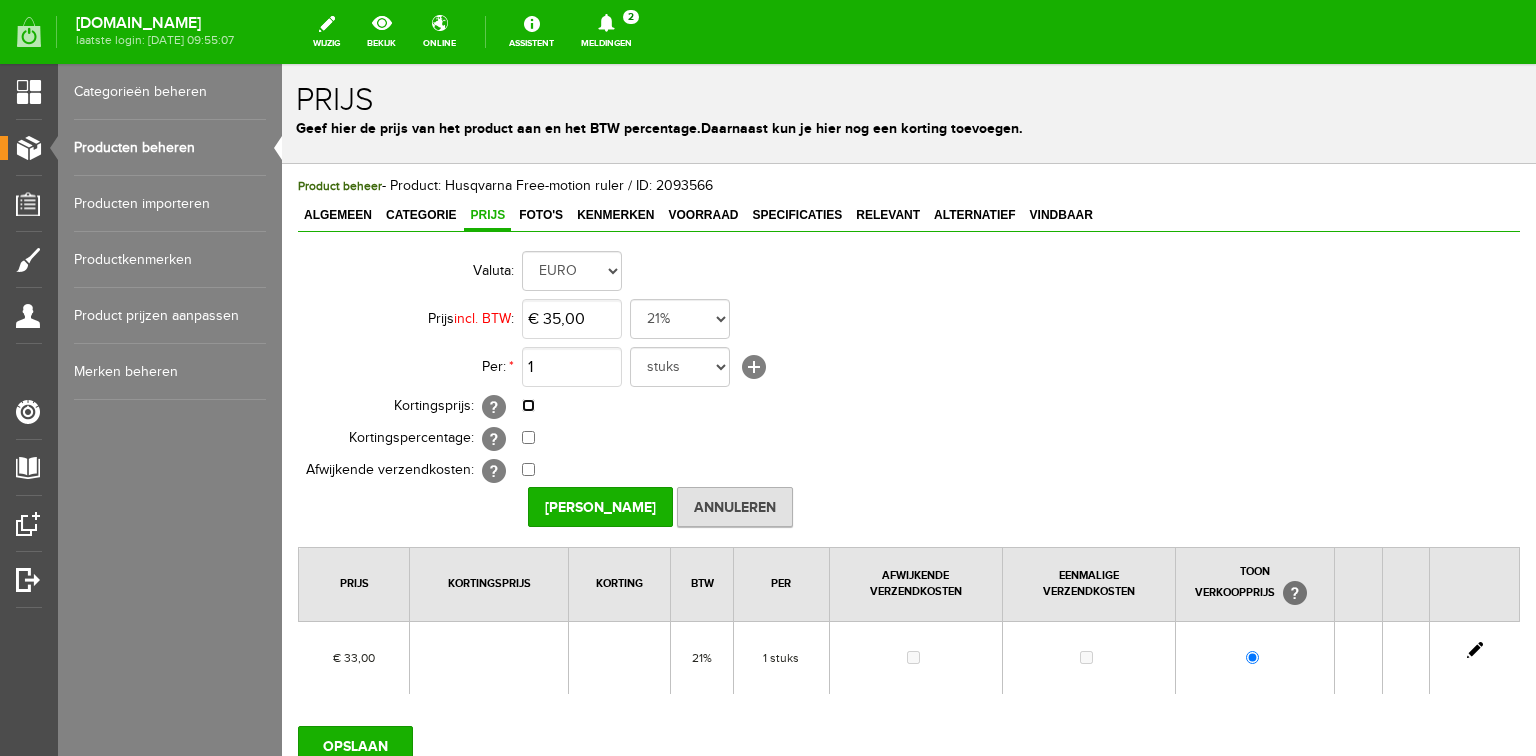 click at bounding box center [528, 405] 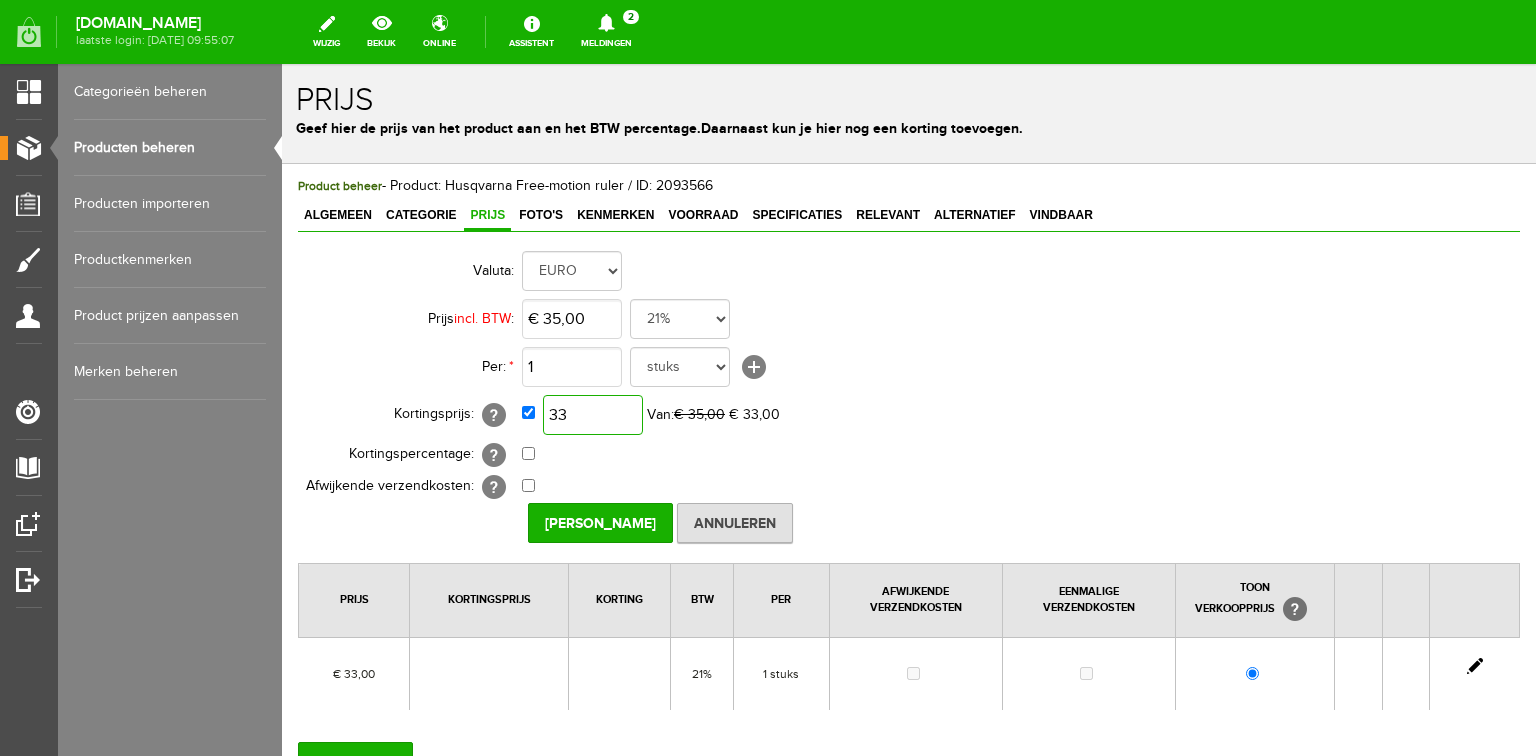 click on "33" at bounding box center [593, 415] 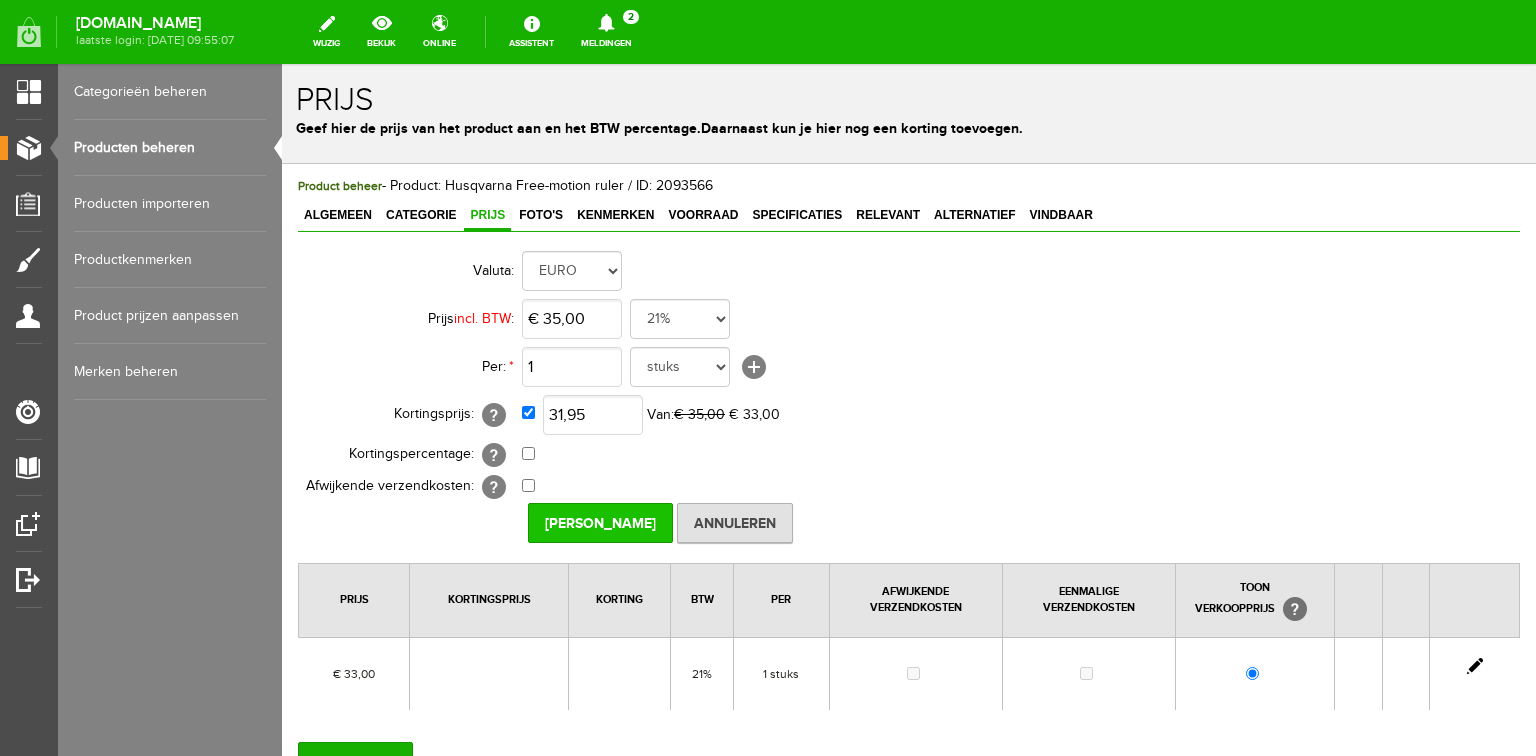 type on "€ 31,95" 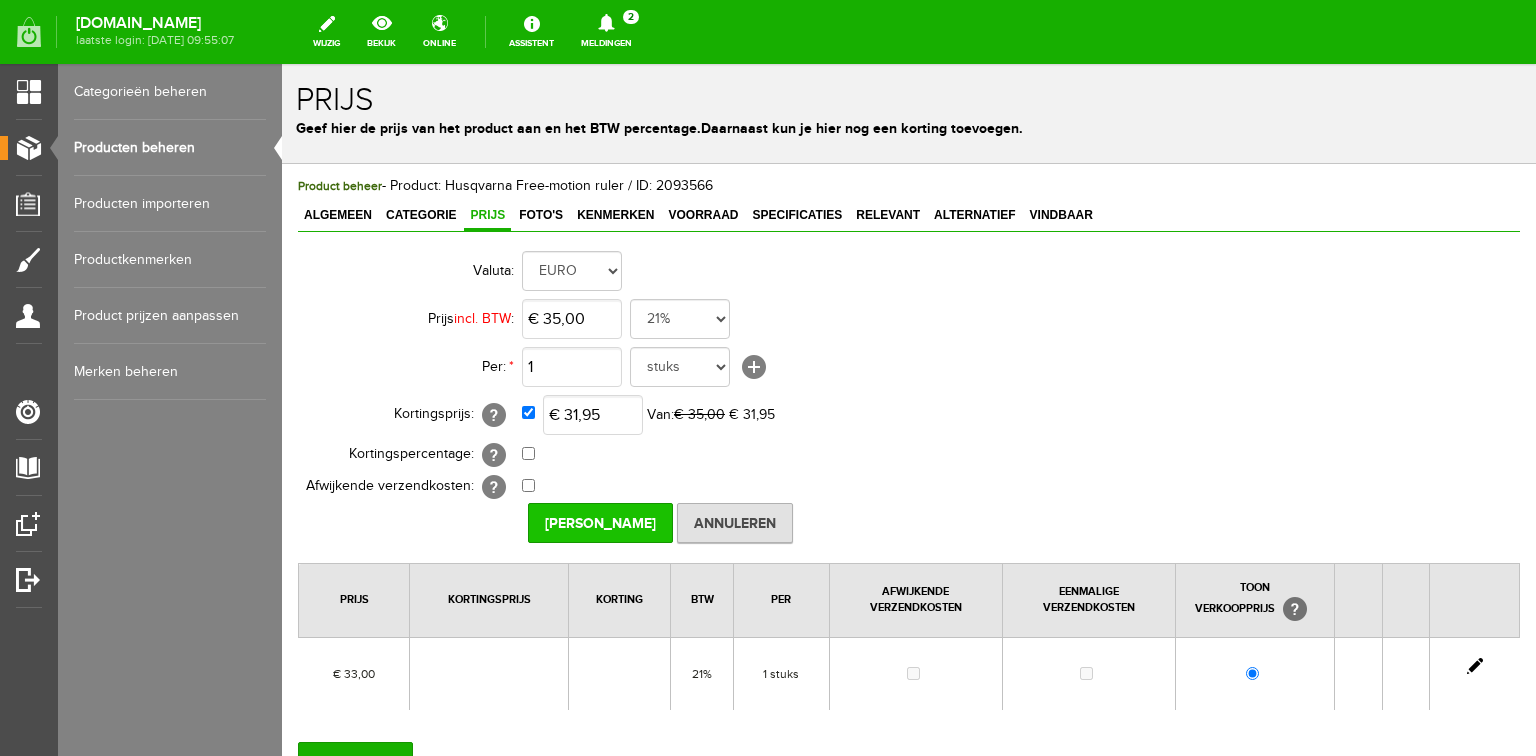 click on "[PERSON_NAME]" at bounding box center [600, 523] 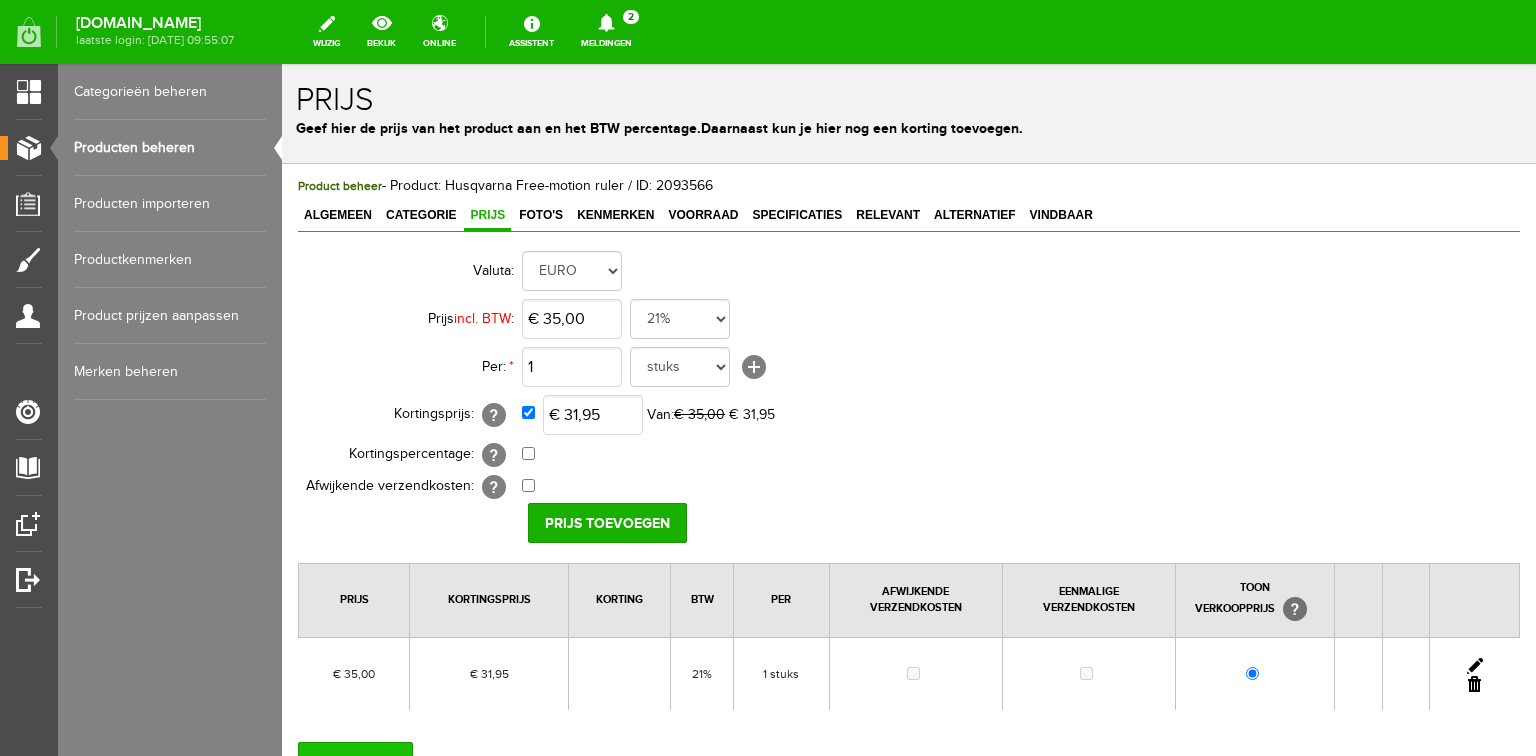 click on "OPSLAAN" at bounding box center [355, 762] 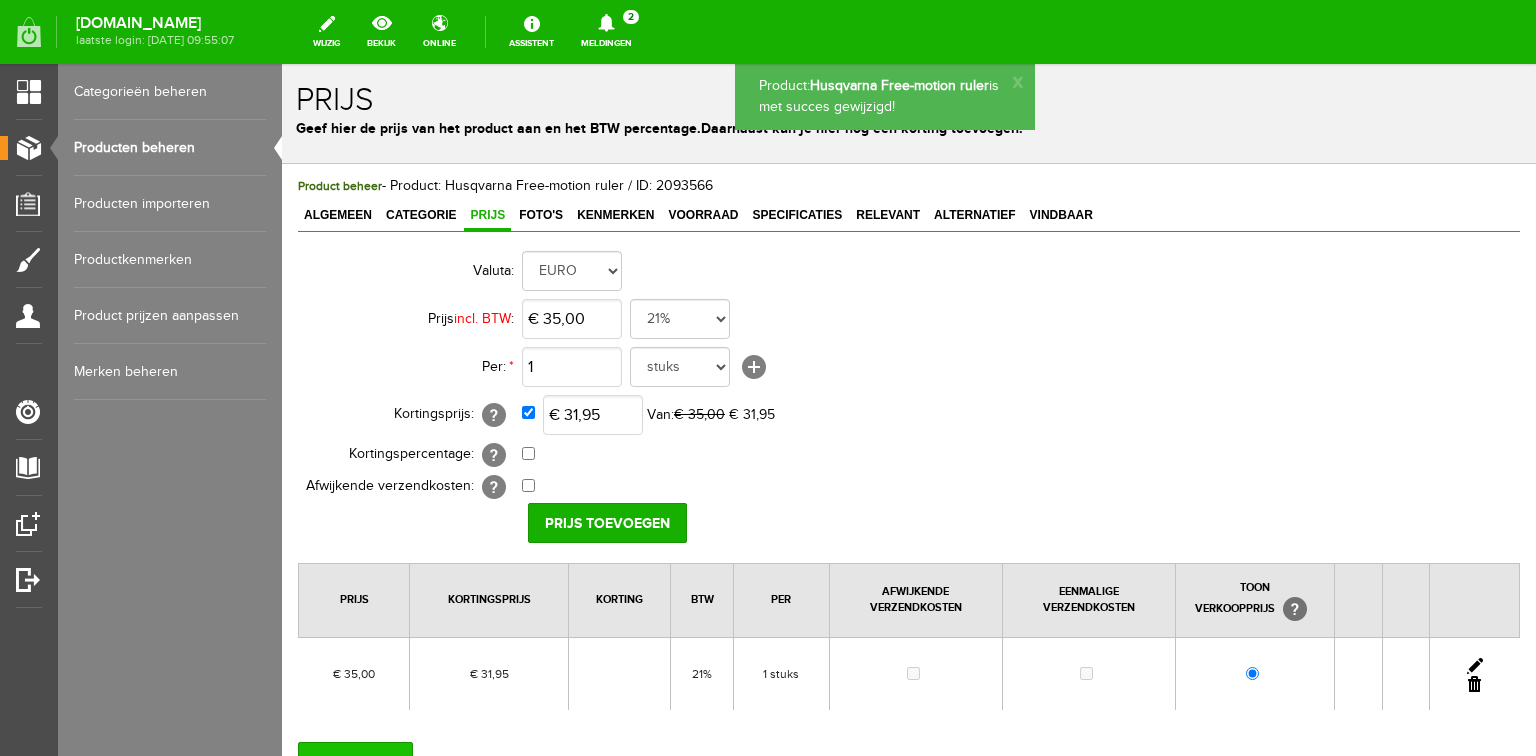 scroll, scrollTop: 0, scrollLeft: 0, axis: both 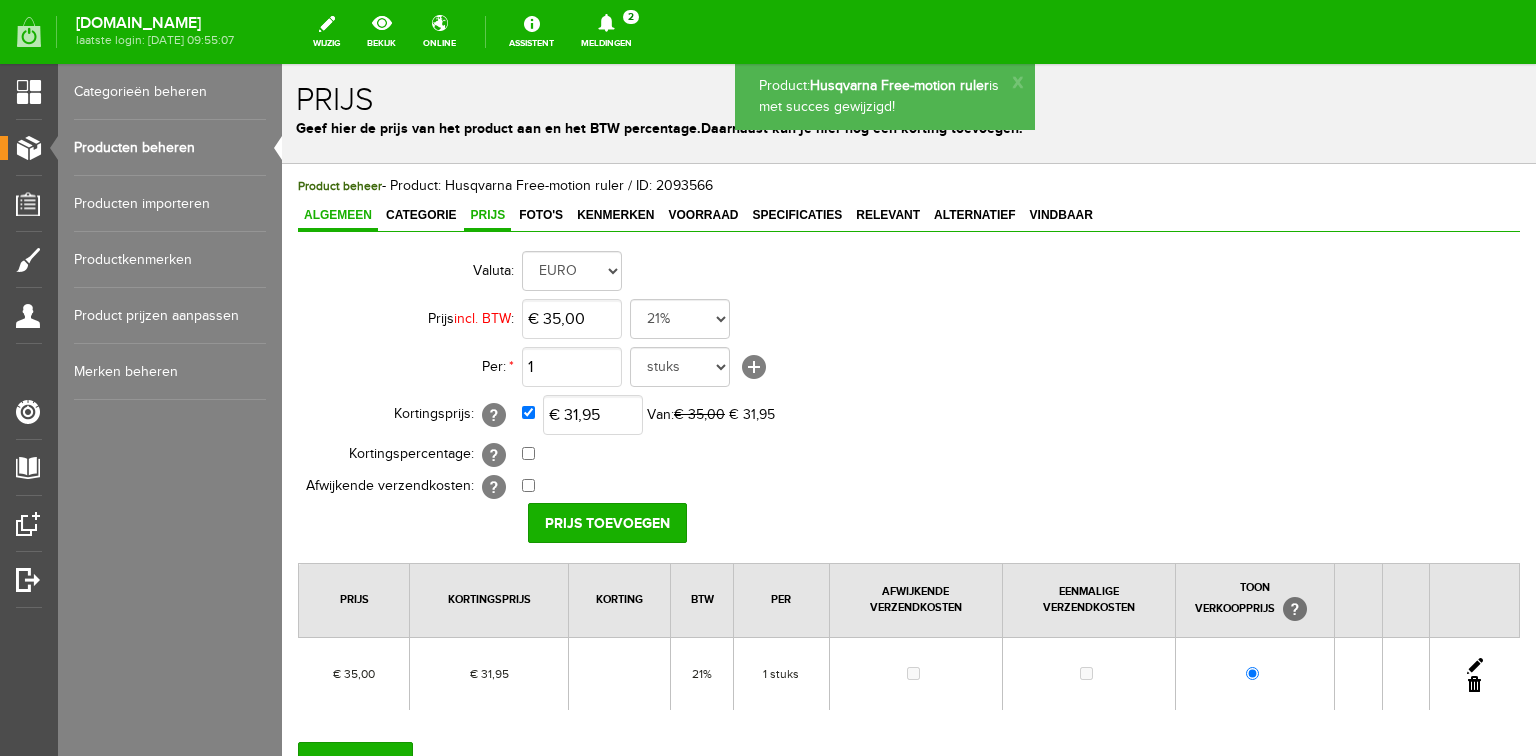 click on "Algemeen" at bounding box center (338, 216) 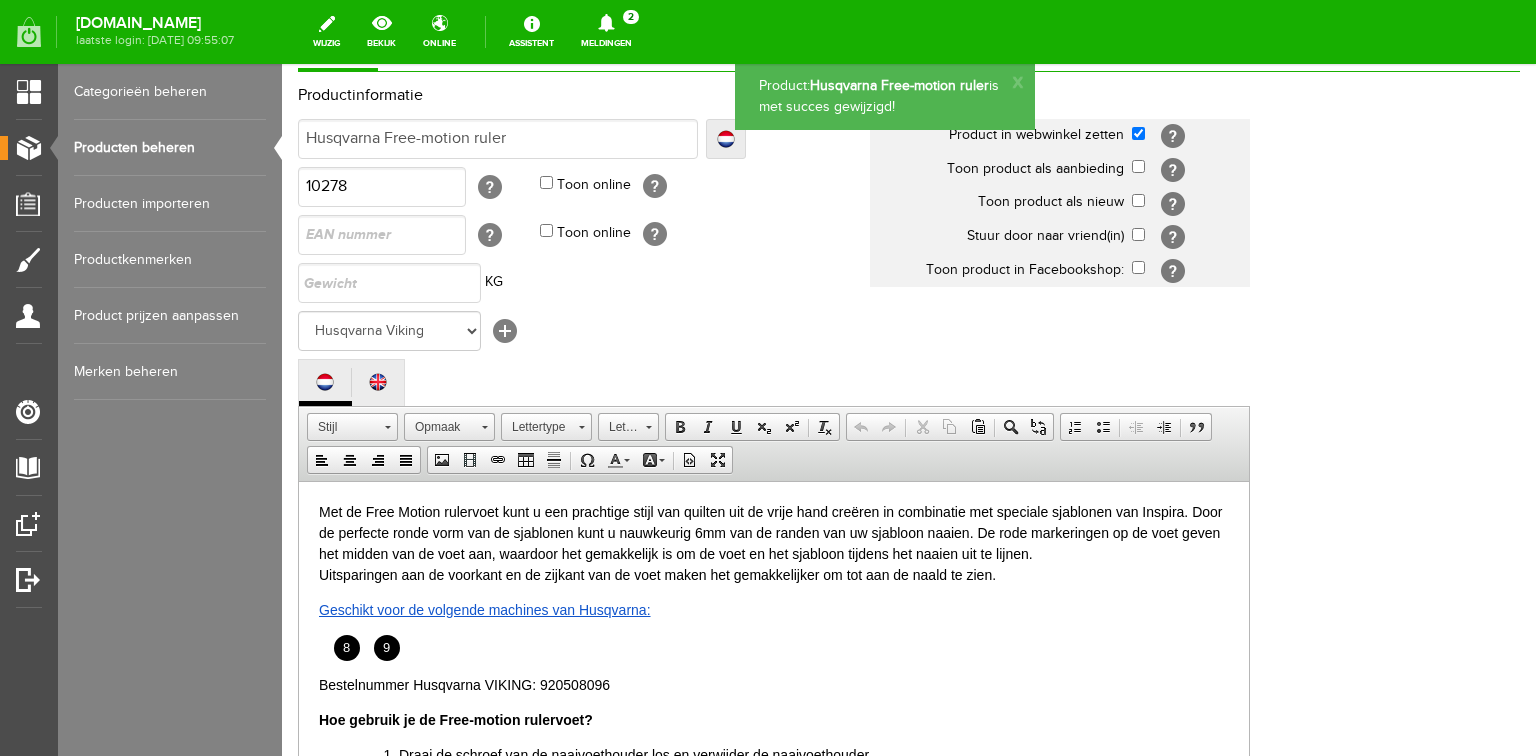 scroll, scrollTop: 480, scrollLeft: 0, axis: vertical 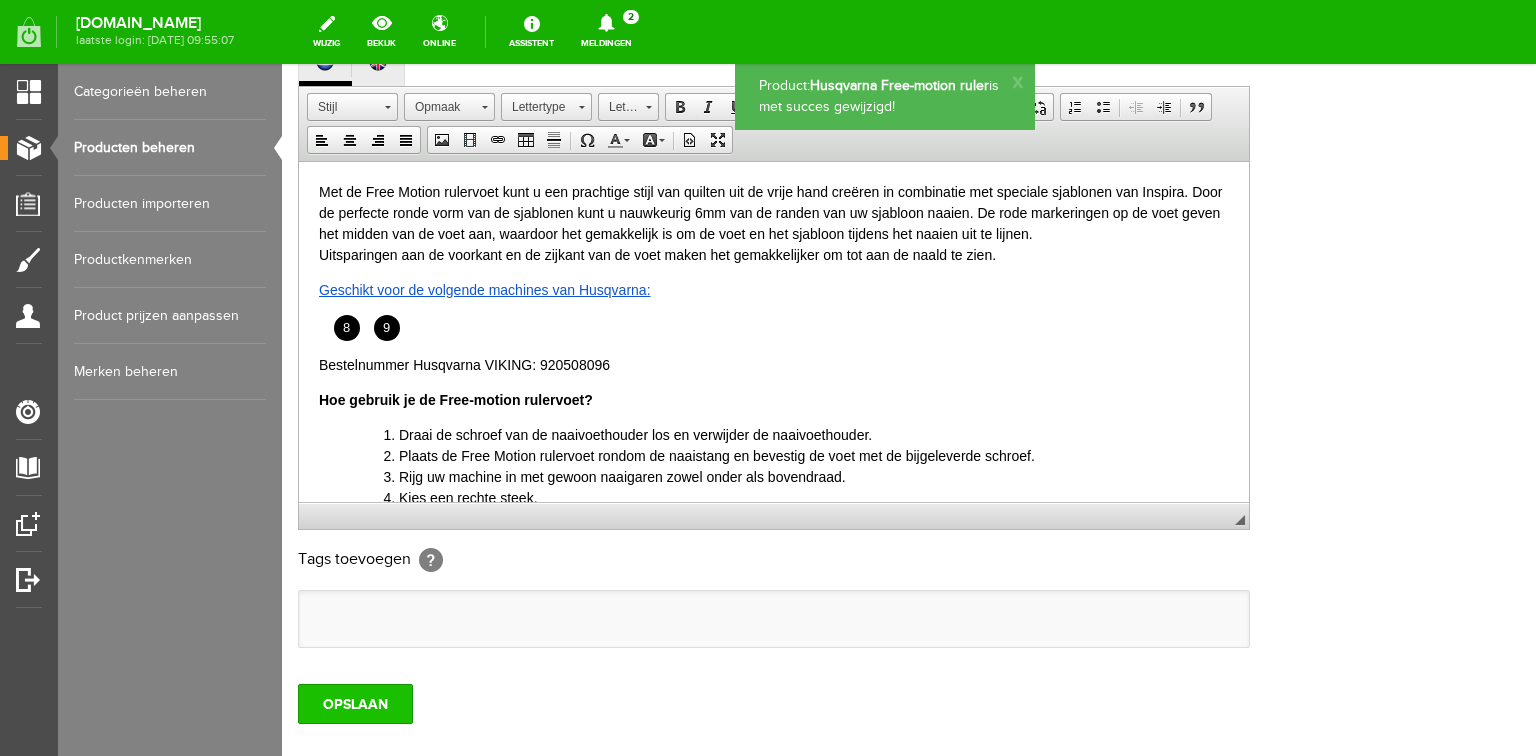 click on "OPSLAAN" at bounding box center [355, 704] 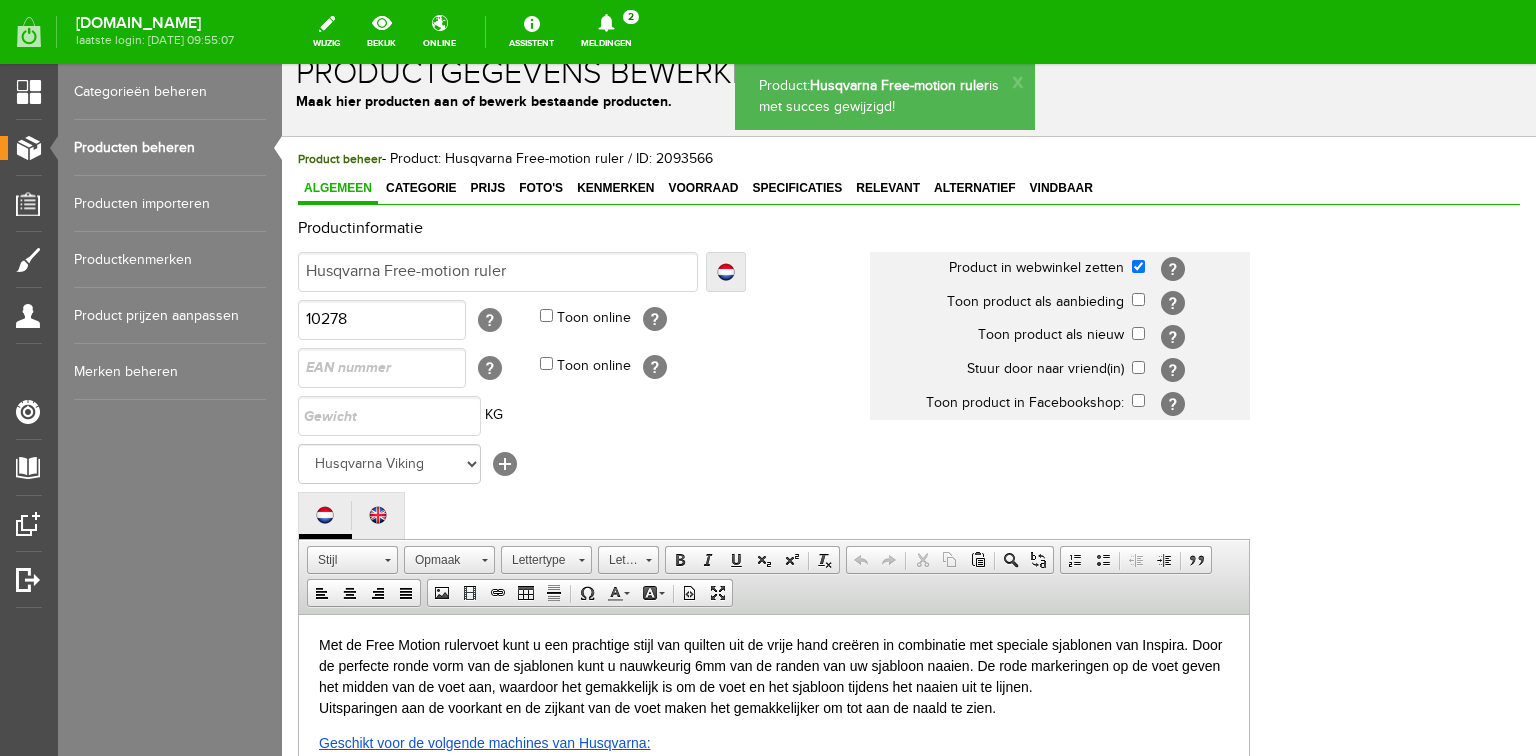scroll, scrollTop: 0, scrollLeft: 0, axis: both 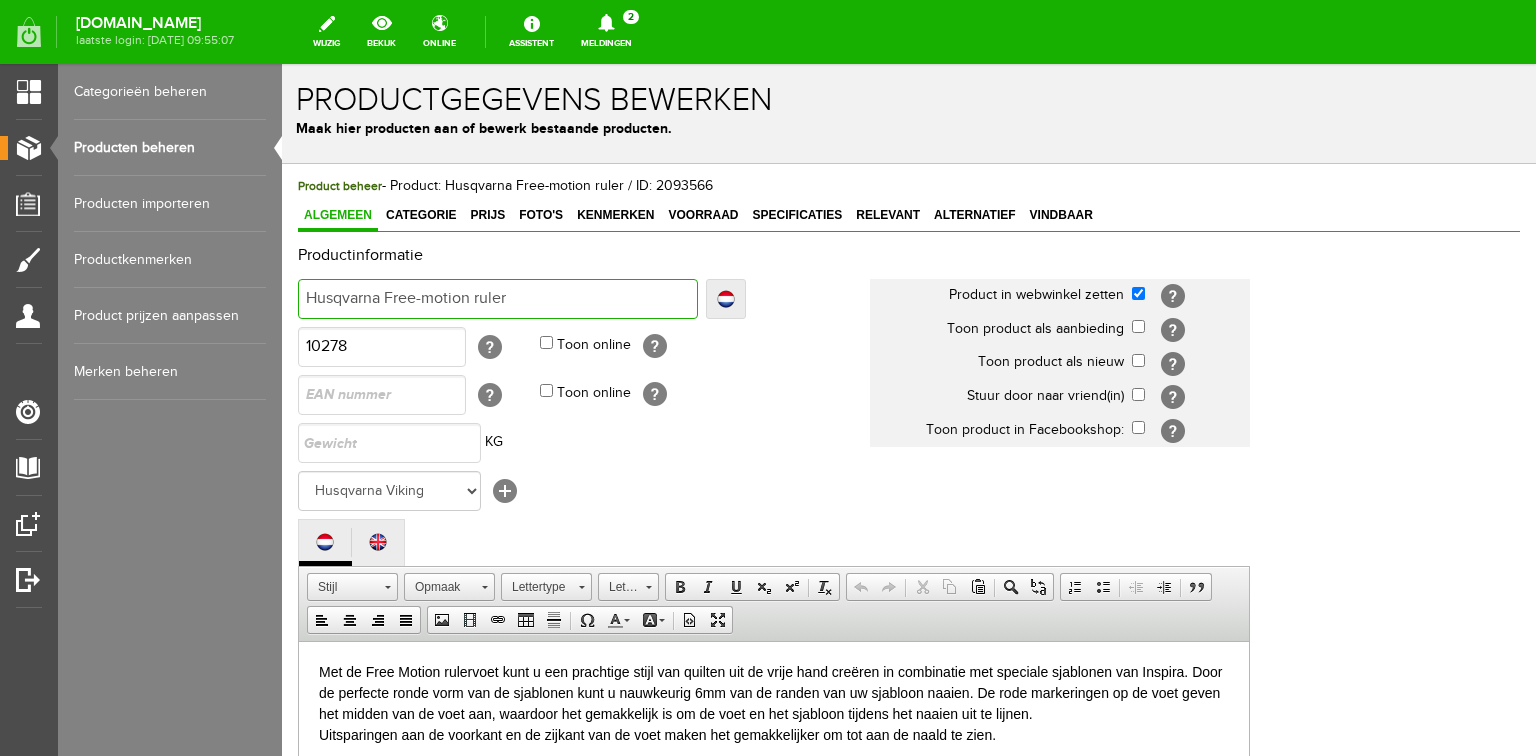 click on "Husqvarna Free-motion ruler" at bounding box center (498, 299) 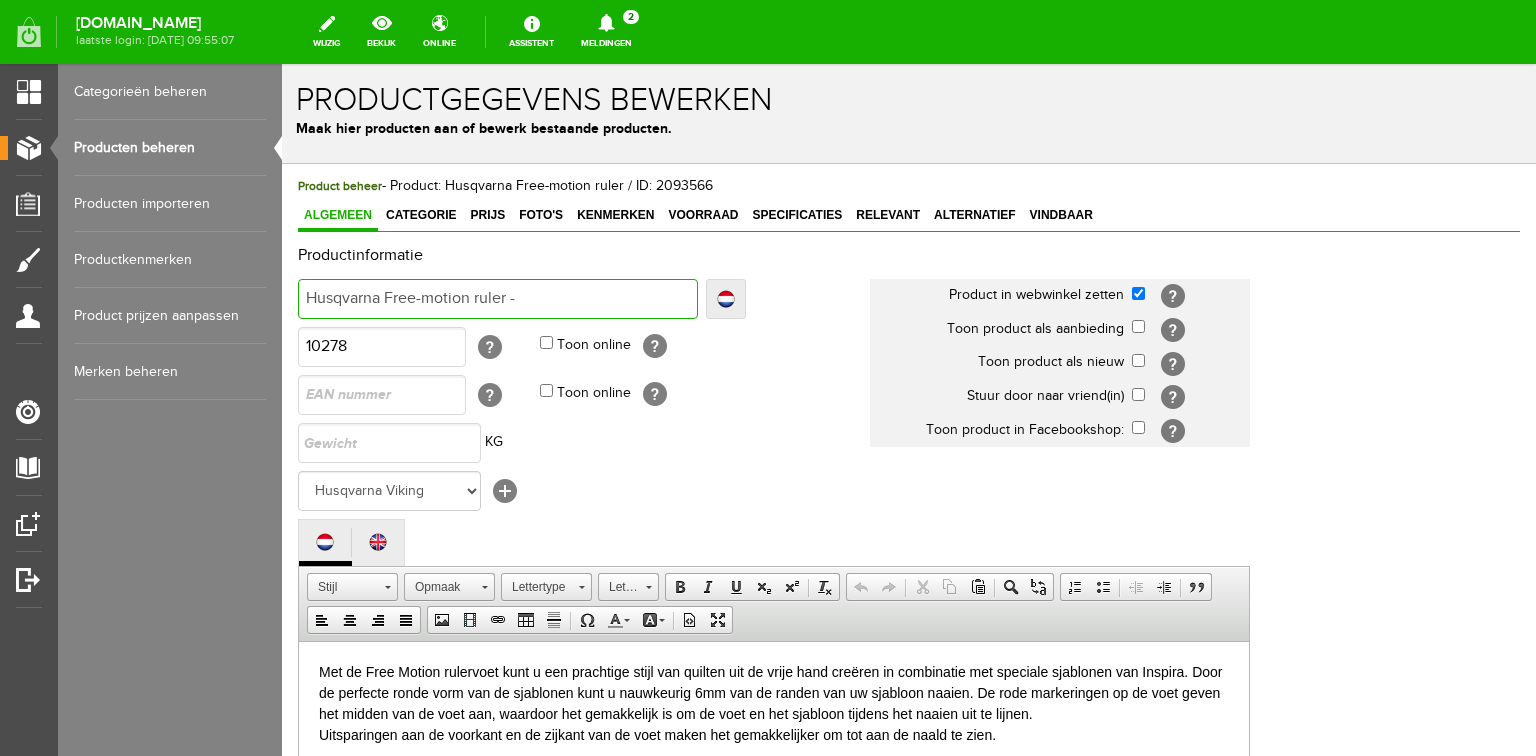type 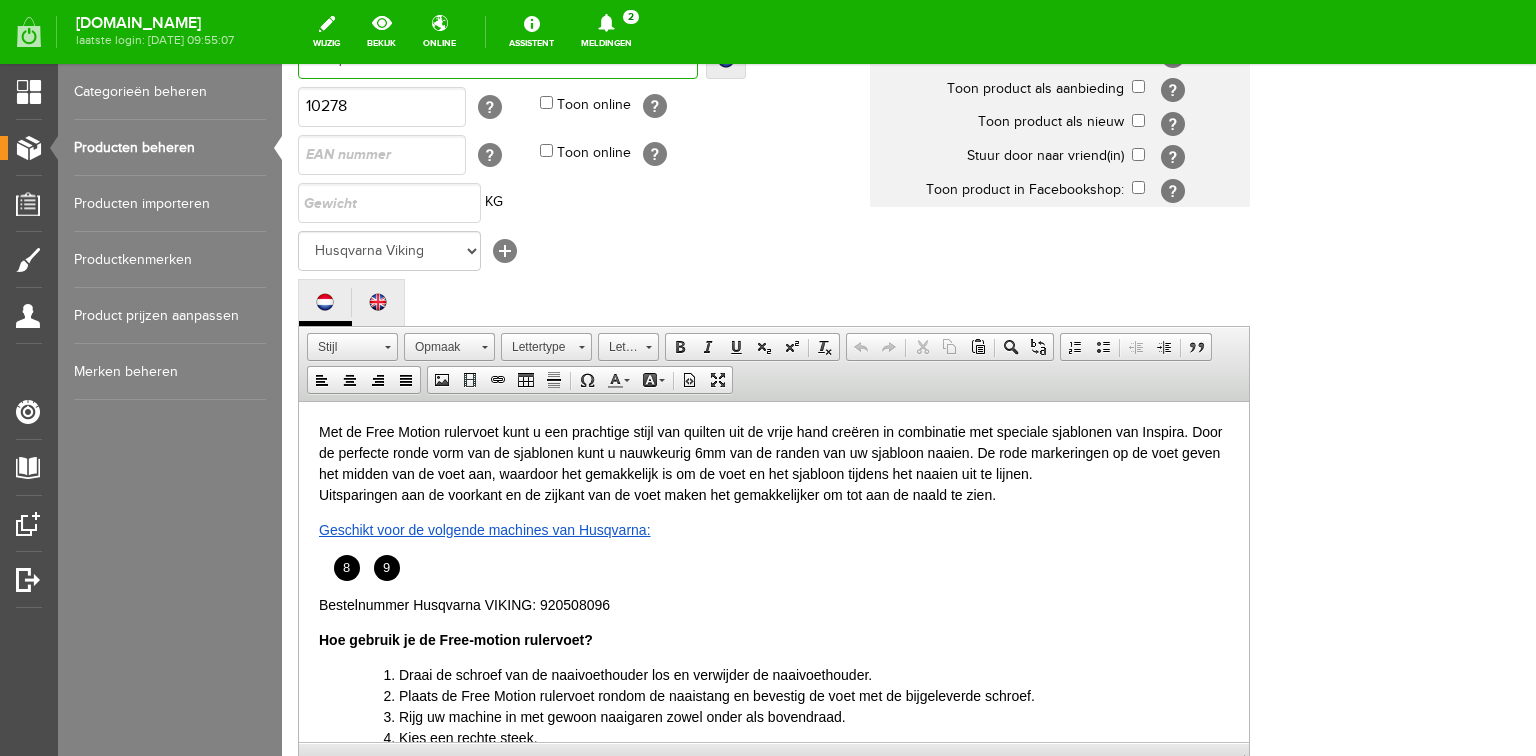 scroll, scrollTop: 224, scrollLeft: 0, axis: vertical 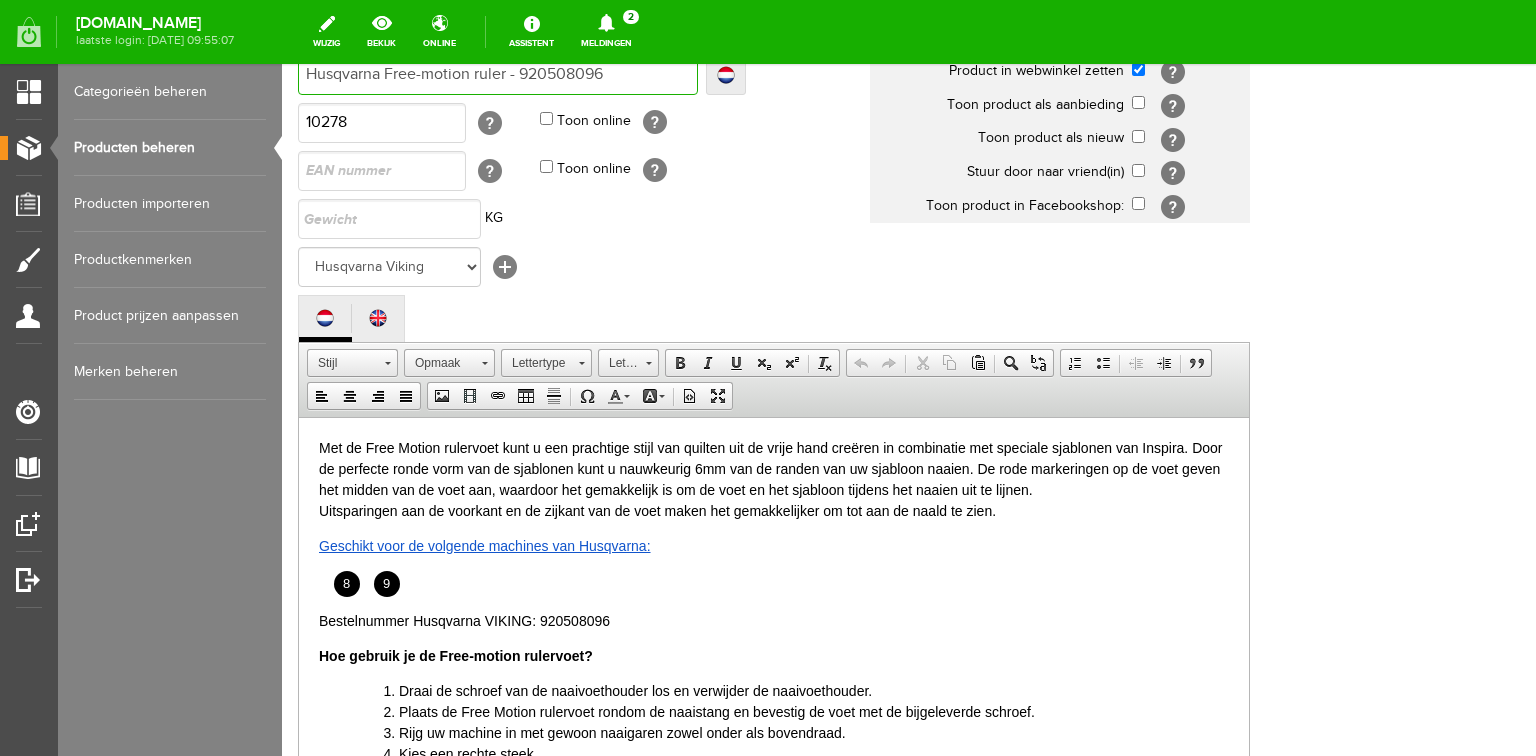 click on "Husqvarna Free-motion ruler - 920508096" at bounding box center [498, 75] 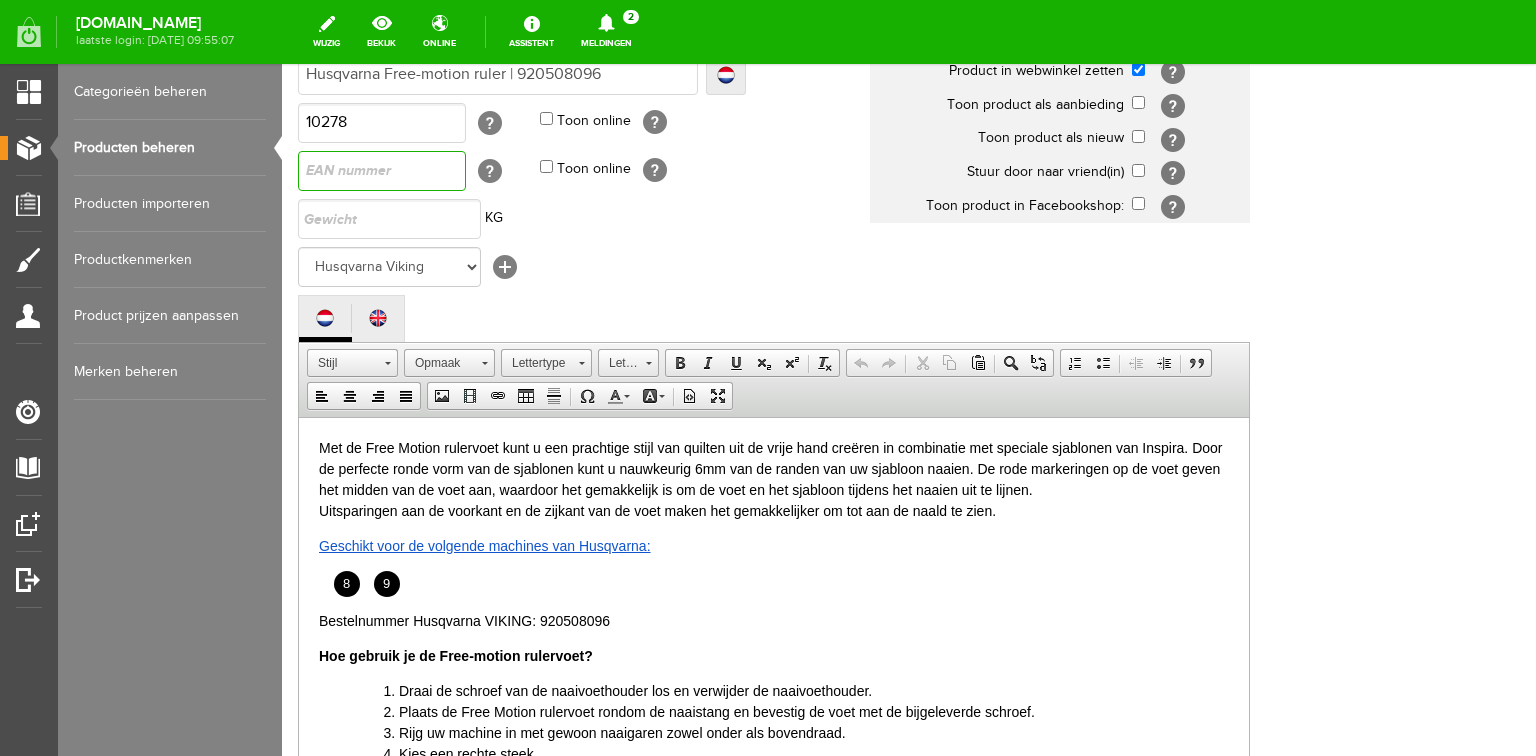 click at bounding box center [382, 171] 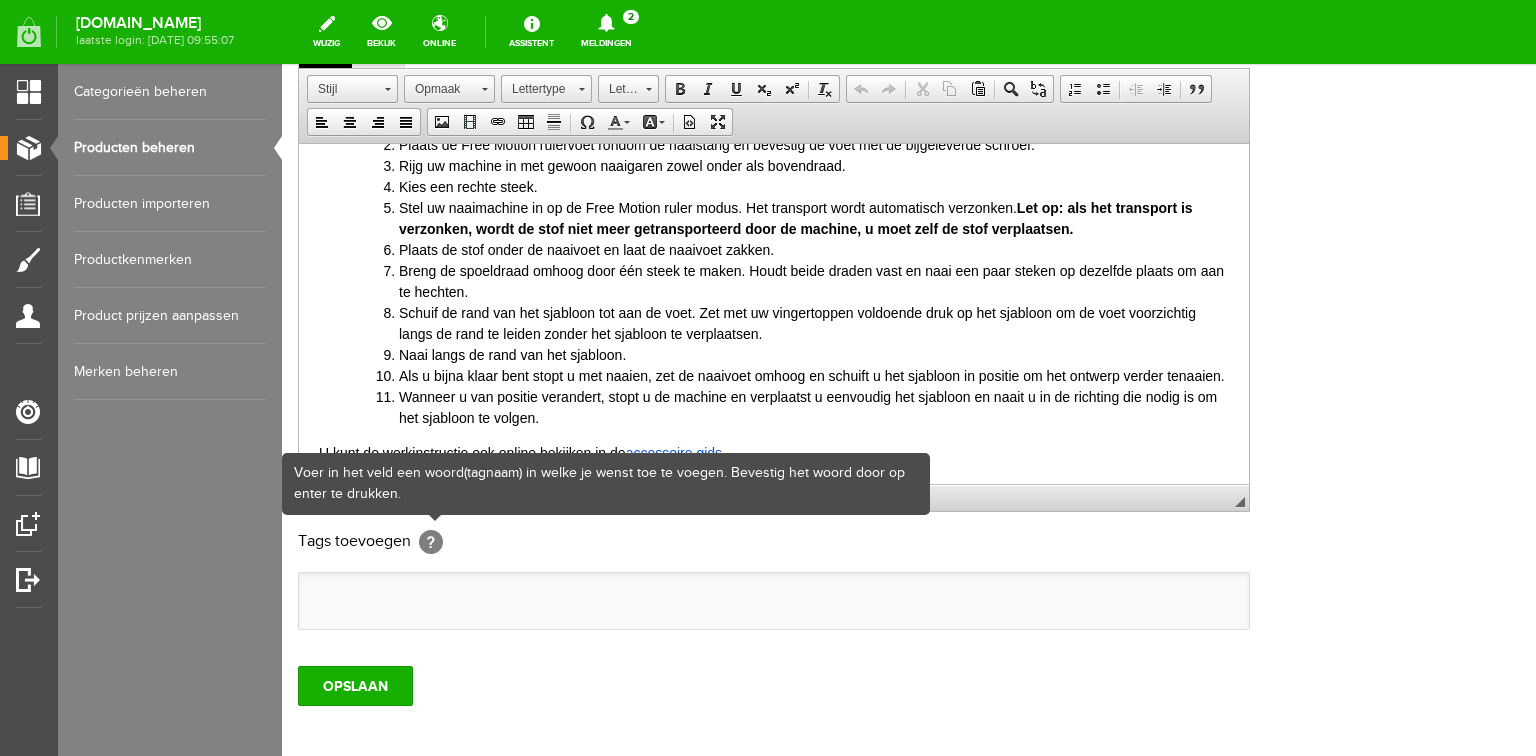 scroll, scrollTop: 592, scrollLeft: 0, axis: vertical 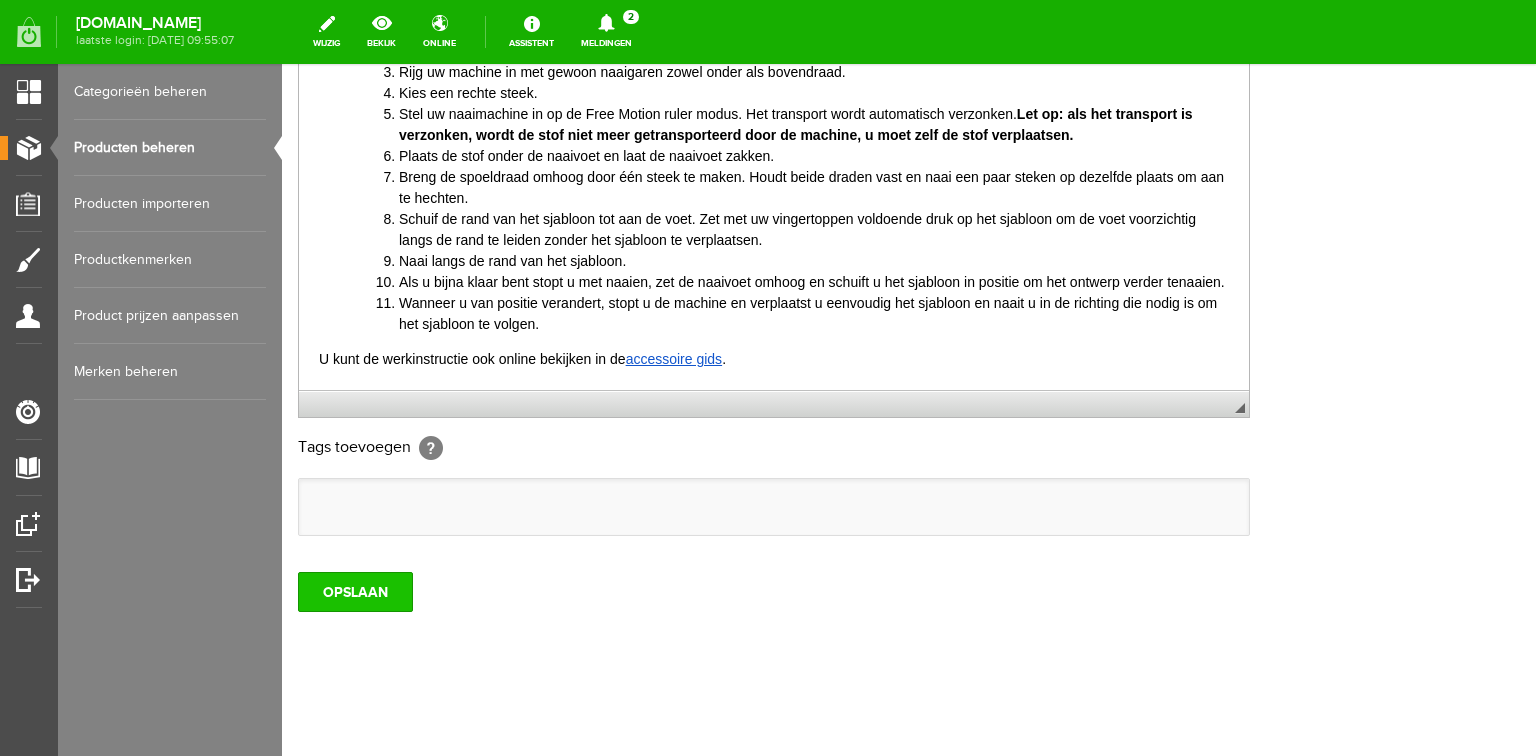 click on "OPSLAAN" at bounding box center [355, 592] 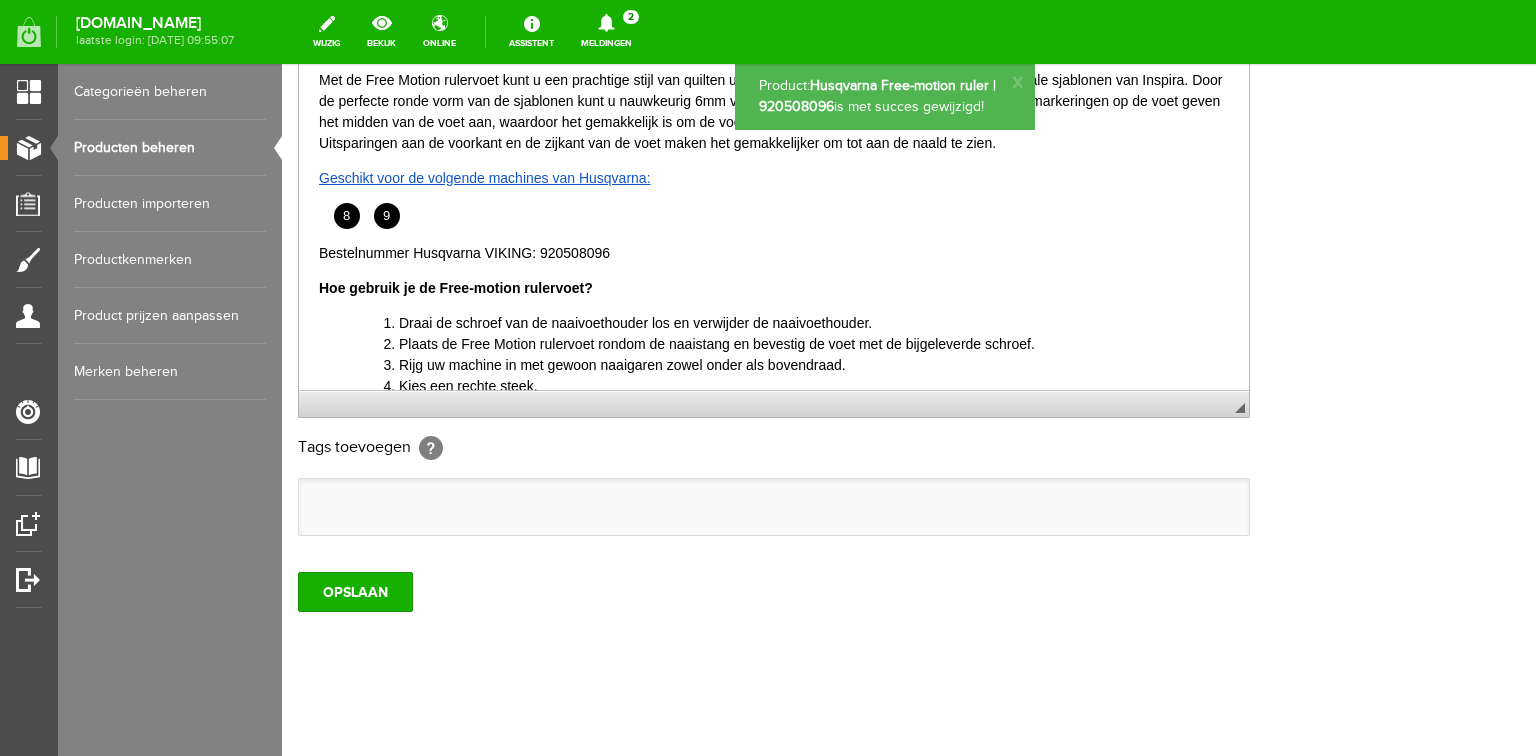 scroll, scrollTop: 0, scrollLeft: 0, axis: both 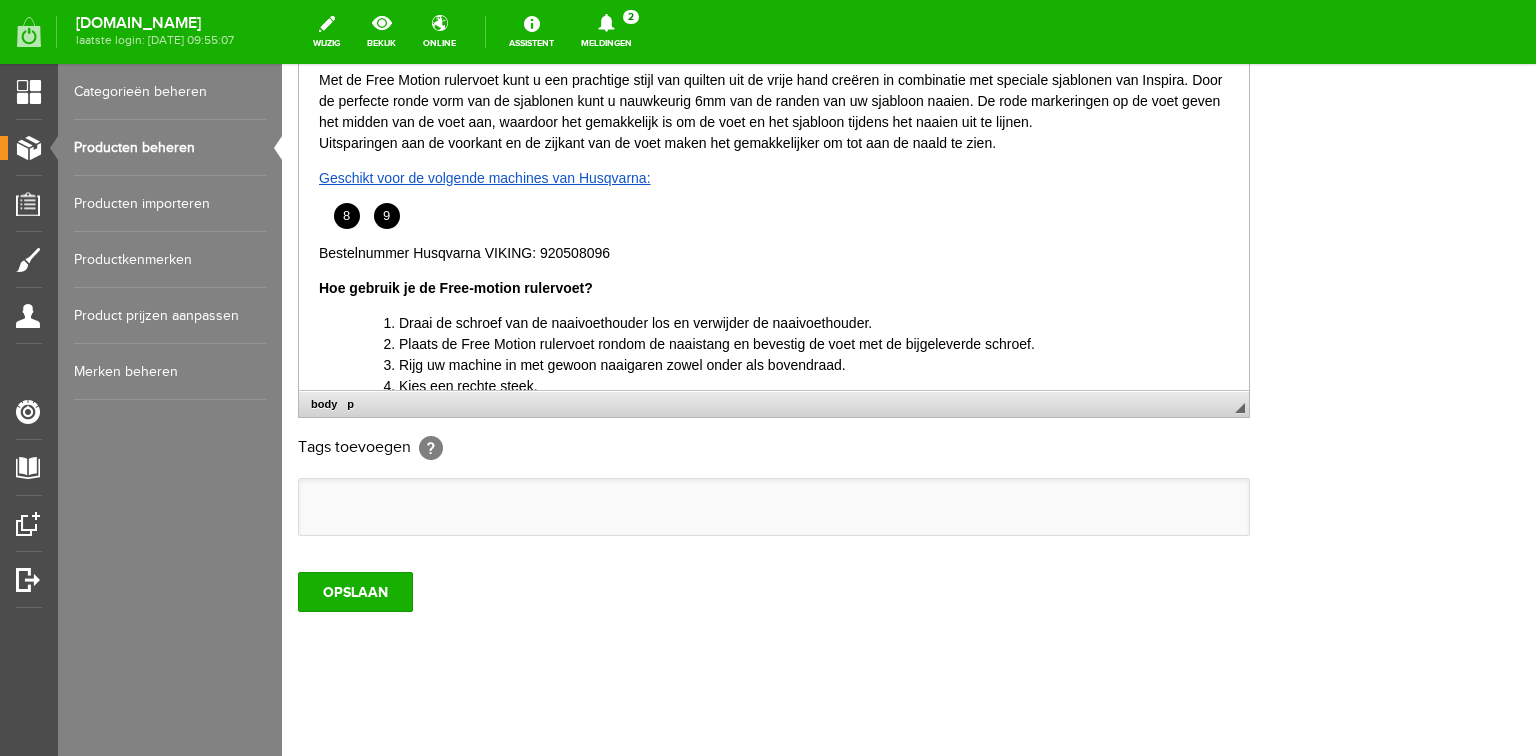 click on "Rijg uw machine in met gewoon naaigaren zowel onder als bovendraad." at bounding box center [814, 364] 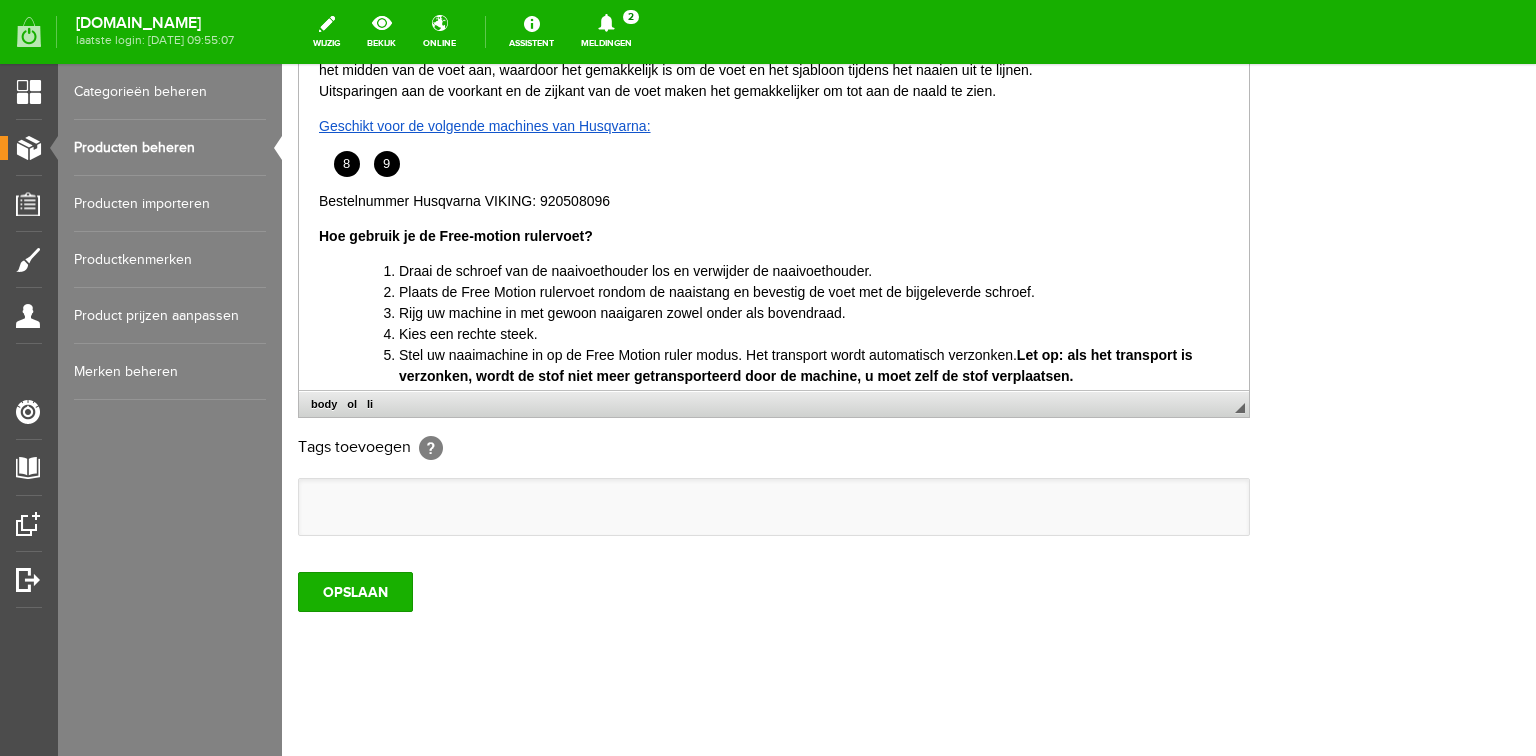 scroll, scrollTop: 80, scrollLeft: 0, axis: vertical 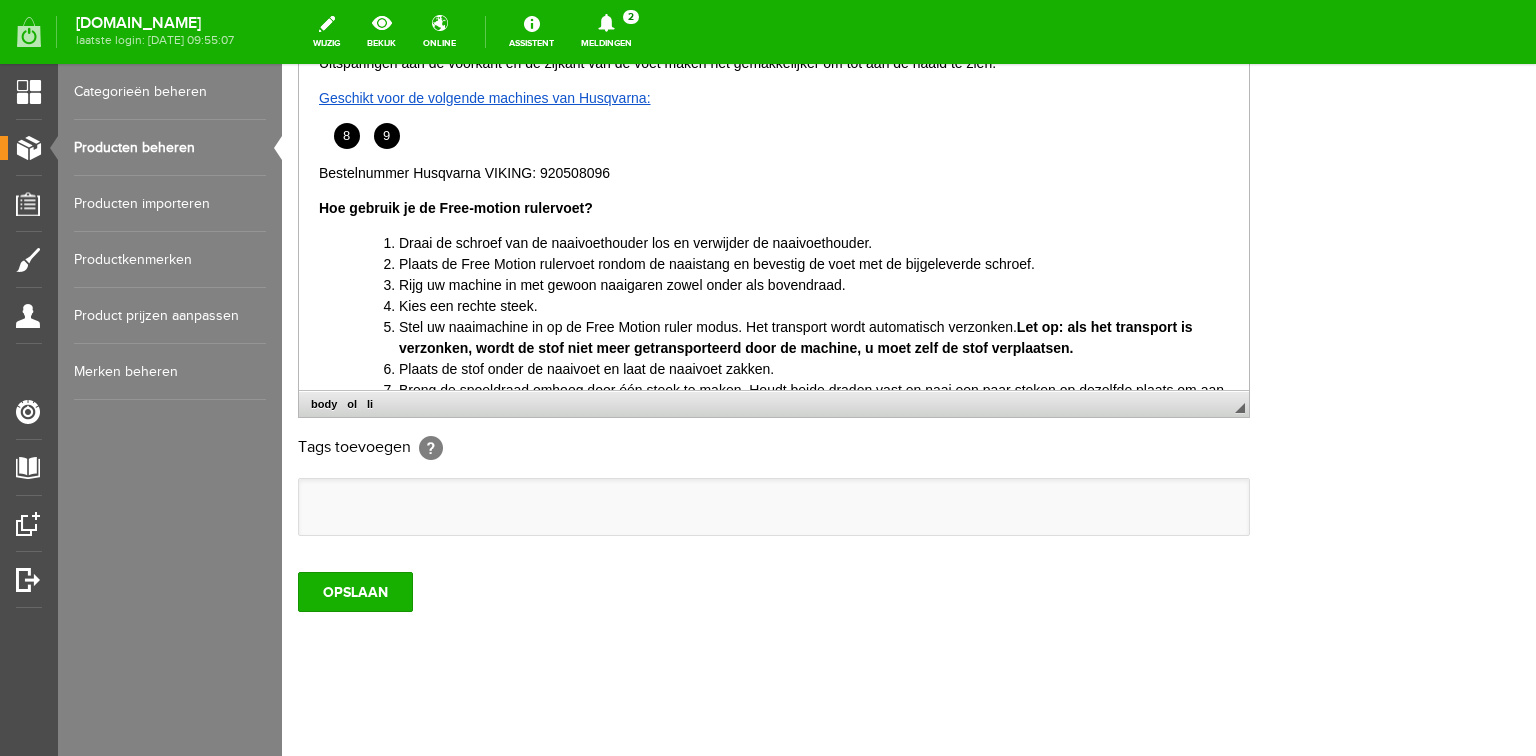 click on "Let op: als het transport is verzonken, wordt de stof niet meer getransporteerd door de machine, u moet zelf de stof verplaatsen." at bounding box center [796, 336] 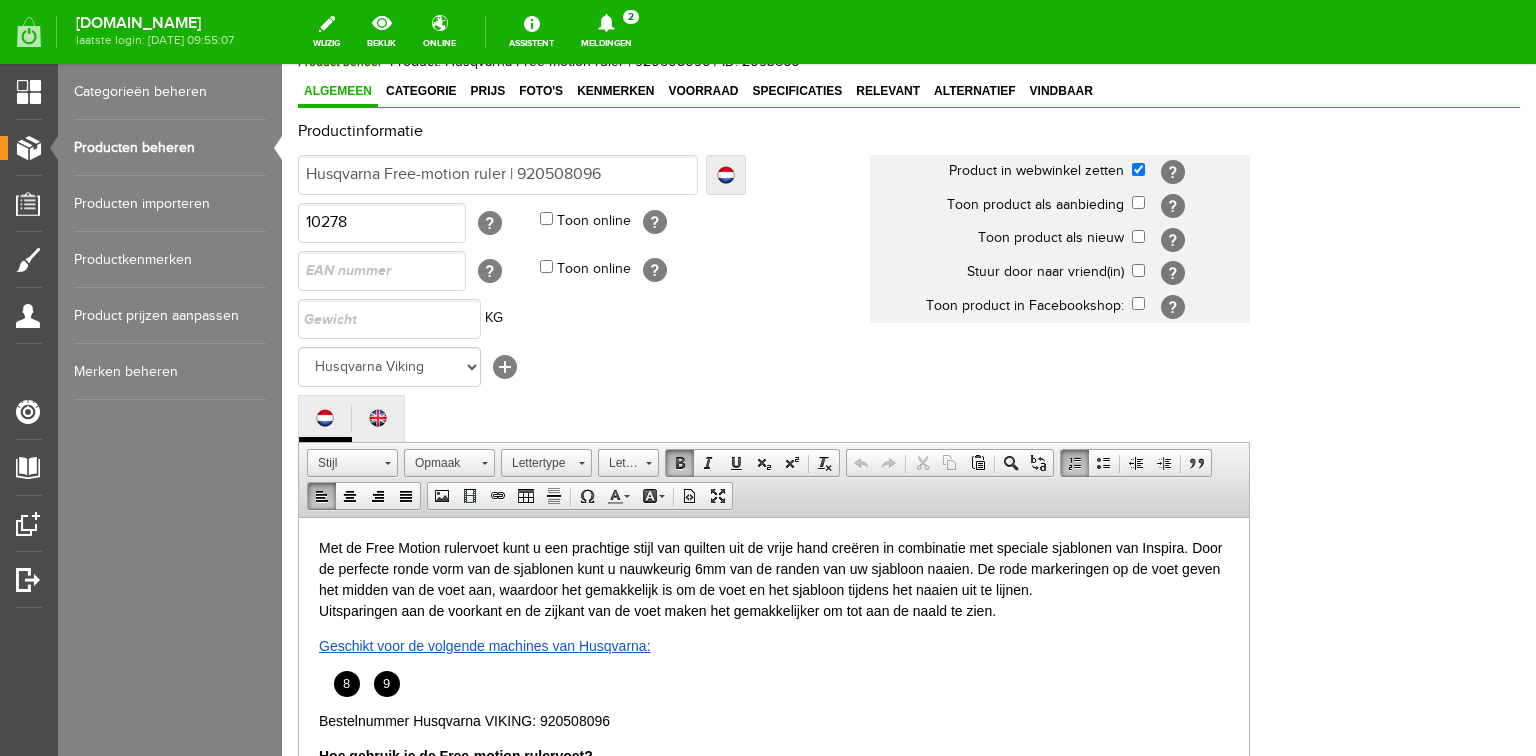 scroll, scrollTop: 112, scrollLeft: 0, axis: vertical 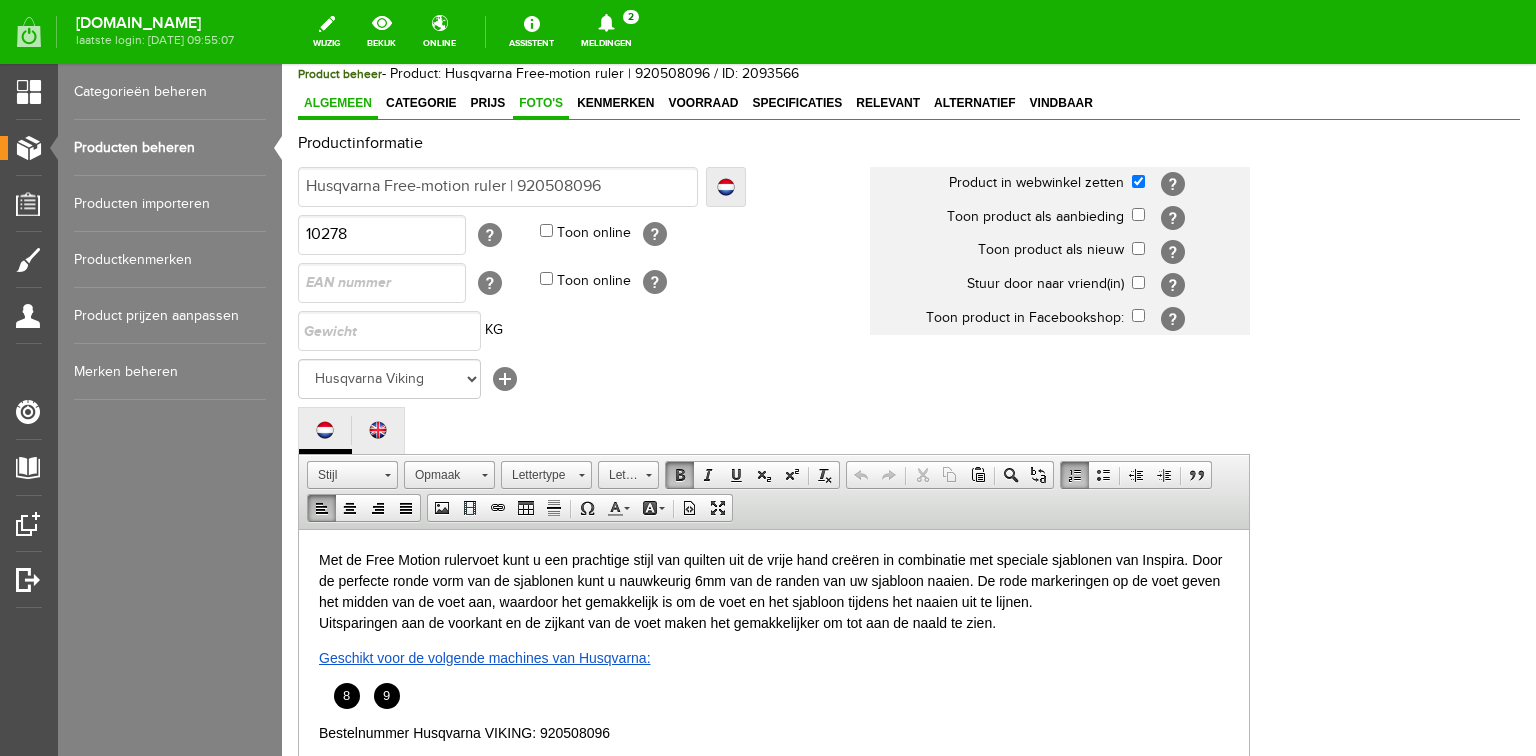 click on "Foto's" at bounding box center [541, 103] 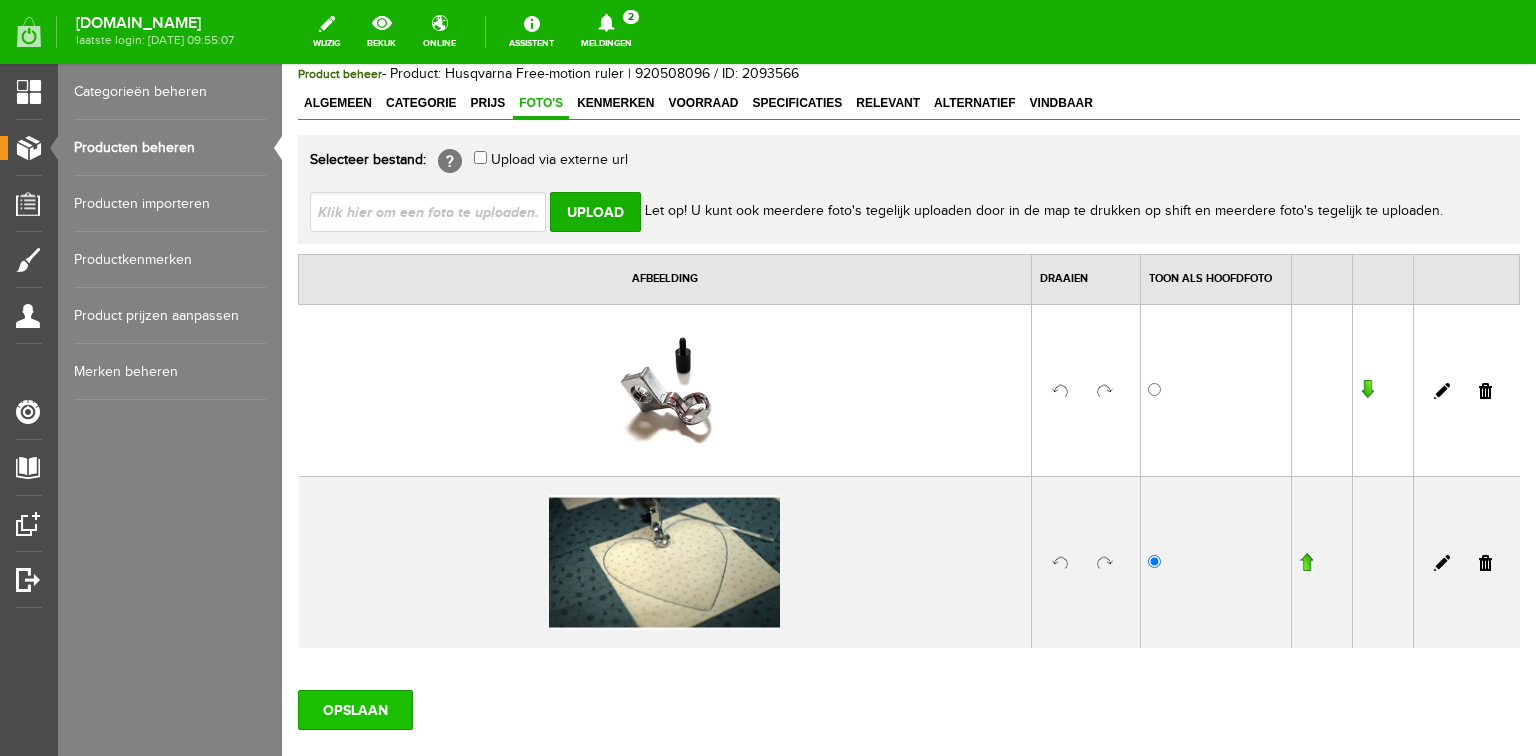 click on "OPSLAAN" at bounding box center (355, 710) 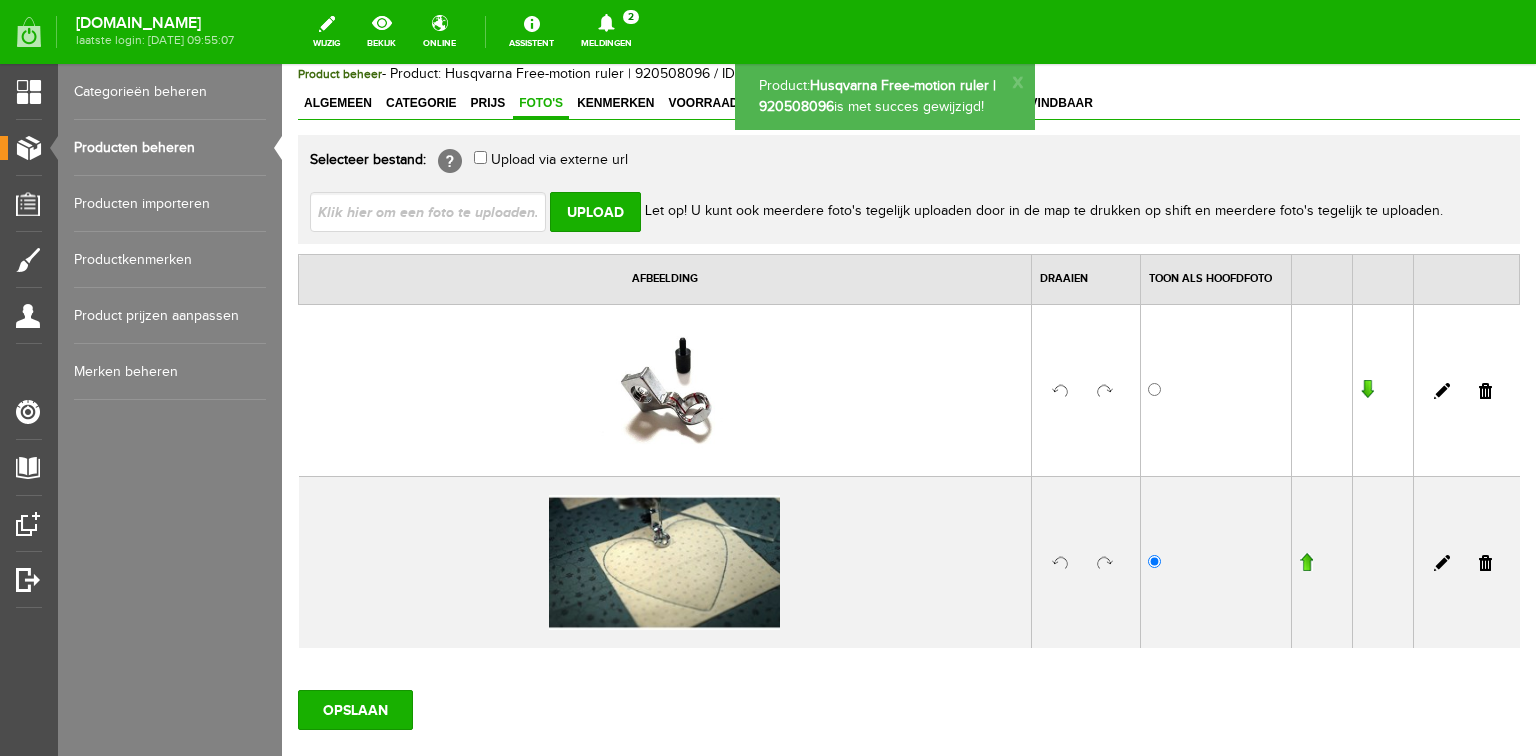 scroll, scrollTop: 0, scrollLeft: 0, axis: both 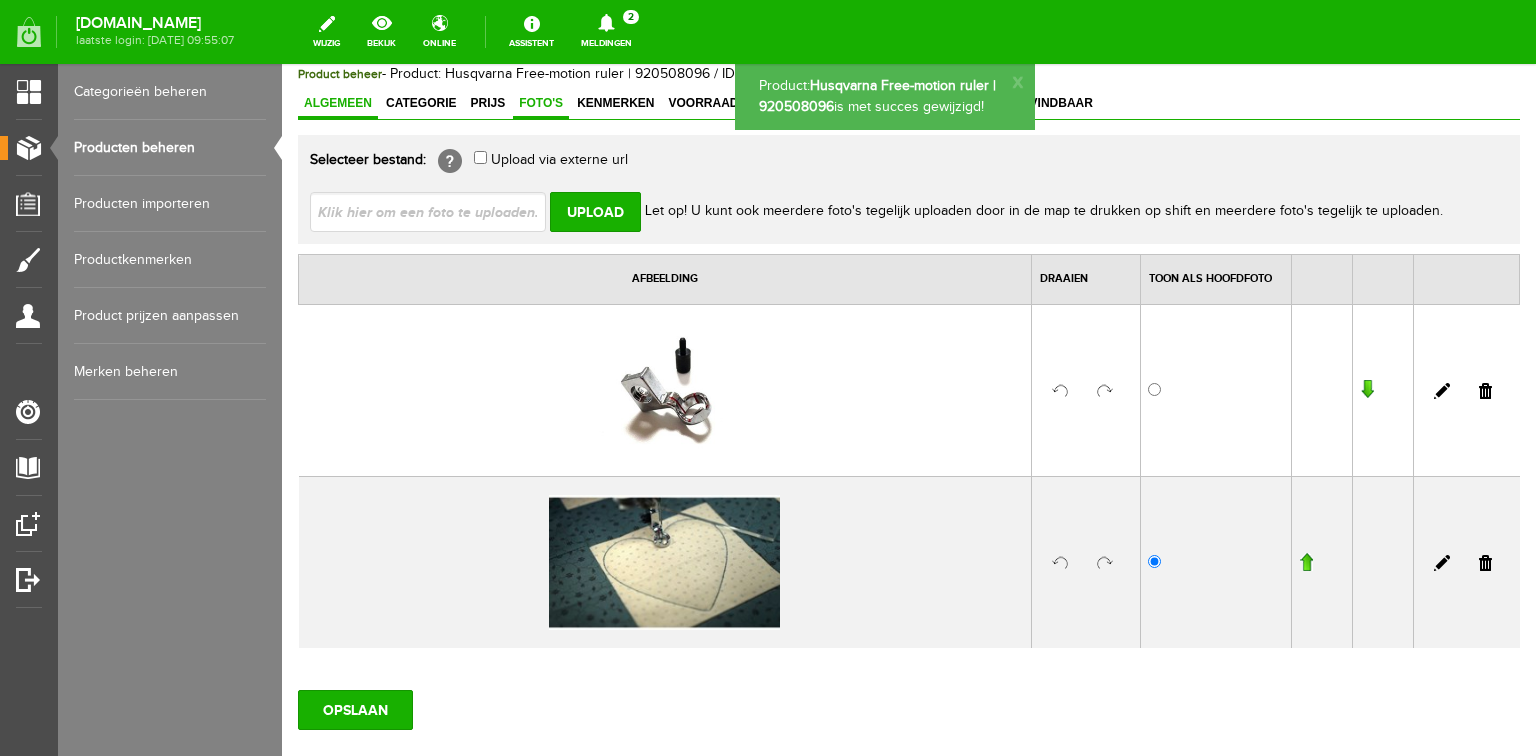 click on "Algemeen" at bounding box center [338, 103] 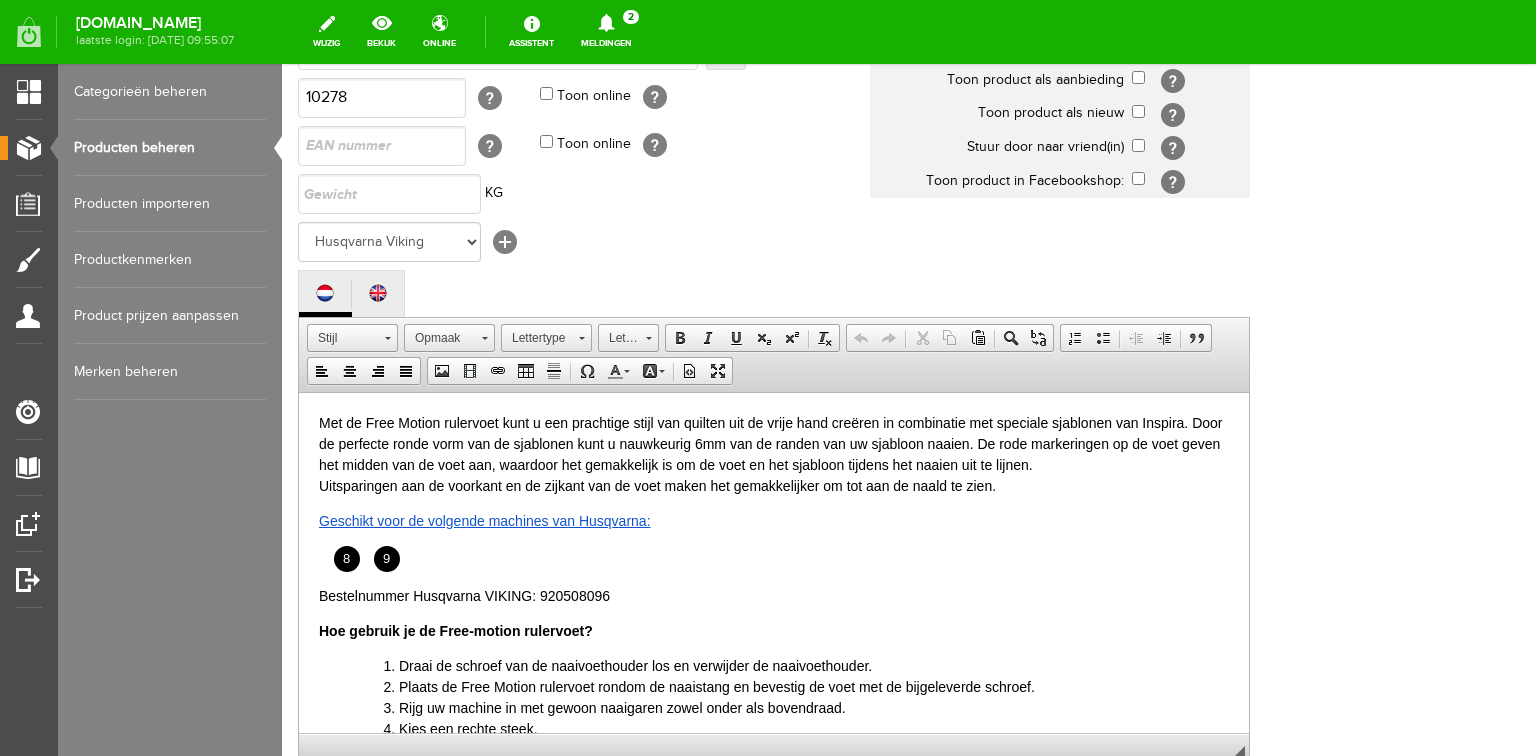 scroll, scrollTop: 592, scrollLeft: 0, axis: vertical 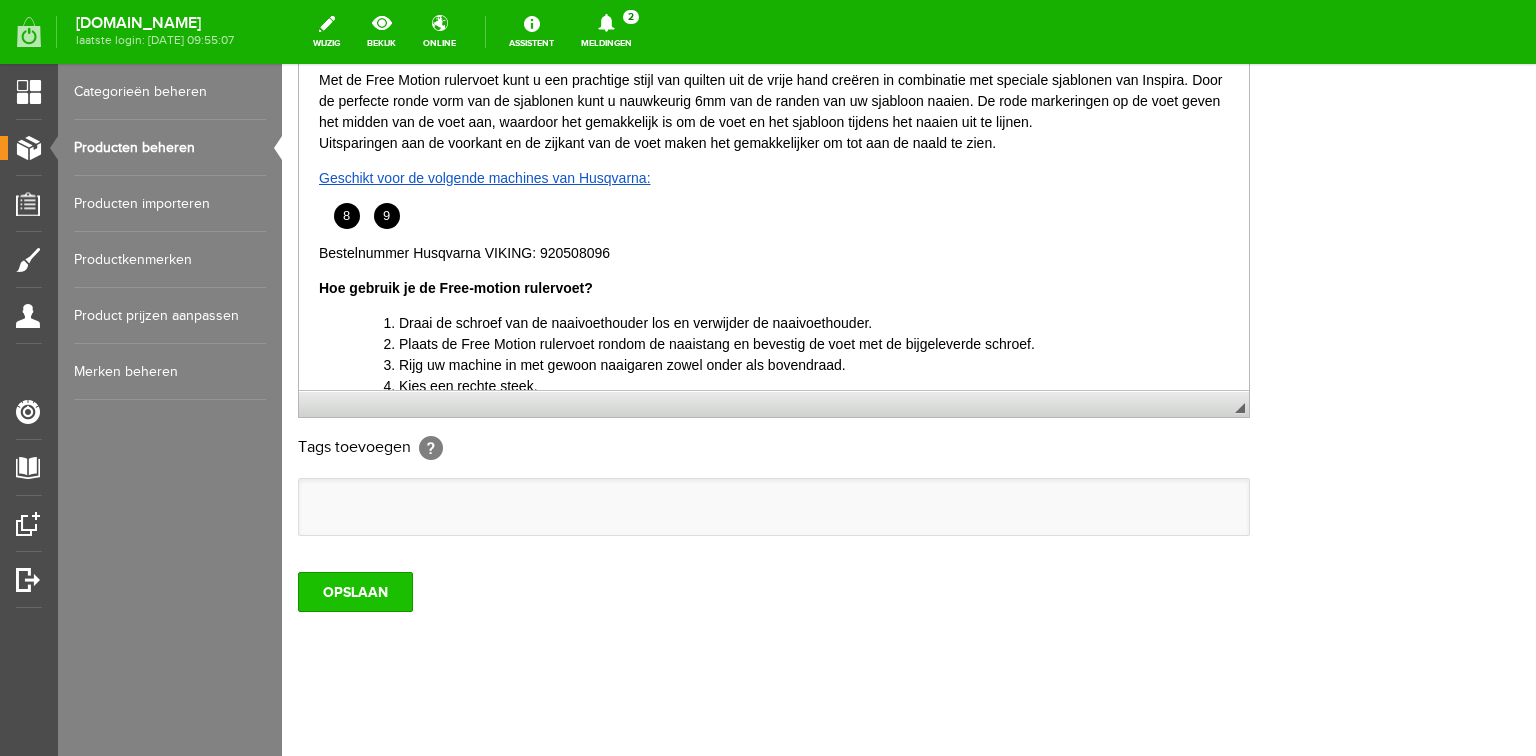 click on "OPSLAAN" at bounding box center [355, 592] 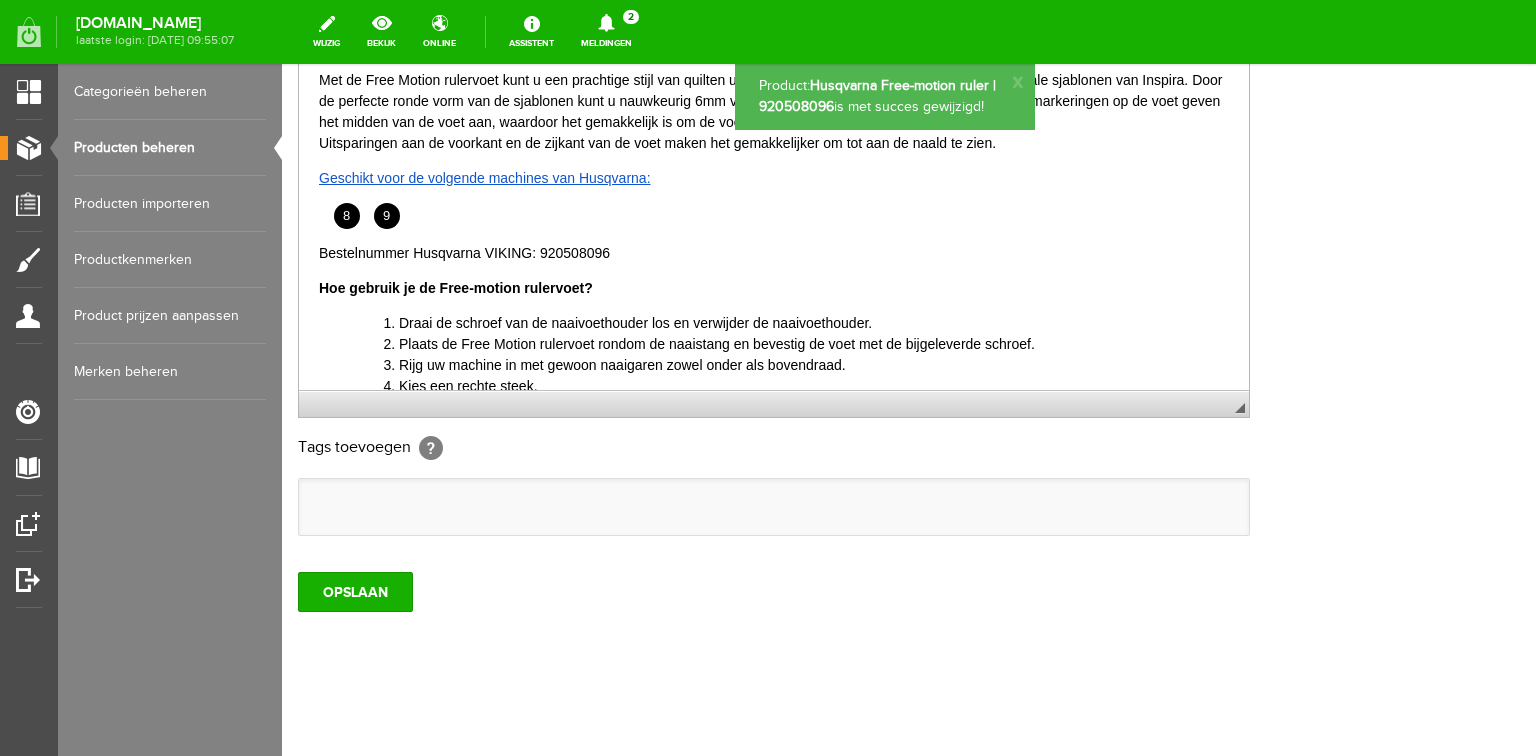 scroll, scrollTop: 0, scrollLeft: 0, axis: both 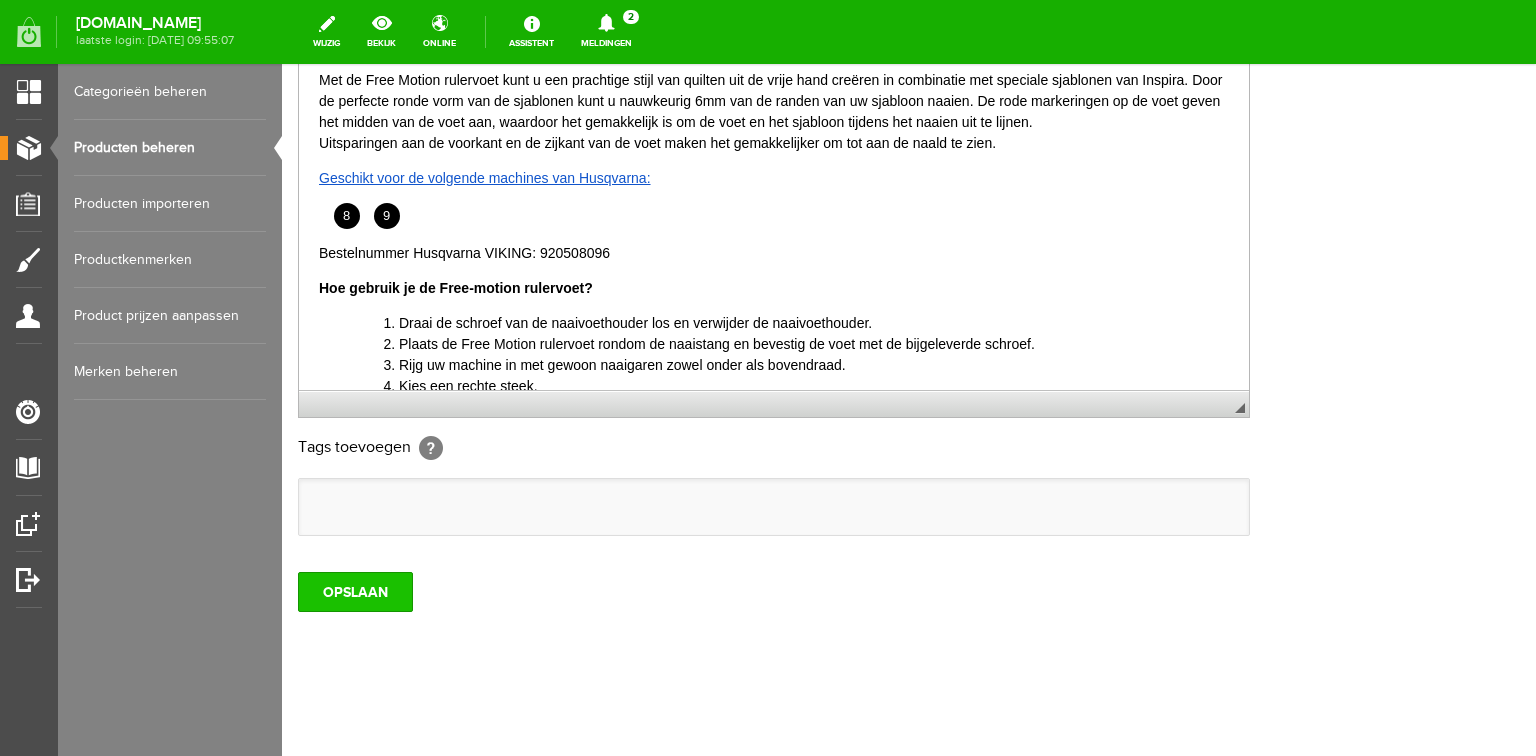 click on "OPSLAAN" at bounding box center [355, 592] 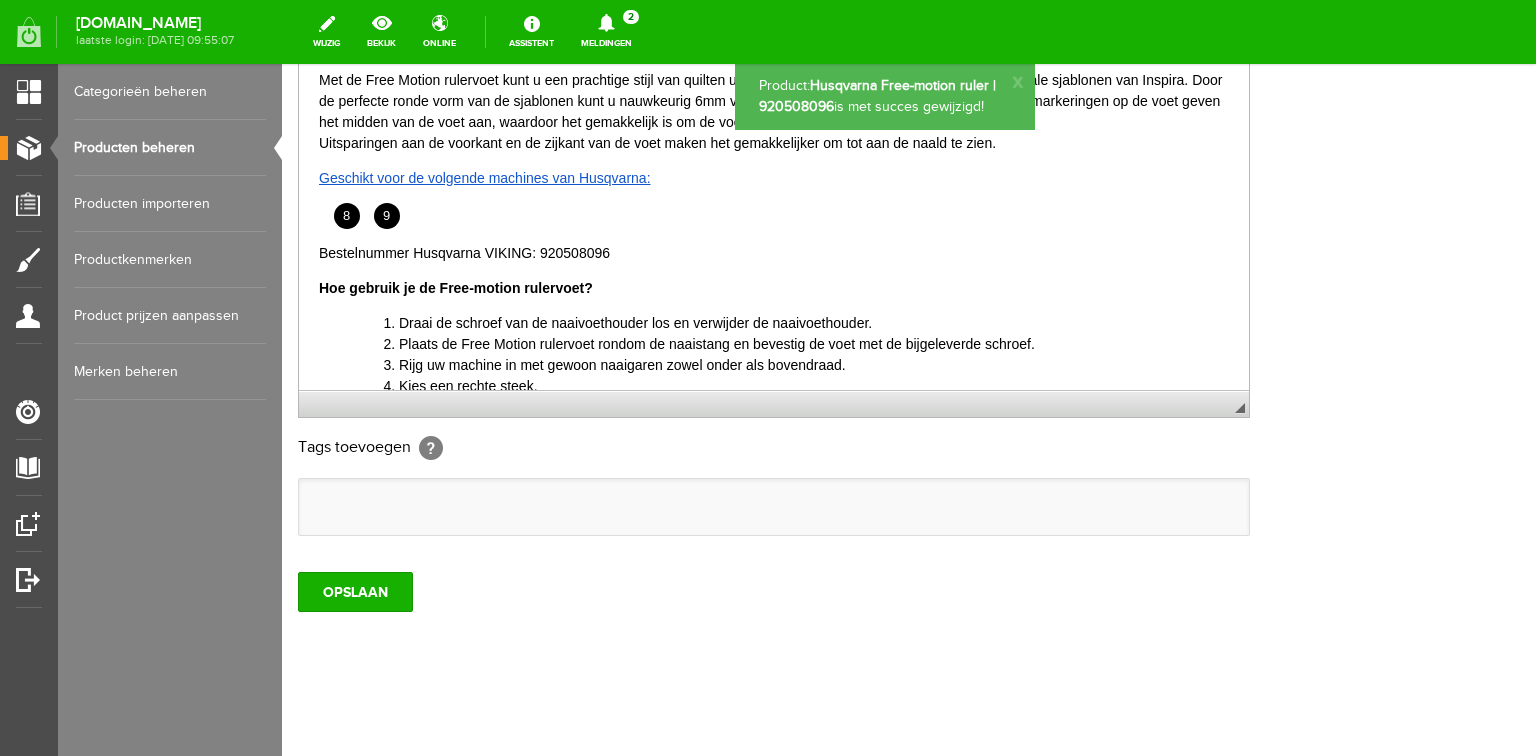 scroll, scrollTop: 0, scrollLeft: 0, axis: both 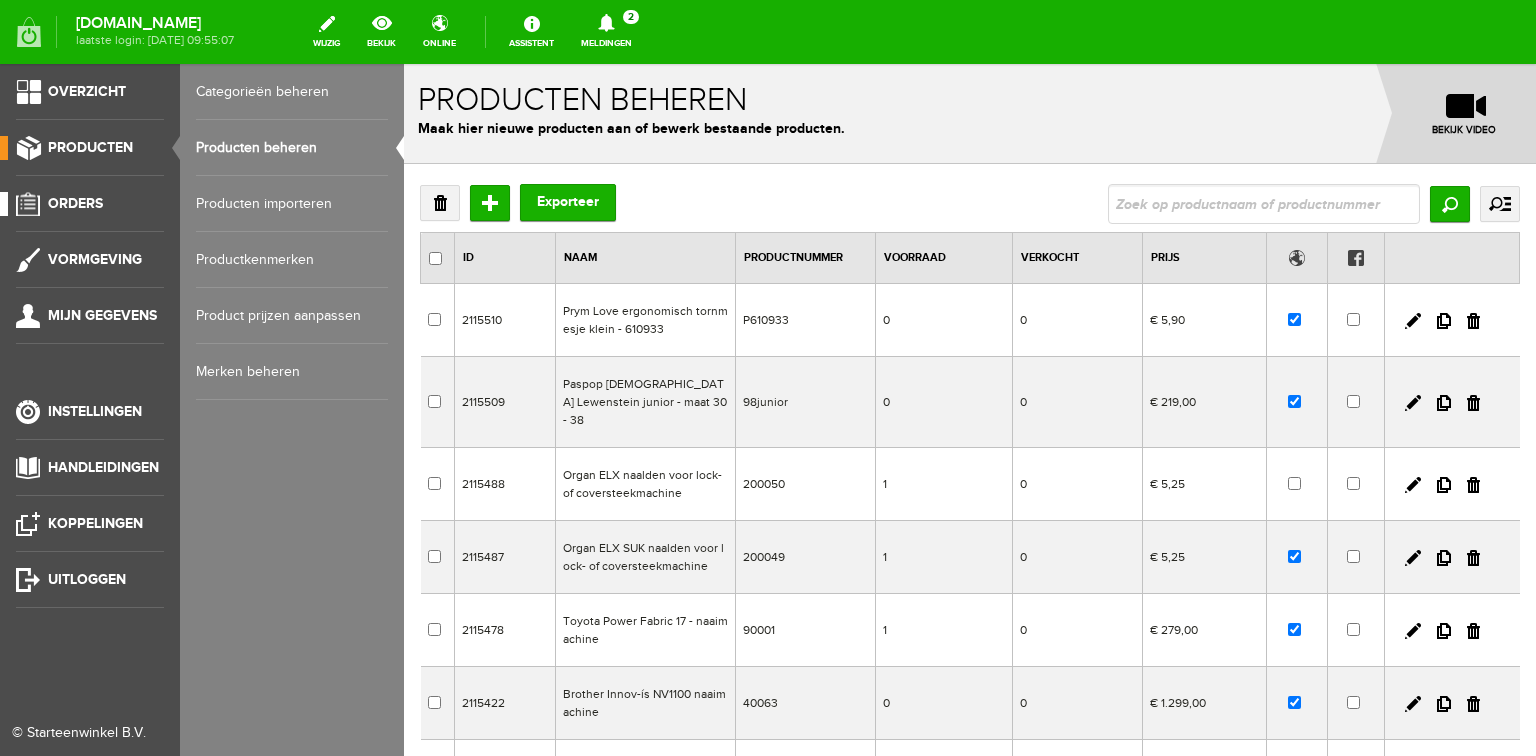 click on "Orders" at bounding box center [75, 203] 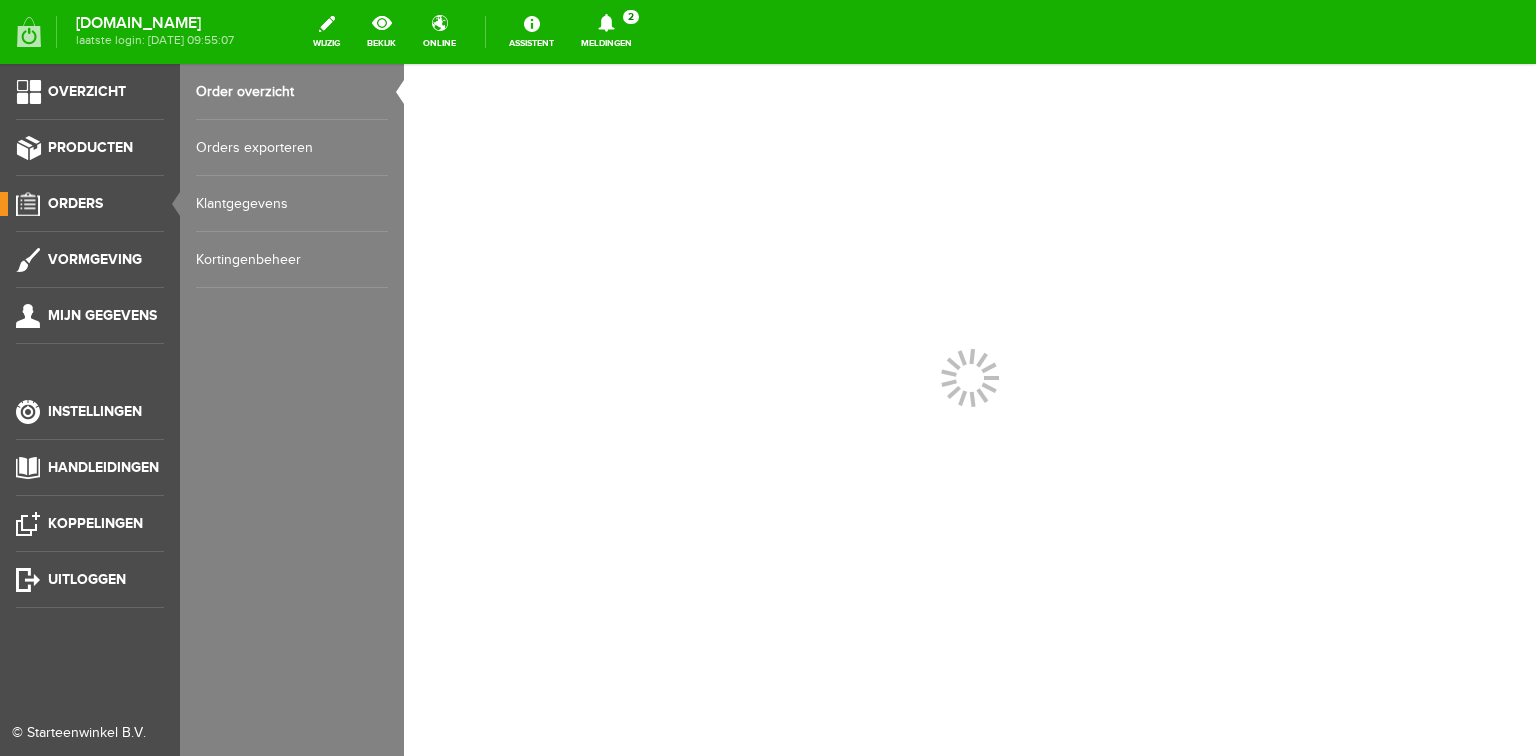 scroll, scrollTop: 0, scrollLeft: 0, axis: both 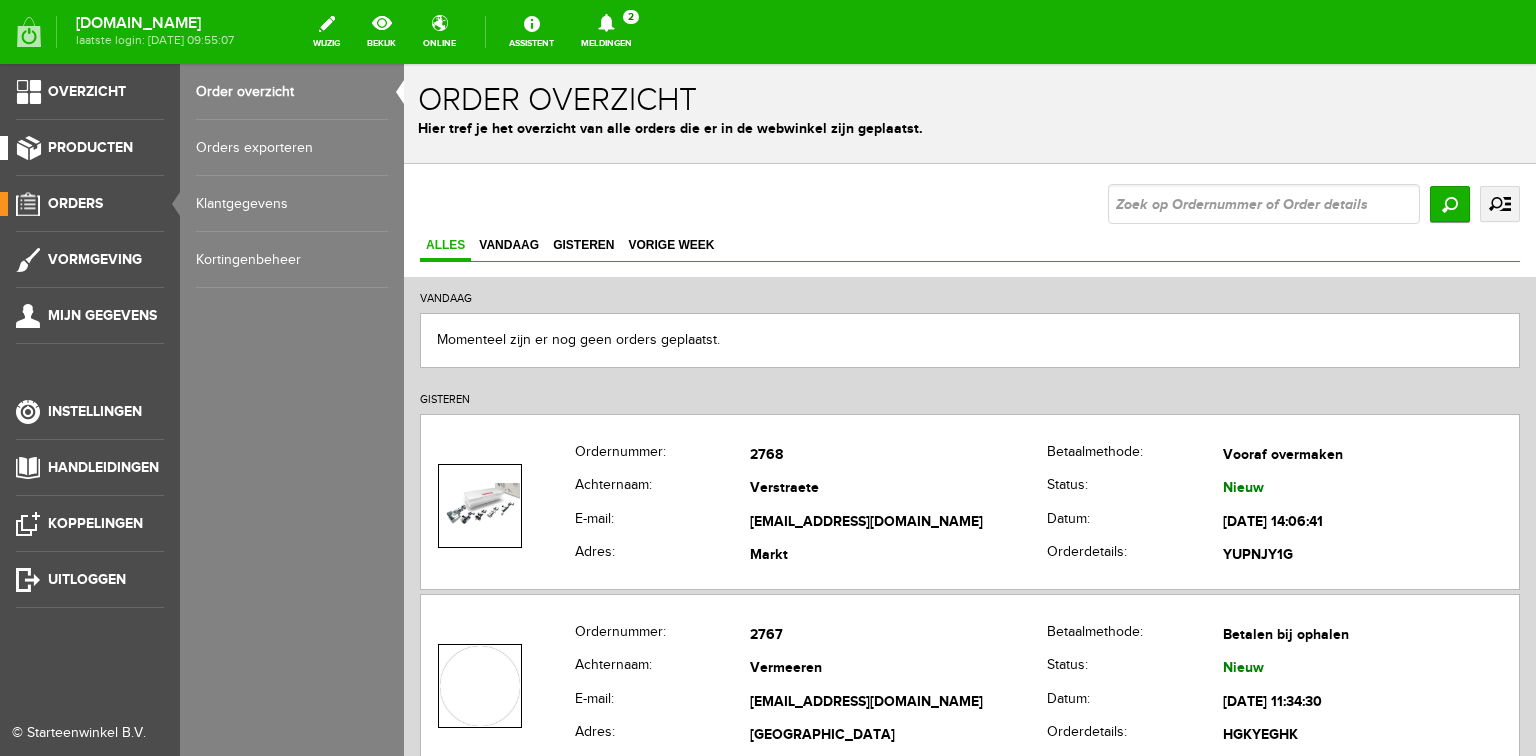drag, startPoint x: 74, startPoint y: 148, endPoint x: 243, endPoint y: 168, distance: 170.17932 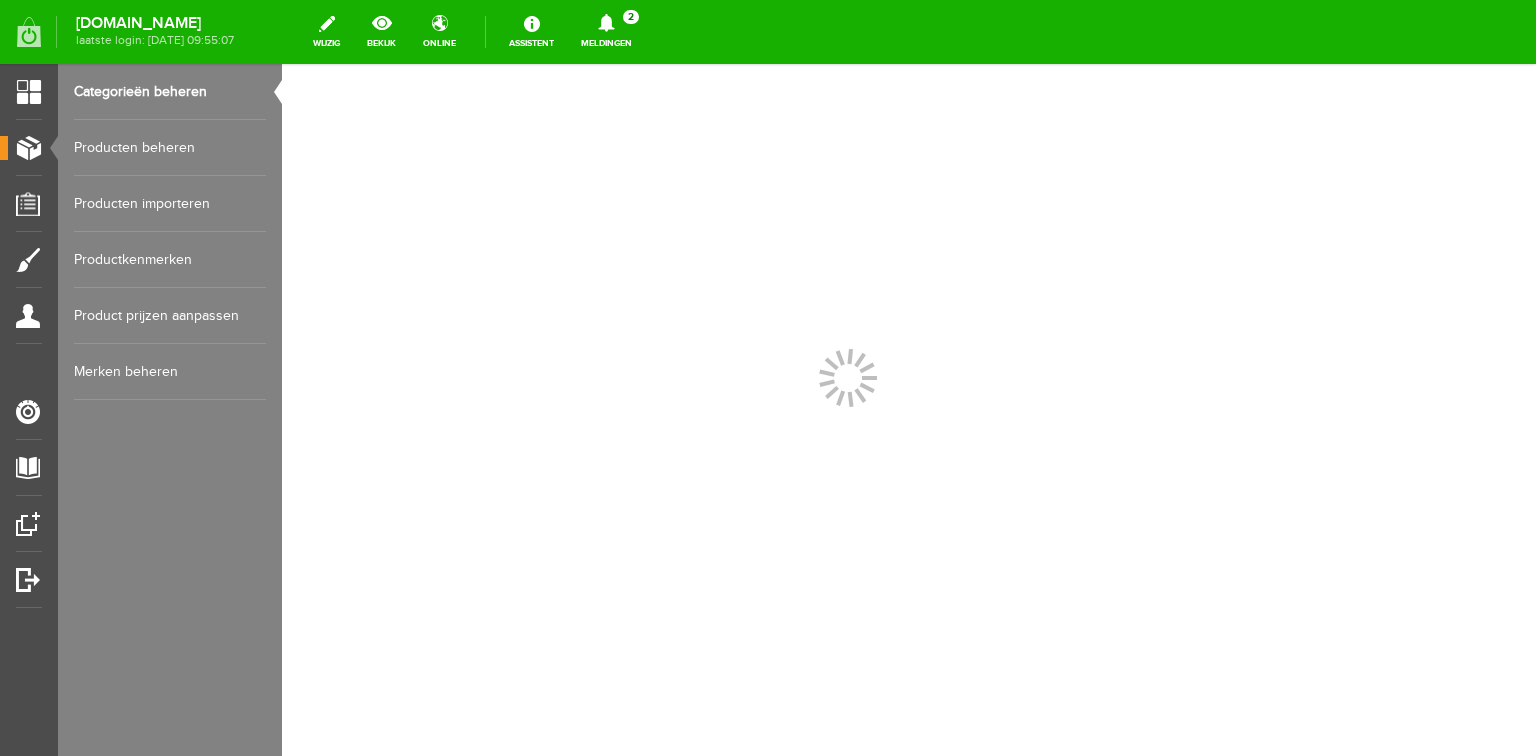 scroll, scrollTop: 0, scrollLeft: 0, axis: both 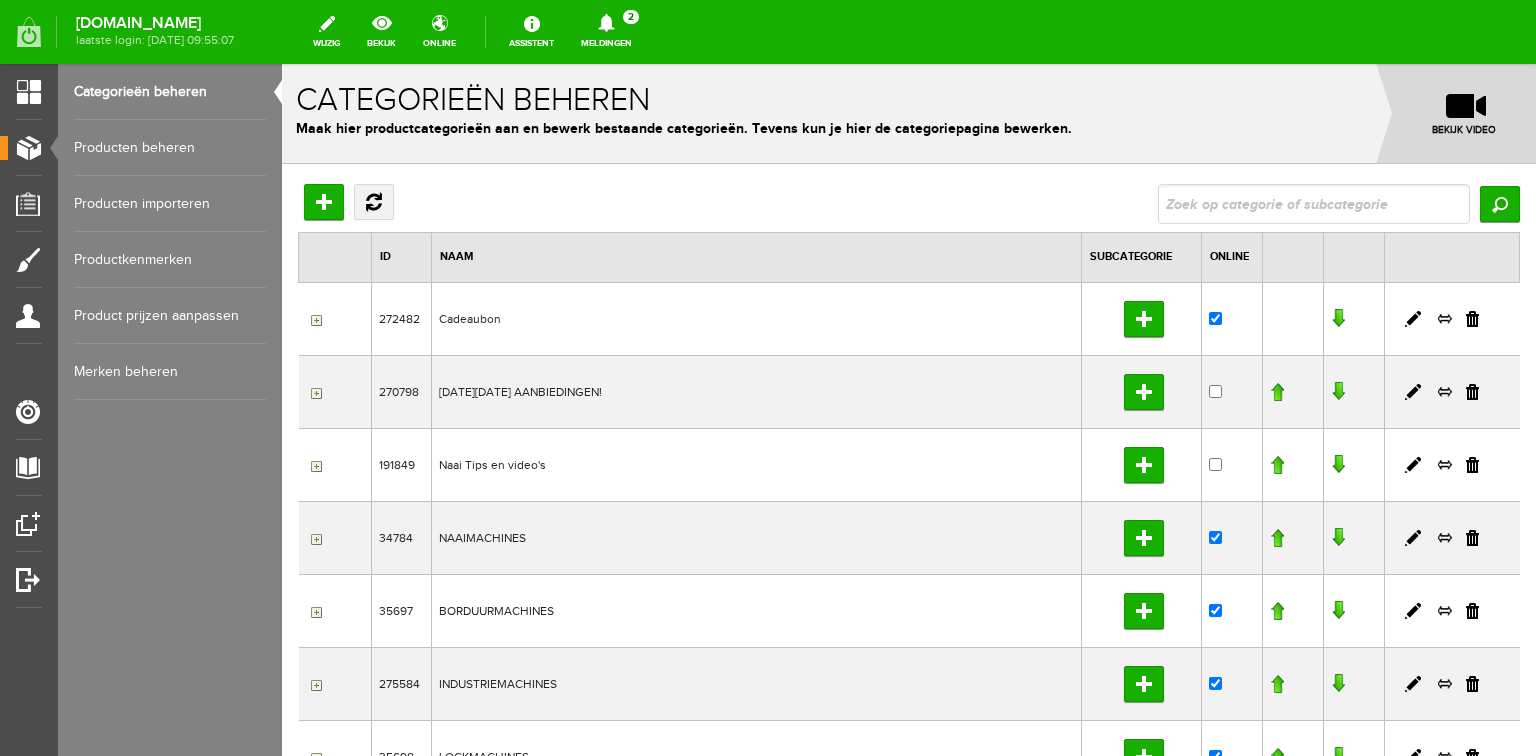 click on "Producten beheren" at bounding box center (170, 148) 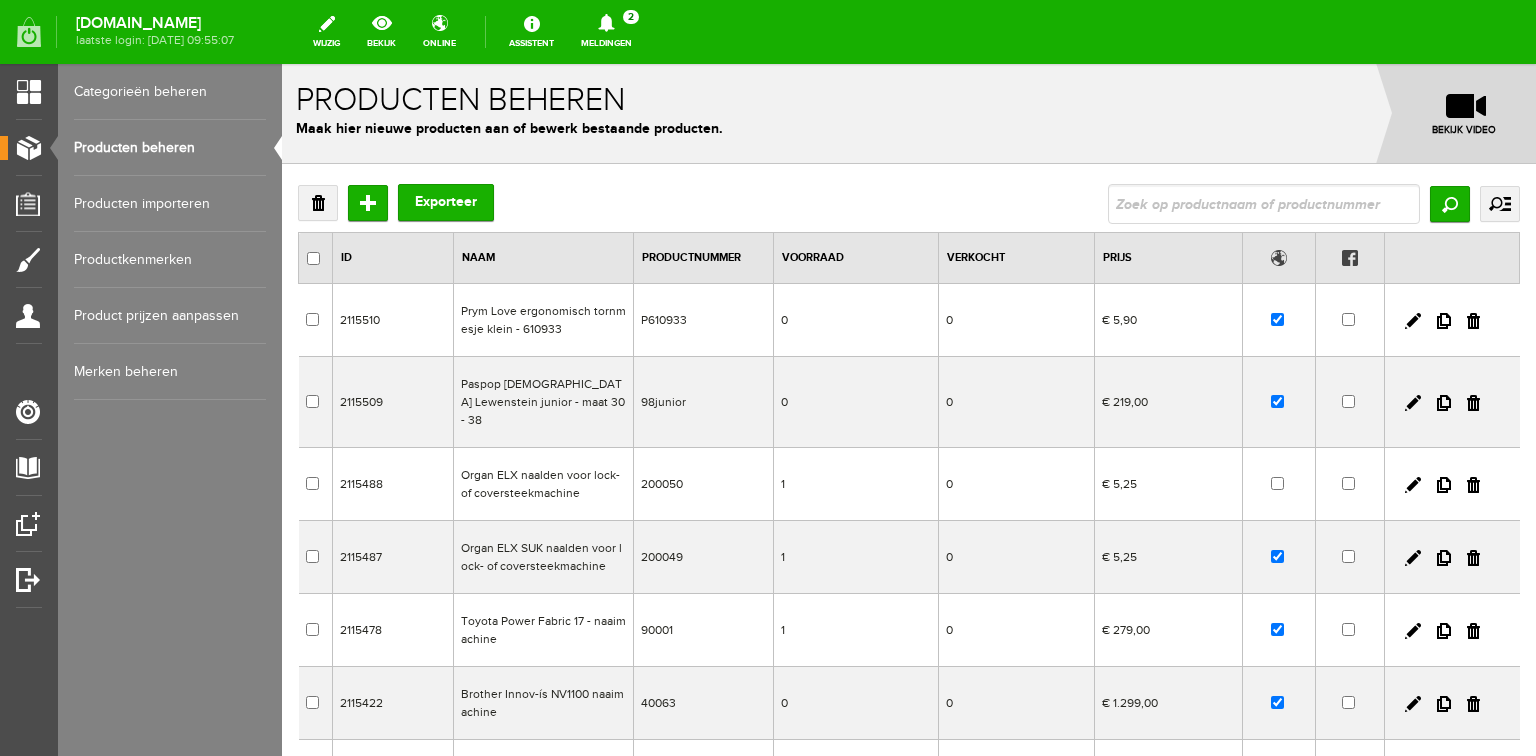 scroll, scrollTop: 0, scrollLeft: 0, axis: both 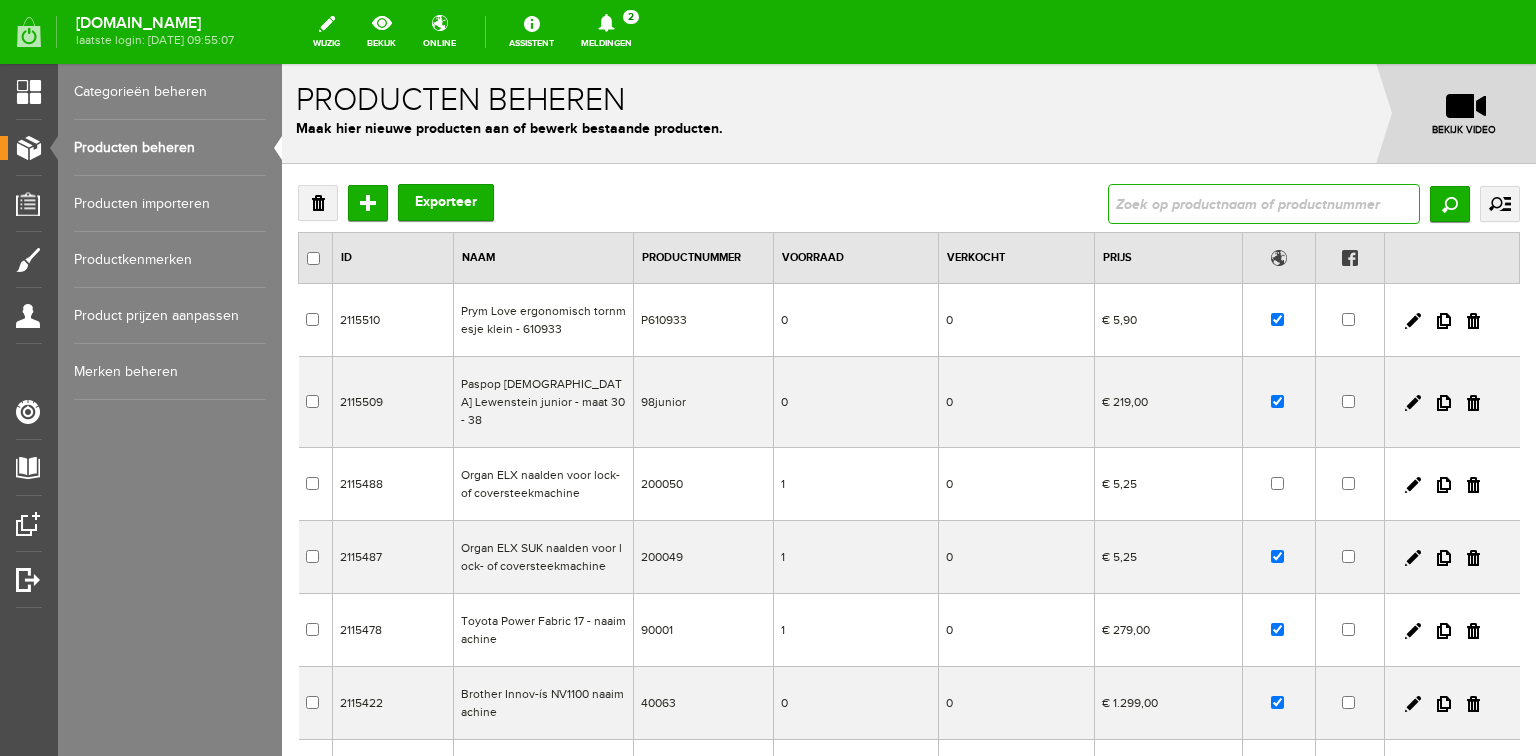 click at bounding box center (1264, 204) 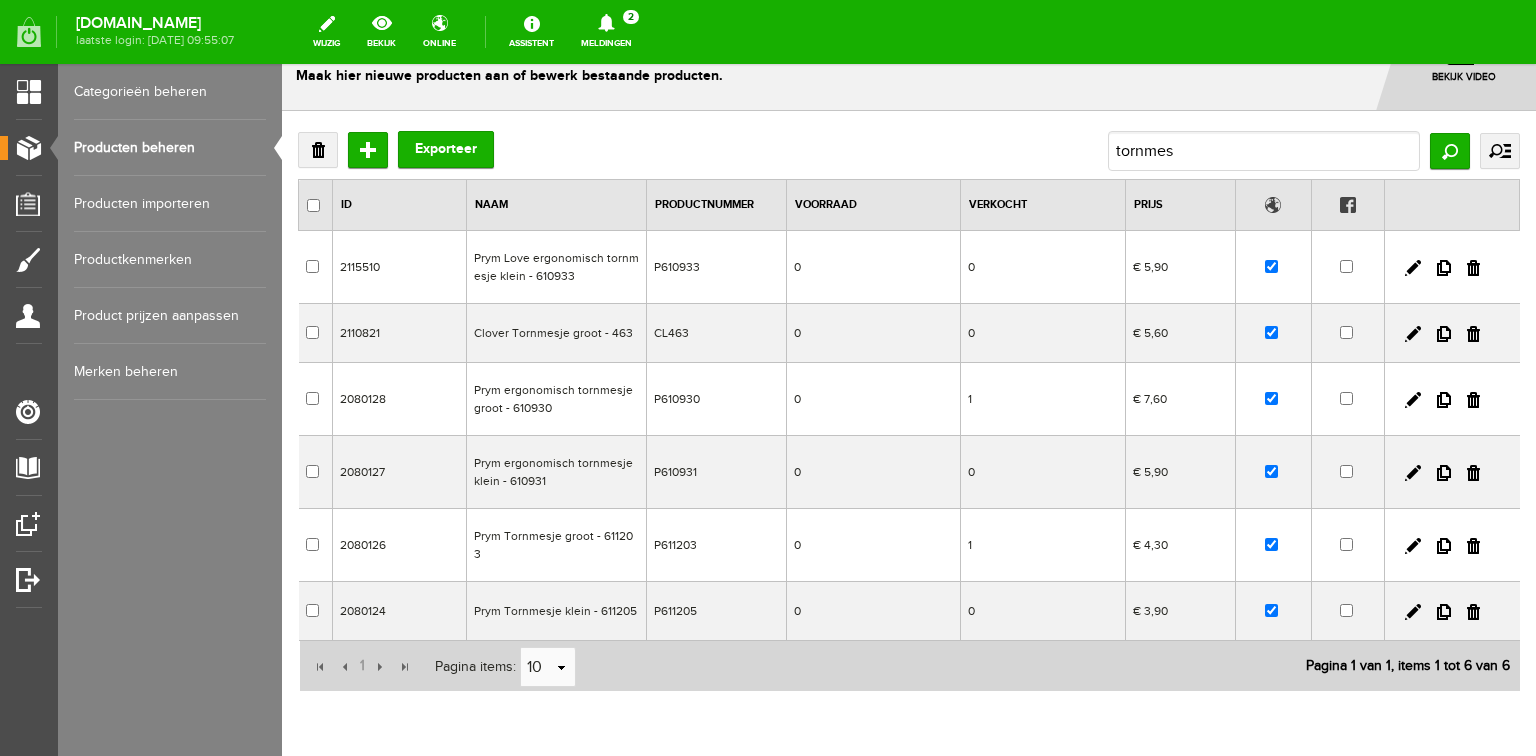 scroll, scrollTop: 125, scrollLeft: 0, axis: vertical 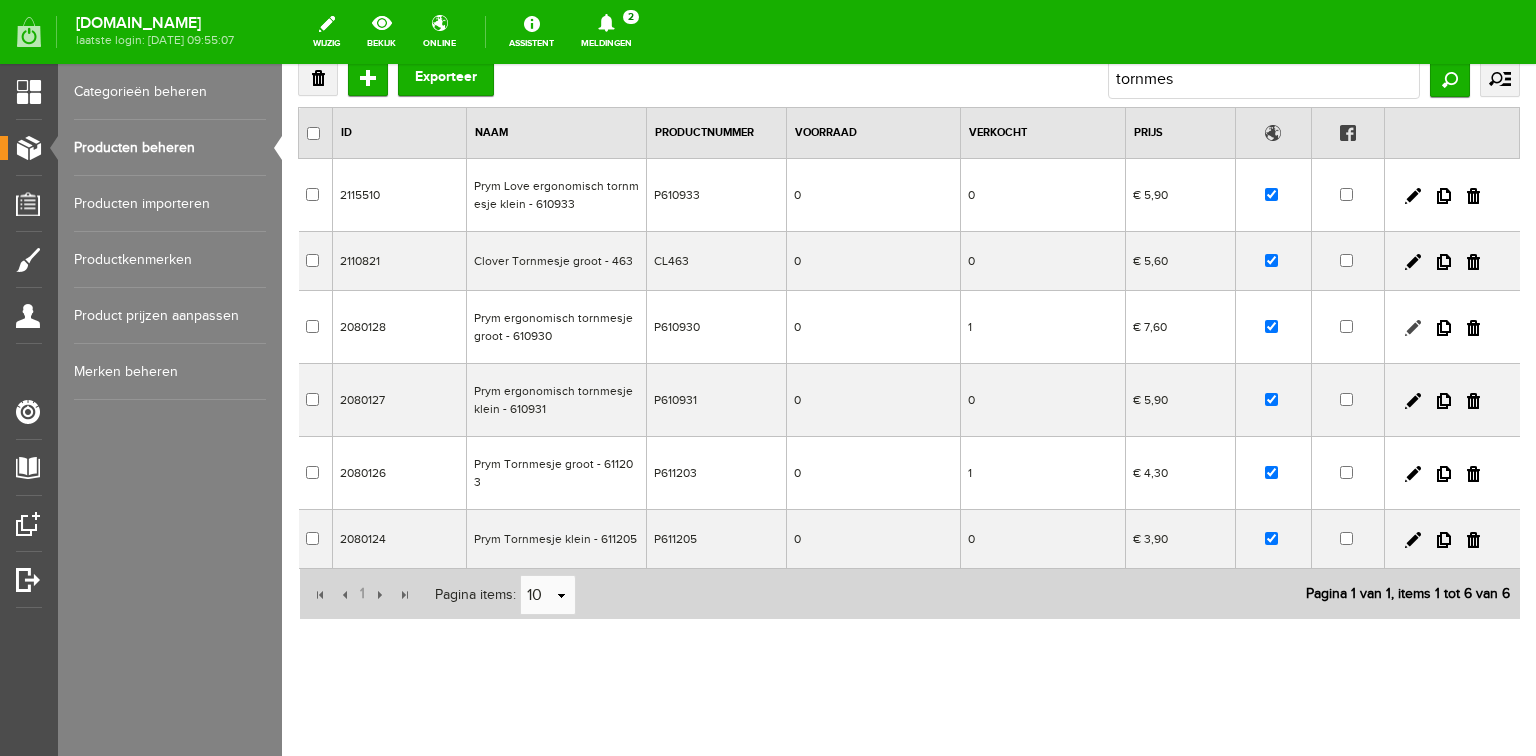 click at bounding box center (1413, 328) 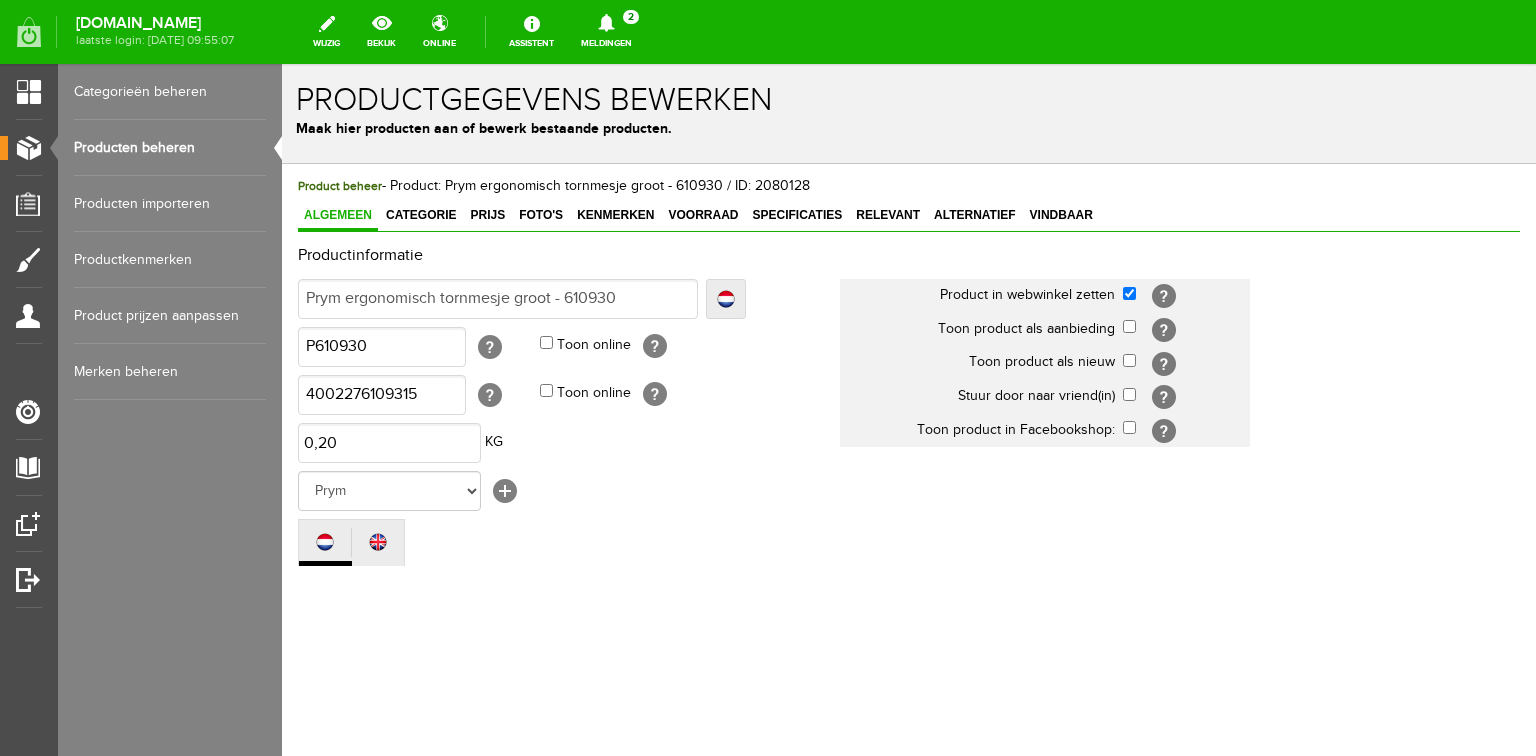 scroll, scrollTop: 0, scrollLeft: 0, axis: both 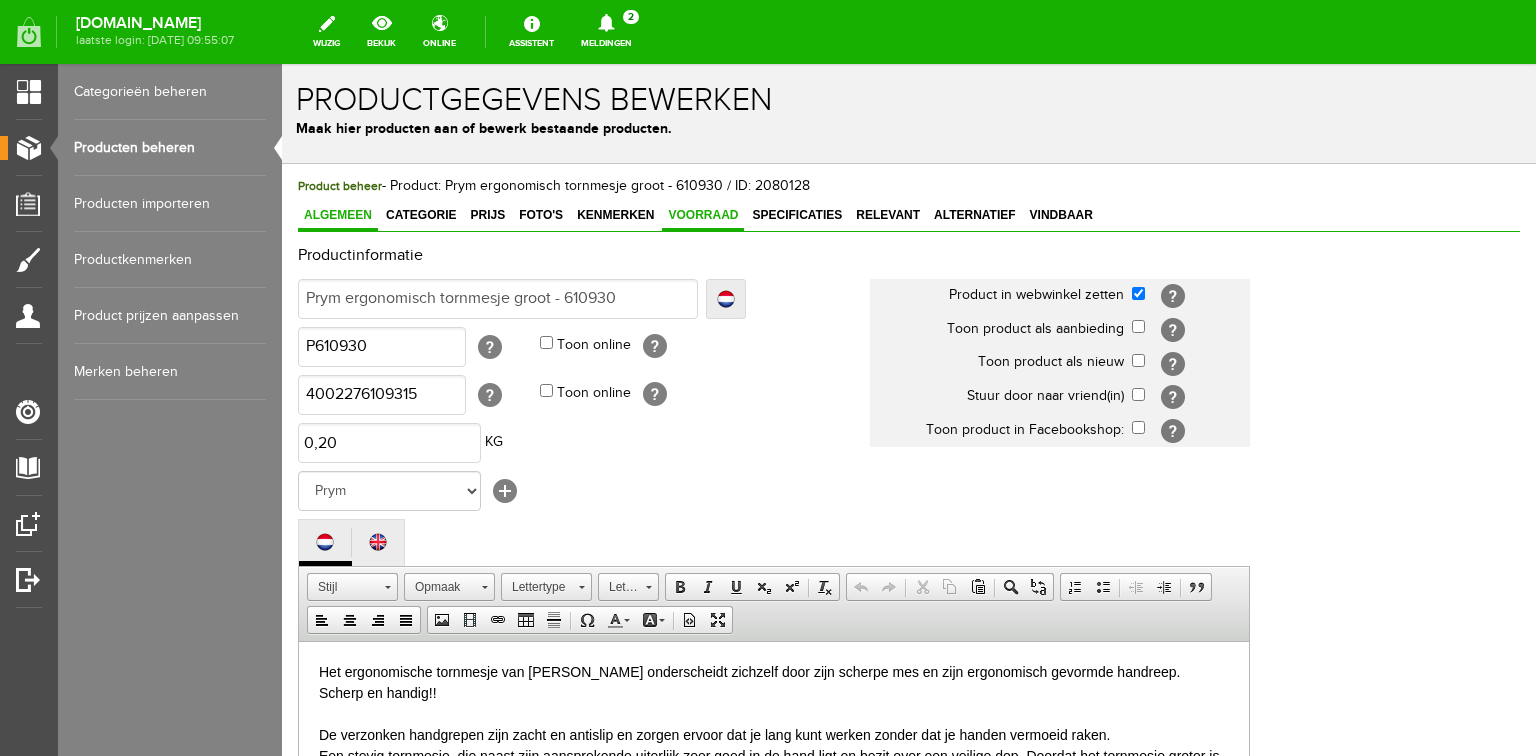 click on "Voorraad" at bounding box center [703, 215] 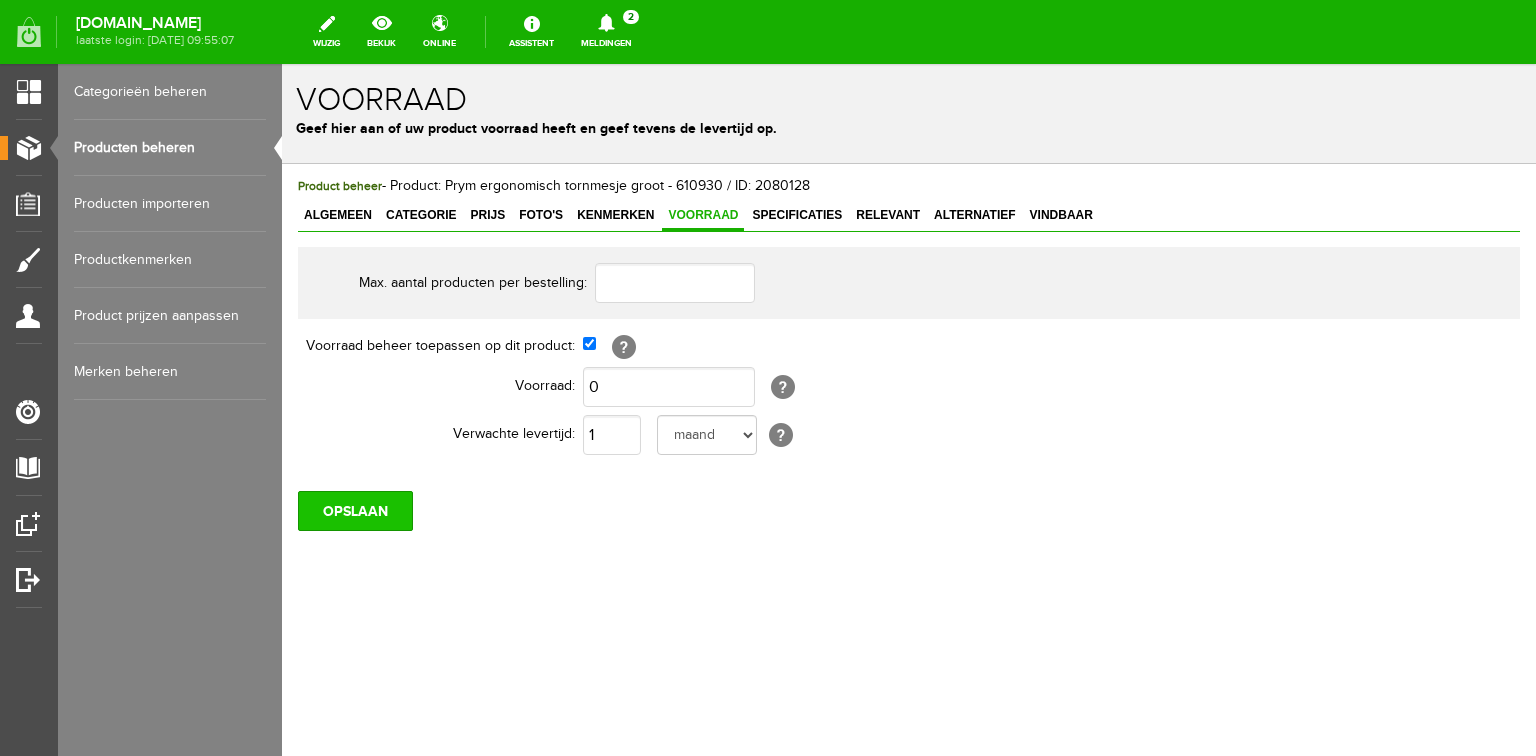 click on "OPSLAAN" at bounding box center [355, 511] 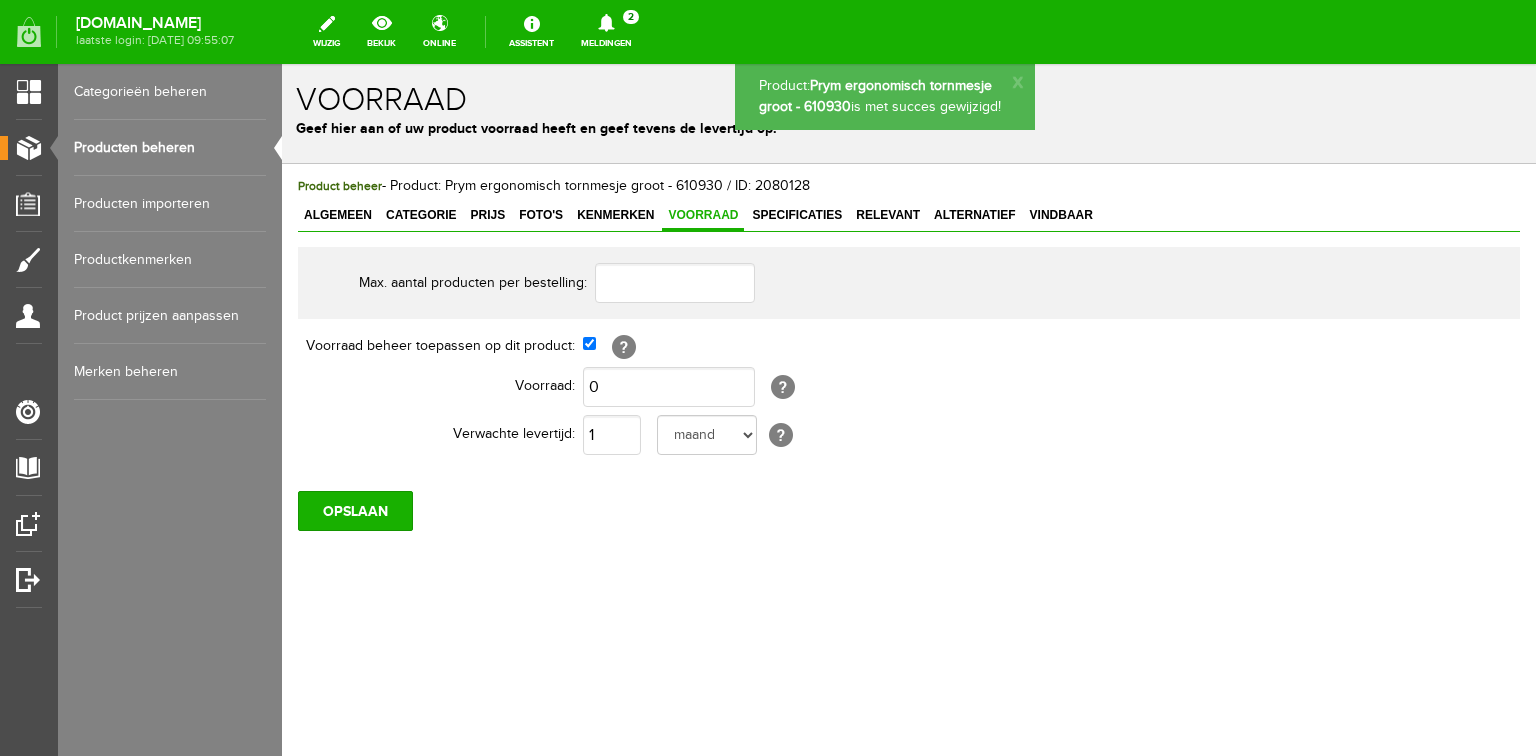 scroll, scrollTop: 0, scrollLeft: 0, axis: both 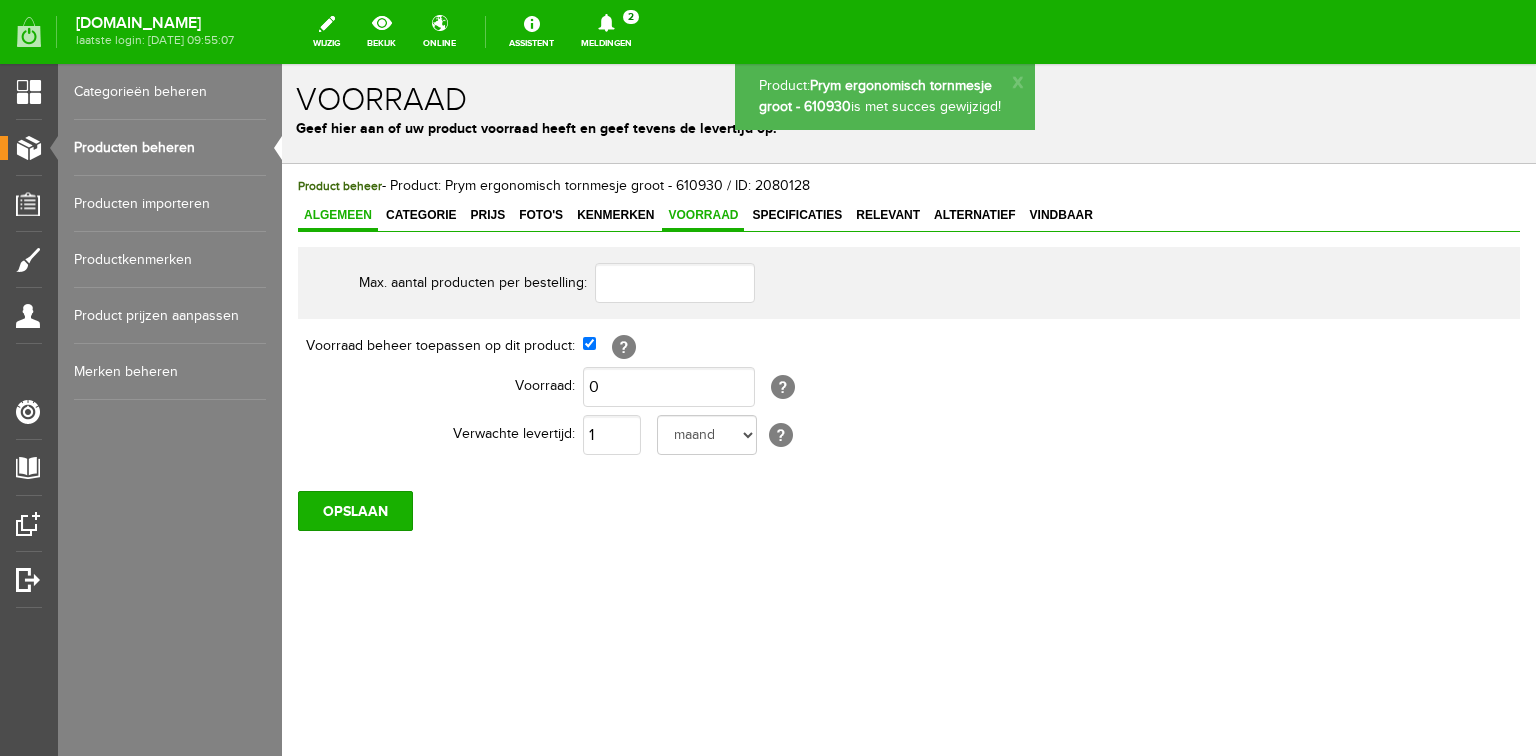 click on "Algemeen" at bounding box center [338, 215] 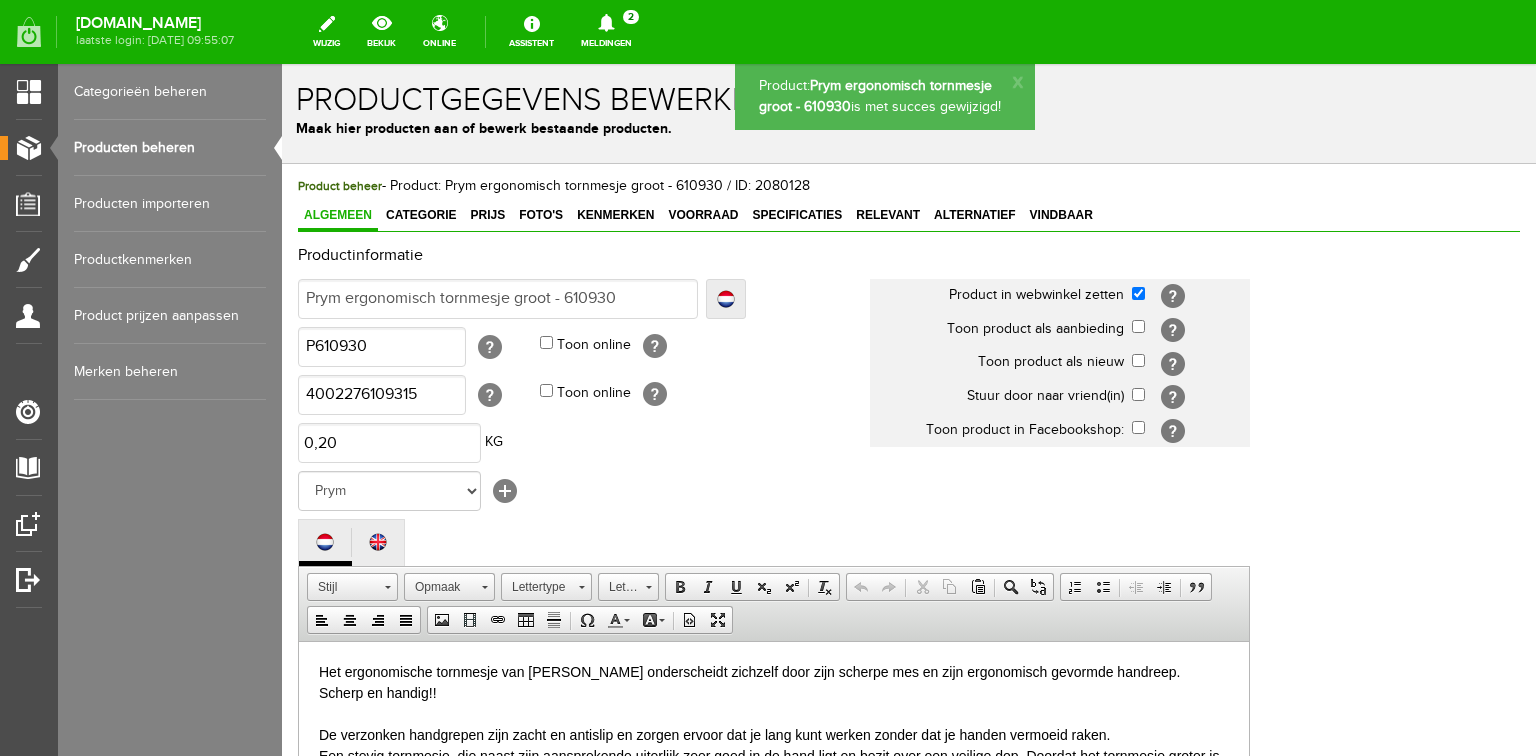 click on "Producten beheren" at bounding box center [170, 148] 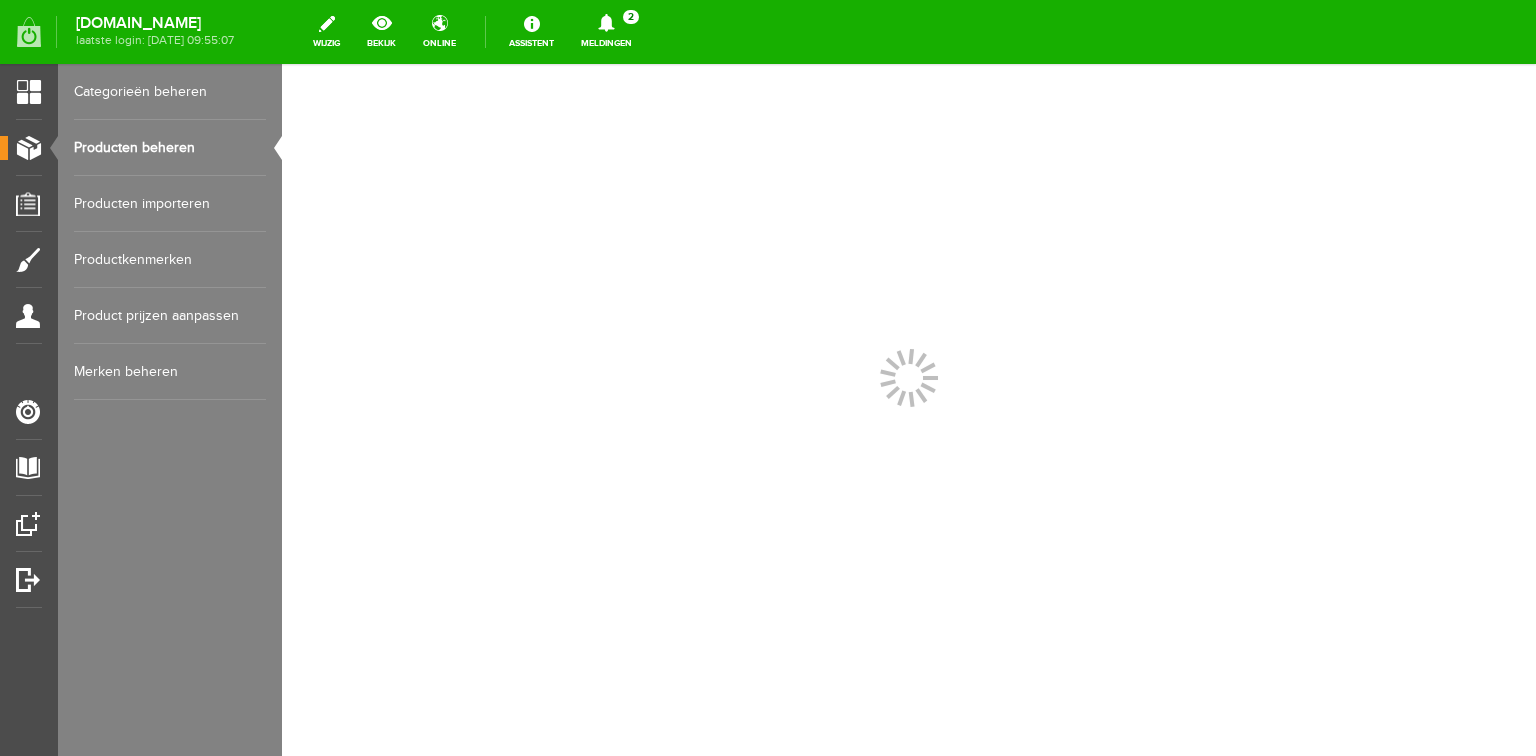 scroll, scrollTop: 0, scrollLeft: 0, axis: both 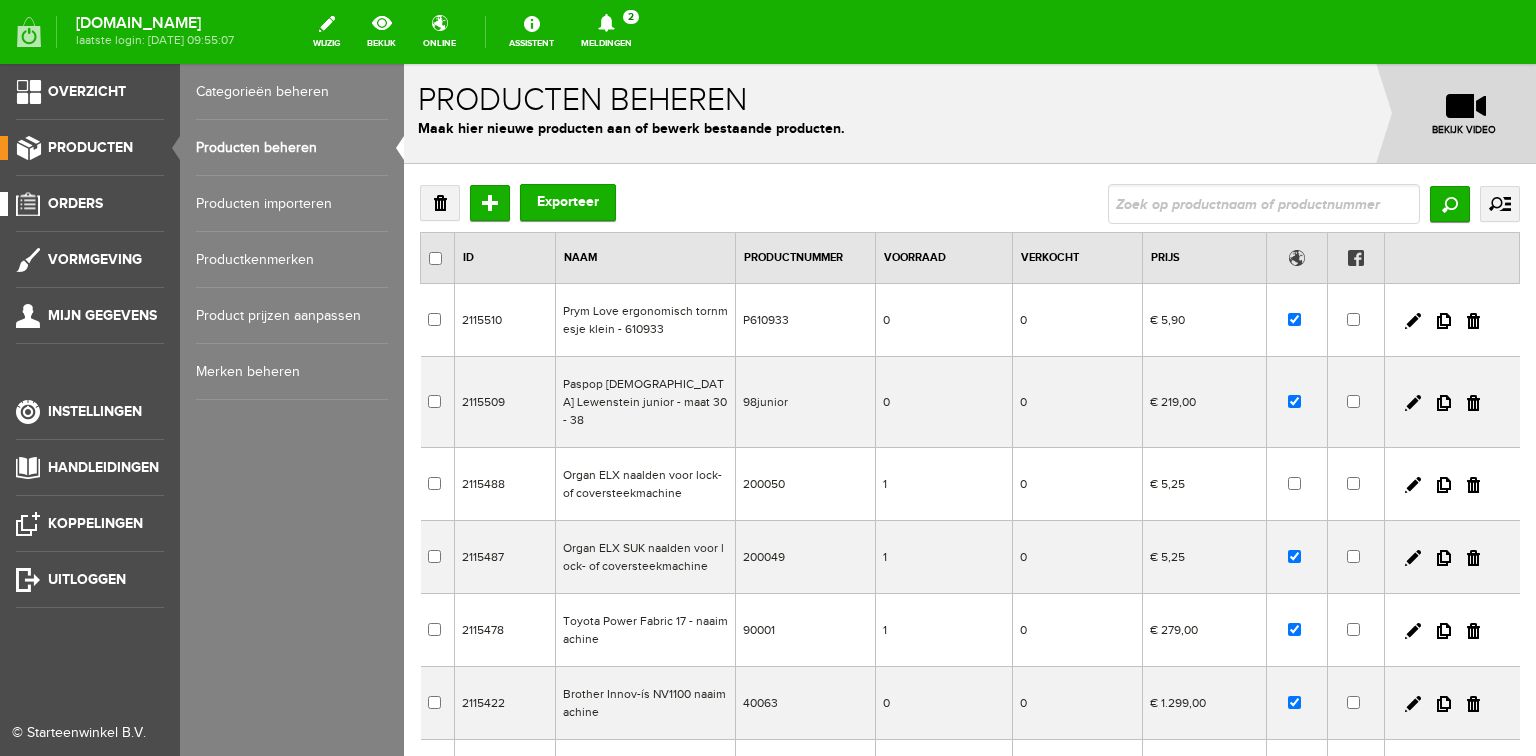click on "Orders" at bounding box center [75, 203] 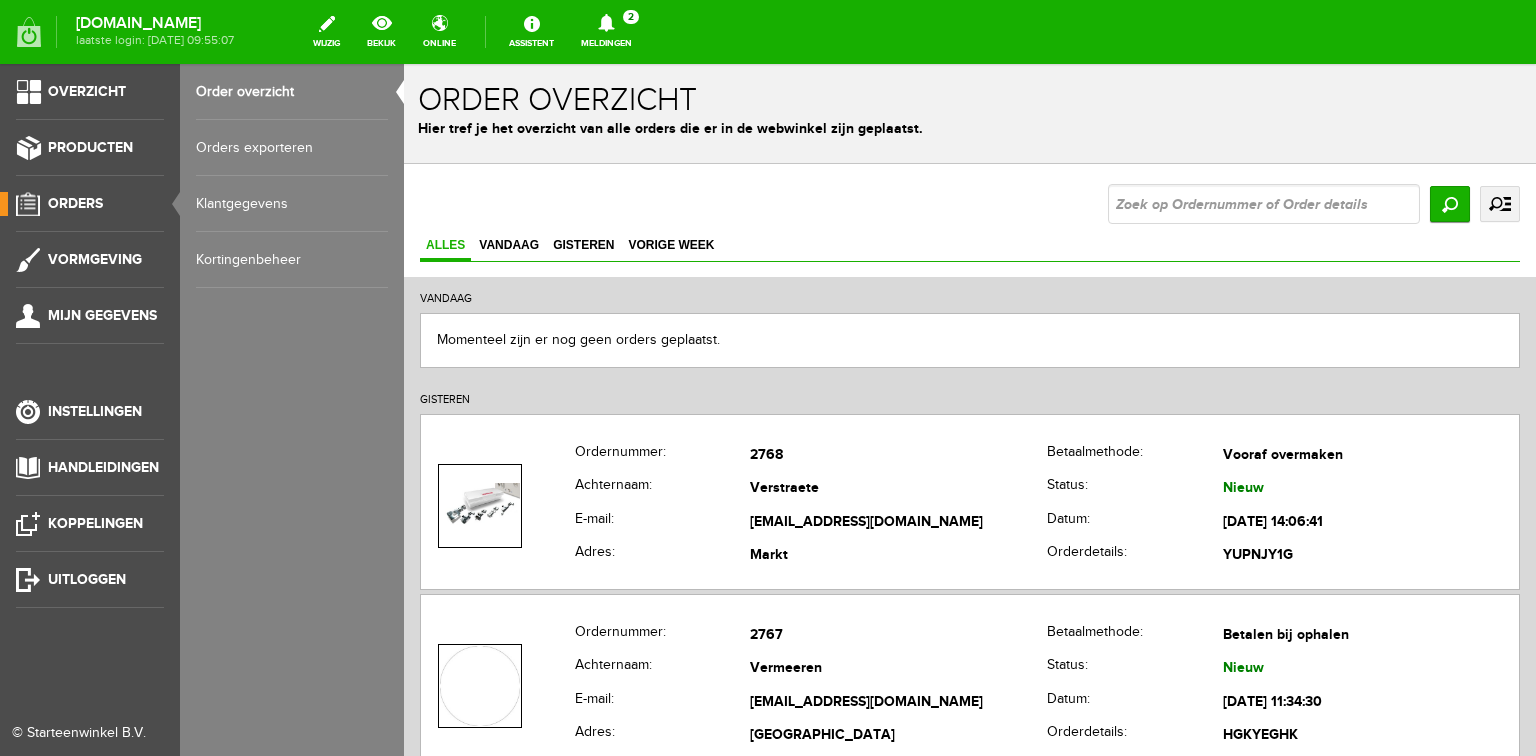 click on "Orders exporteren" at bounding box center [292, 148] 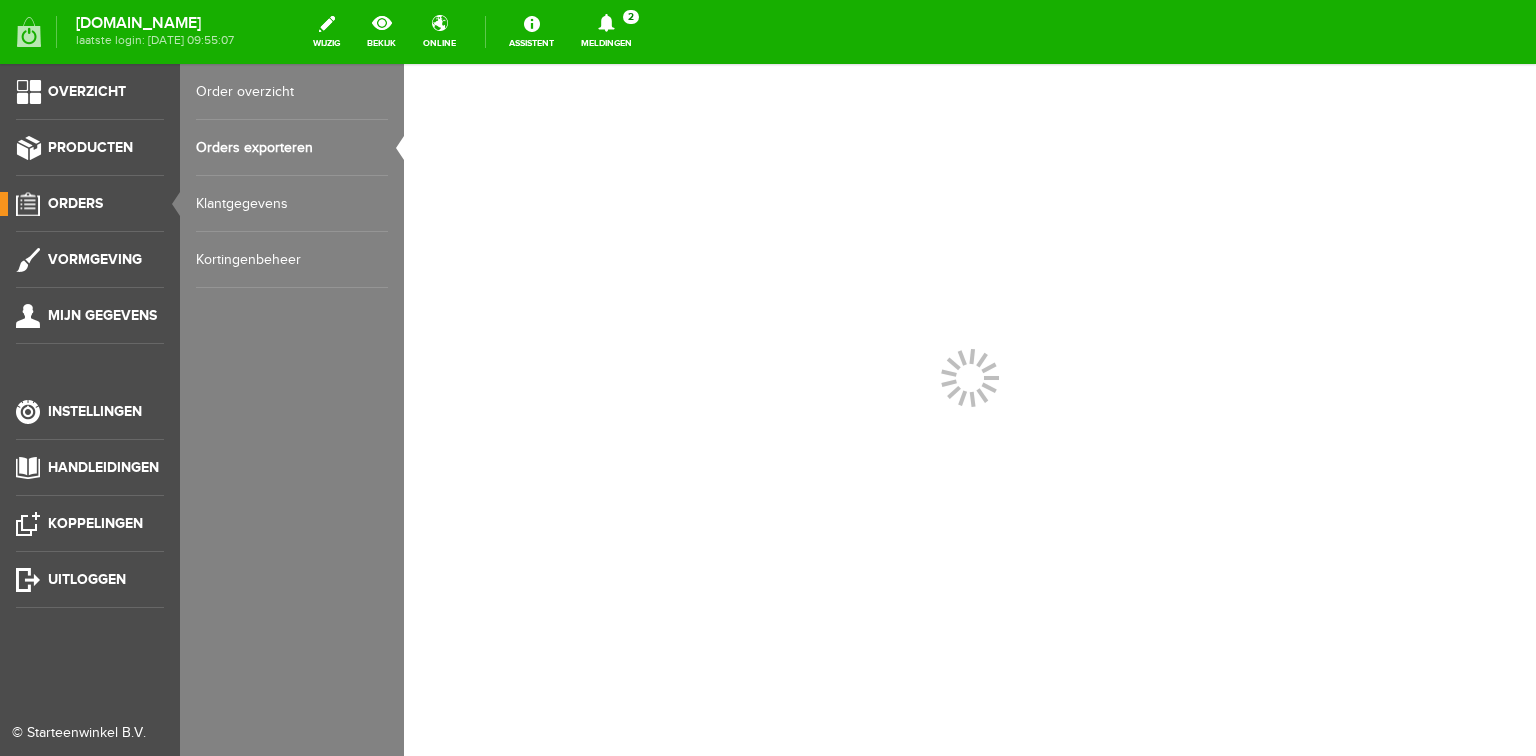 scroll, scrollTop: 0, scrollLeft: 0, axis: both 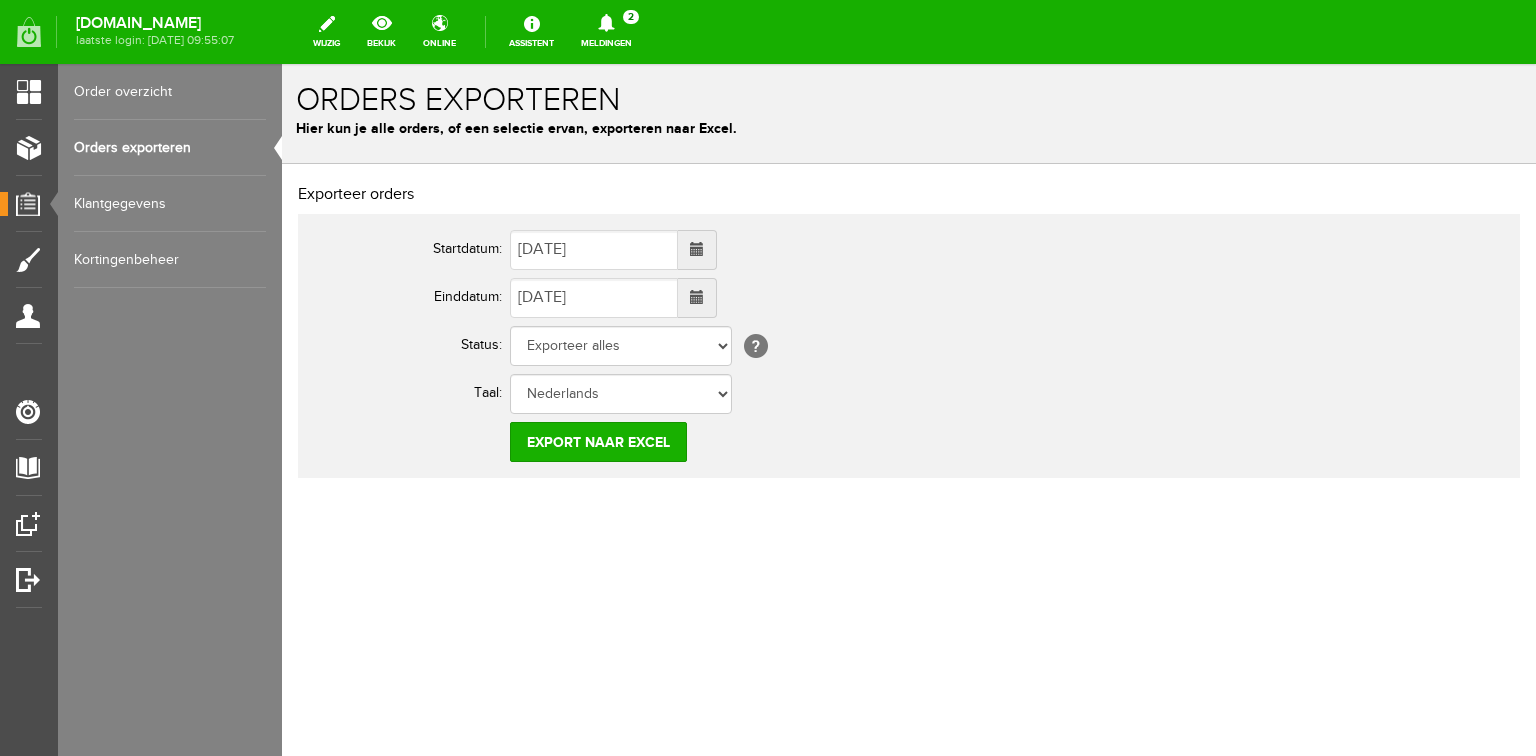 click at bounding box center [697, 249] 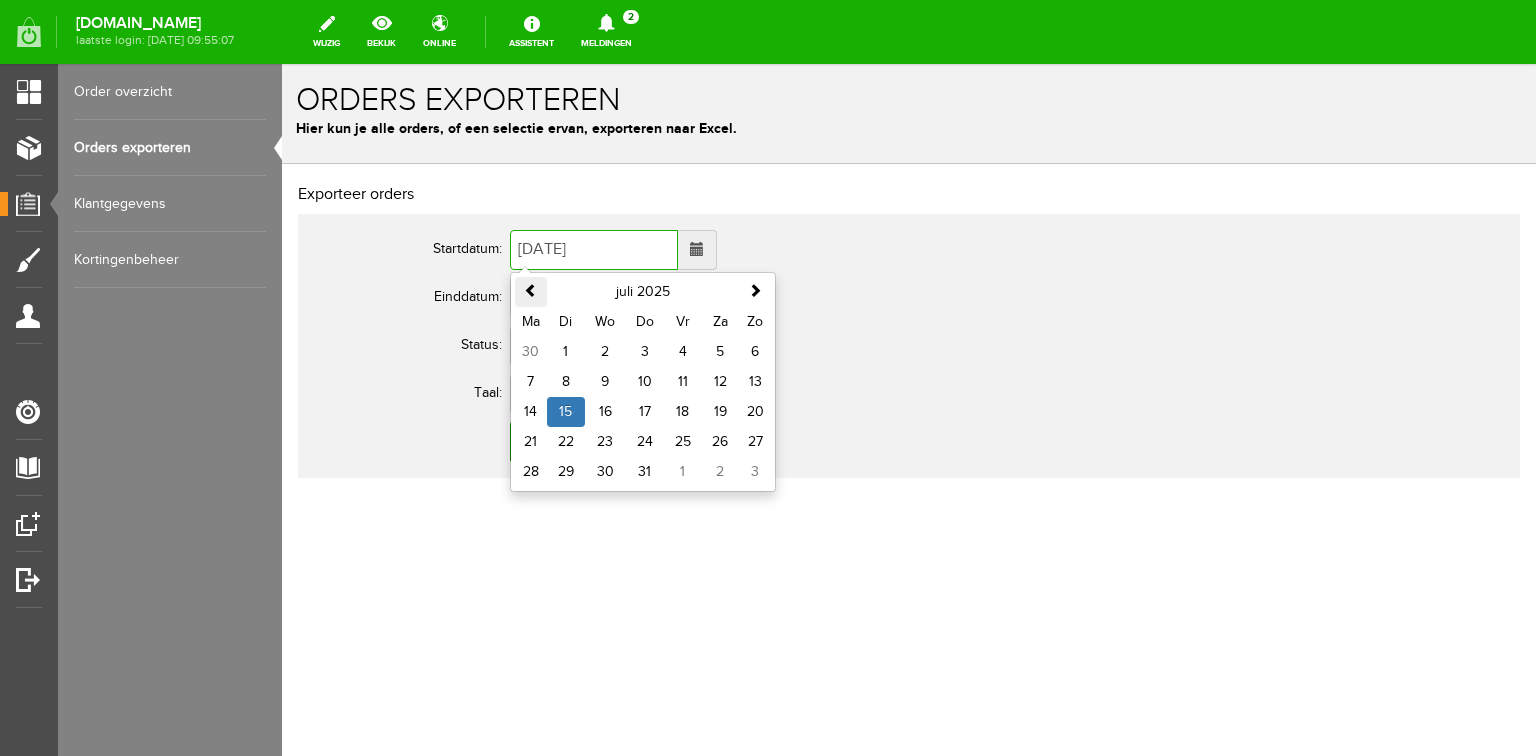 click at bounding box center [531, 290] 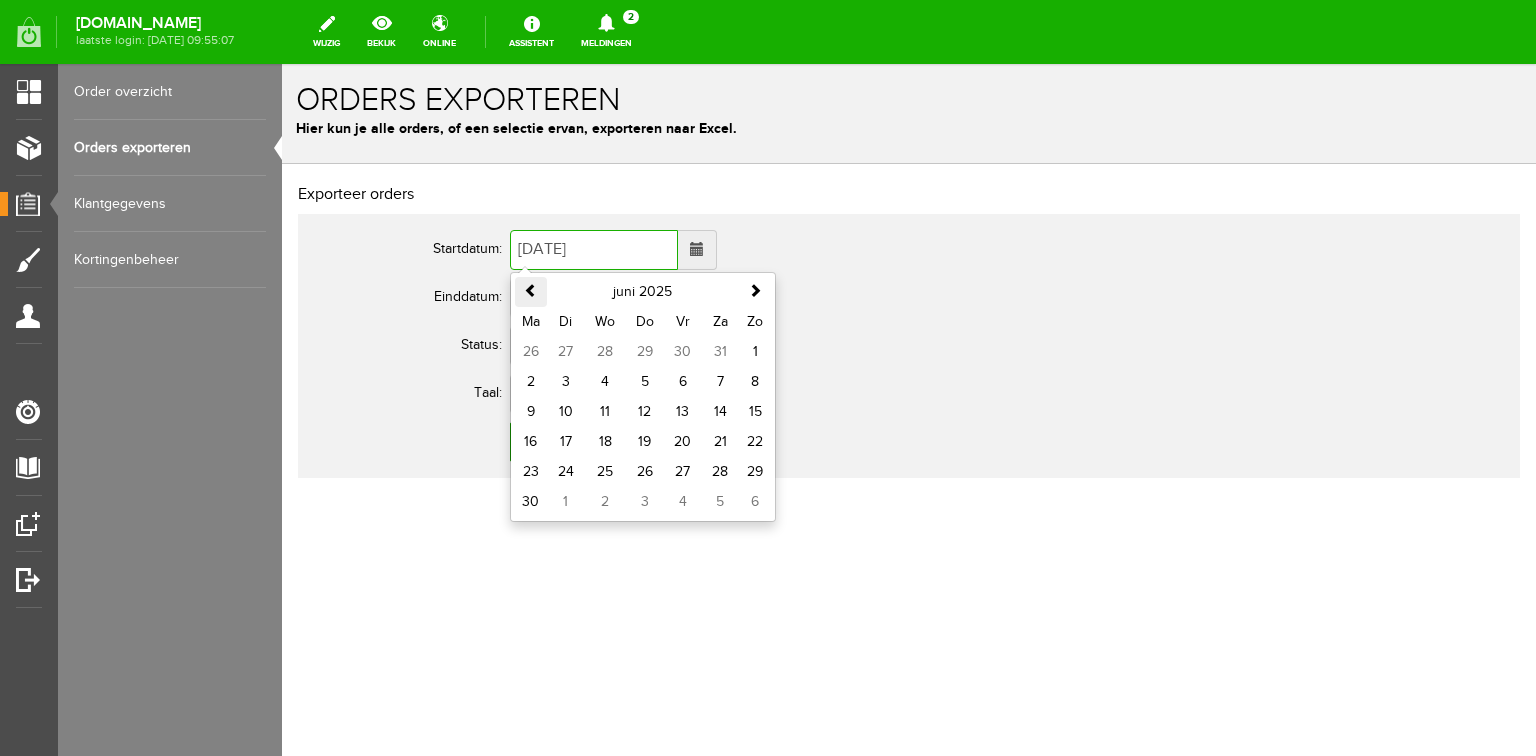 click at bounding box center [531, 290] 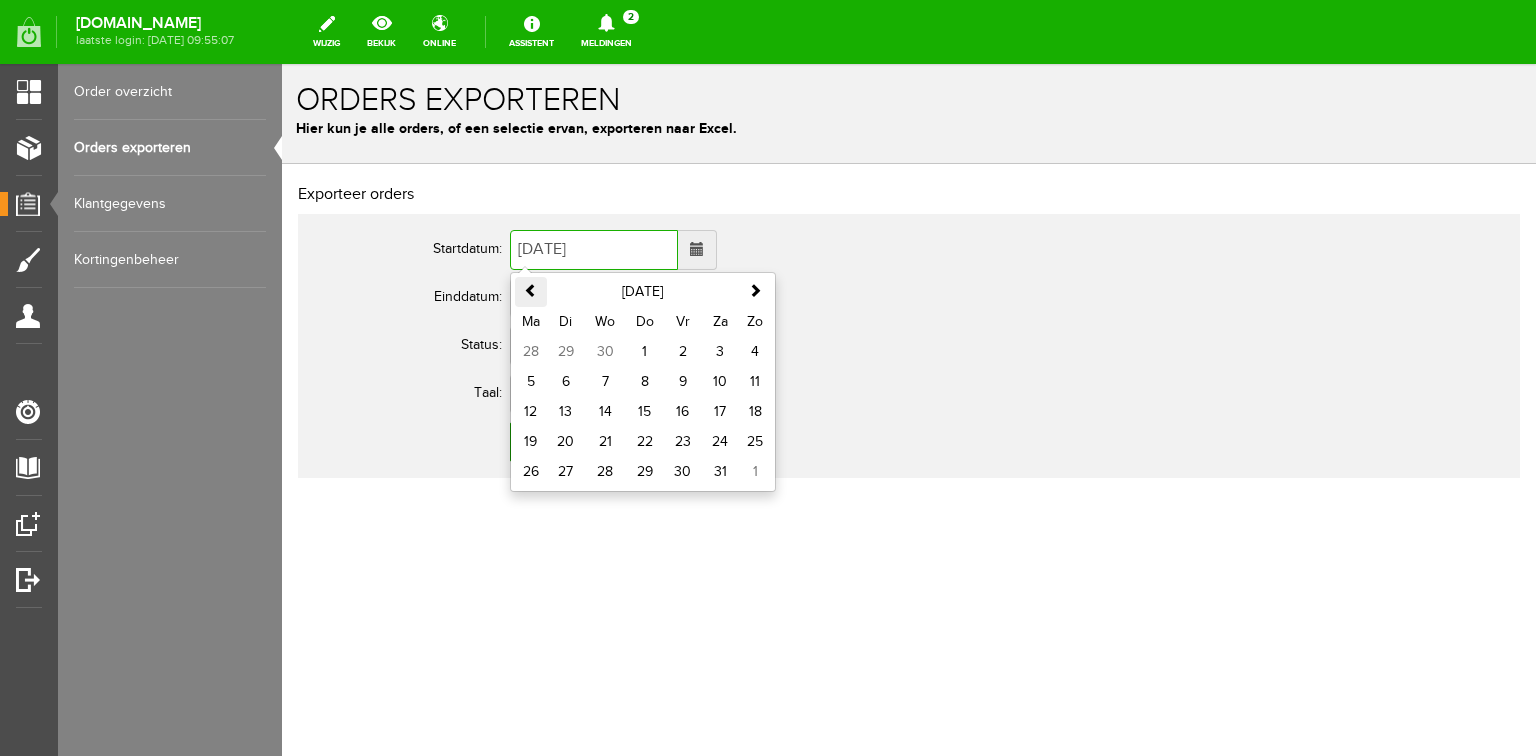 click at bounding box center [531, 290] 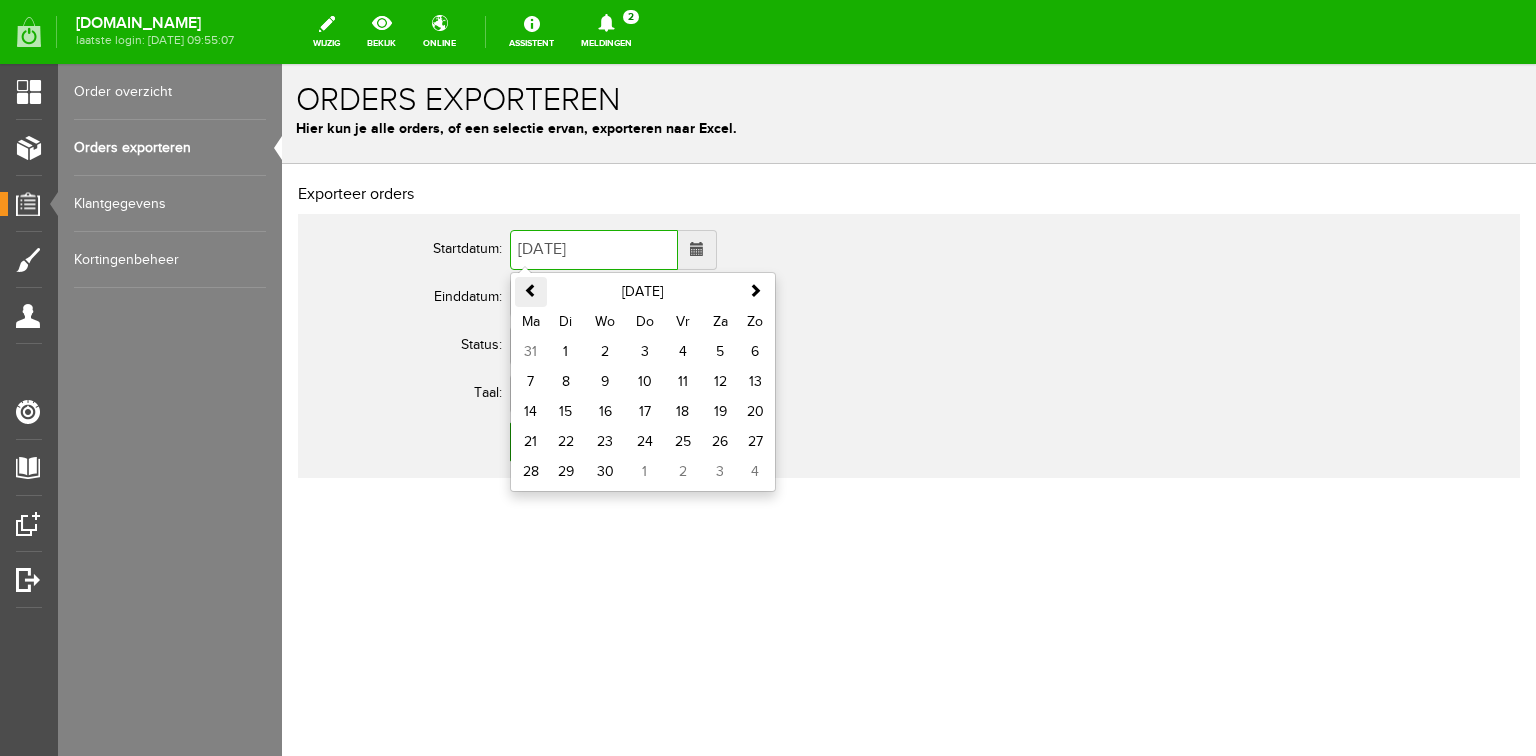 click at bounding box center (531, 290) 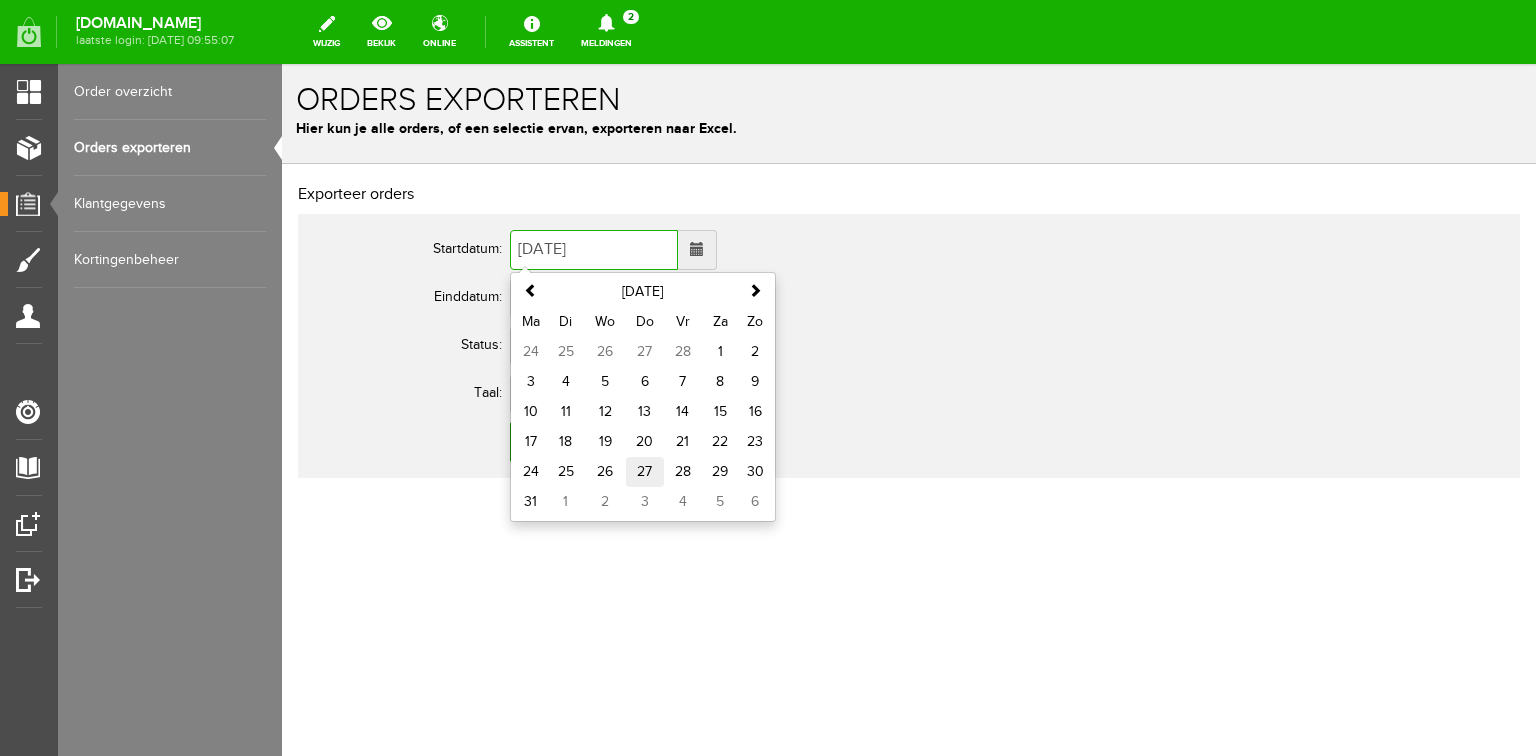 click on "27" at bounding box center (645, 472) 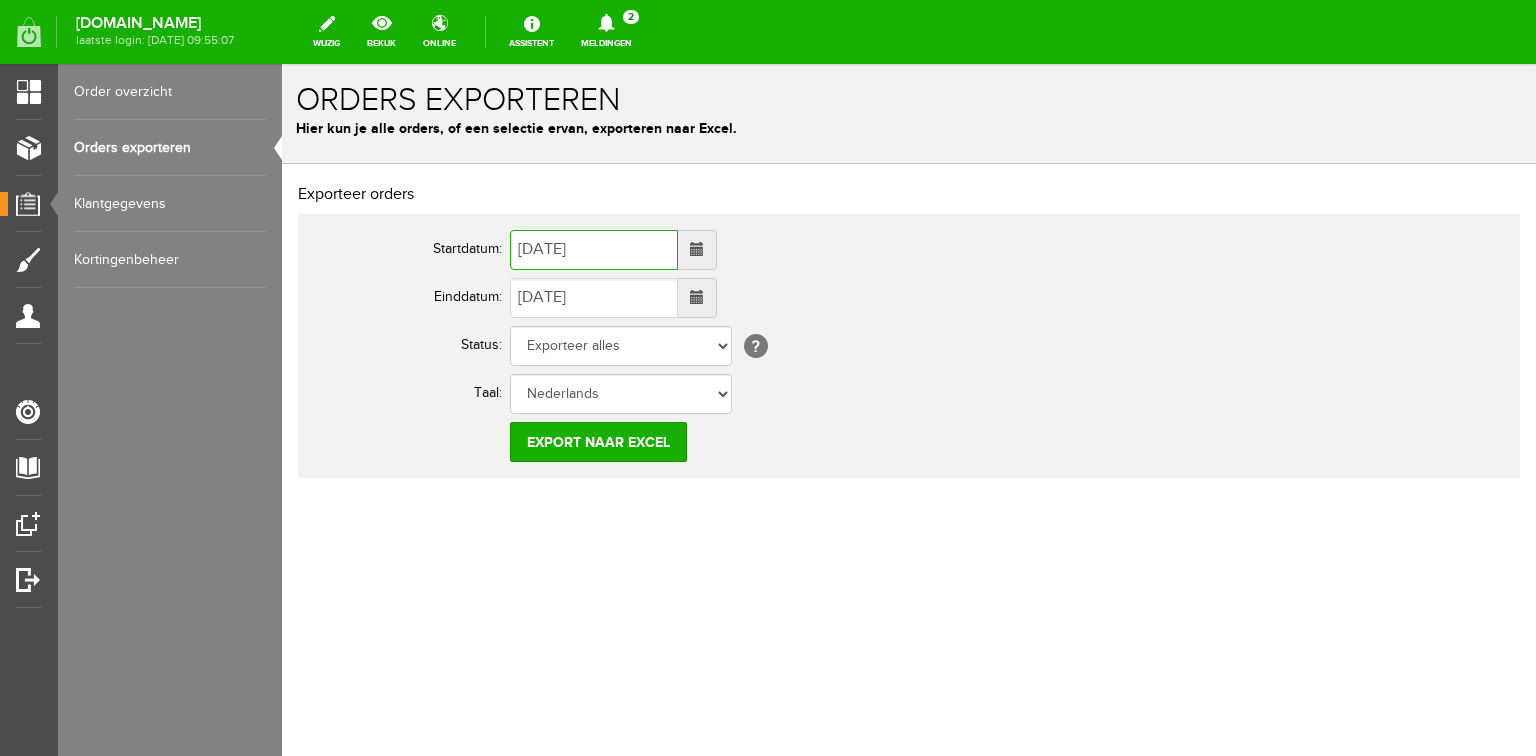 click at bounding box center [697, 297] 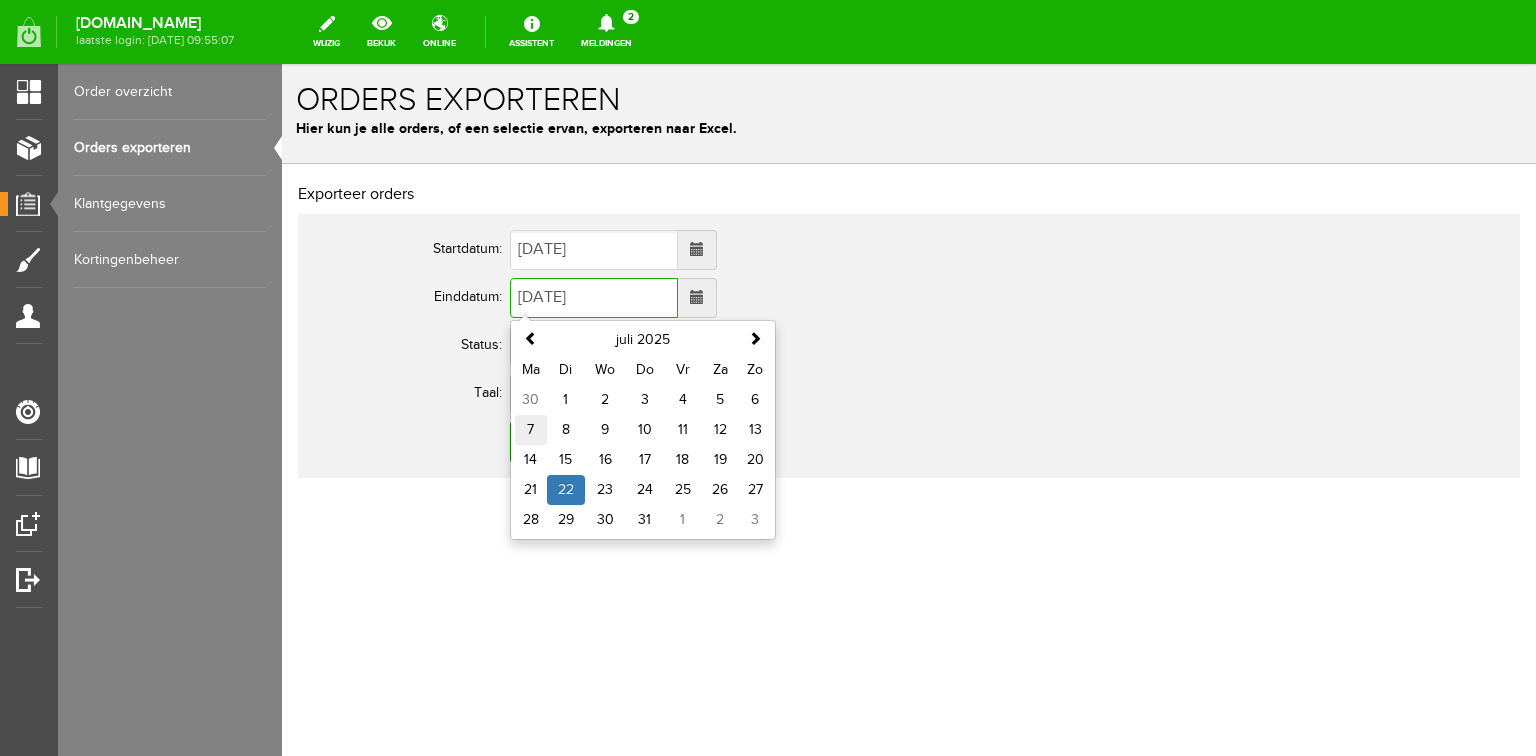 click on "7" at bounding box center [531, 430] 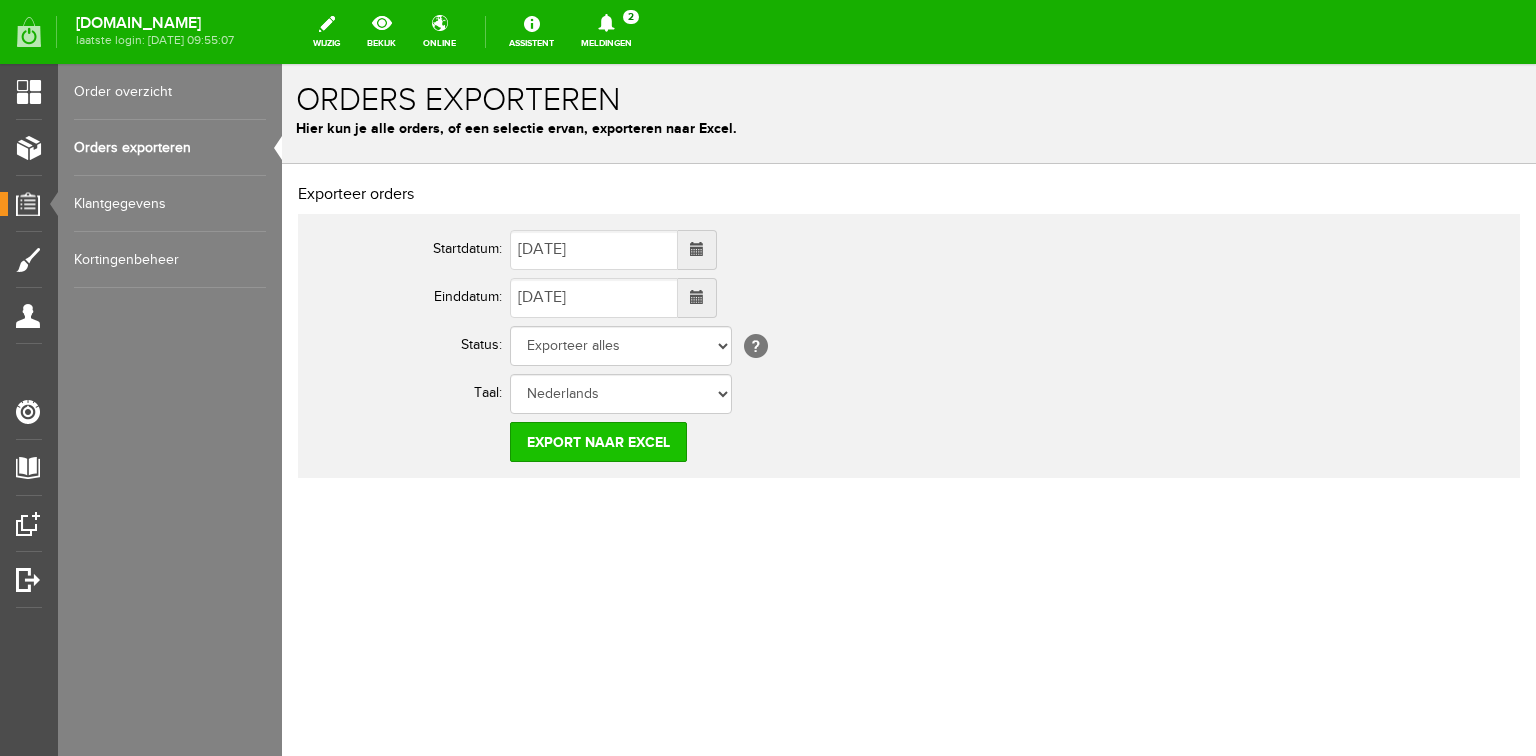 click on "Export naar Excel" at bounding box center [598, 442] 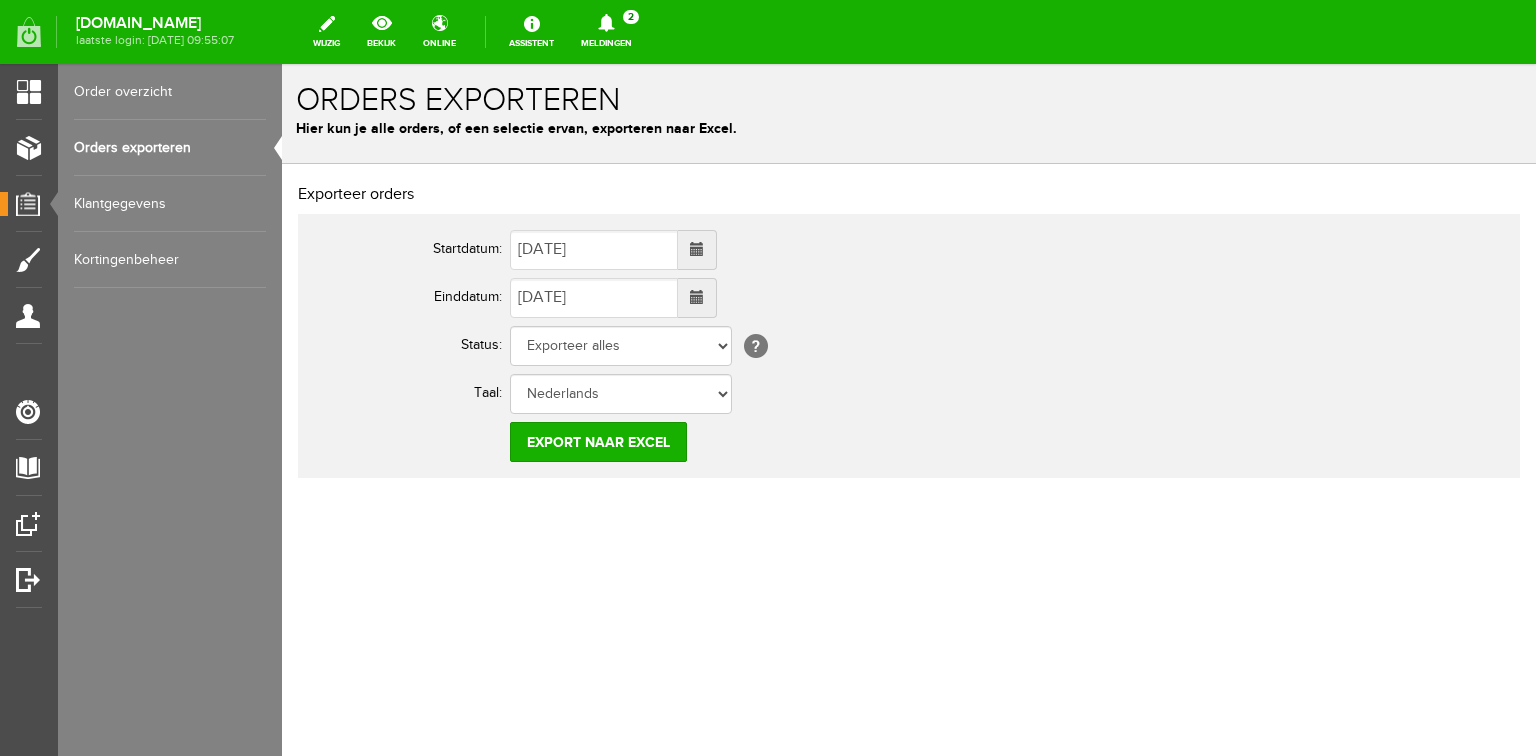 click on "Order overzicht" at bounding box center [170, 92] 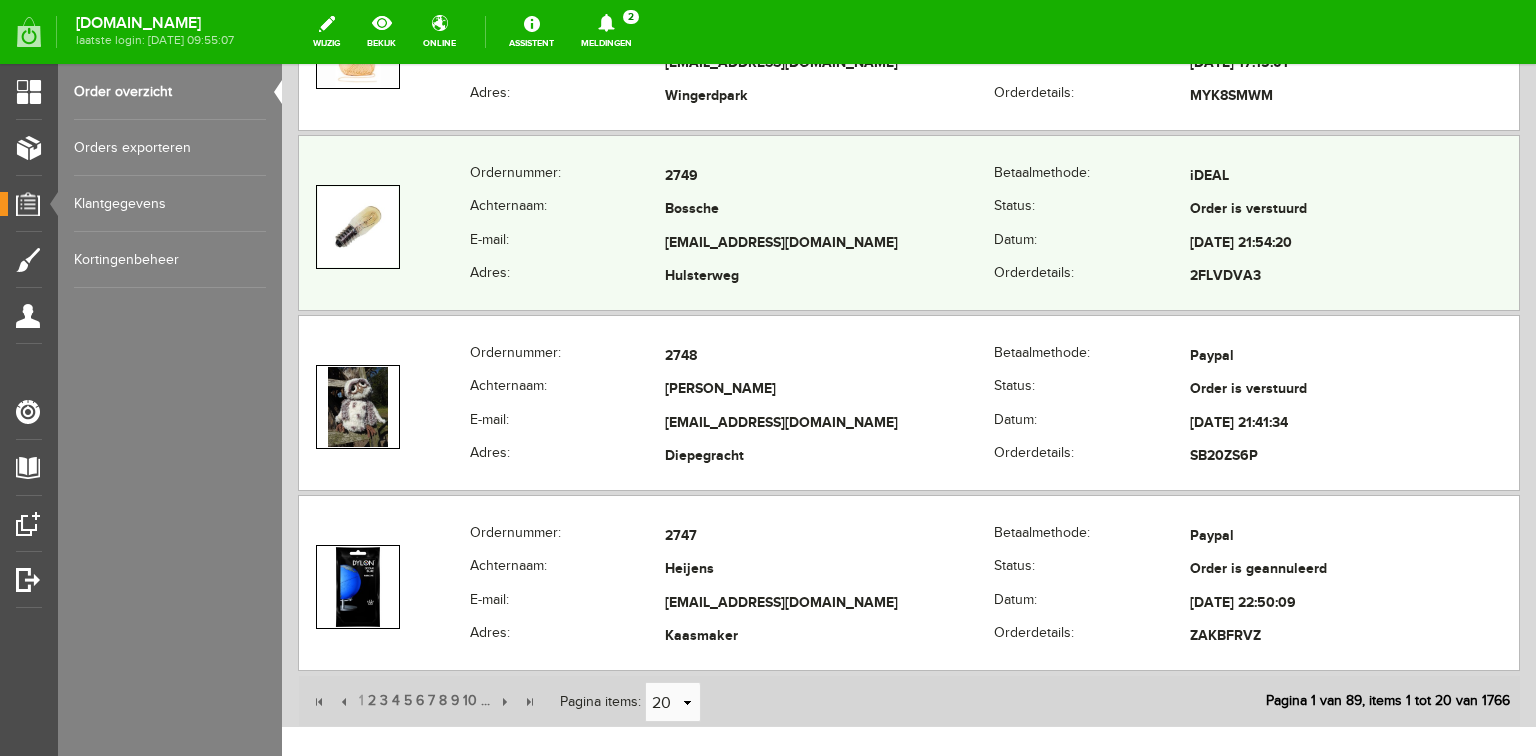 scroll, scrollTop: 3855, scrollLeft: 0, axis: vertical 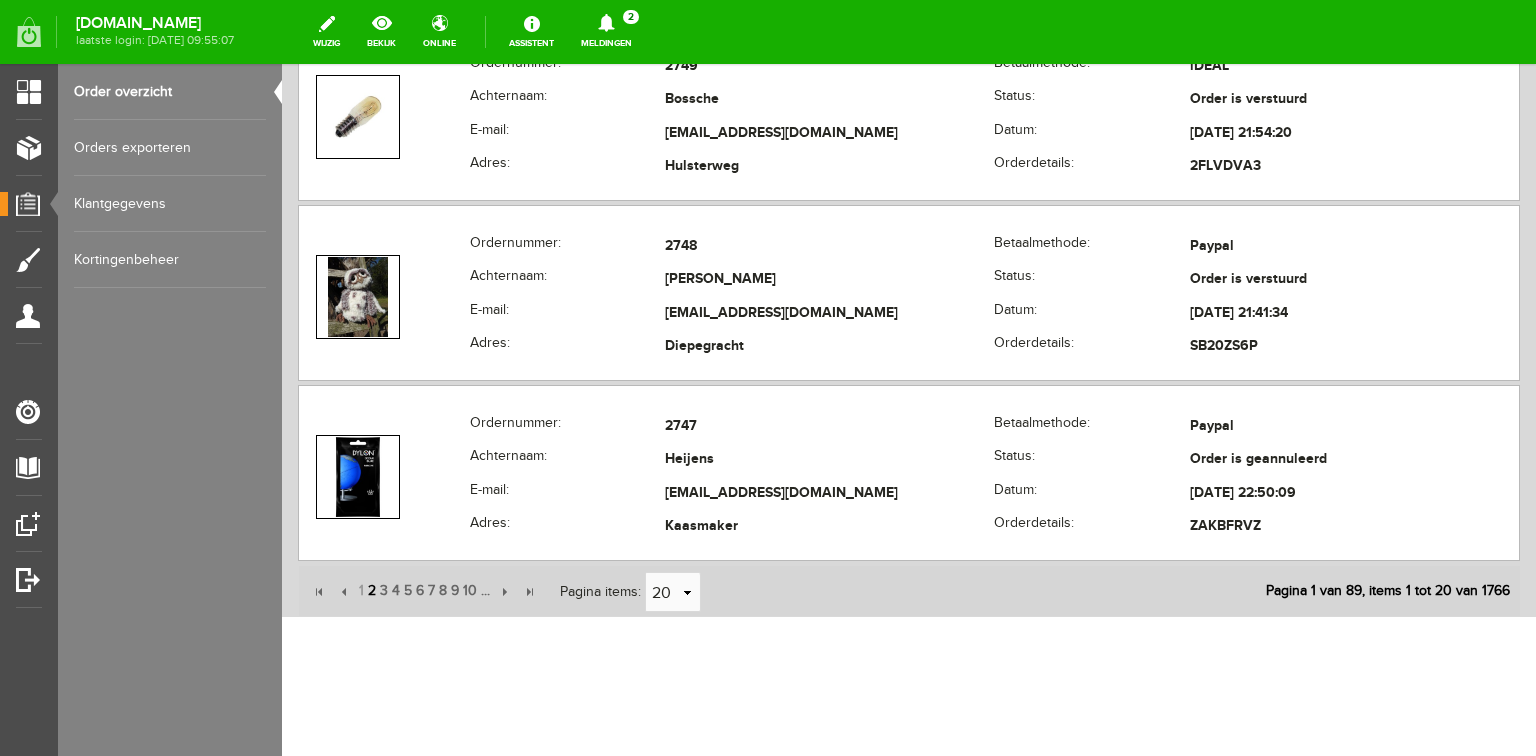 click on "2" at bounding box center (372, 591) 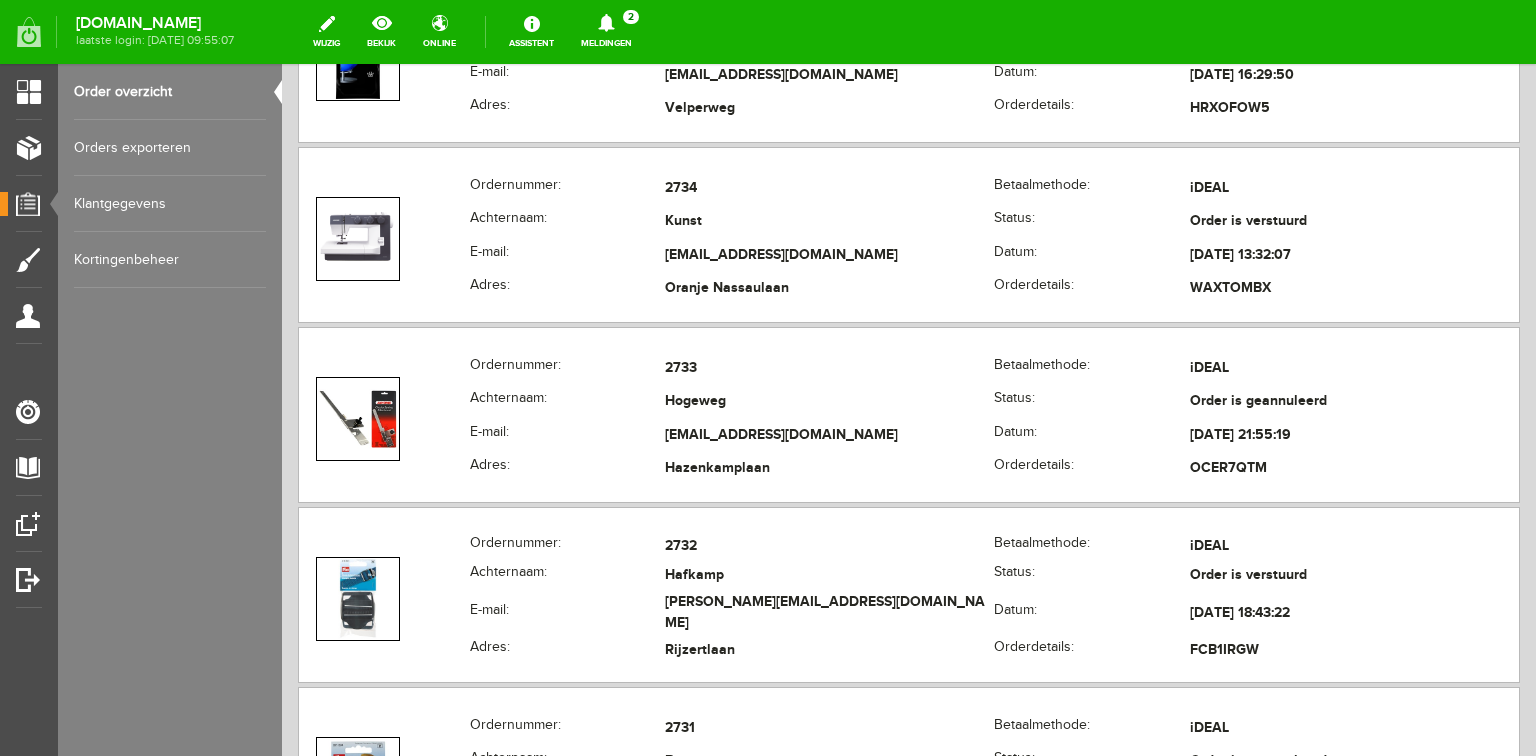 scroll, scrollTop: 2735, scrollLeft: 0, axis: vertical 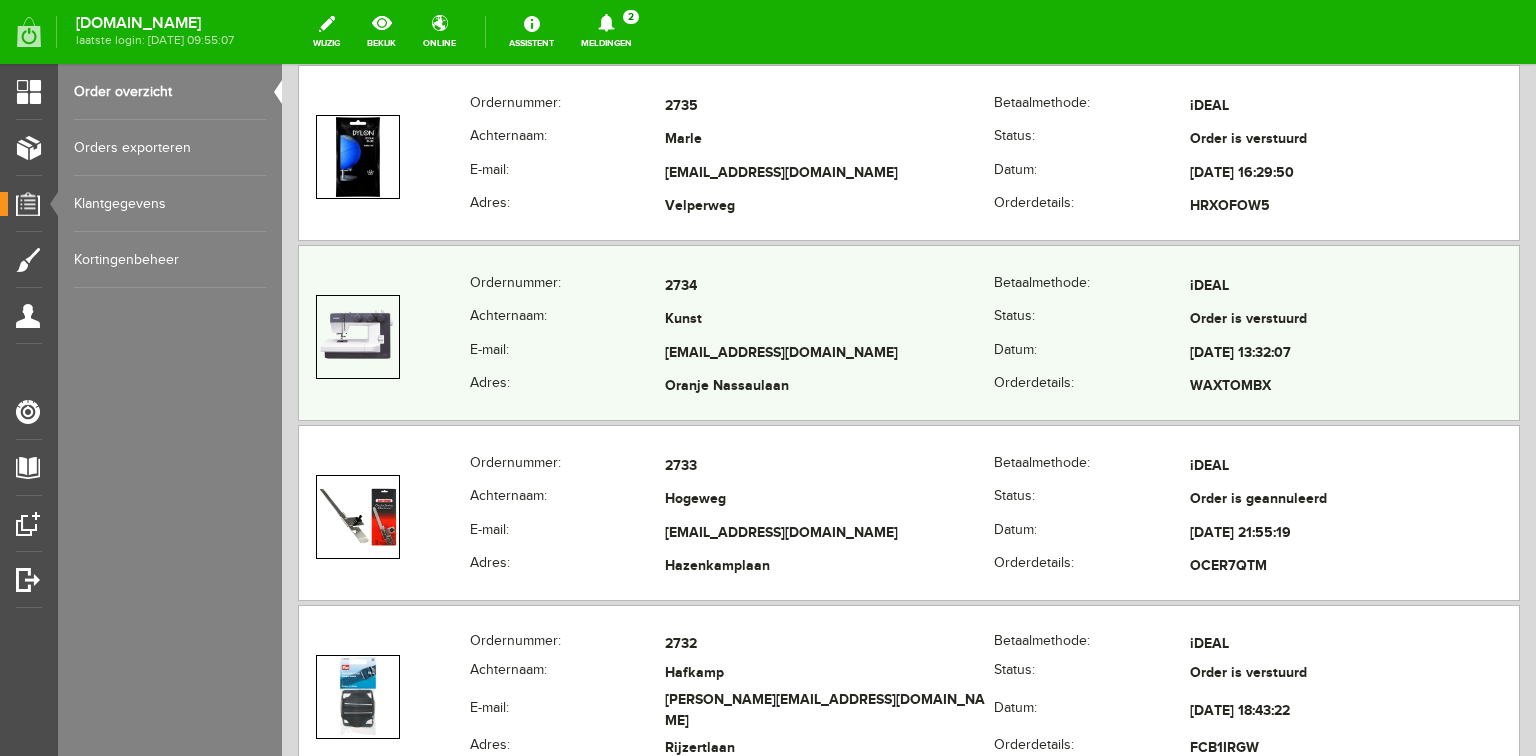 click on "2734" at bounding box center [829, 287] 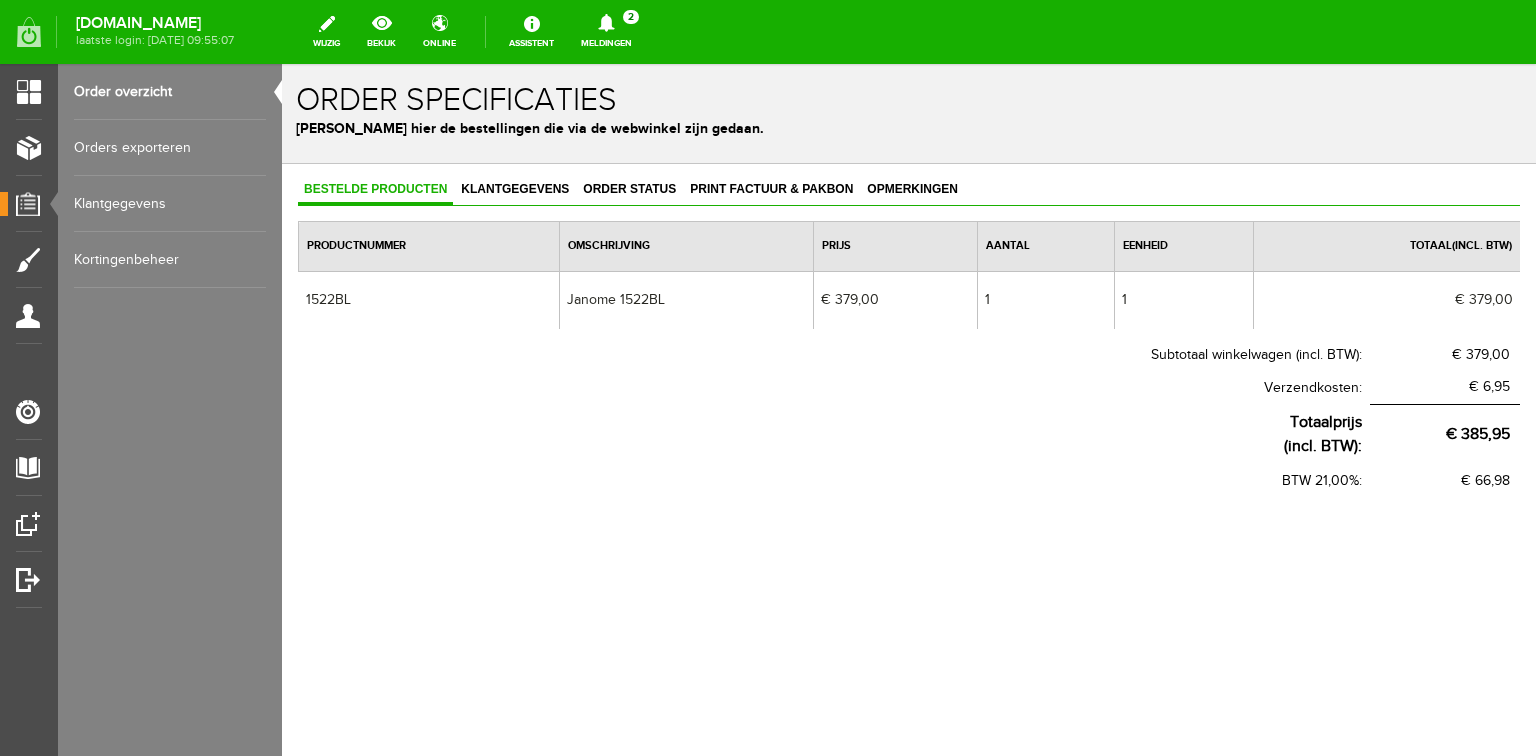 scroll, scrollTop: 0, scrollLeft: 0, axis: both 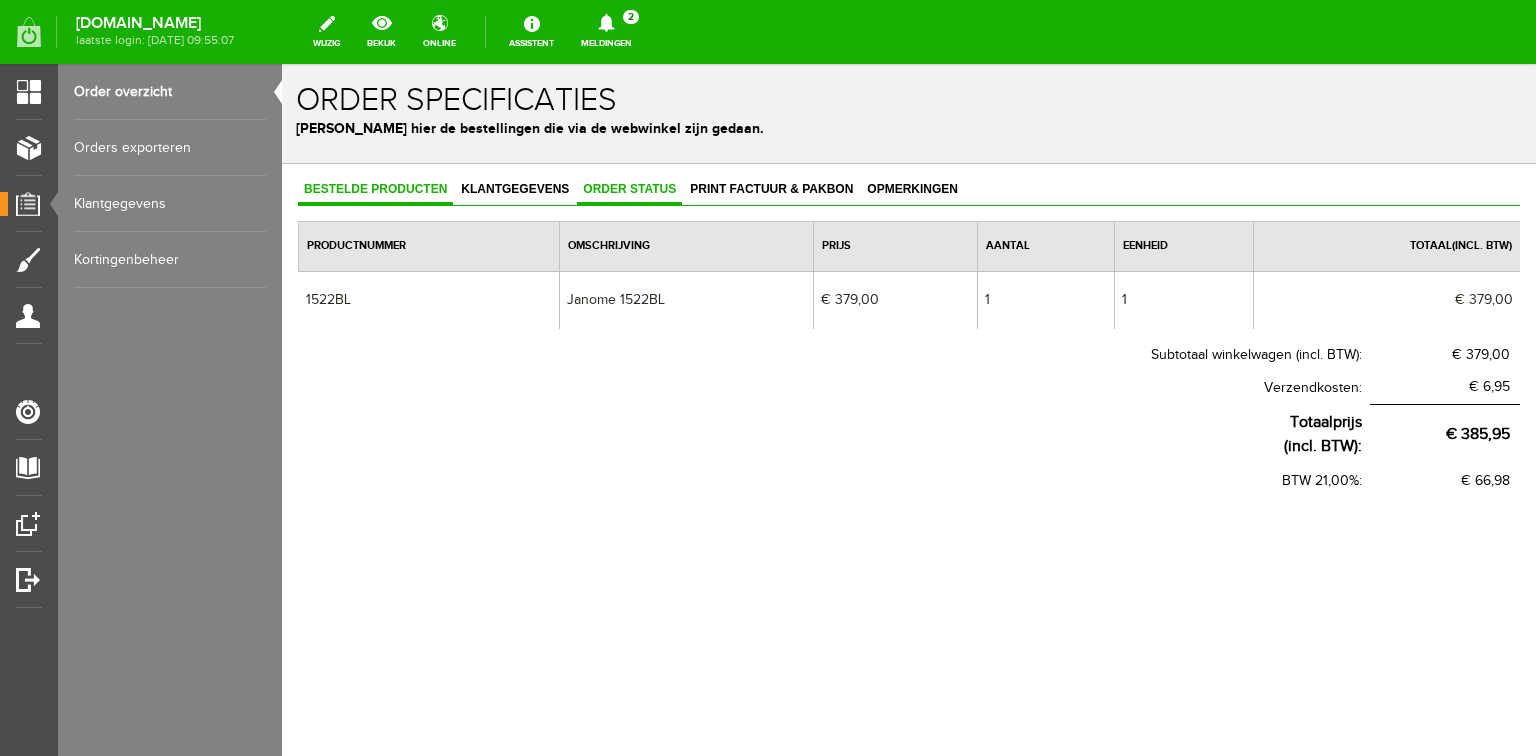 click on "Order status" at bounding box center [629, 189] 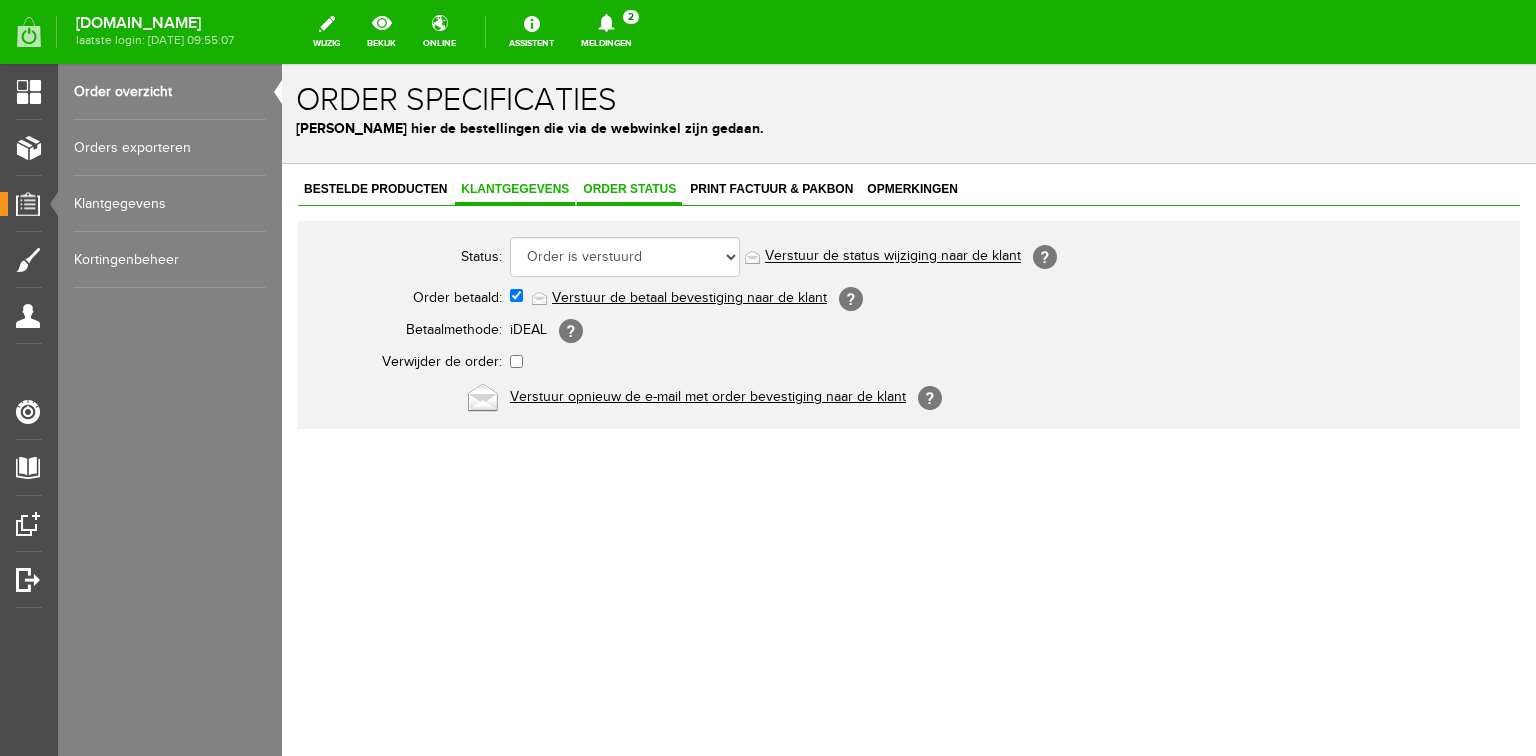 click on "Klantgegevens" at bounding box center (515, 189) 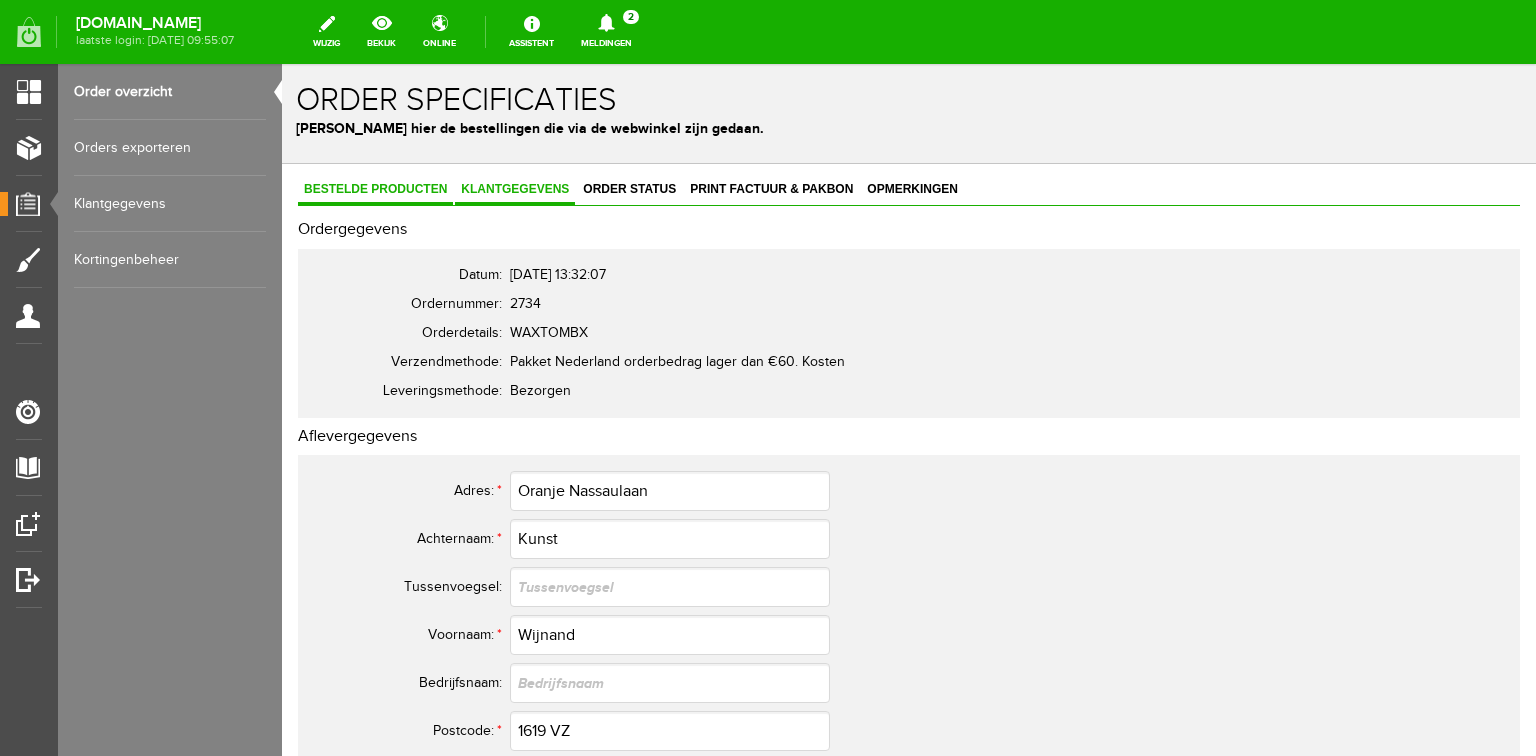 click on "Bestelde producten" at bounding box center [375, 189] 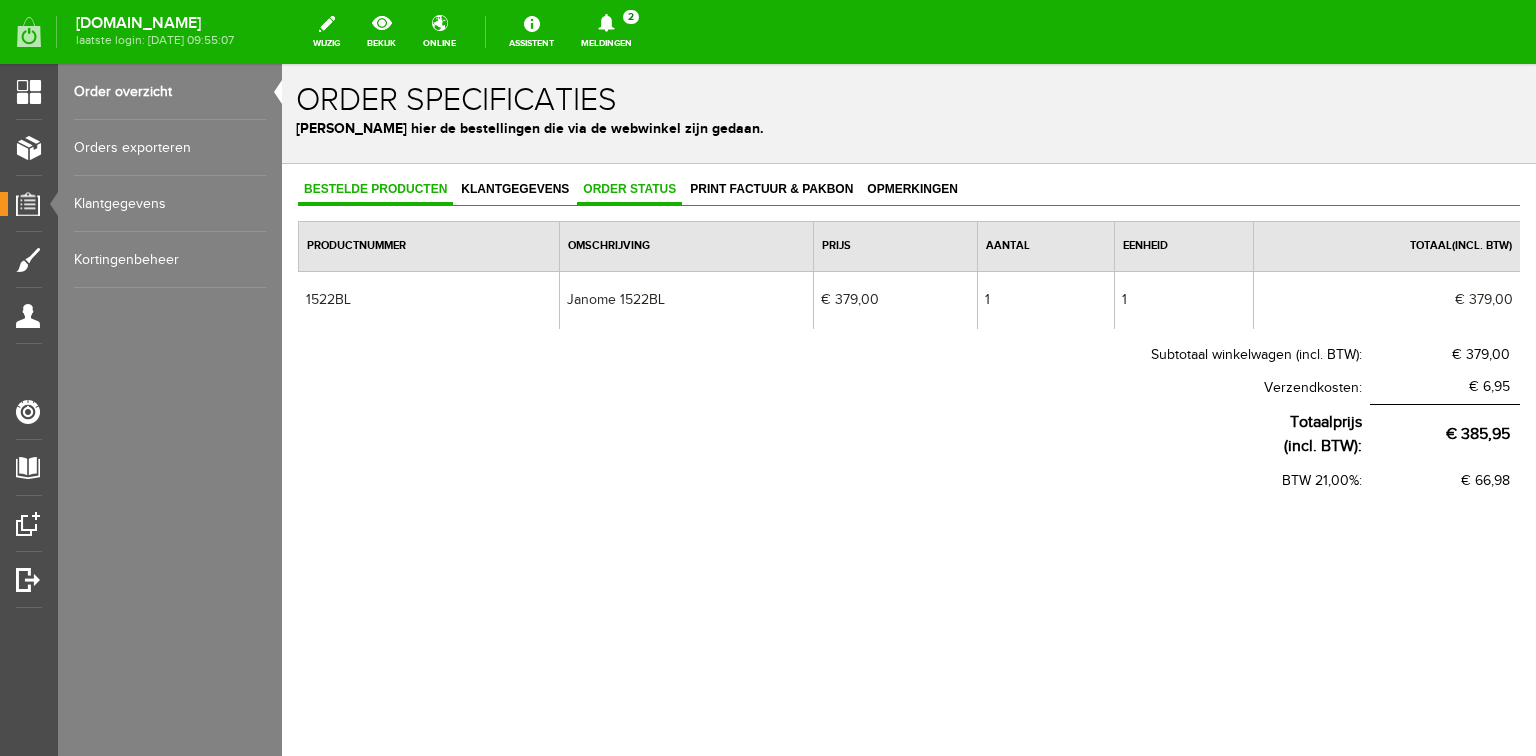 click on "Order status" at bounding box center [629, 189] 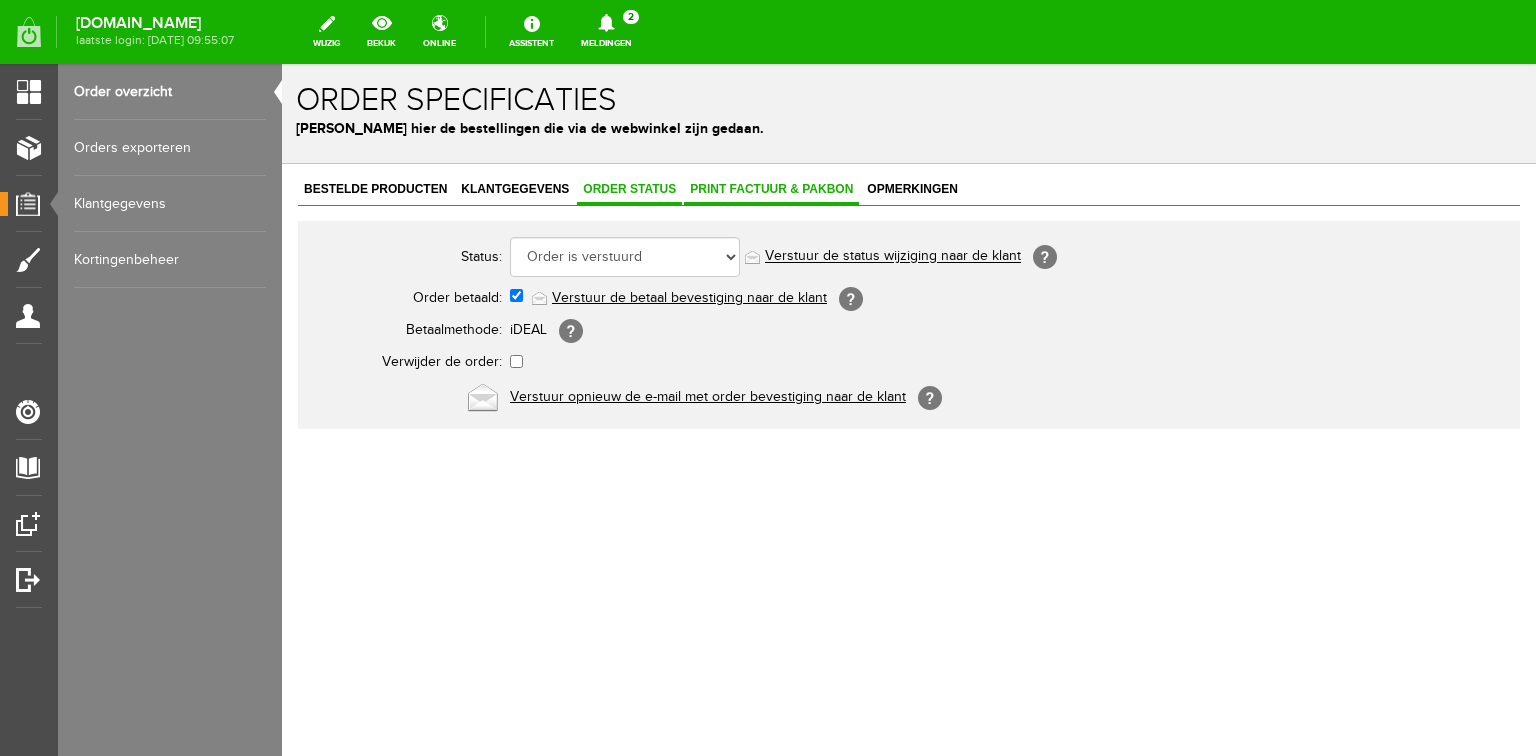 click on "Print factuur & pakbon" at bounding box center (771, 189) 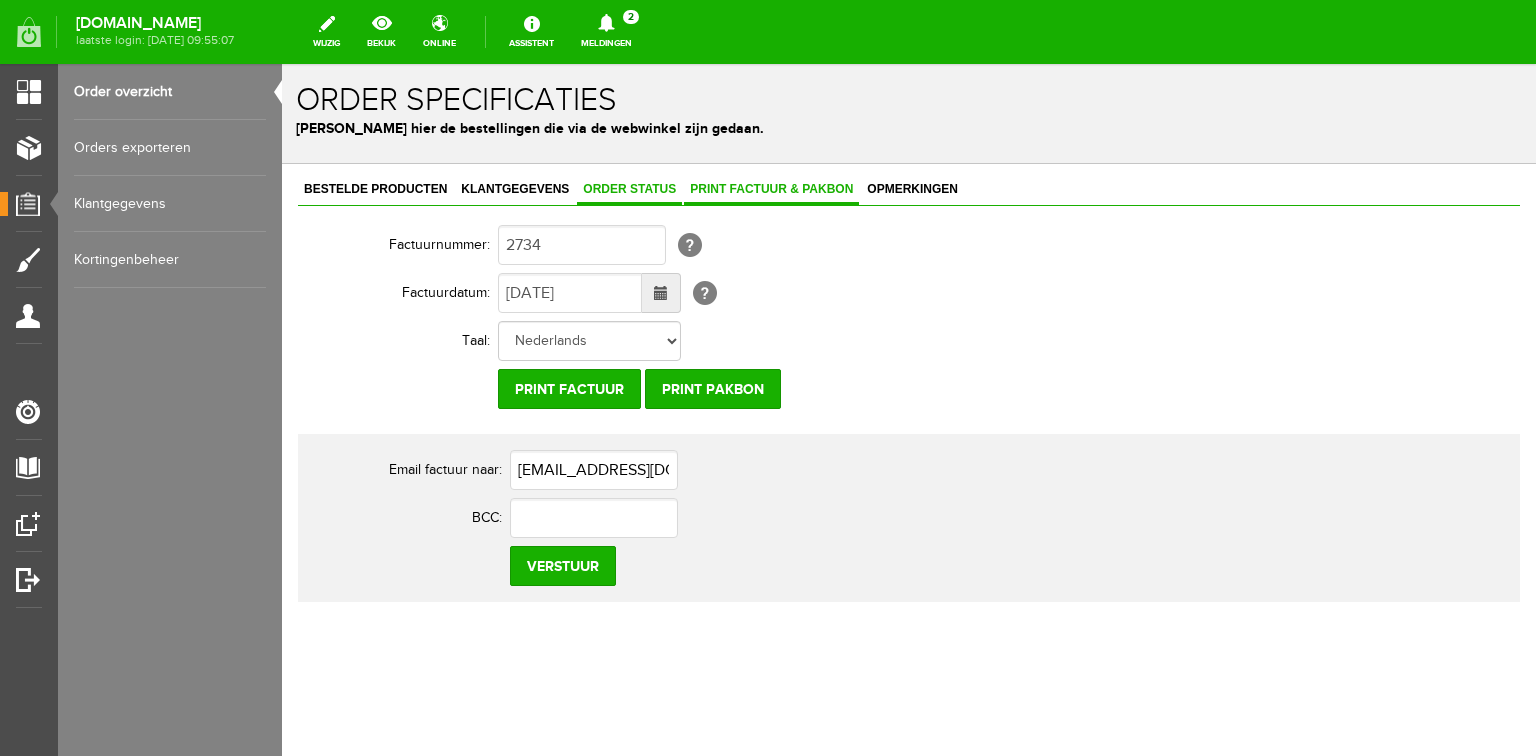 click on "Order status" at bounding box center (629, 189) 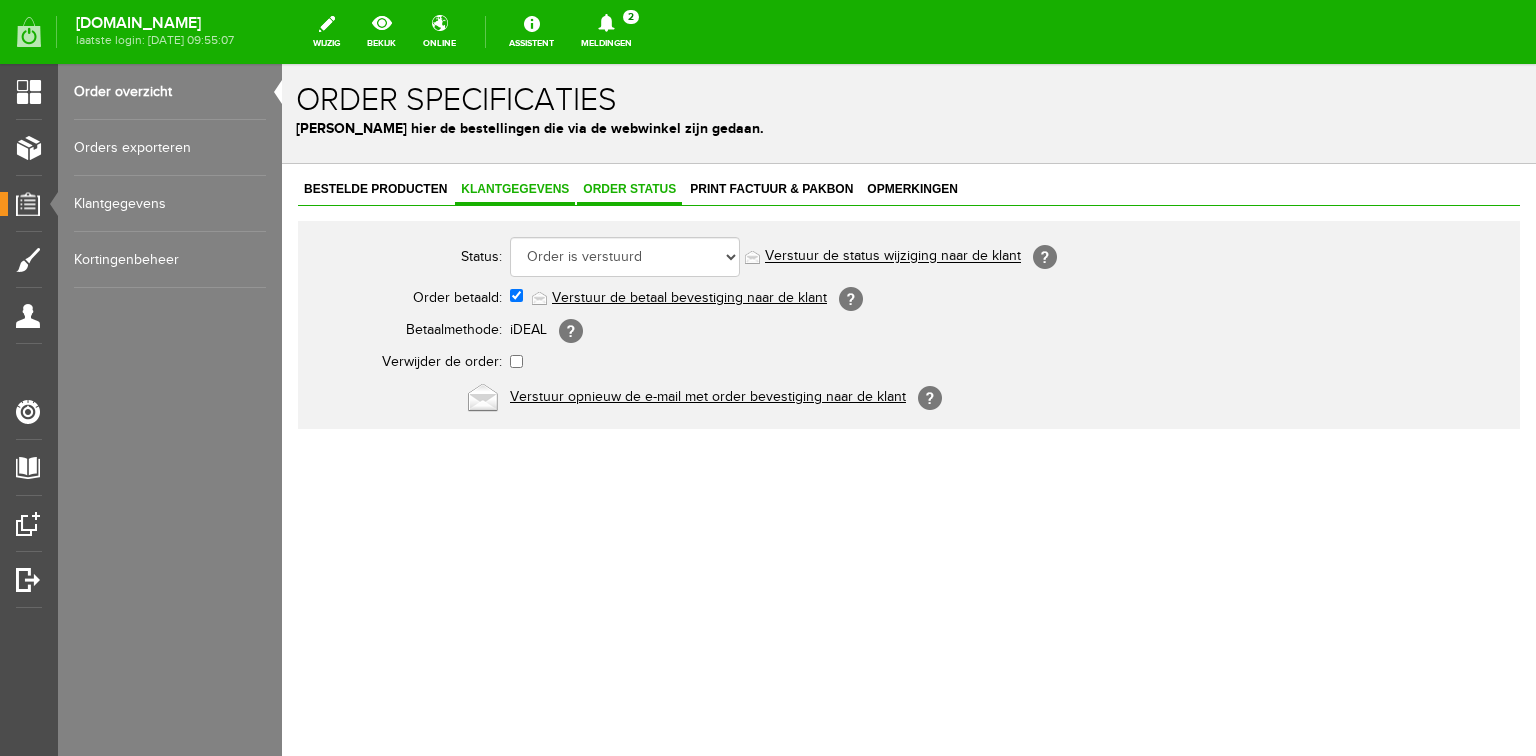 click on "Klantgegevens" at bounding box center (515, 189) 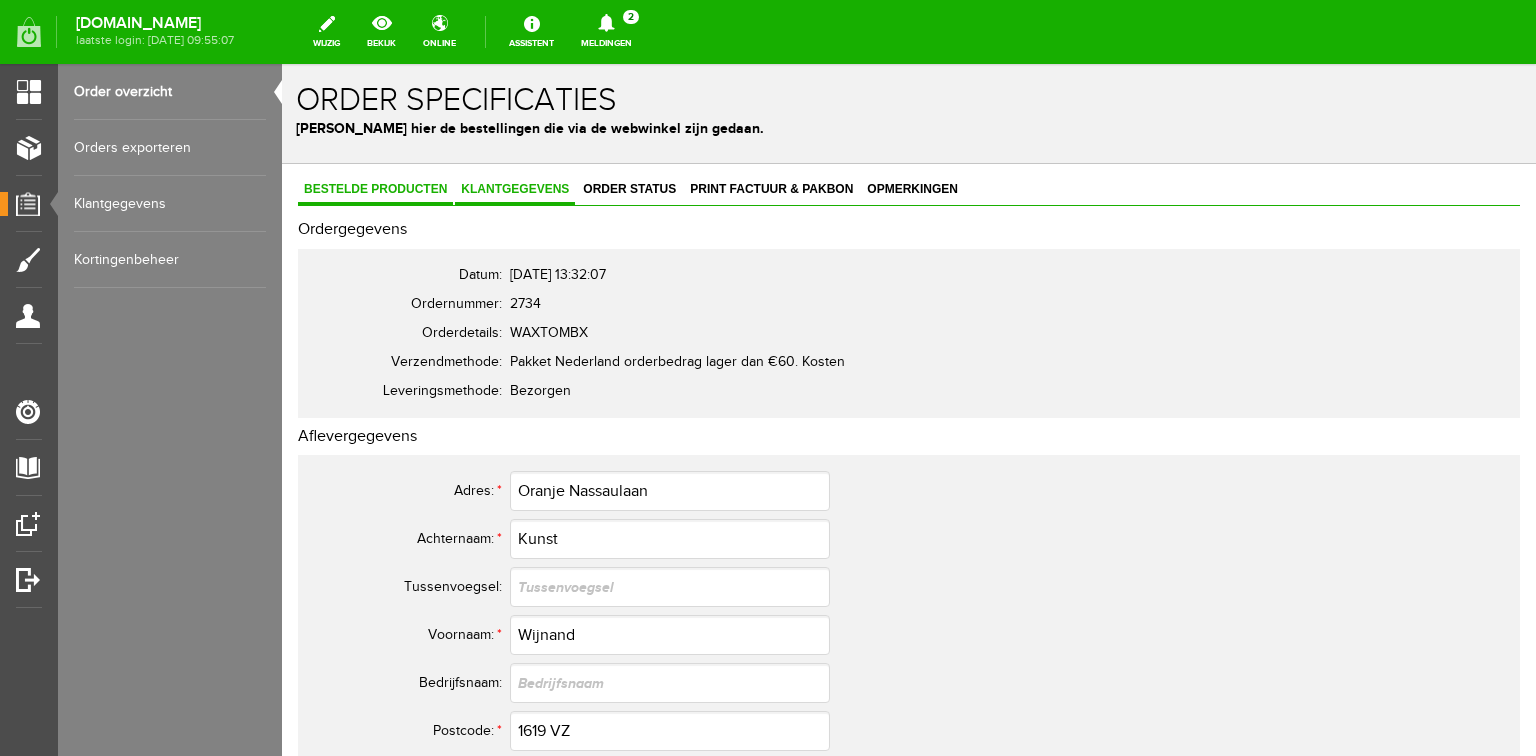 click on "Bestelde producten" at bounding box center (375, 189) 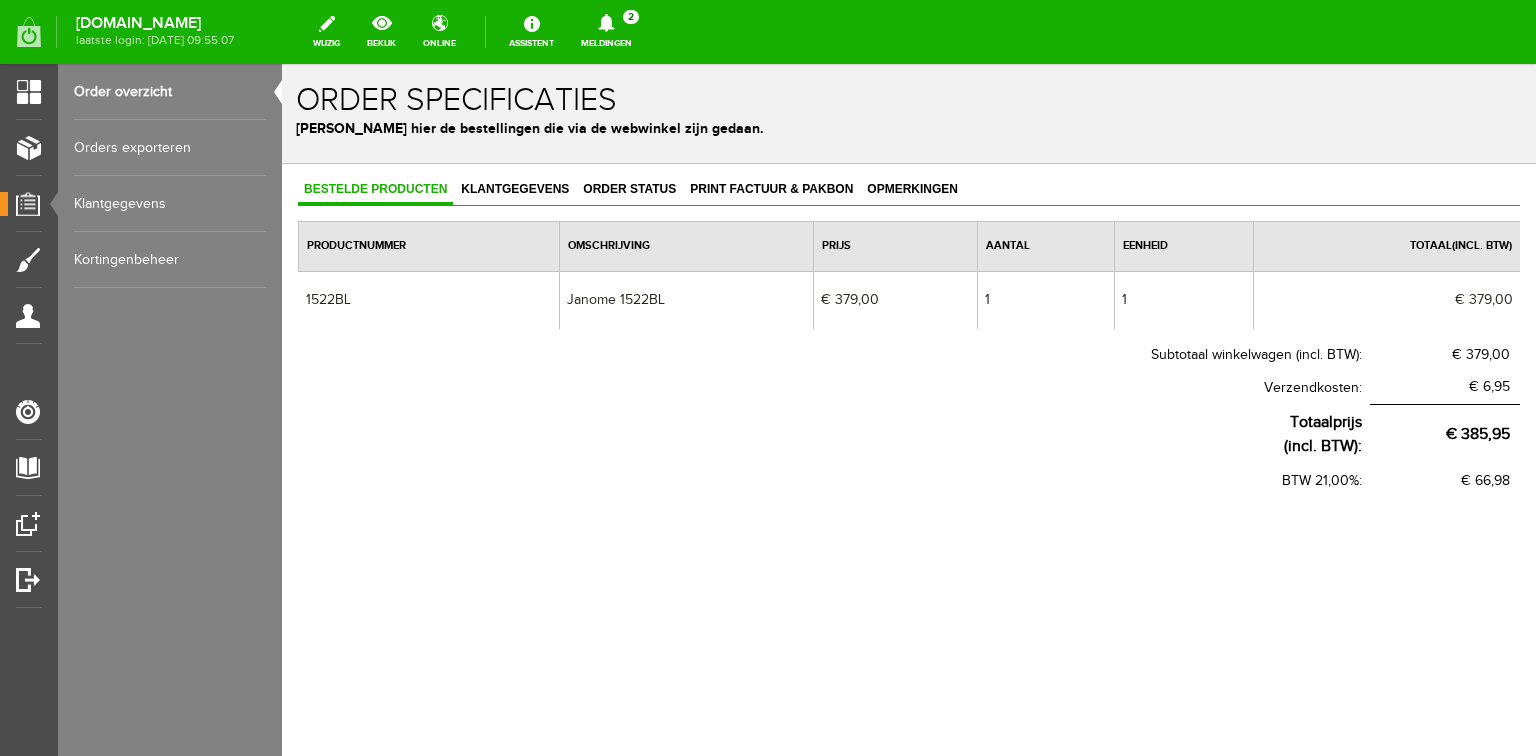 click on "Order overzicht" at bounding box center (170, 92) 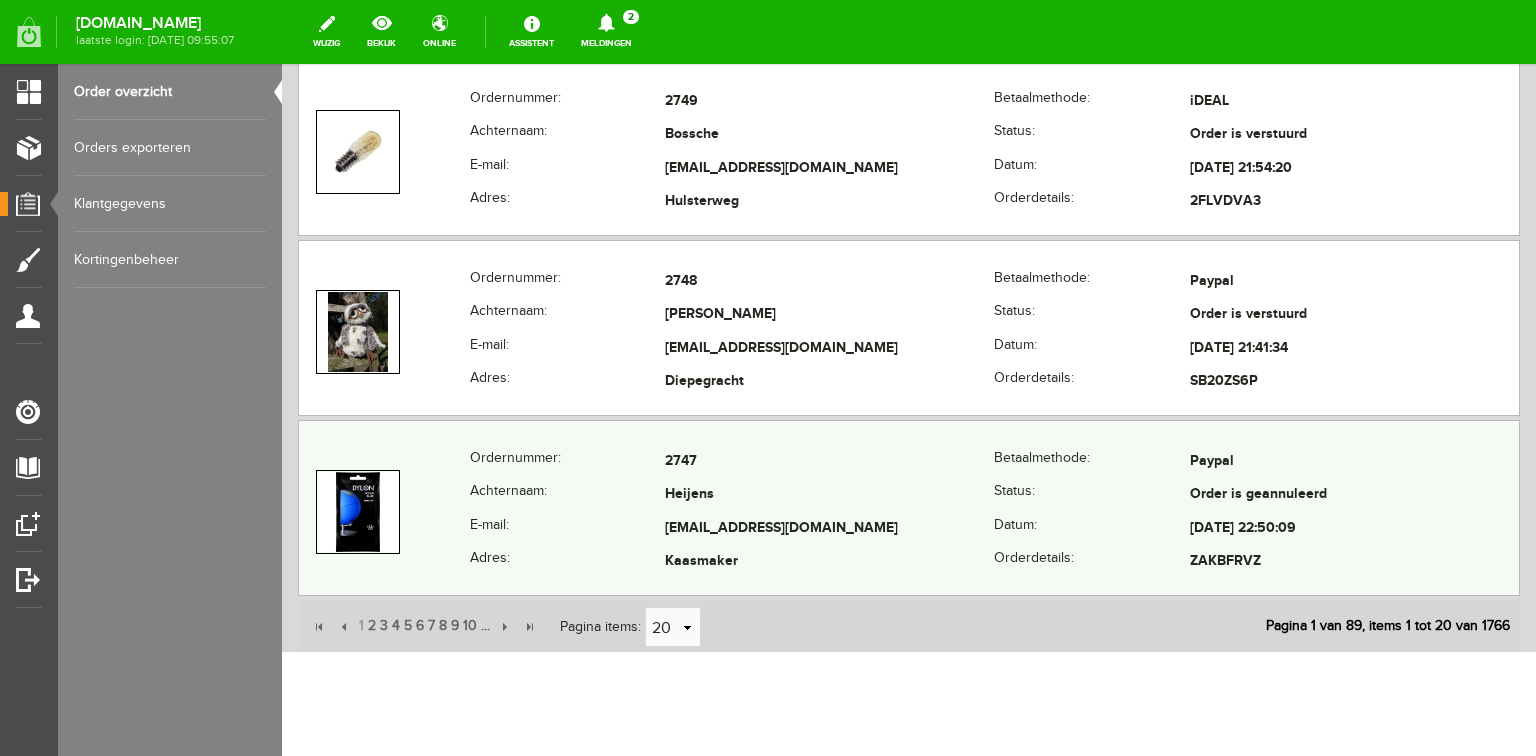 scroll, scrollTop: 3855, scrollLeft: 0, axis: vertical 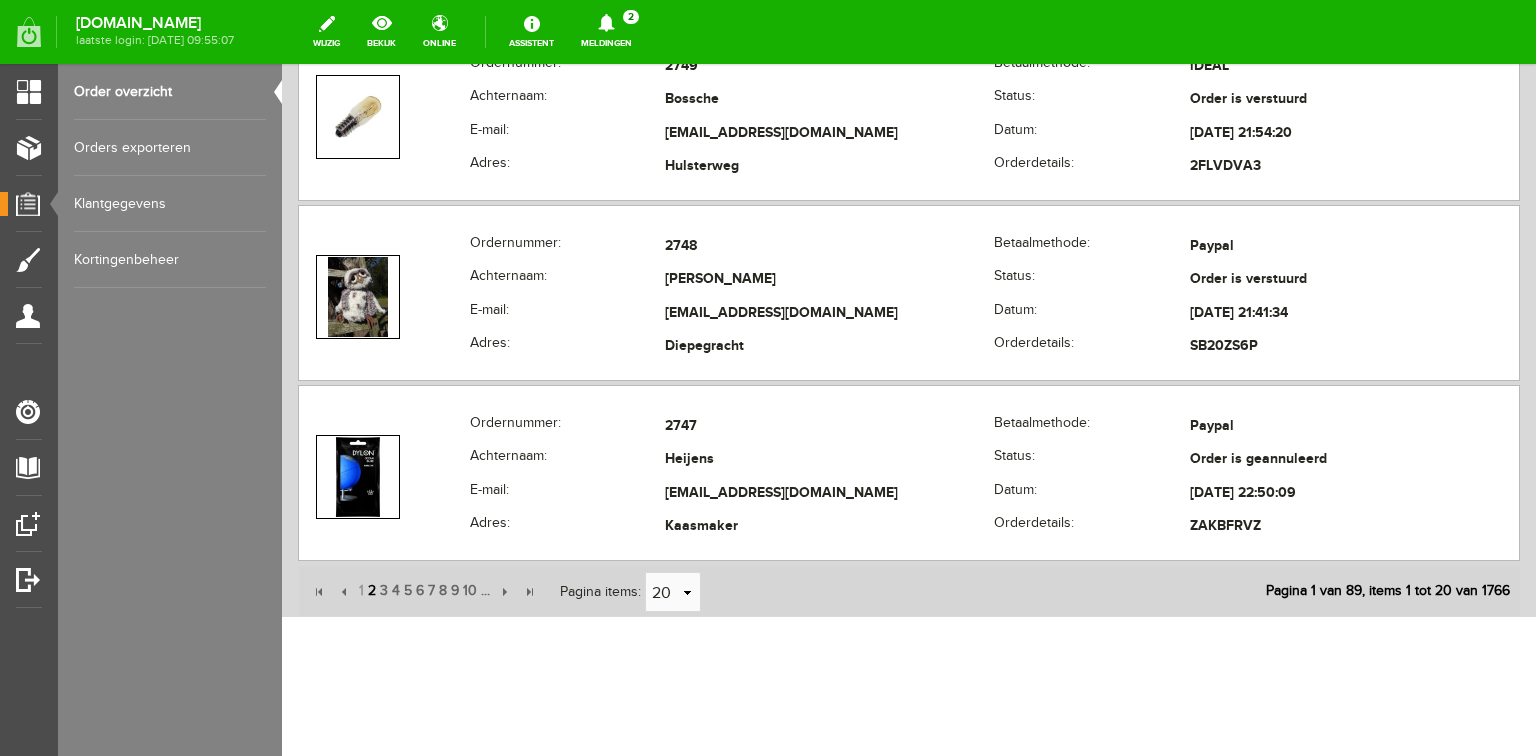 click on "2" at bounding box center (372, 591) 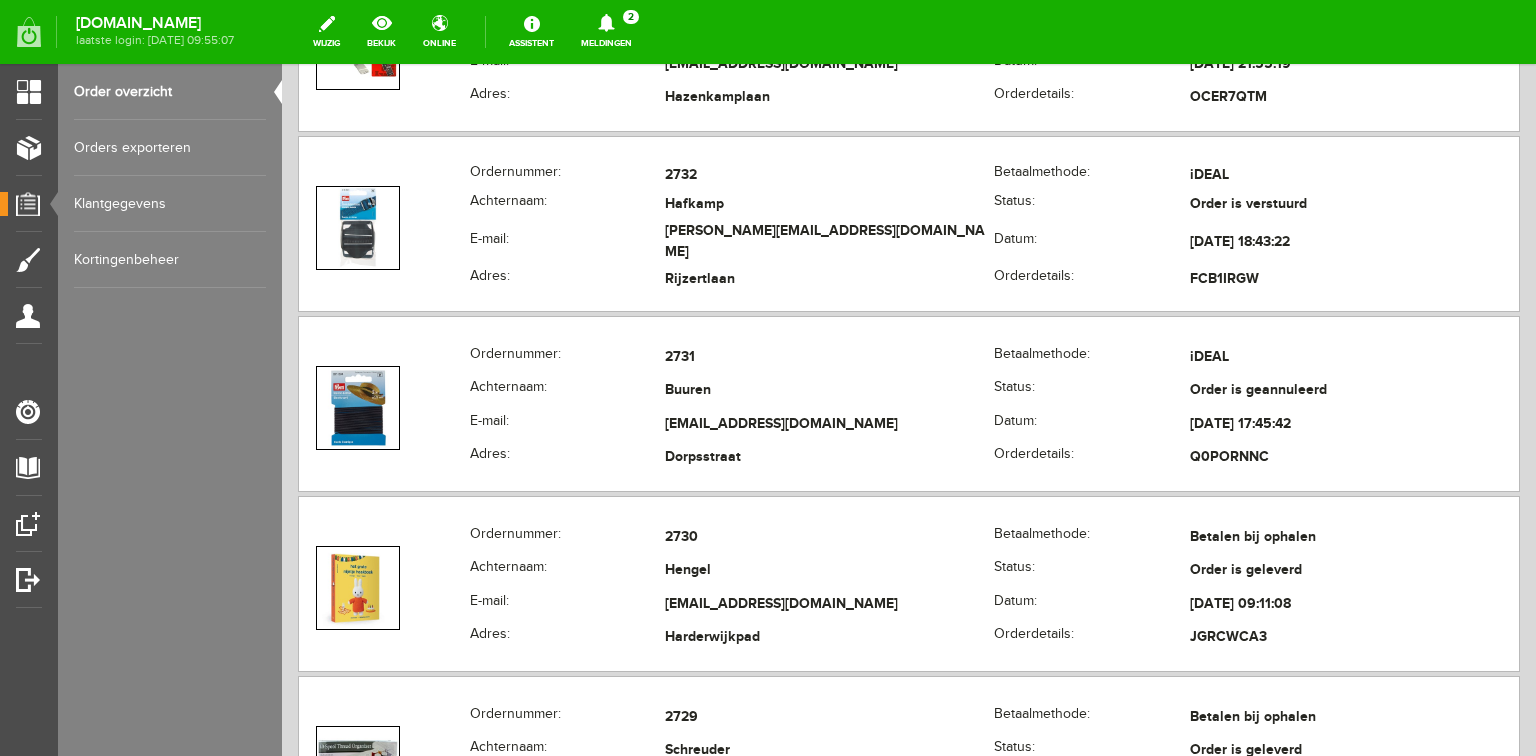 scroll, scrollTop: 3215, scrollLeft: 0, axis: vertical 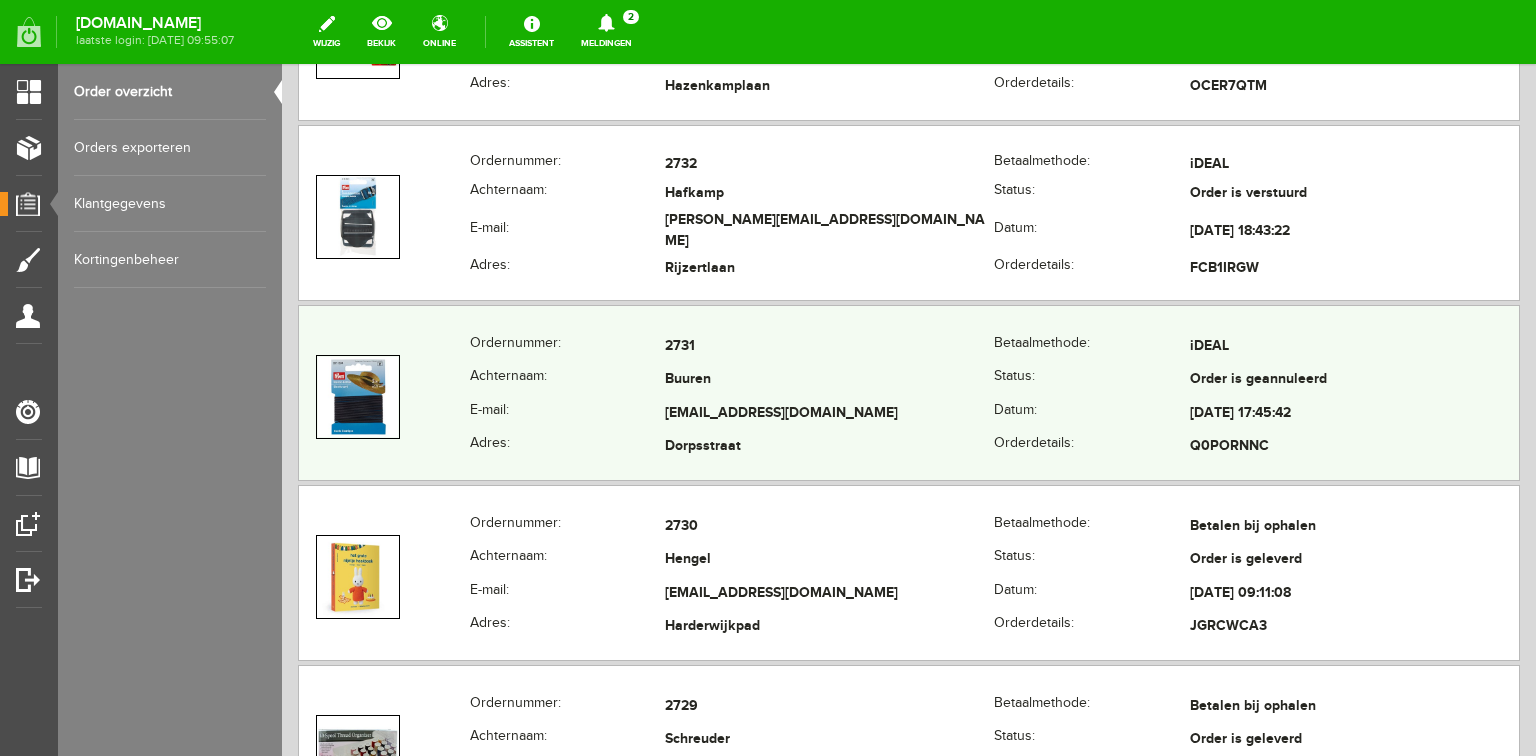 click on "Achternaam:" at bounding box center [567, 381] 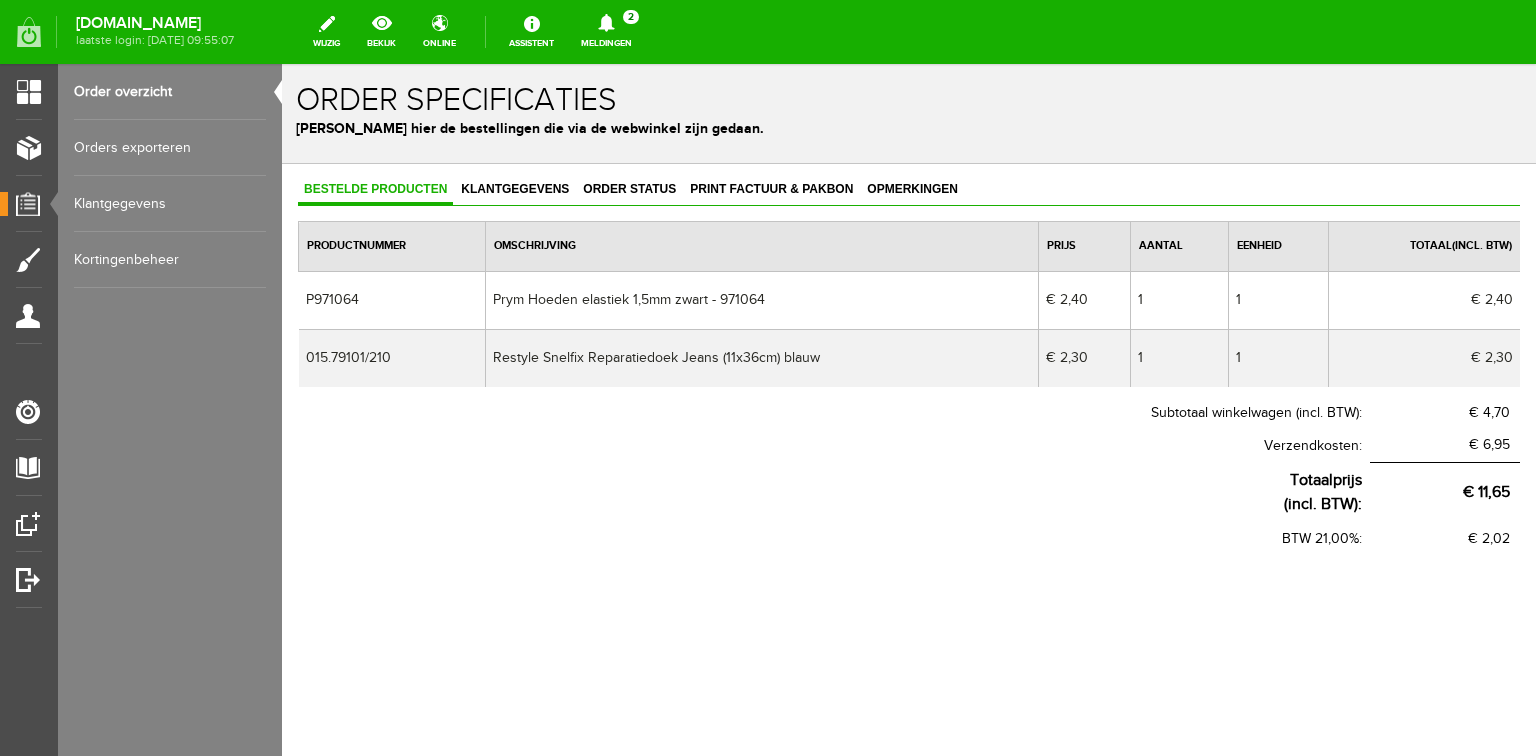 scroll, scrollTop: 0, scrollLeft: 0, axis: both 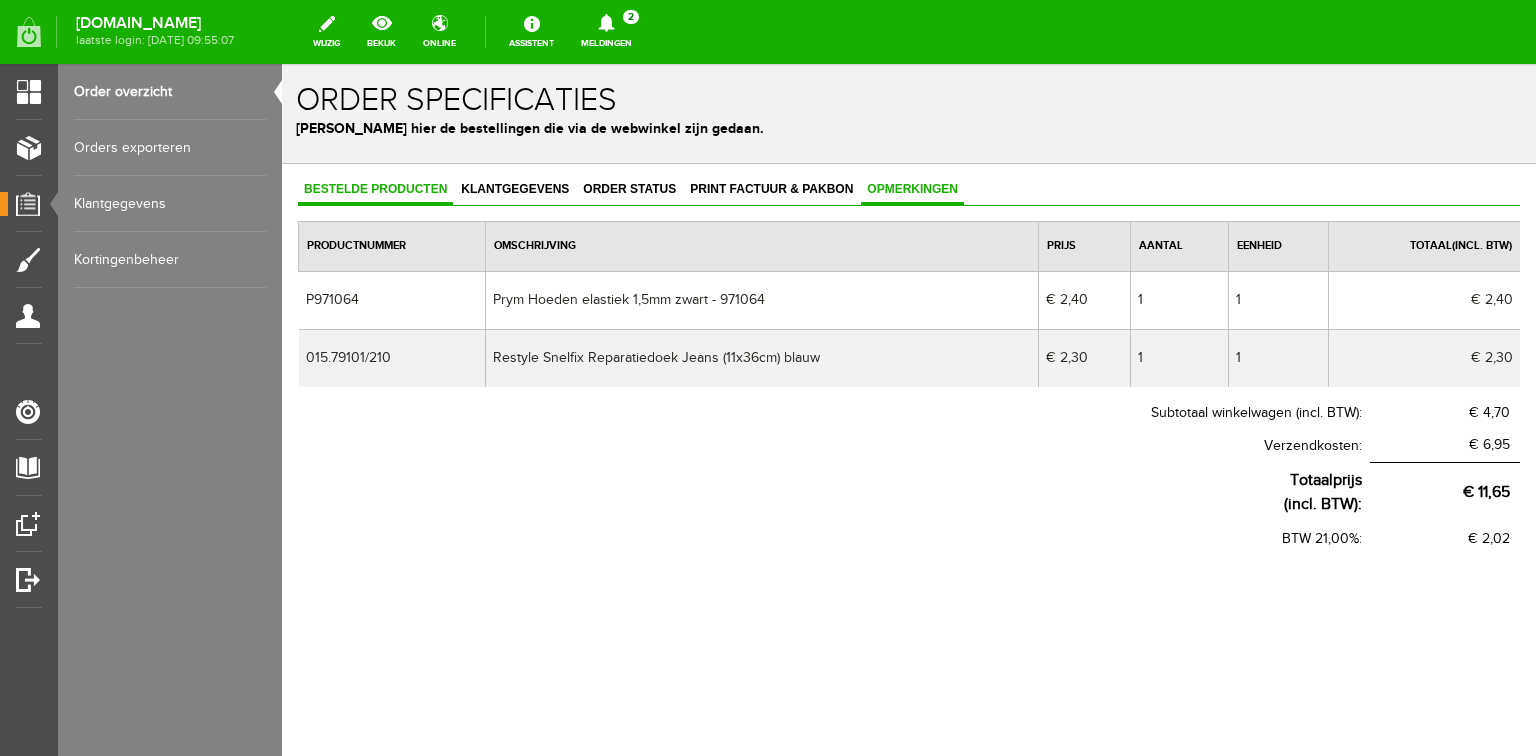 click on "Opmerkingen" at bounding box center [912, 189] 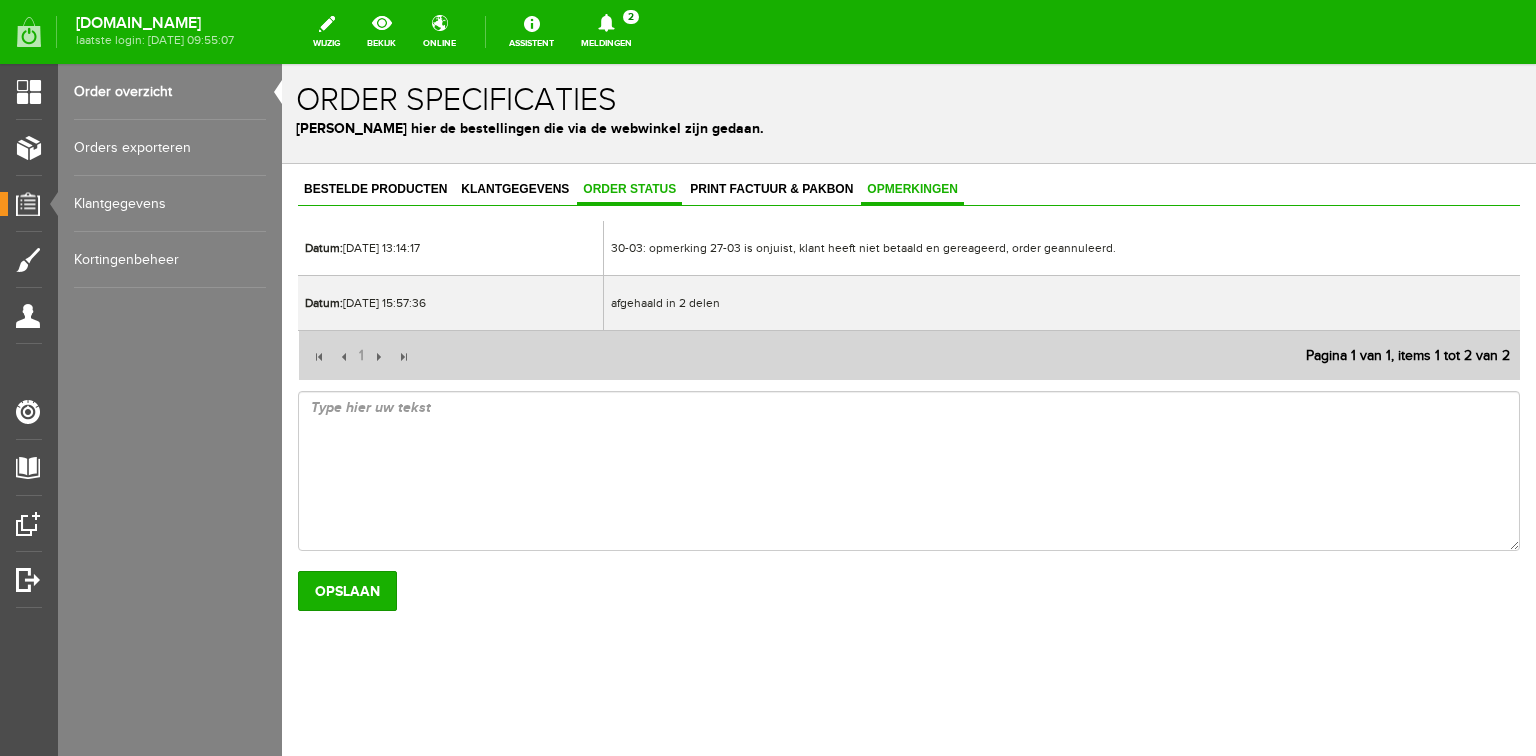 click on "Order status" at bounding box center [629, 189] 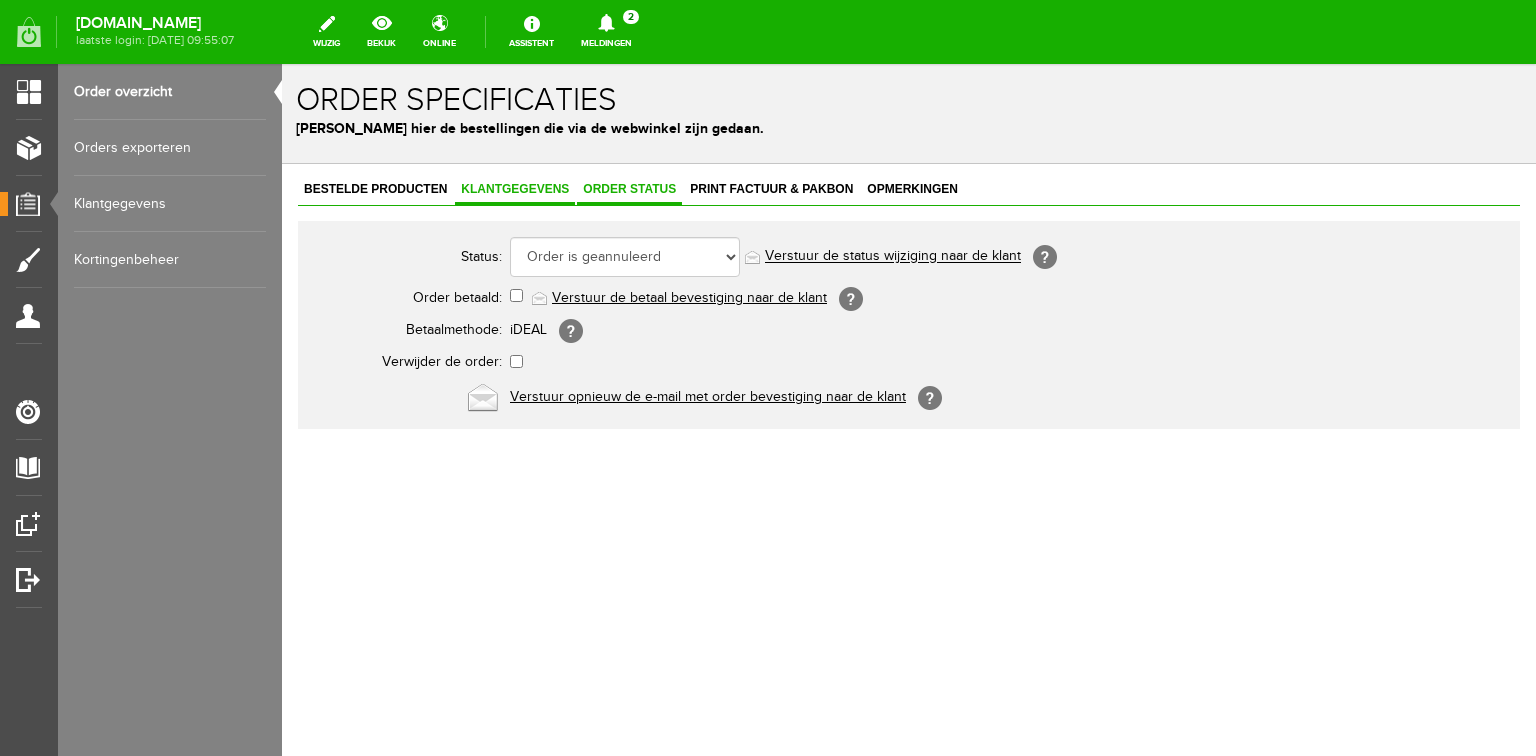 click on "Klantgegevens" at bounding box center (515, 189) 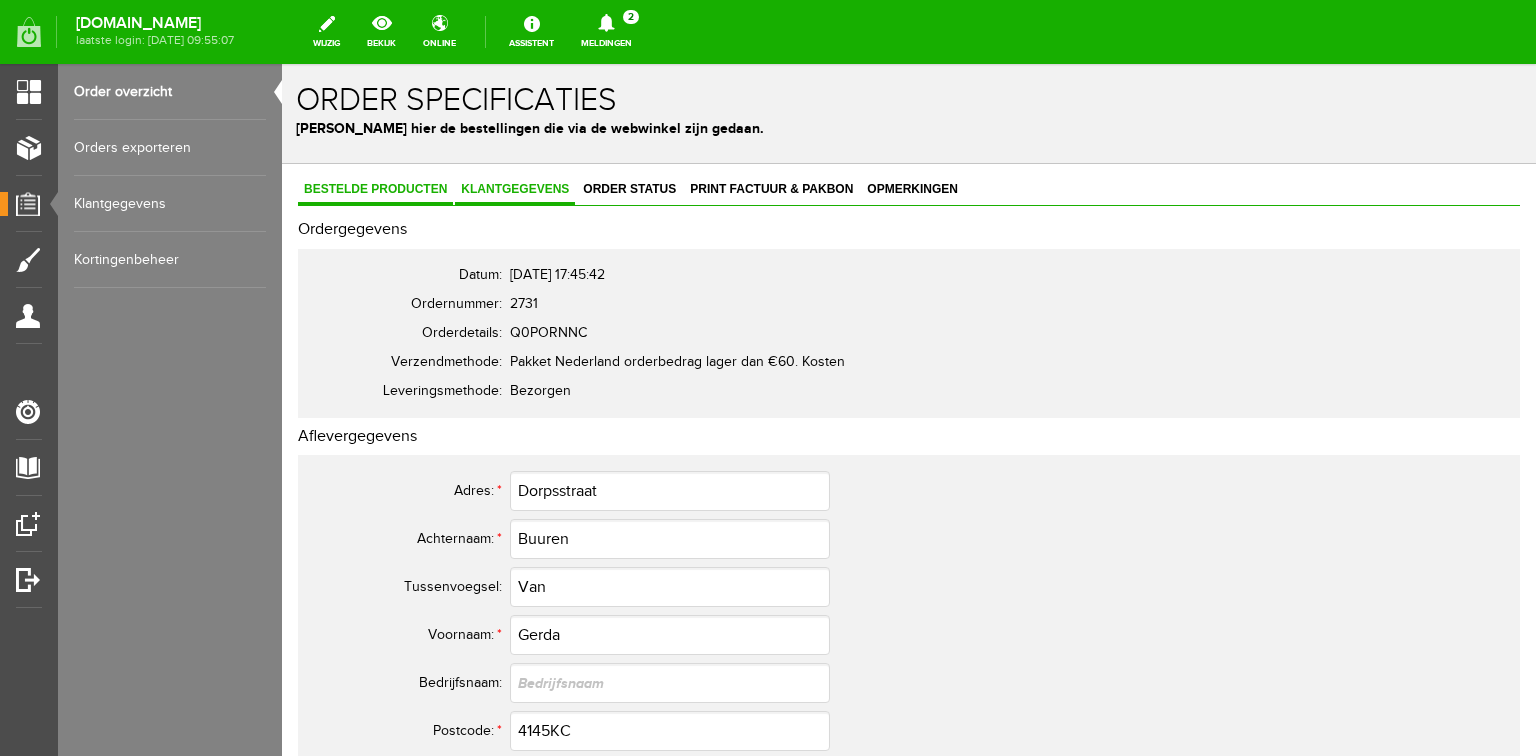 click on "Bestelde producten" at bounding box center (375, 189) 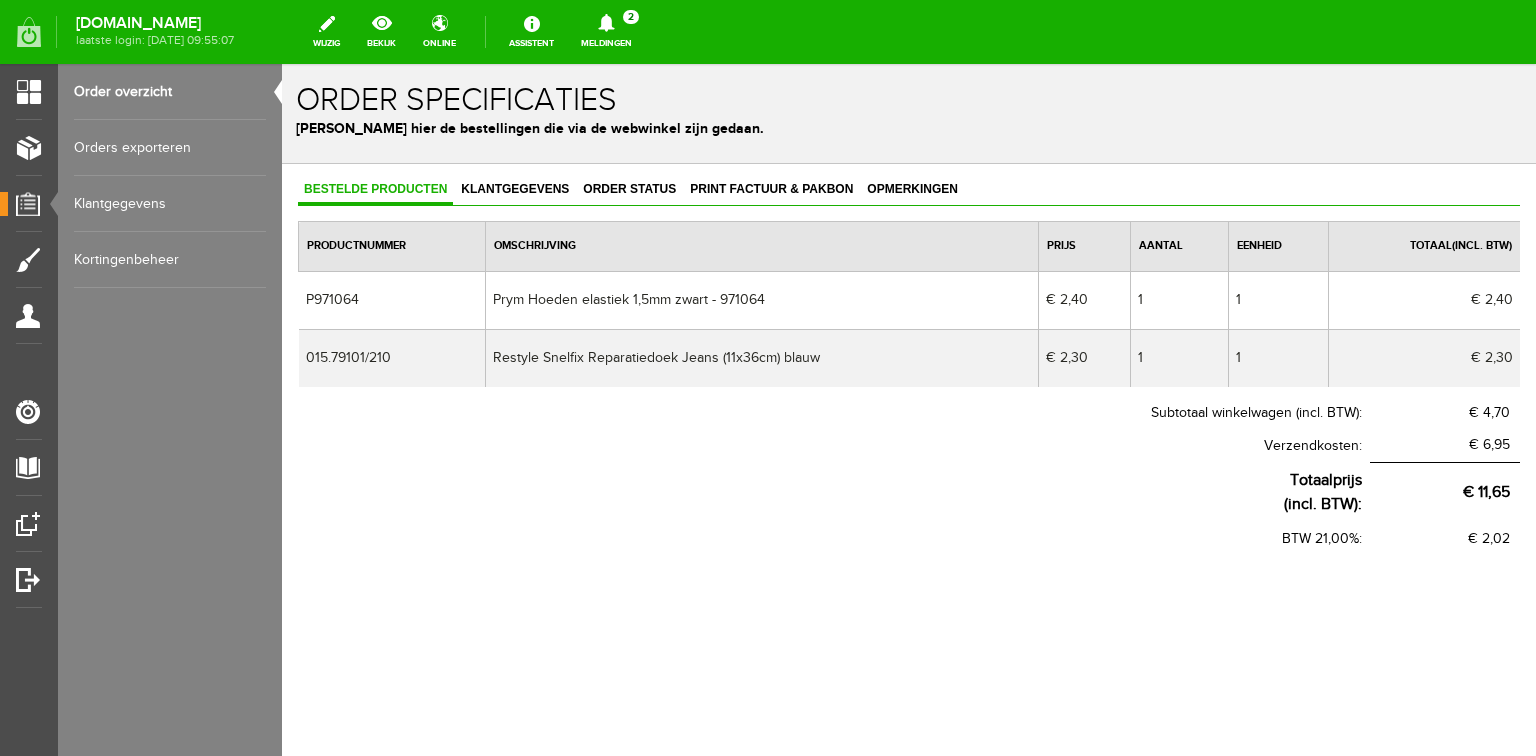 click on "Order overzicht" at bounding box center [170, 92] 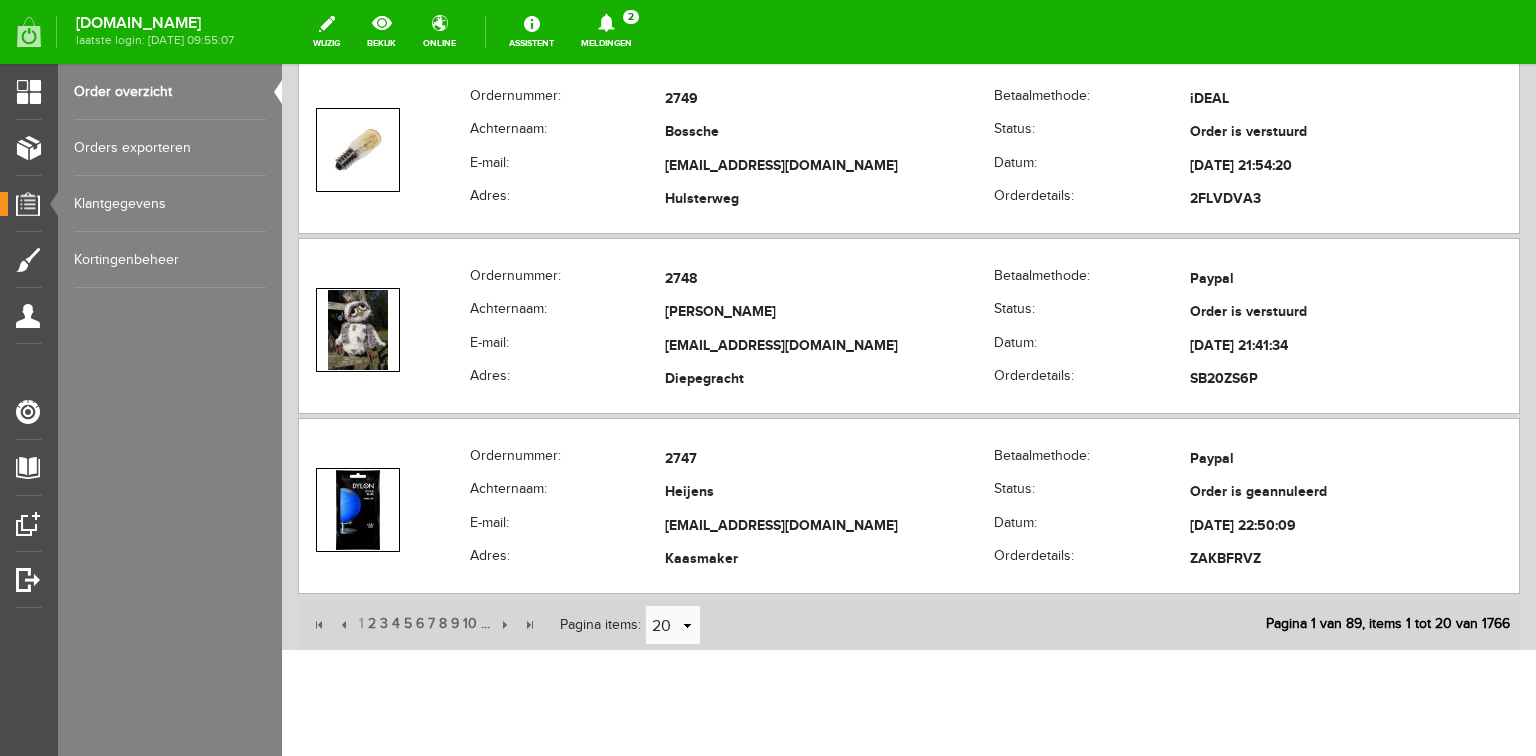 scroll, scrollTop: 3855, scrollLeft: 0, axis: vertical 